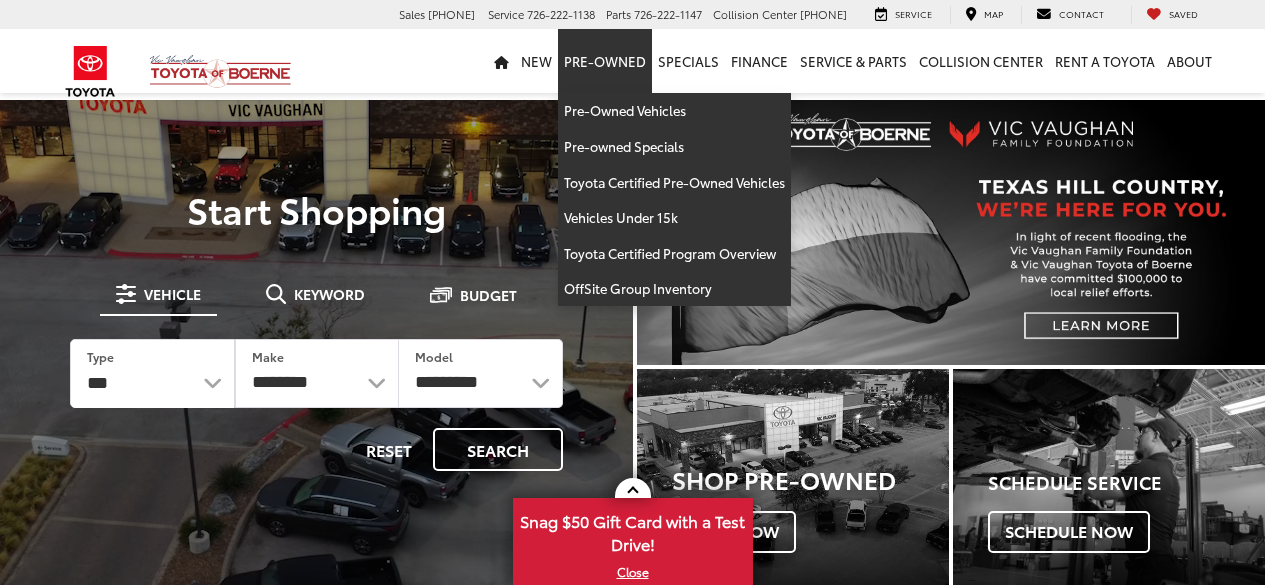 scroll, scrollTop: 0, scrollLeft: 0, axis: both 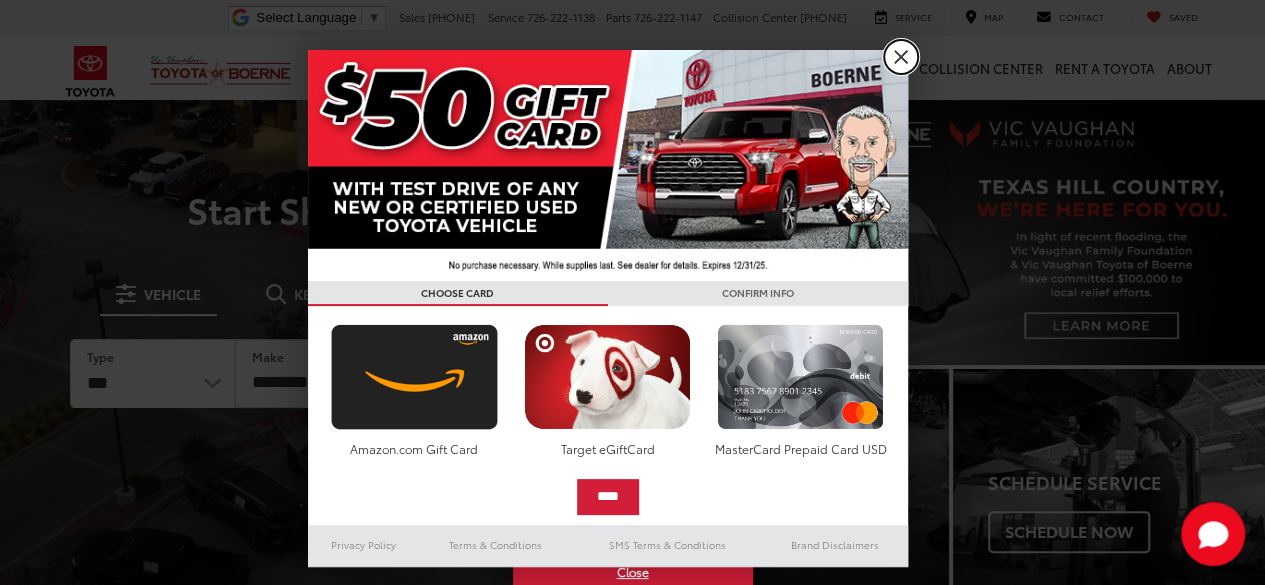 click on "X" at bounding box center [901, 57] 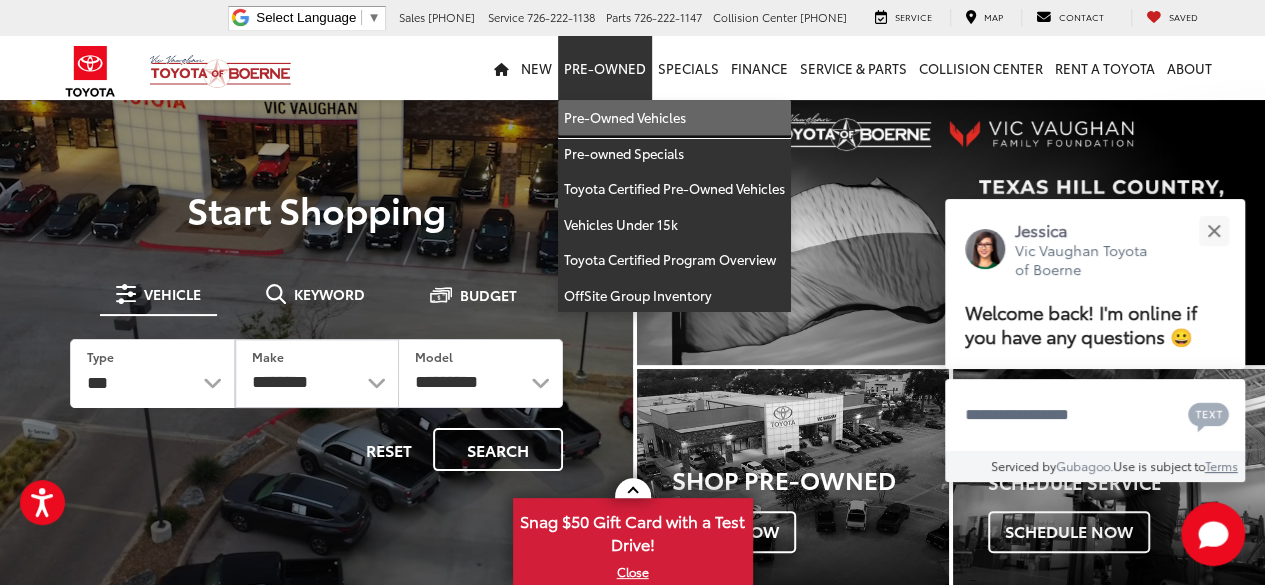 click on "Pre-Owned Vehicles" at bounding box center (674, 118) 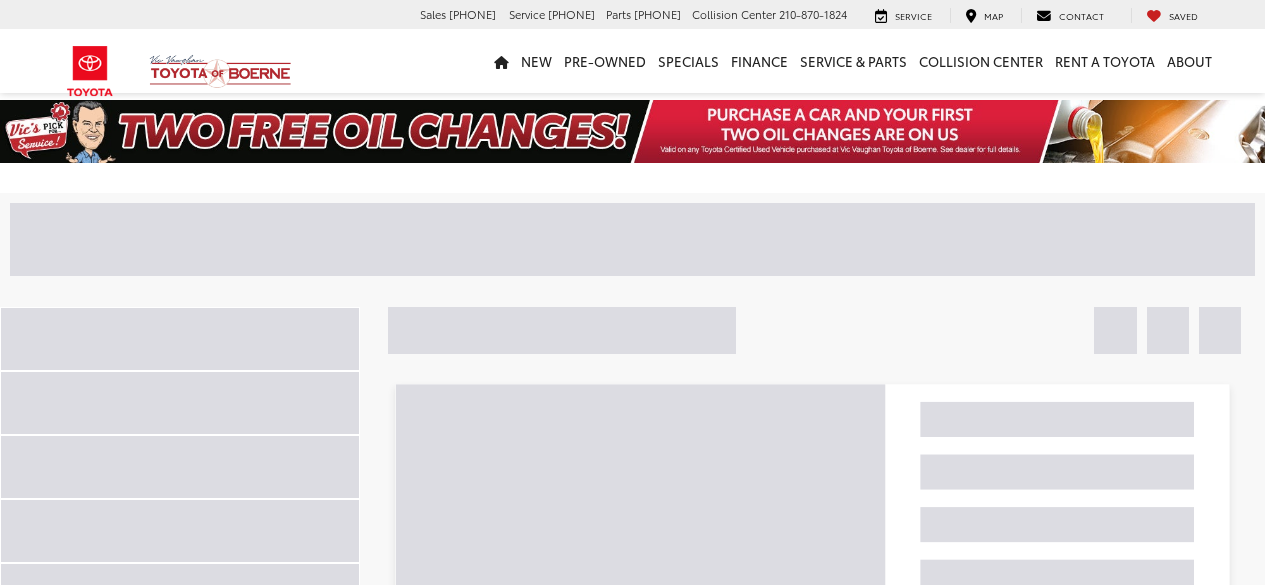 scroll, scrollTop: 0, scrollLeft: 0, axis: both 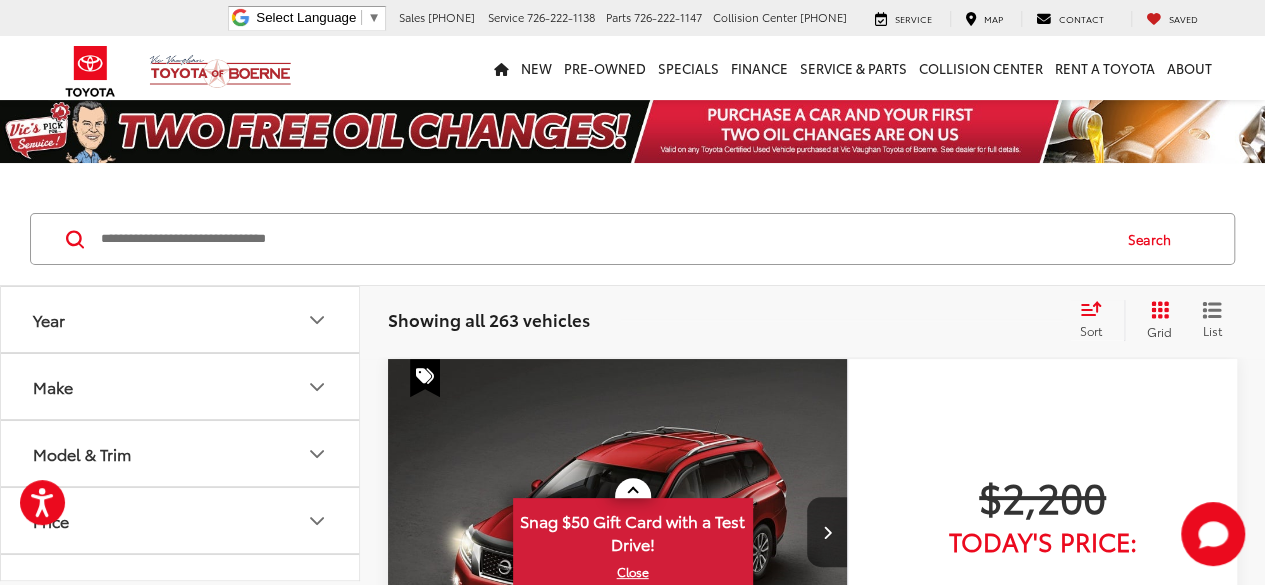 click 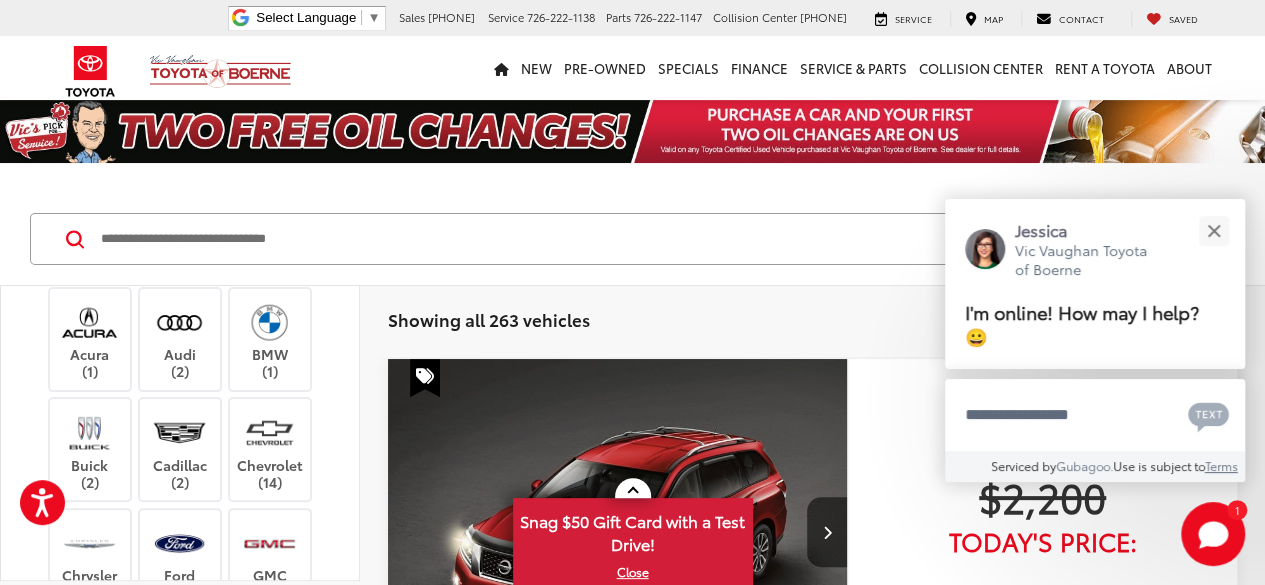 scroll, scrollTop: 140, scrollLeft: 0, axis: vertical 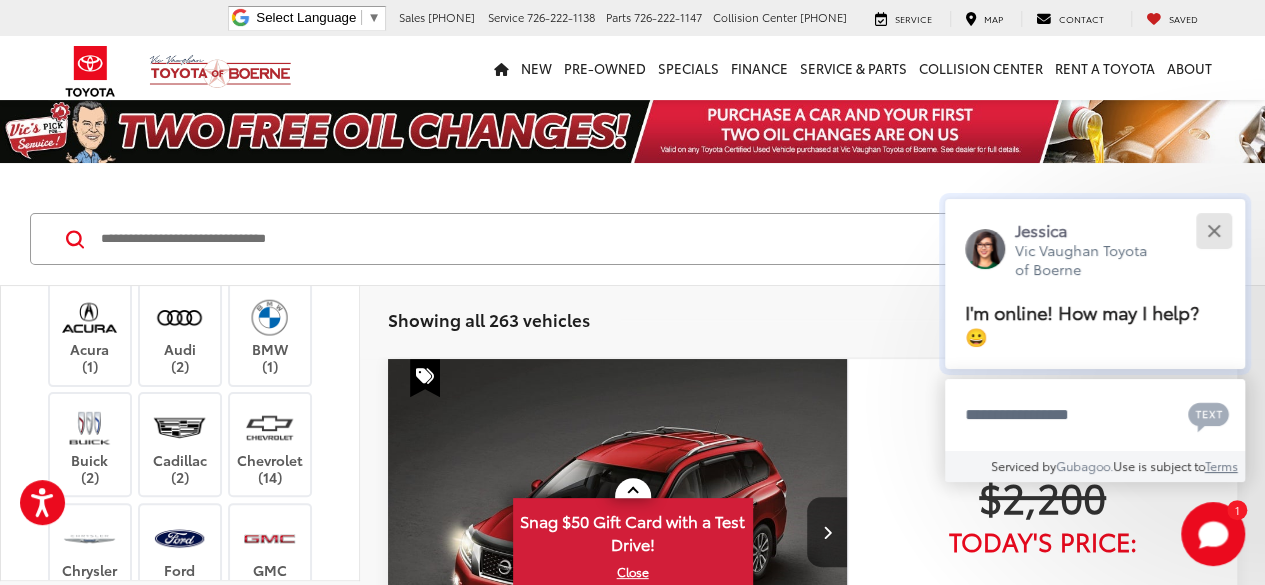 click at bounding box center (1213, 230) 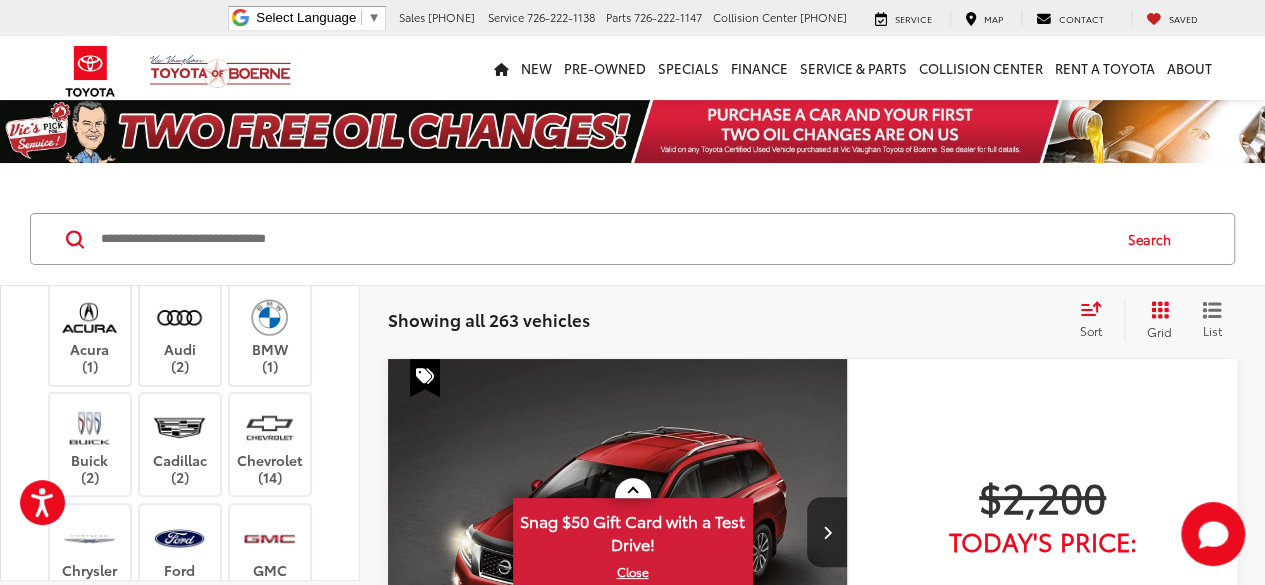 click at bounding box center (632, 173) 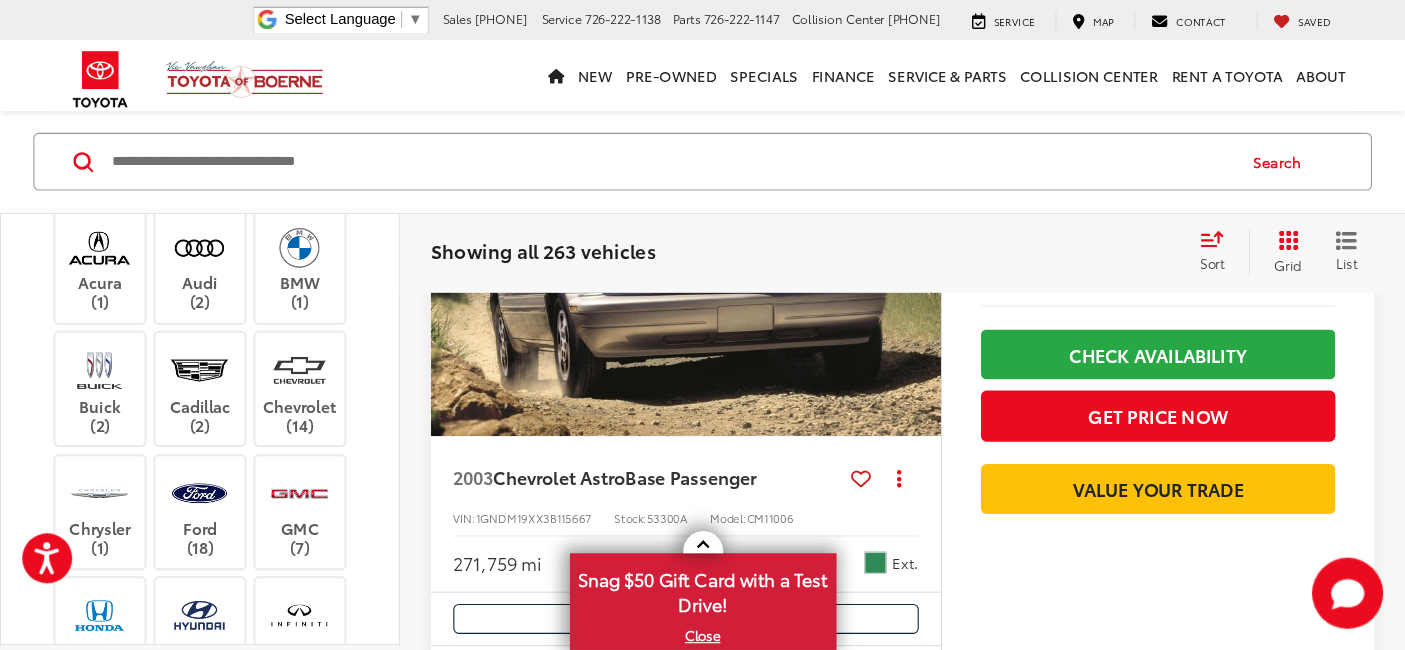 scroll, scrollTop: 960, scrollLeft: 0, axis: vertical 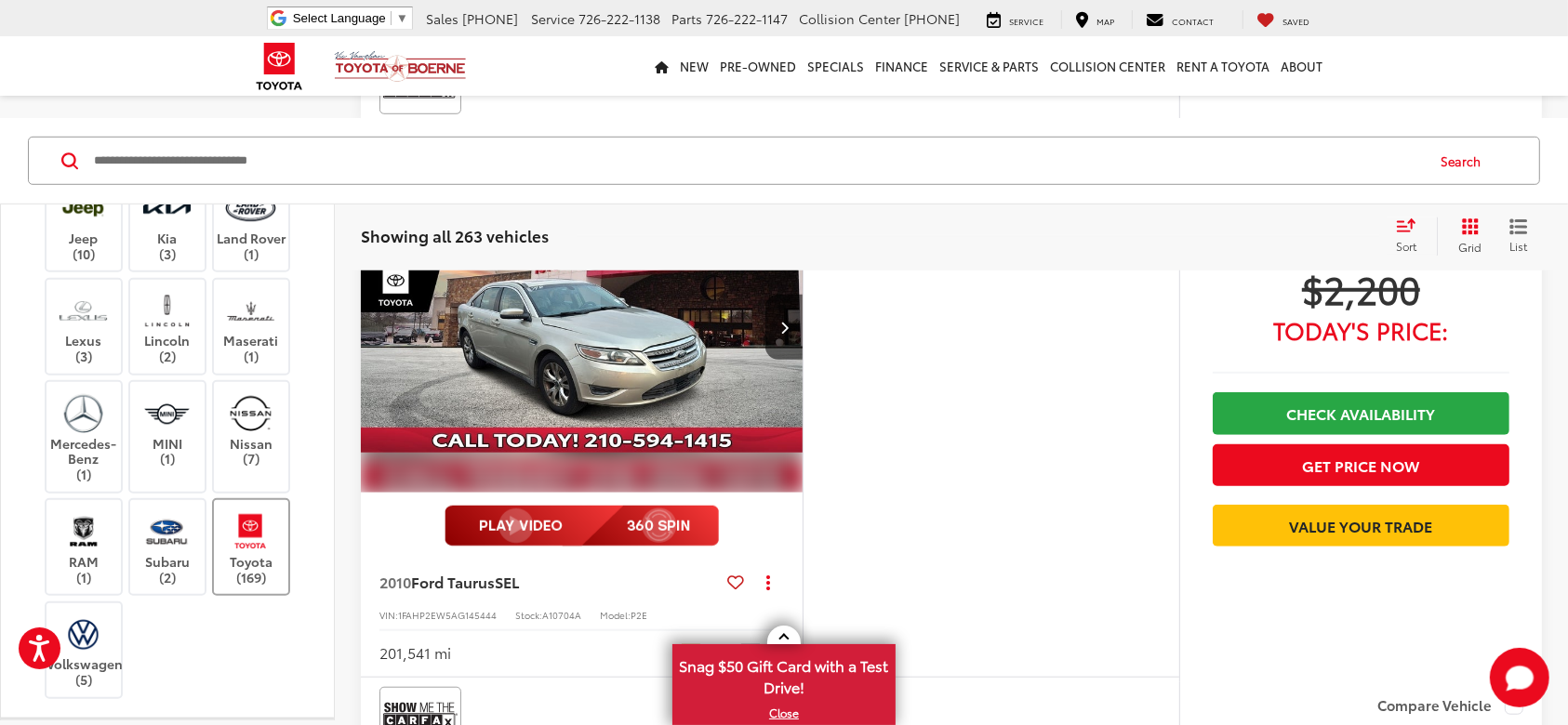 click at bounding box center [250, 532] 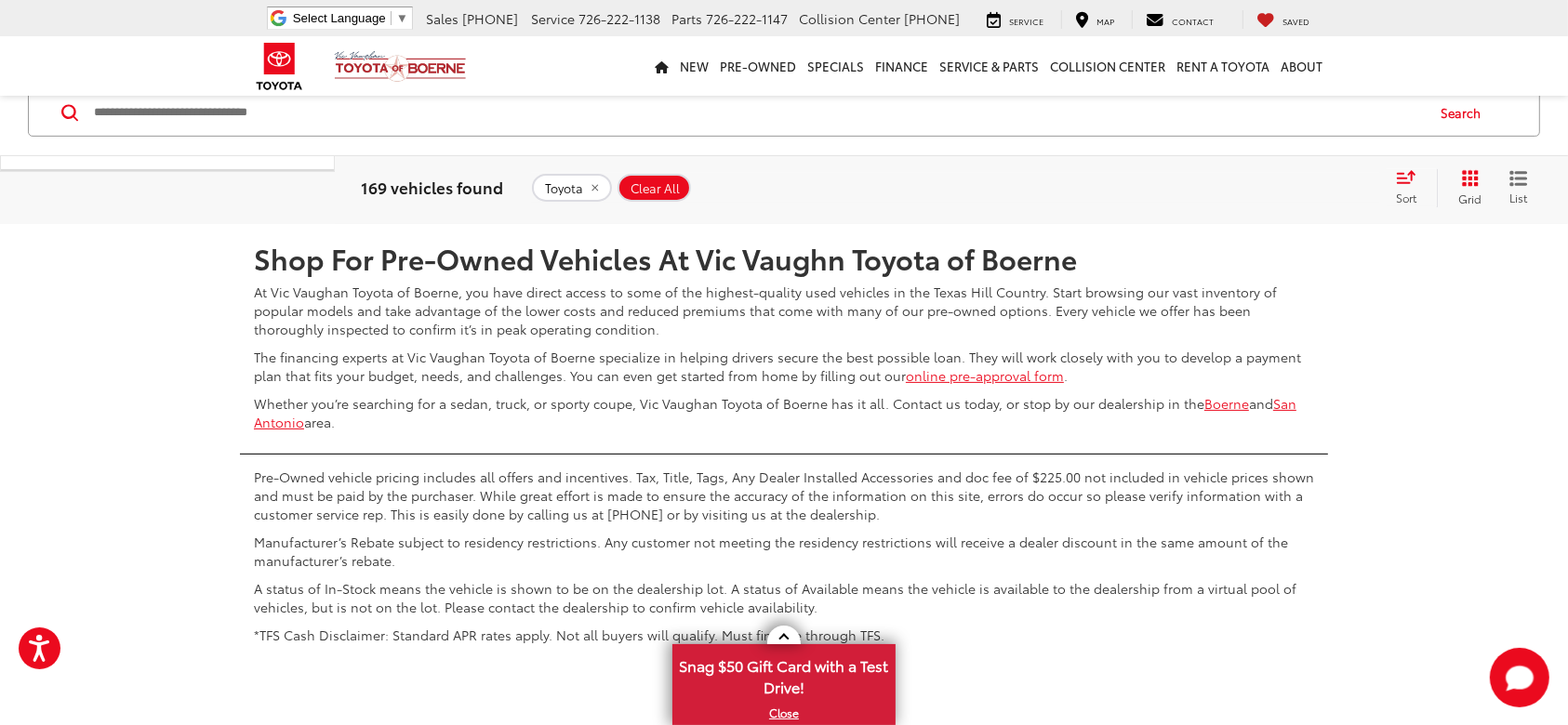 scroll, scrollTop: 7417, scrollLeft: 0, axis: vertical 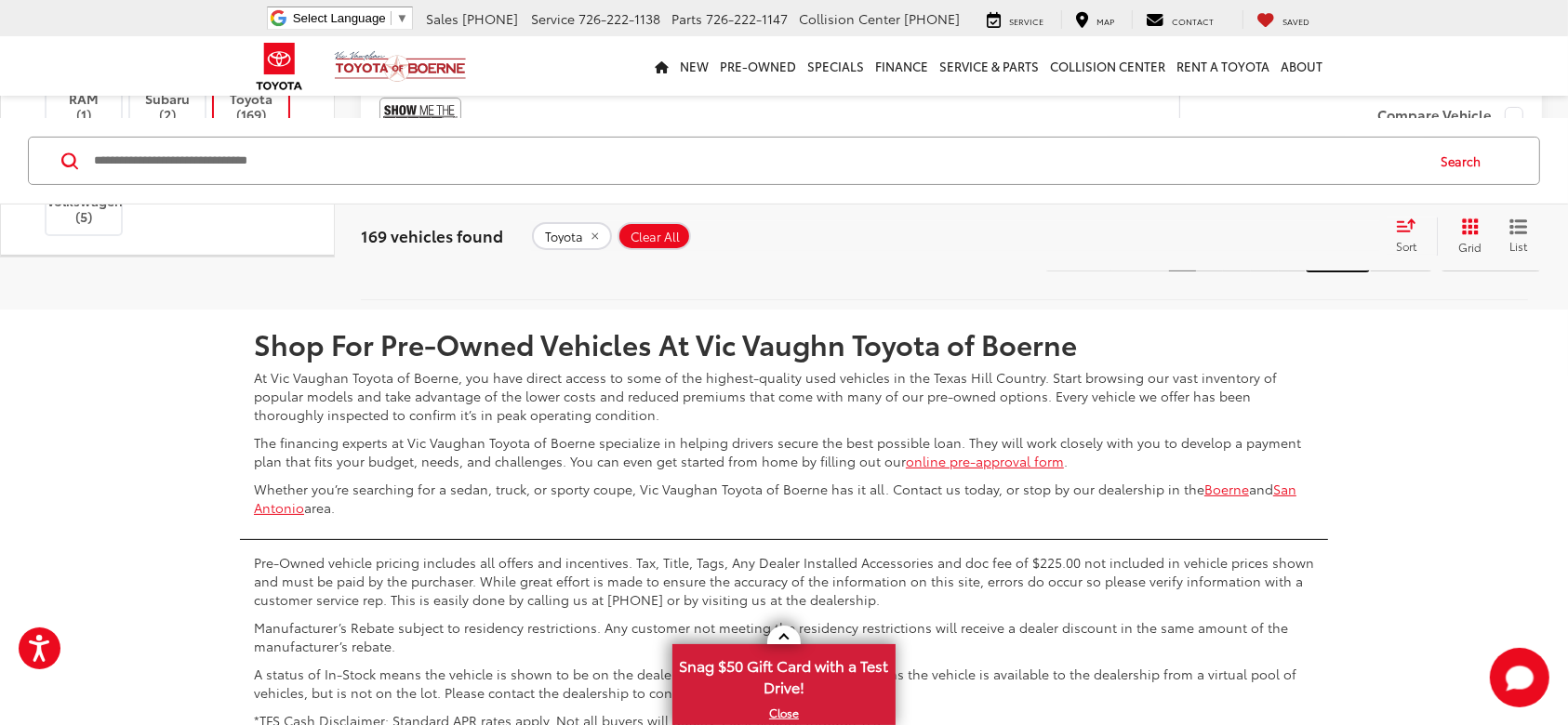 click on "Next" at bounding box center (1337, 255) 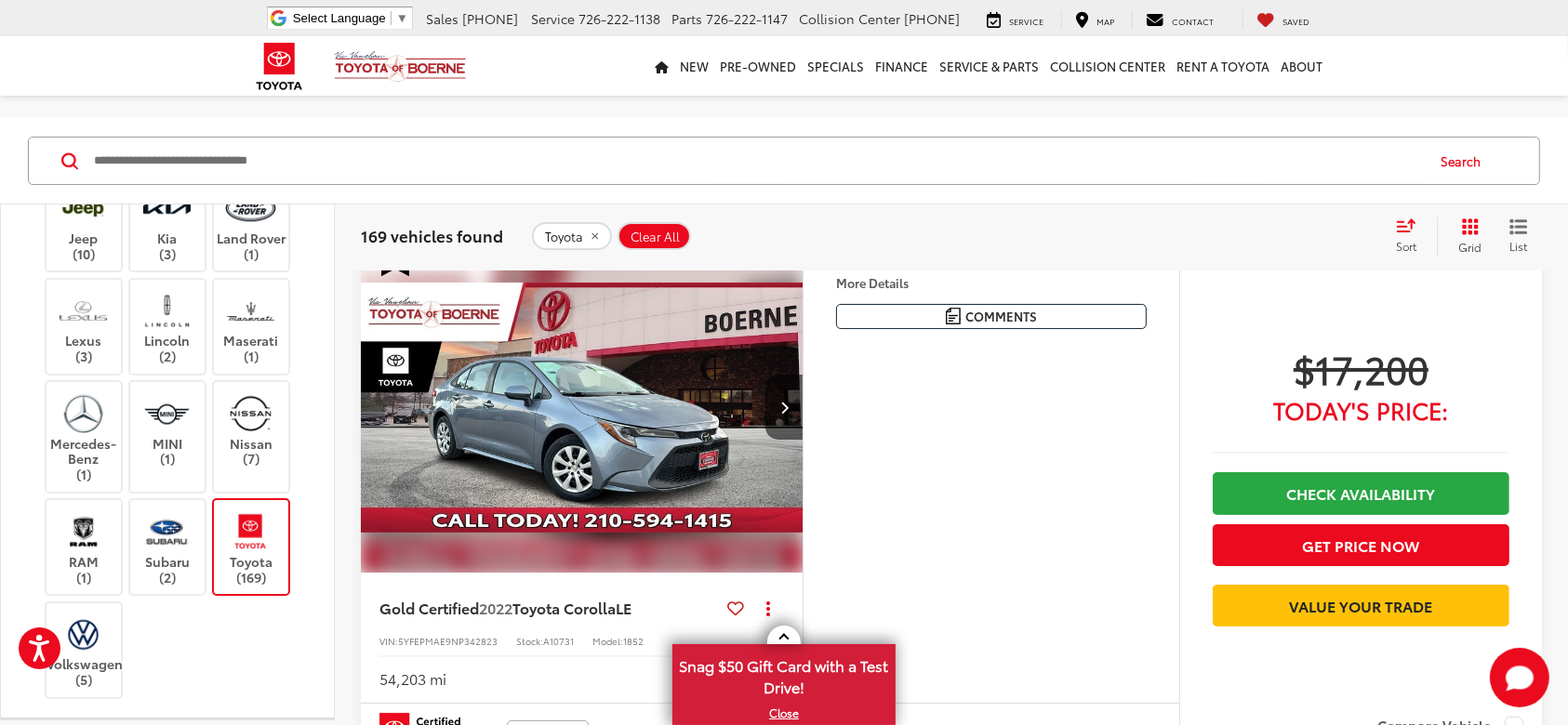 scroll, scrollTop: 81, scrollLeft: 0, axis: vertical 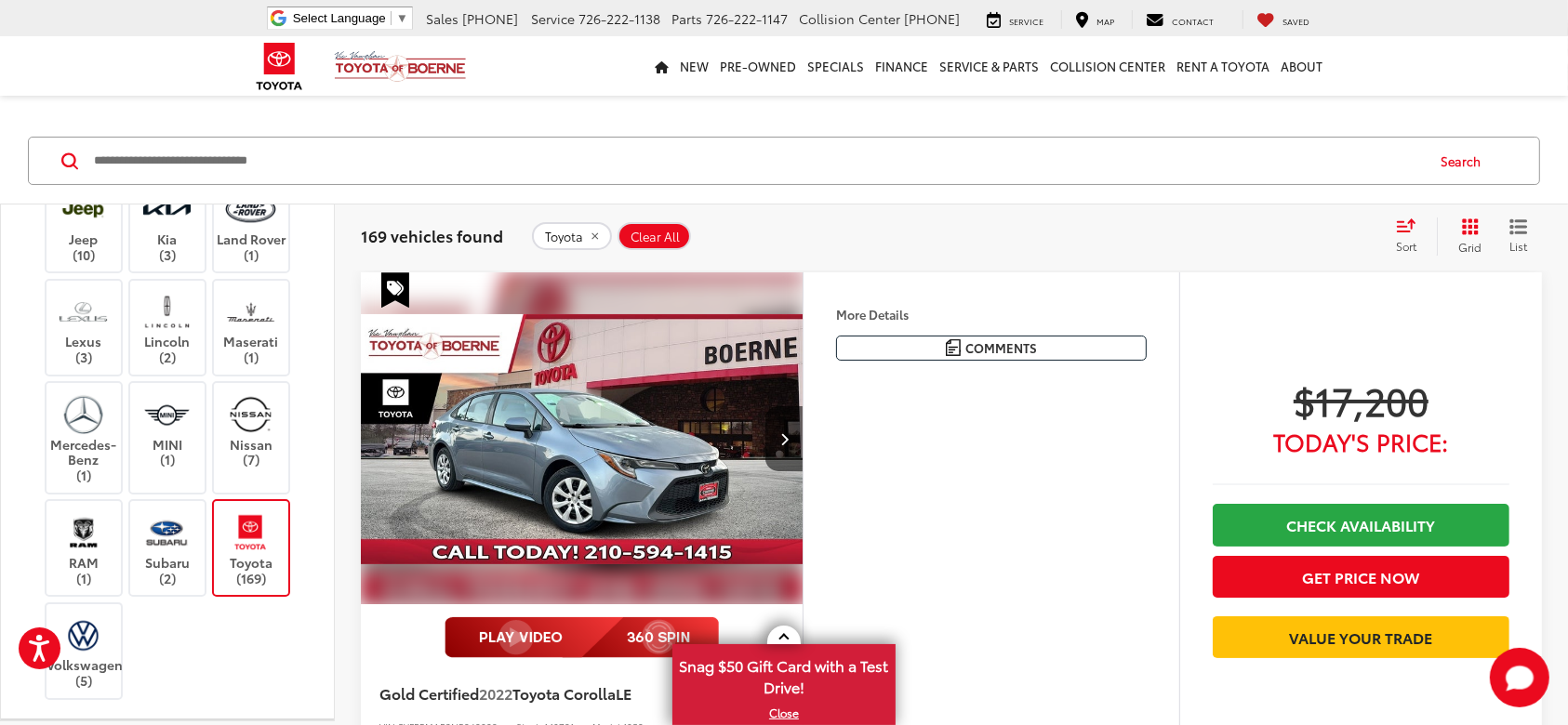 click on "Today's Price:" at bounding box center [1361, 442] 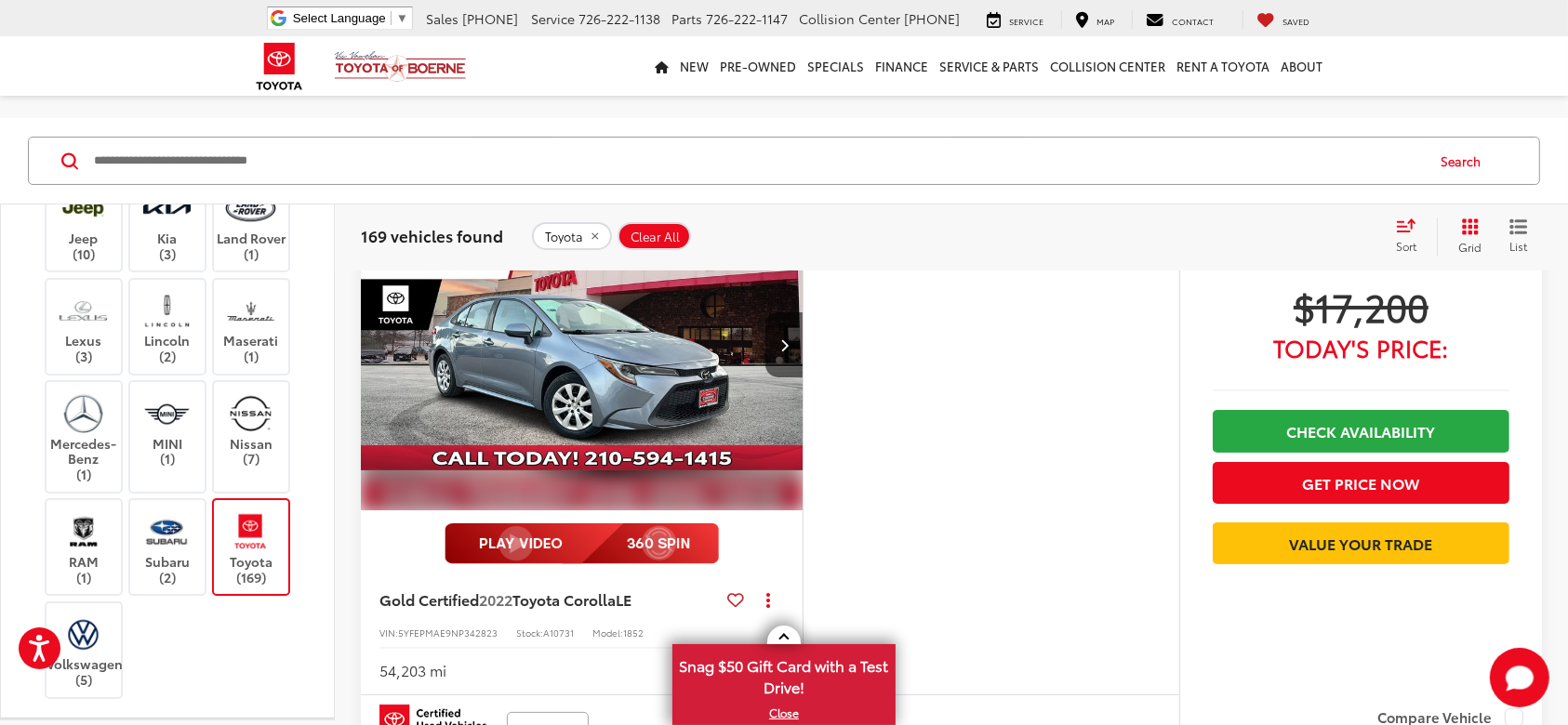 scroll, scrollTop: 179, scrollLeft: 0, axis: vertical 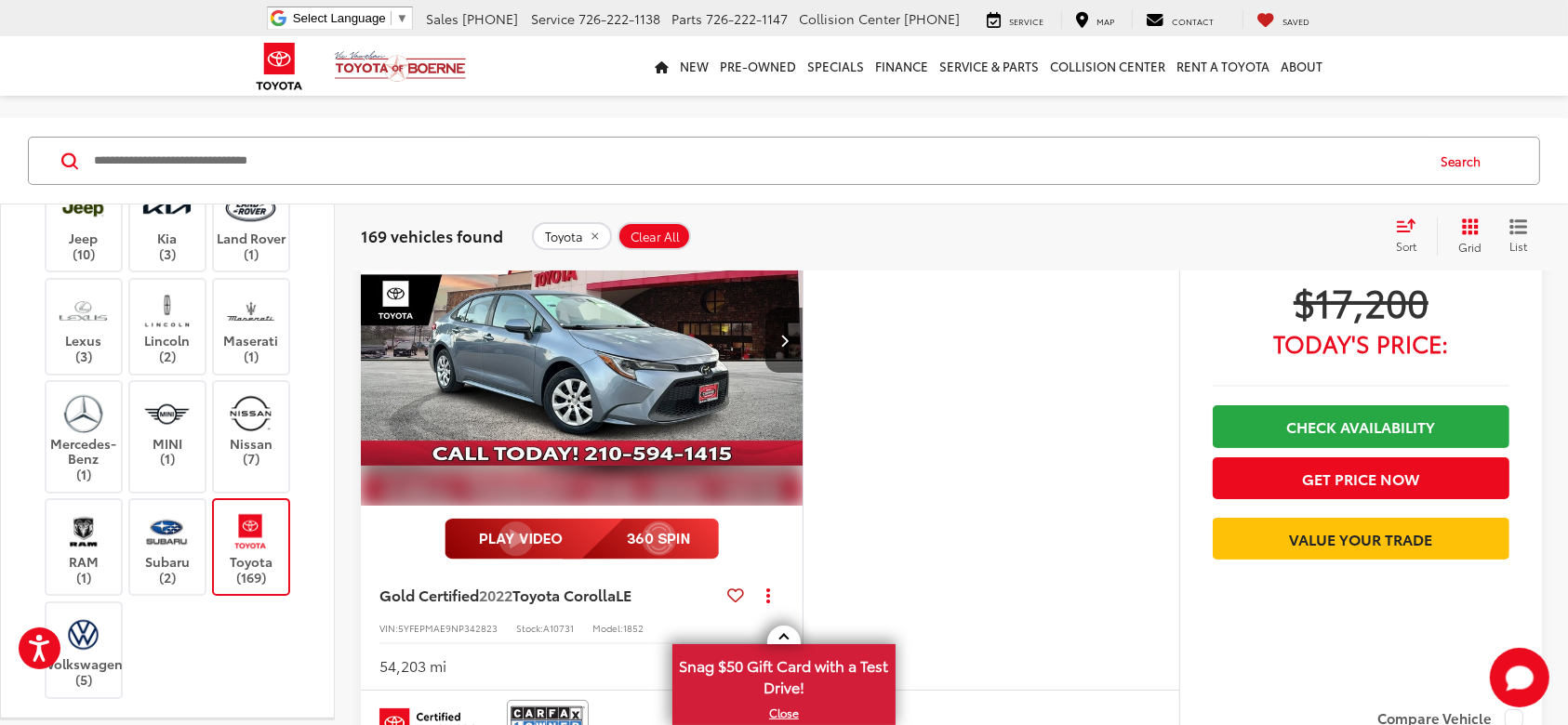 click at bounding box center [582, 340] 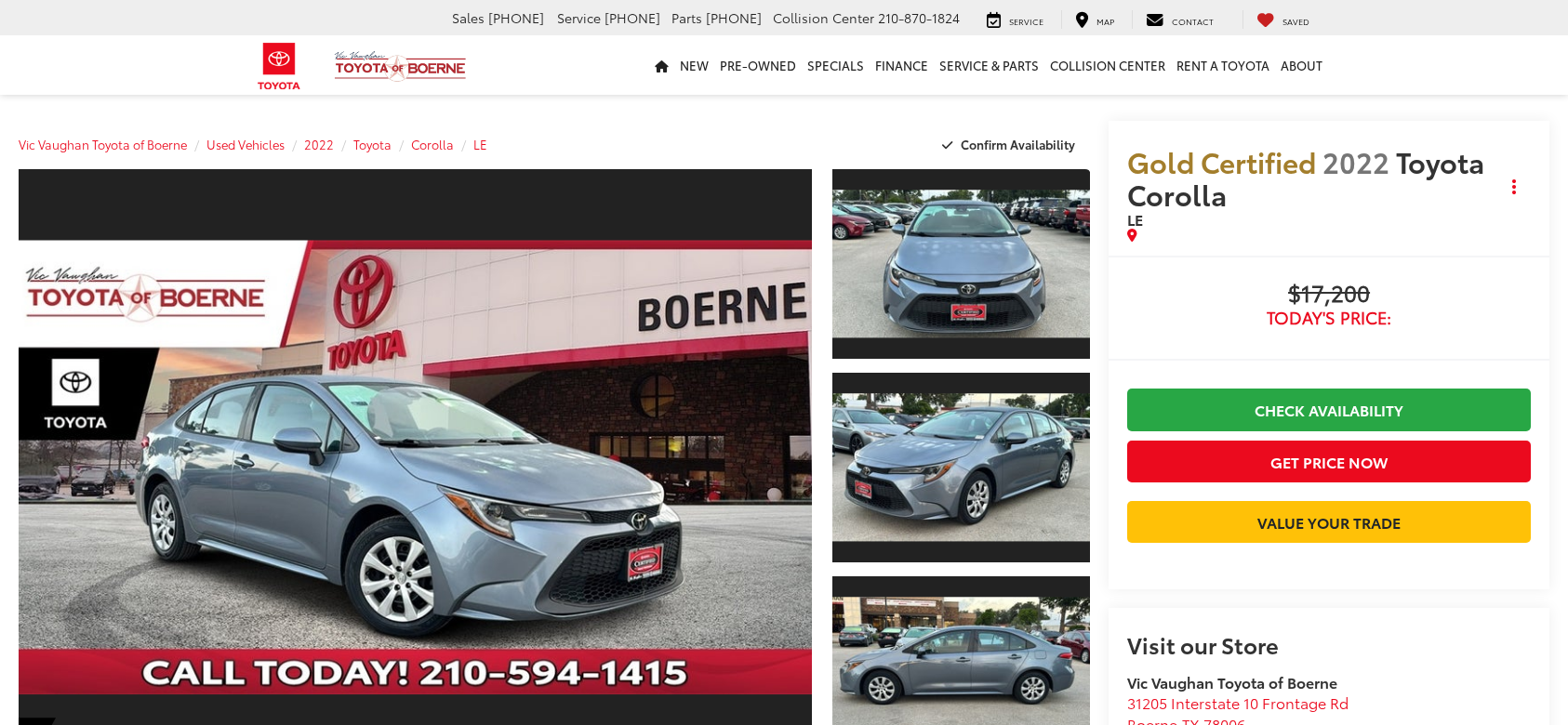 scroll, scrollTop: 0, scrollLeft: 0, axis: both 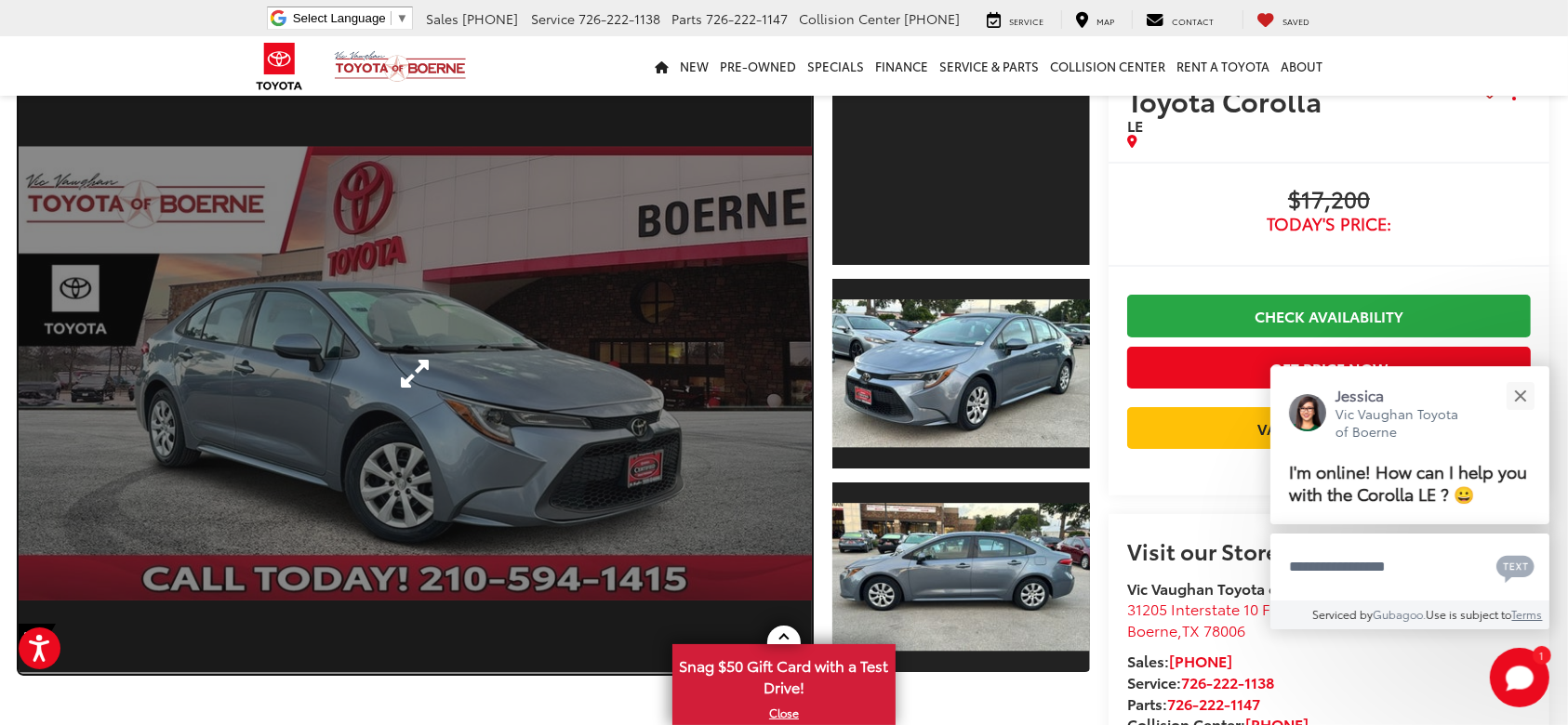 click at bounding box center [415, 374] 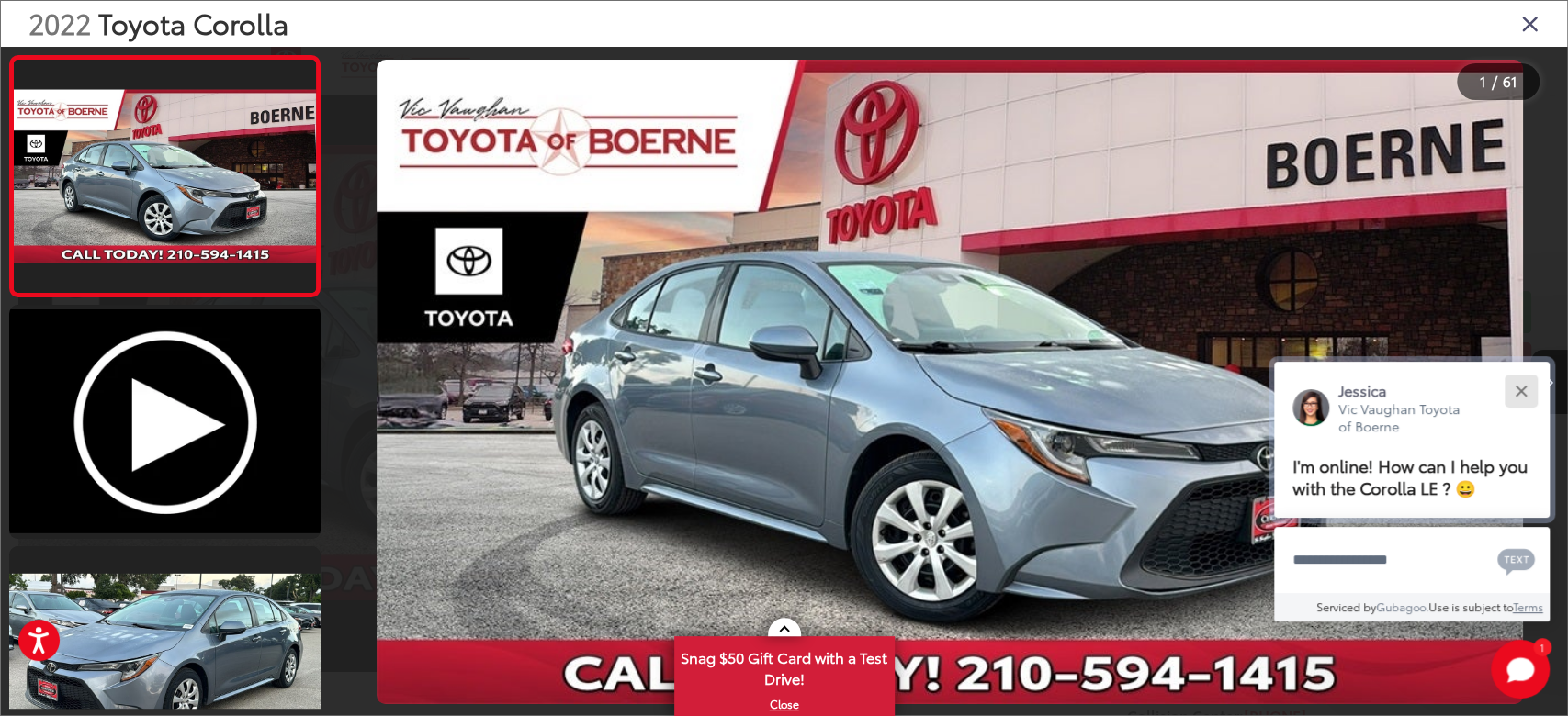 click at bounding box center [1520, 390] 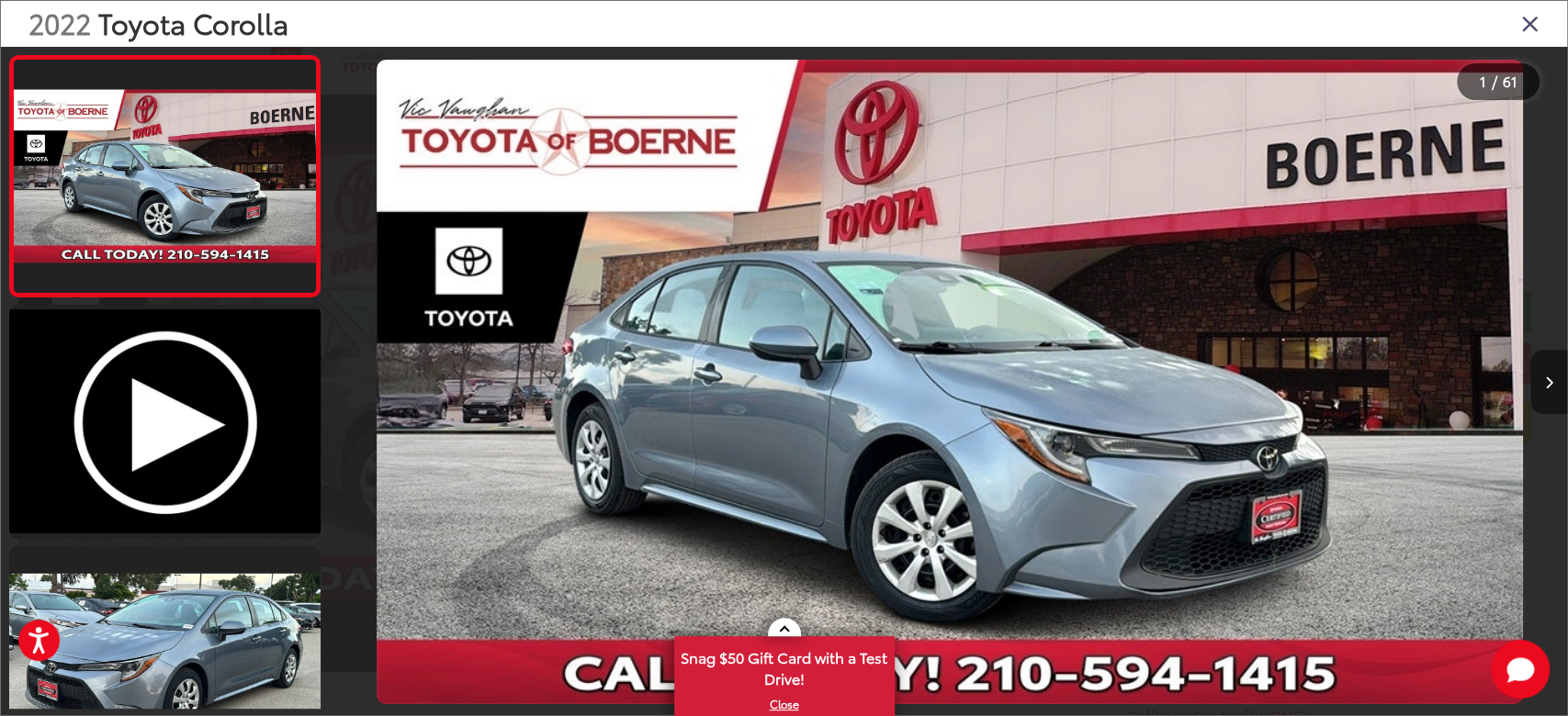 click at bounding box center [1549, 383] 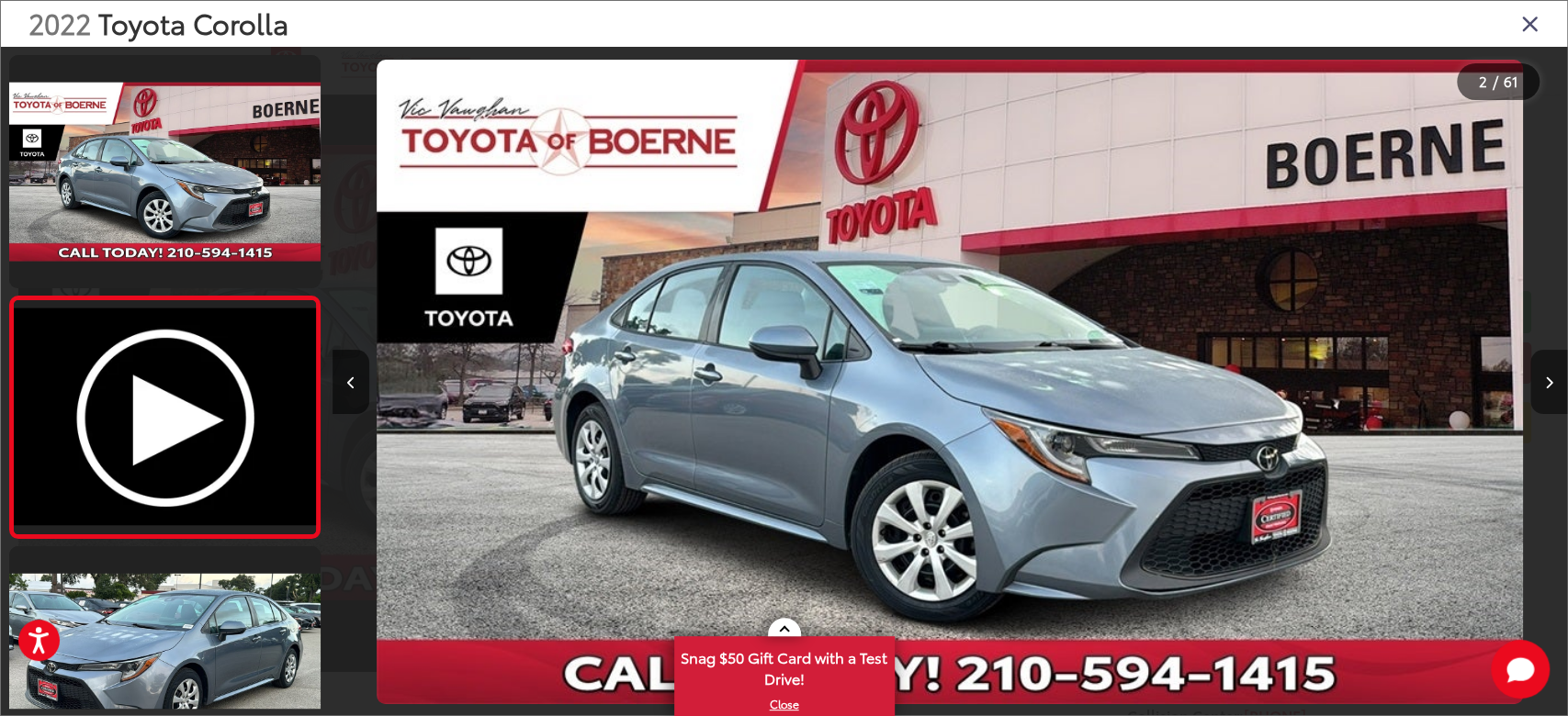 scroll, scrollTop: 0, scrollLeft: 333, axis: horizontal 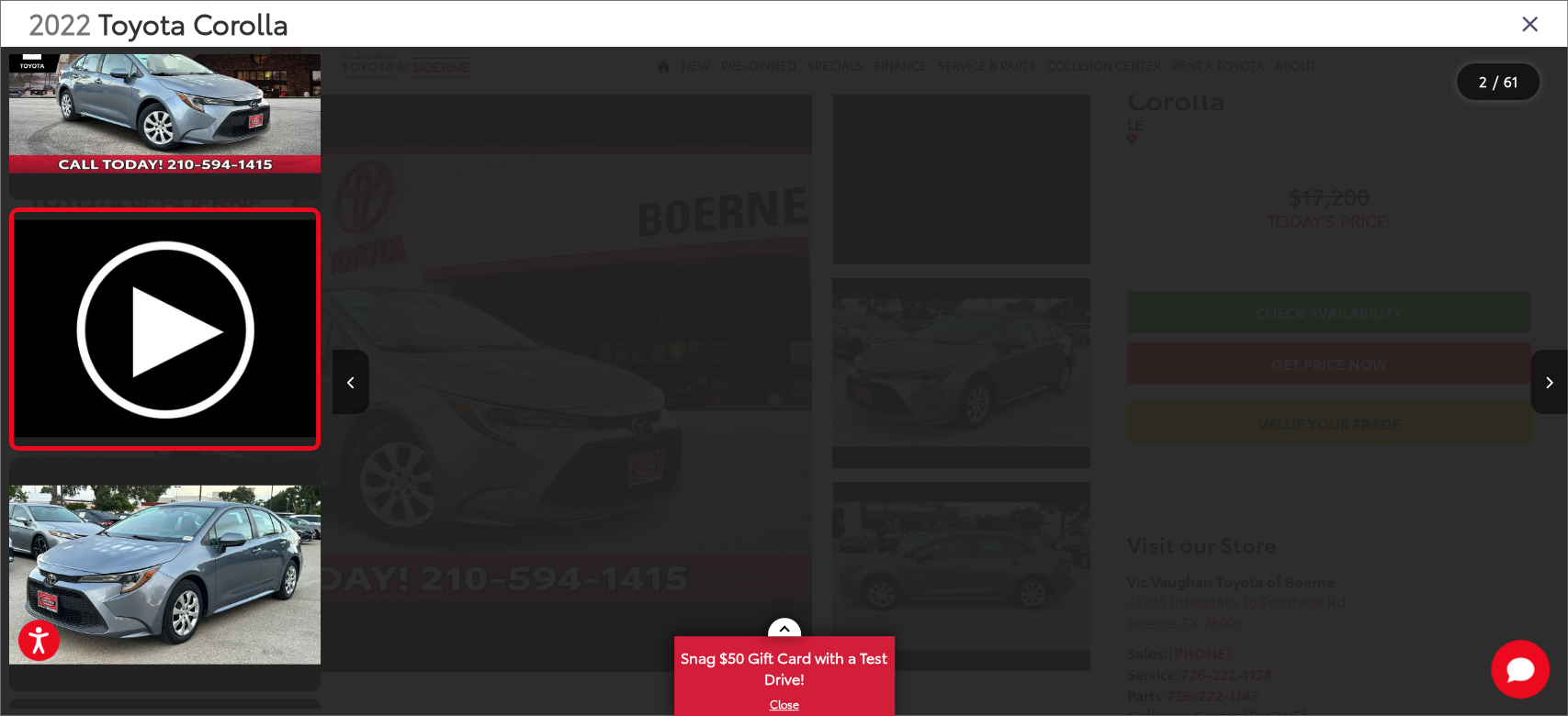 click at bounding box center (1549, 383) 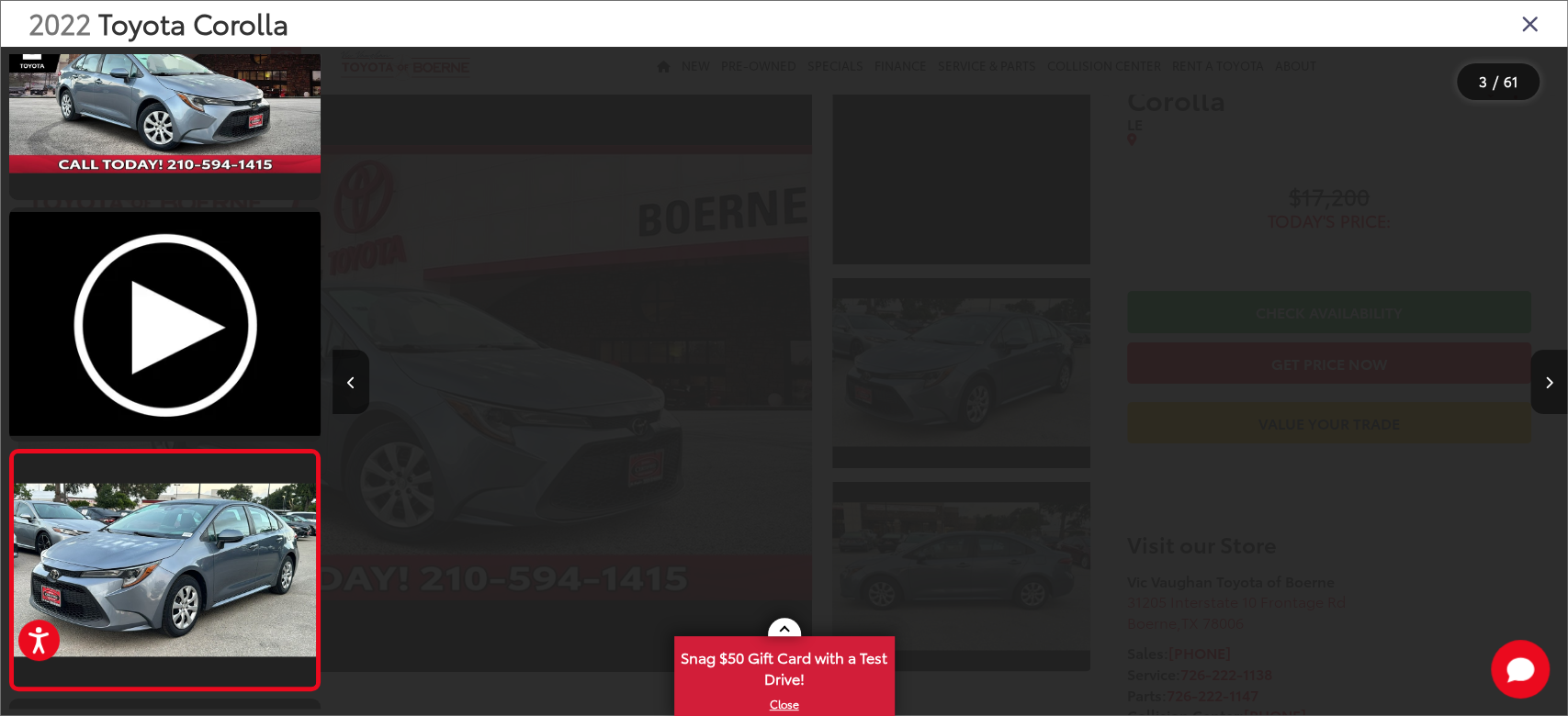 scroll, scrollTop: 0, scrollLeft: 1315, axis: horizontal 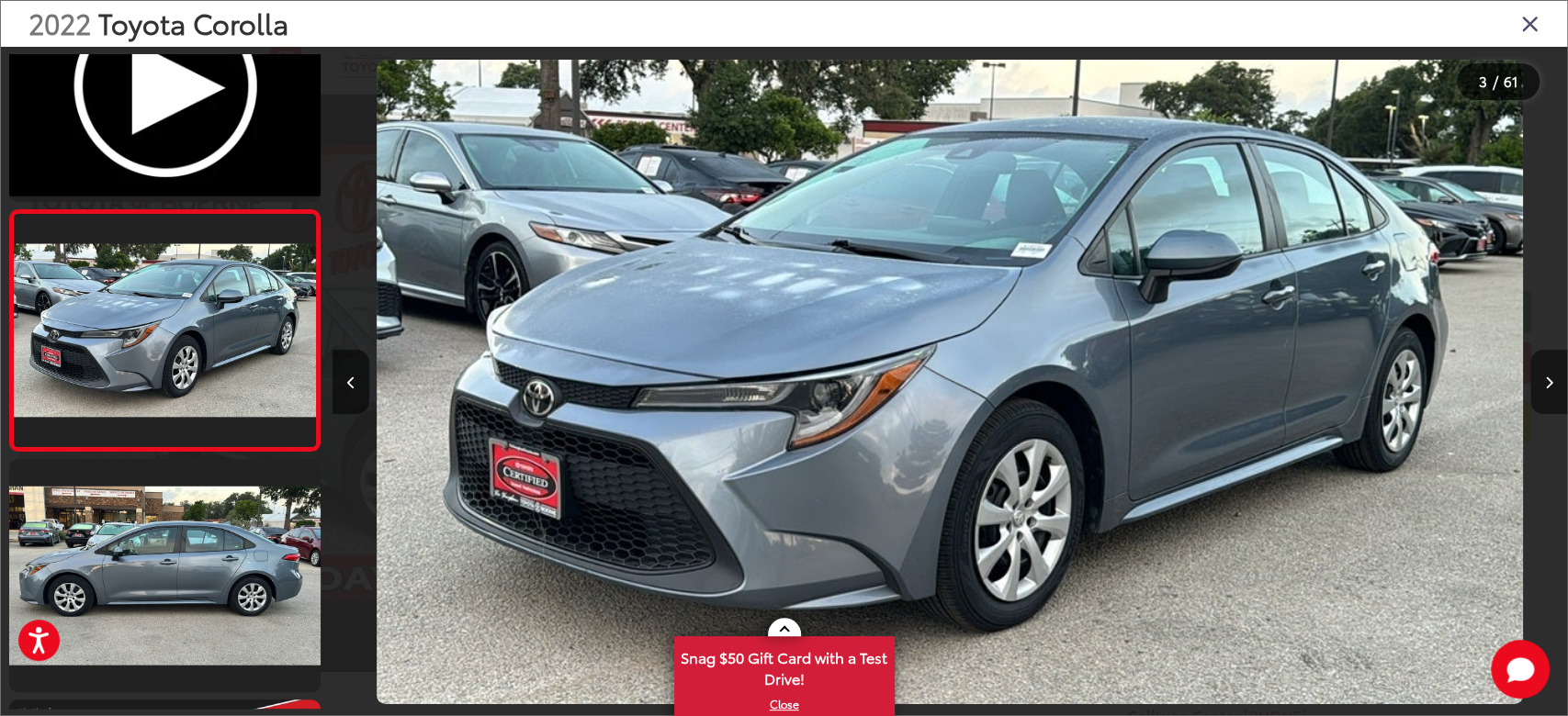 click at bounding box center (1549, 383) 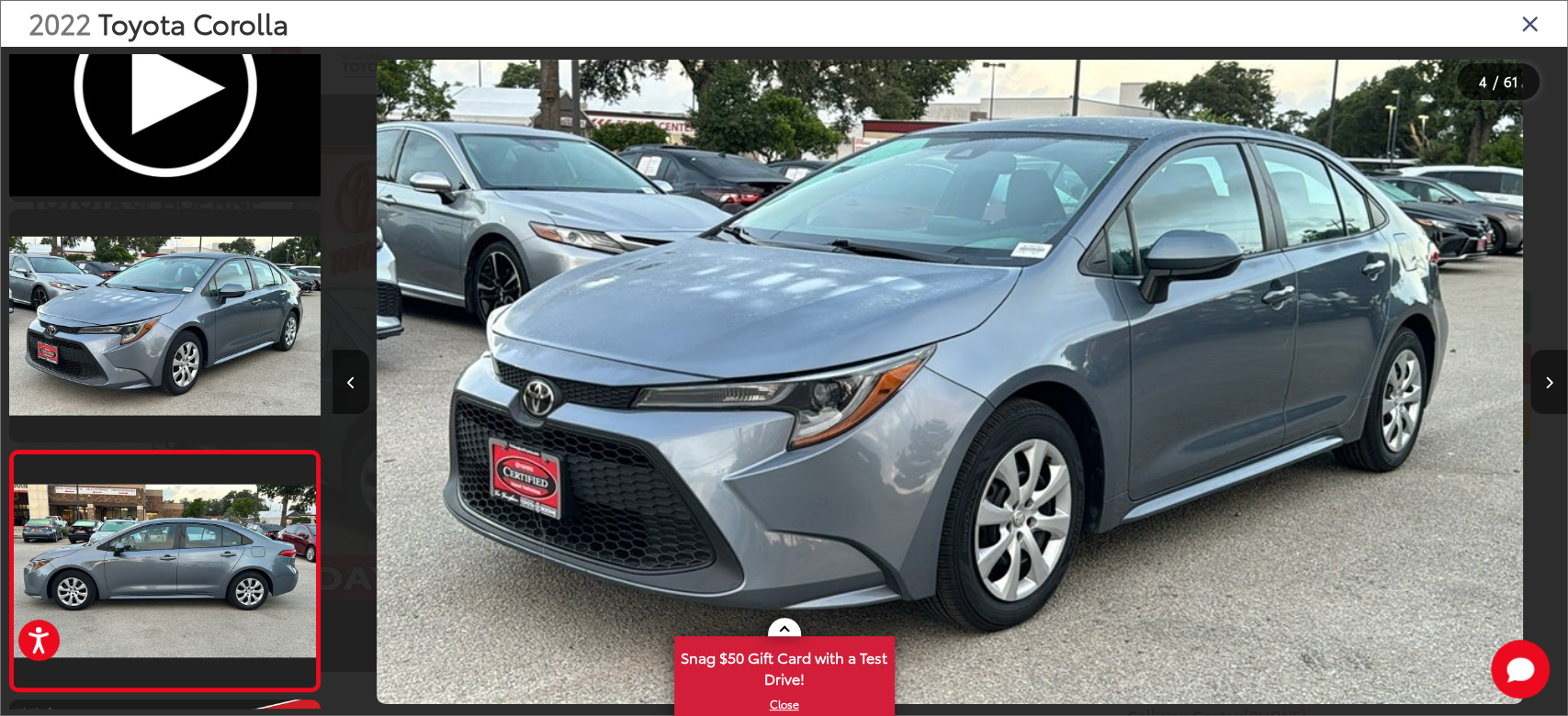 scroll, scrollTop: 0, scrollLeft: 2803, axis: horizontal 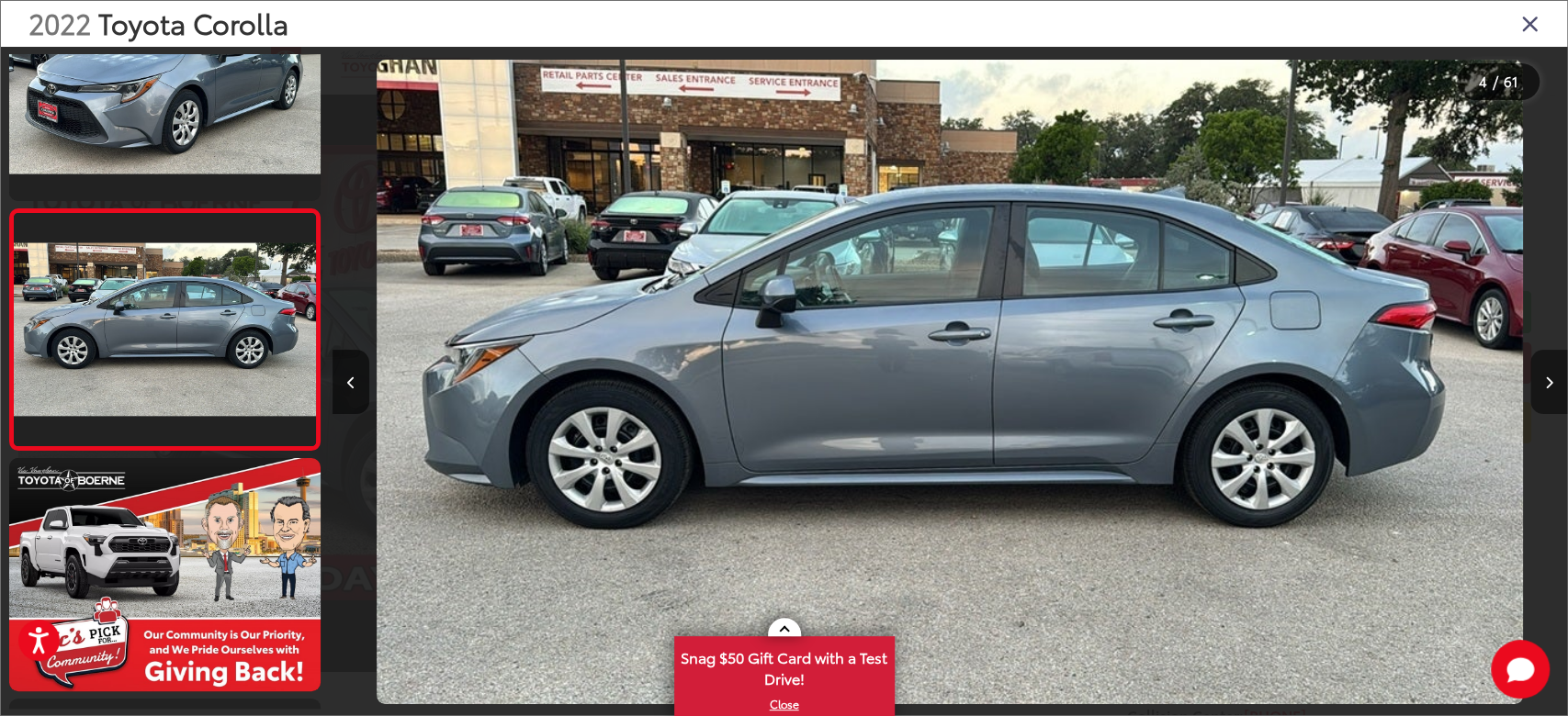 click at bounding box center [1549, 383] 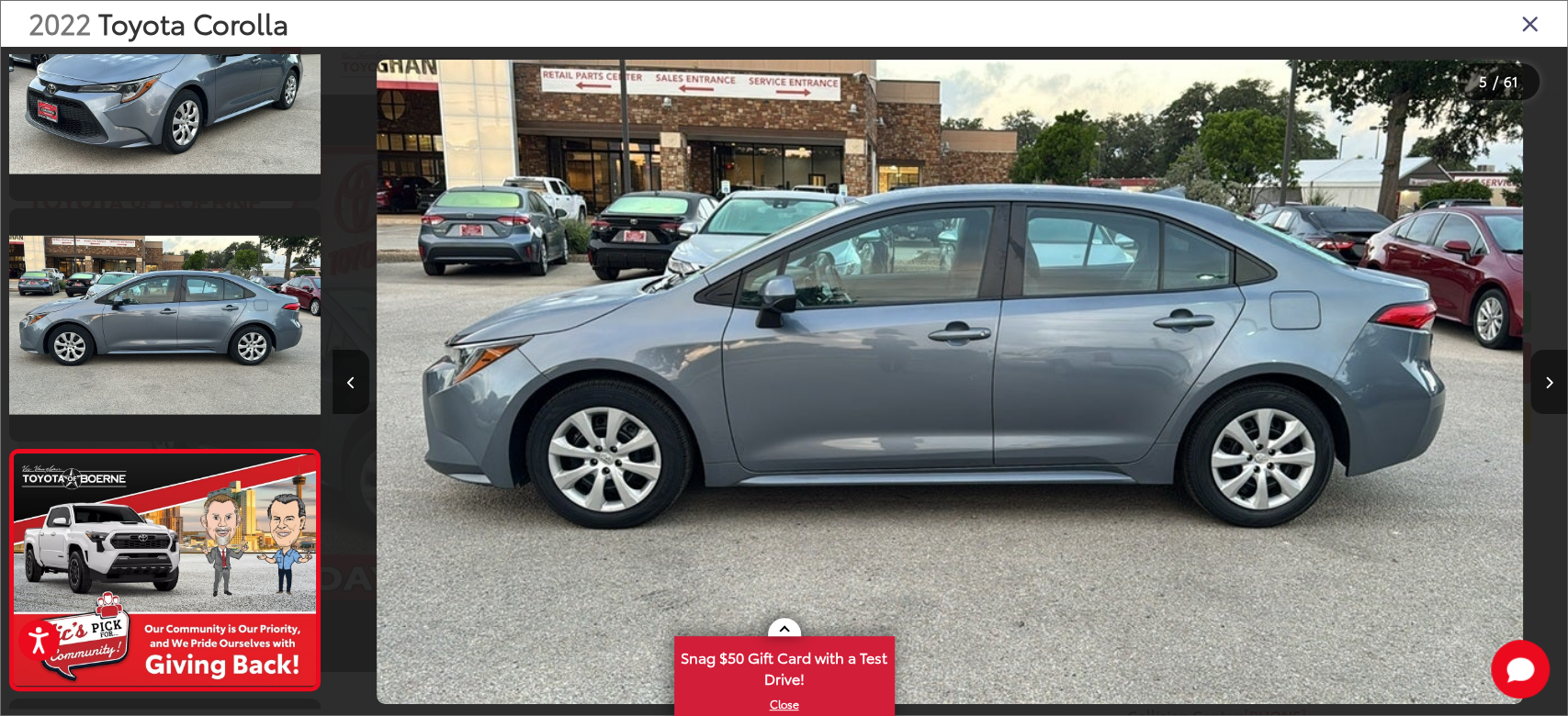 scroll, scrollTop: 0, scrollLeft: 3785, axis: horizontal 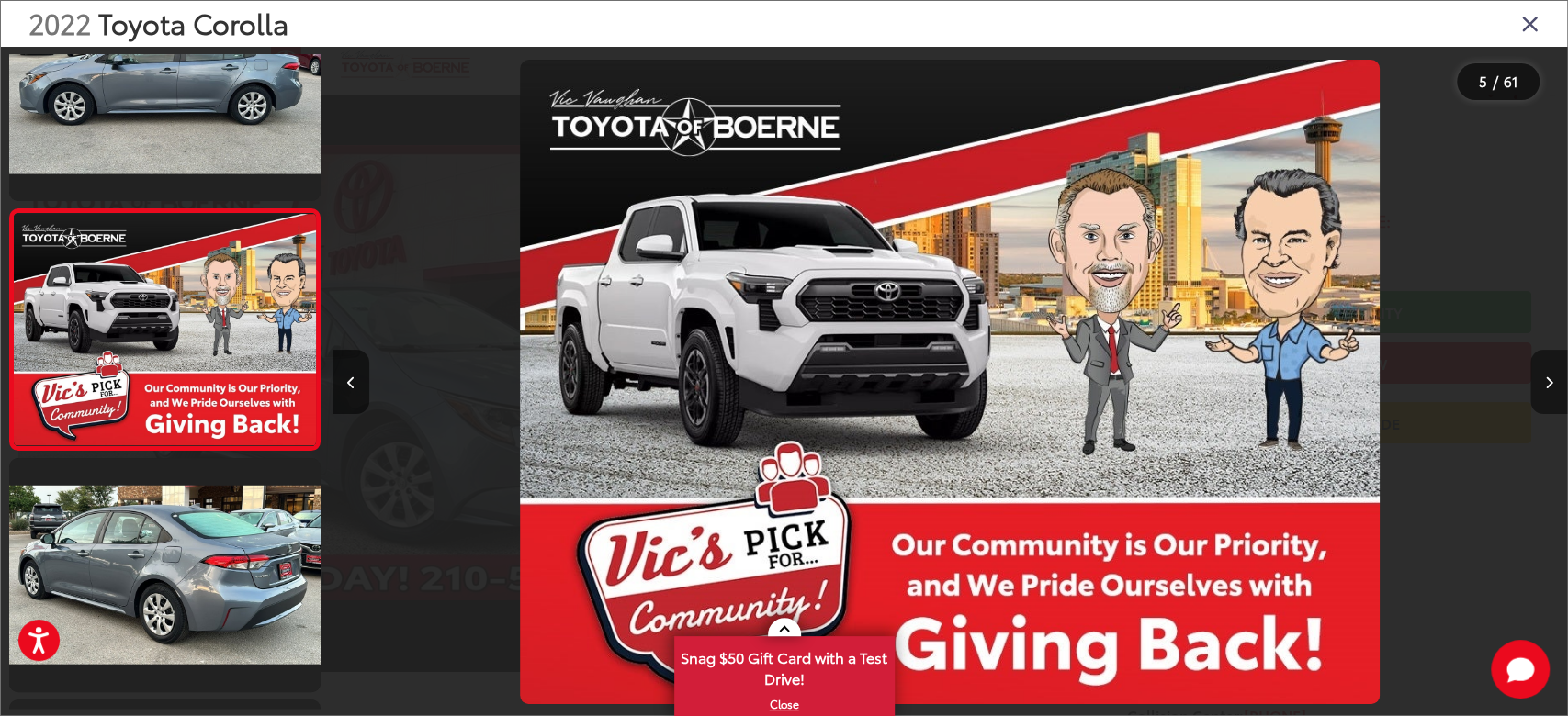 click at bounding box center [1549, 383] 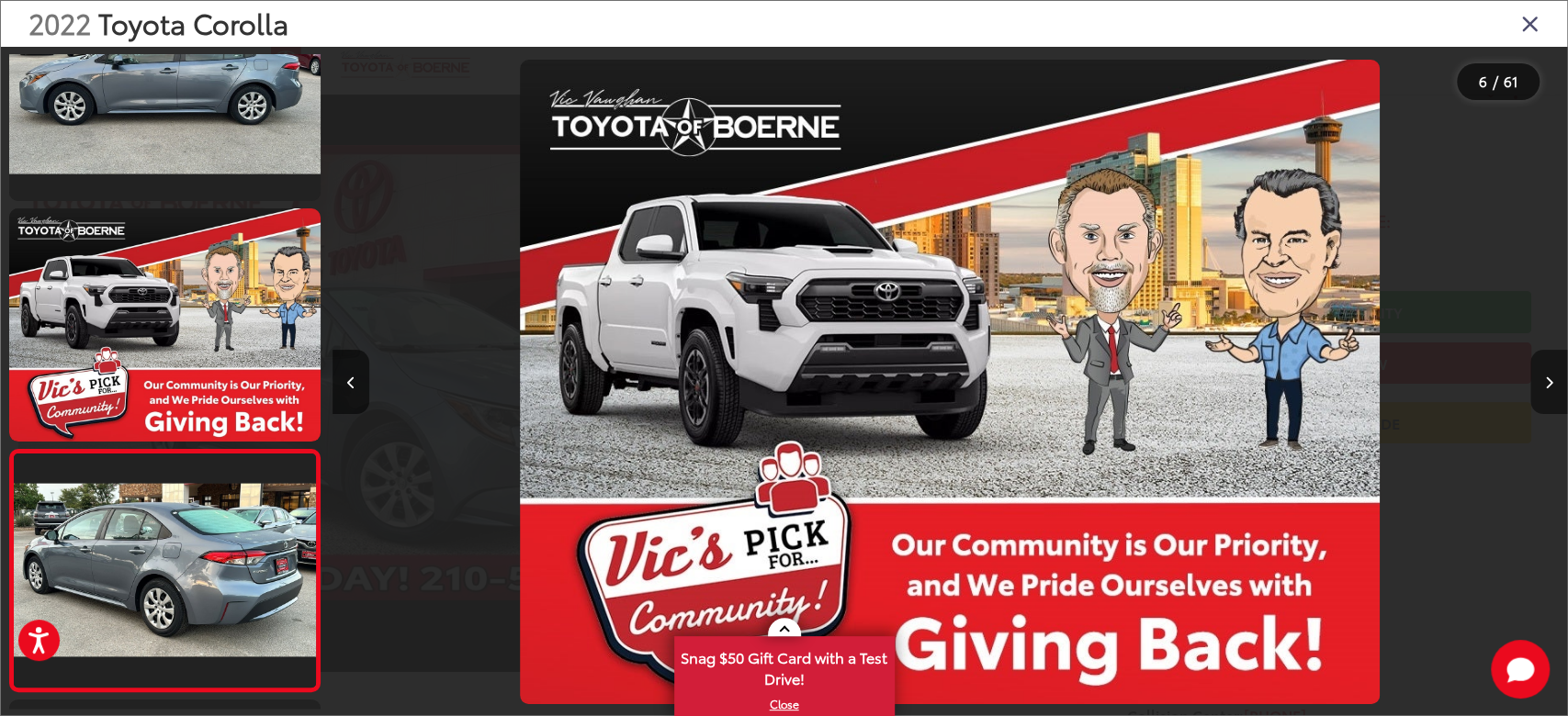 scroll, scrollTop: 0, scrollLeft: 5272, axis: horizontal 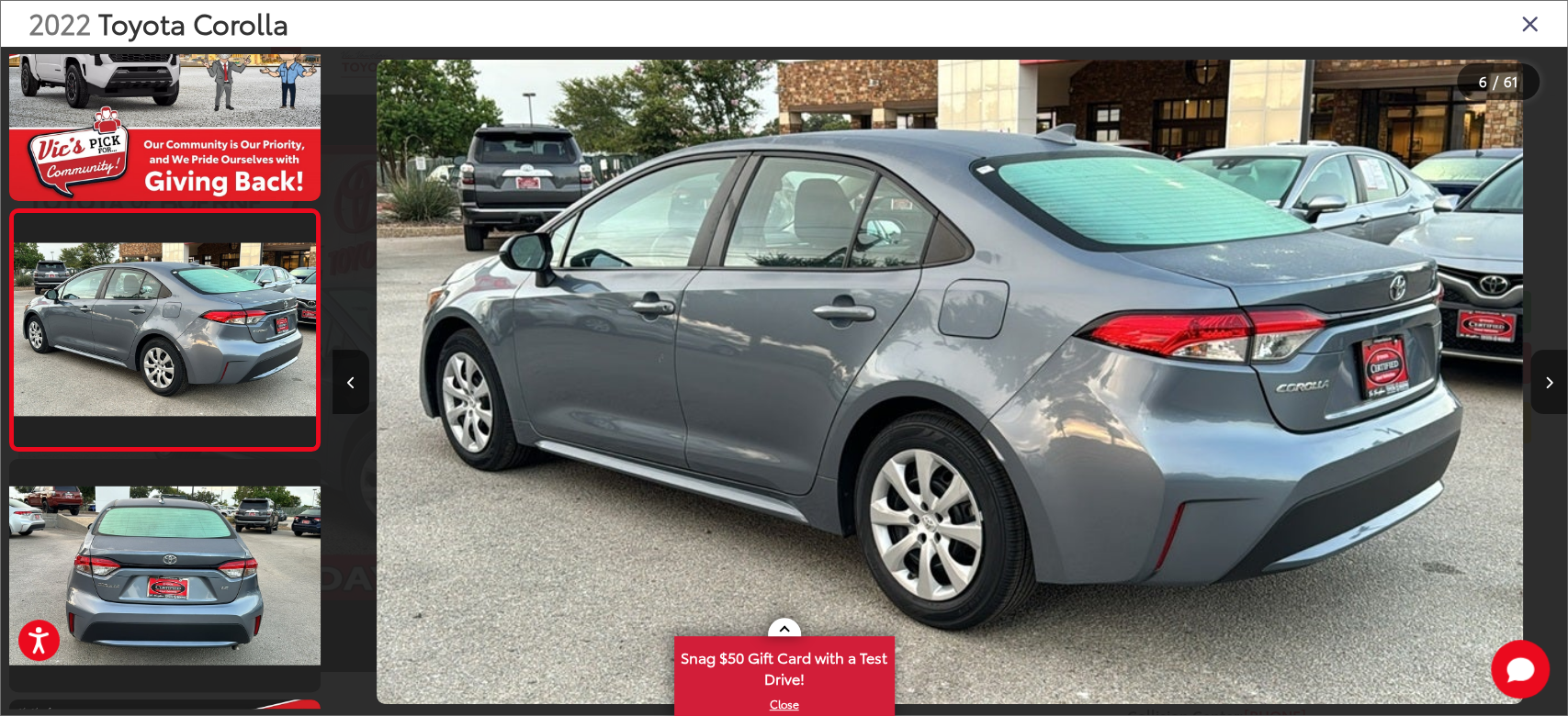 click at bounding box center (1549, 383) 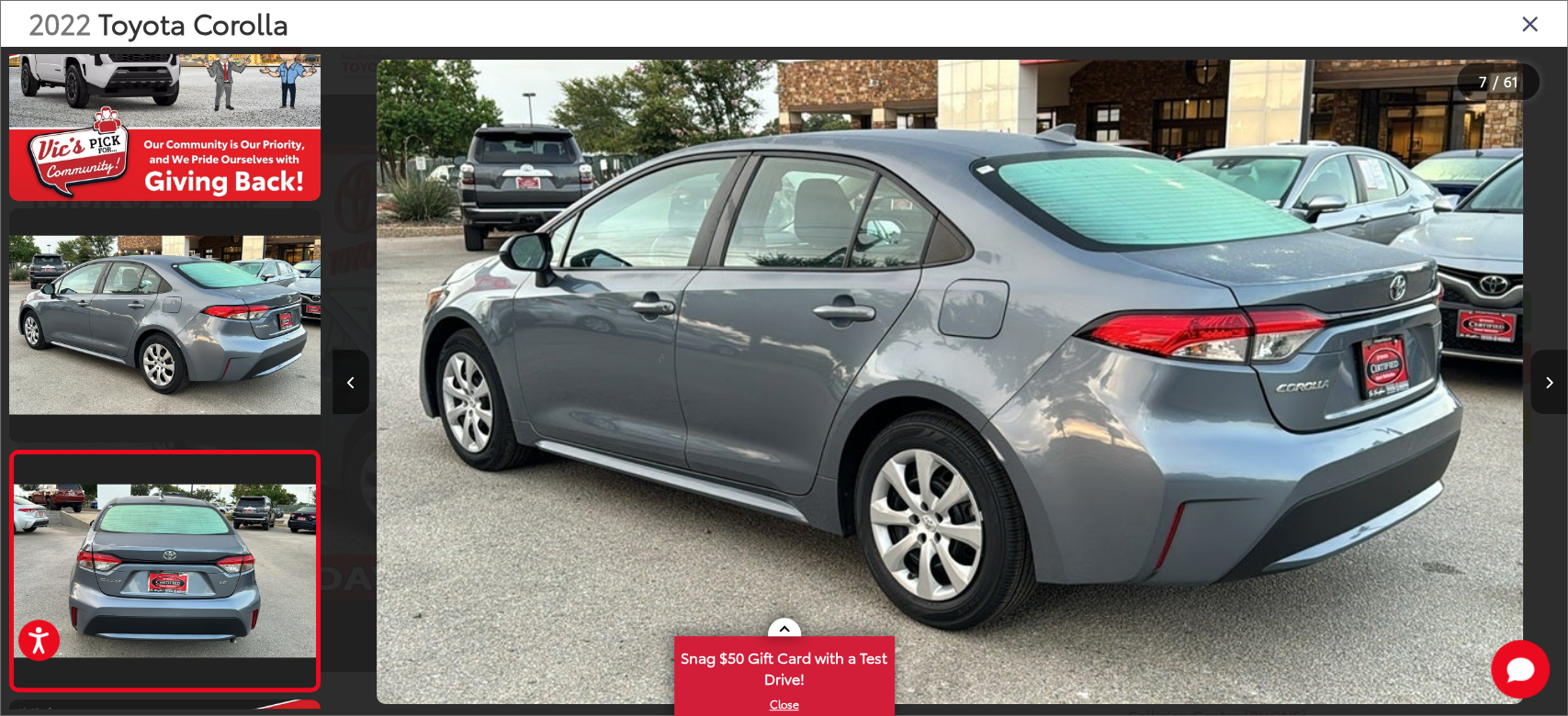 scroll, scrollTop: 0, scrollLeft: 6506, axis: horizontal 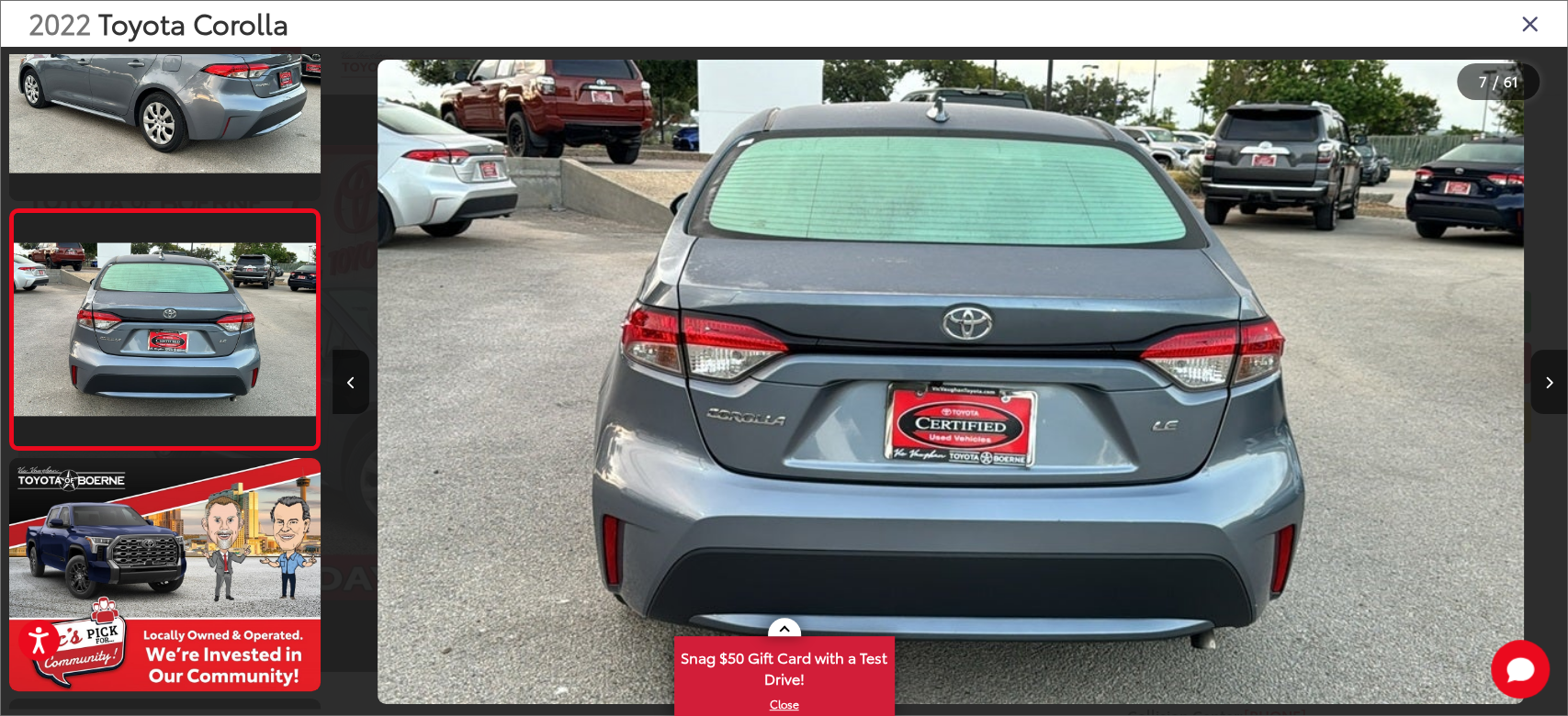 click at bounding box center (1549, 383) 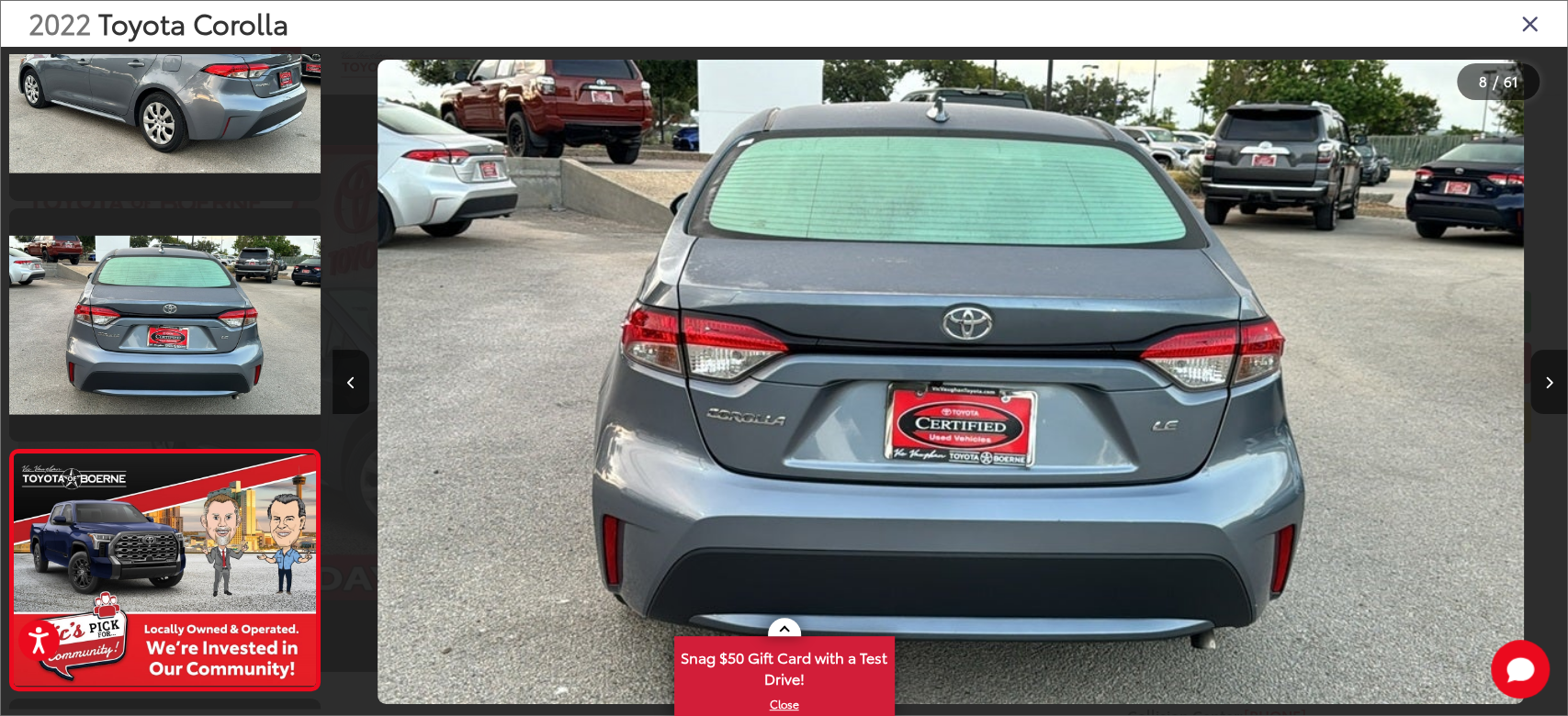 scroll, scrollTop: 0, scrollLeft: 7741, axis: horizontal 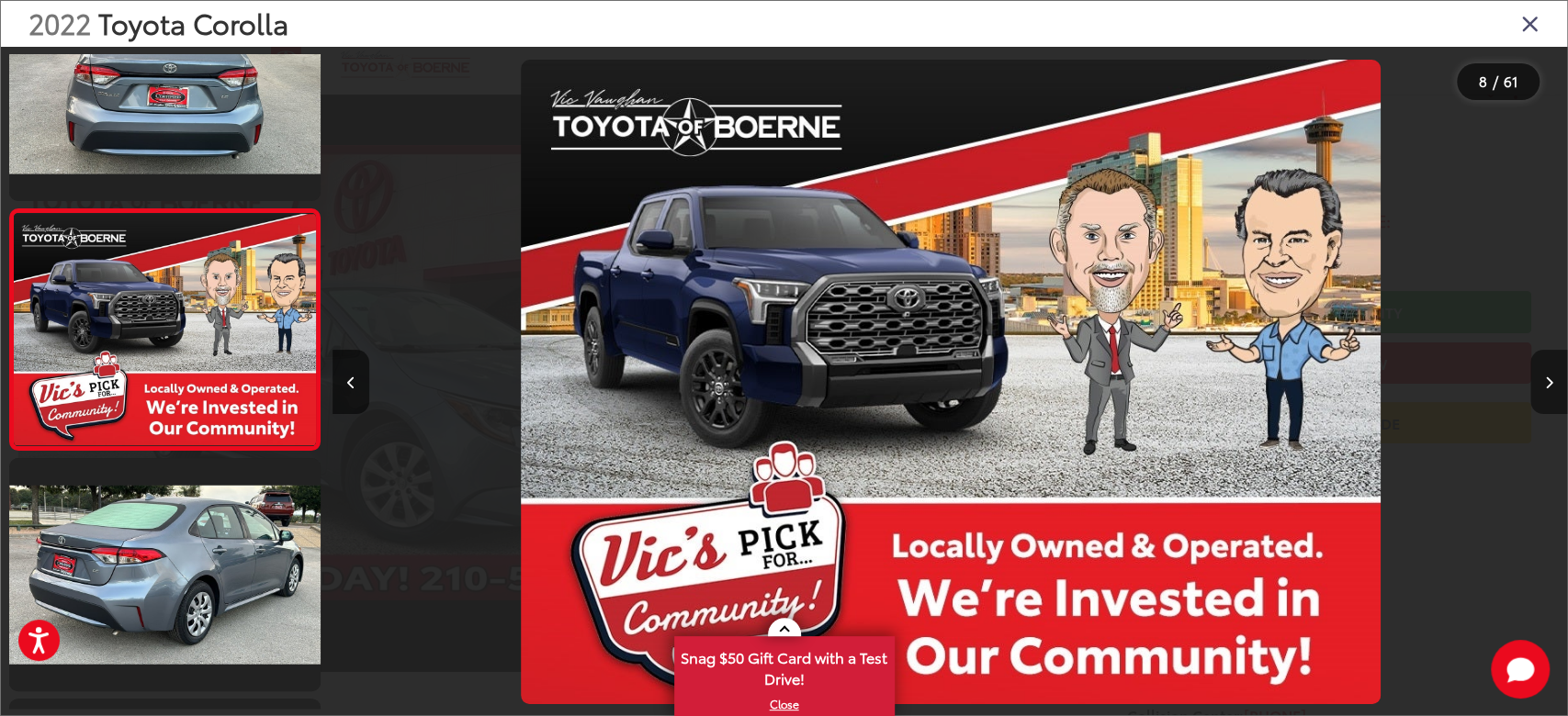 click at bounding box center (1549, 383) 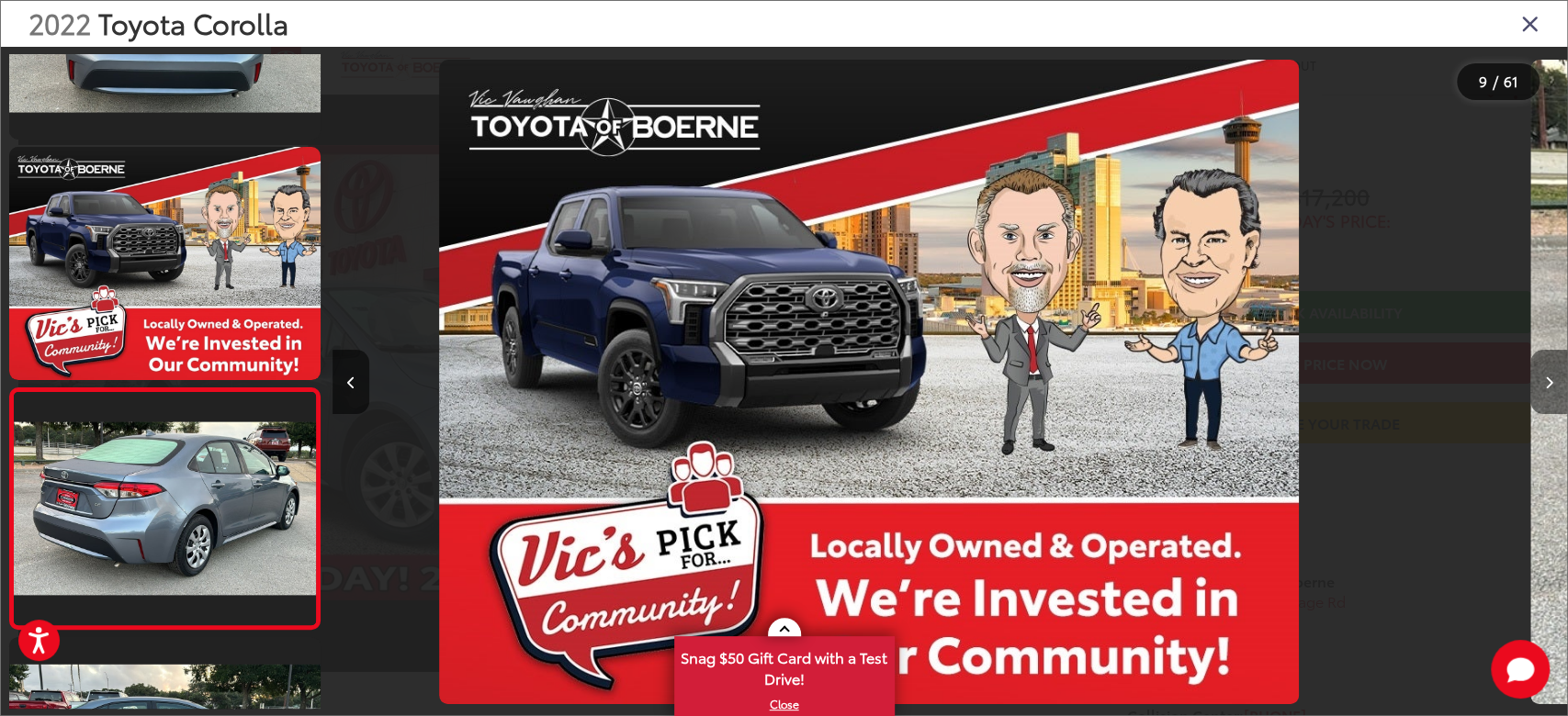 scroll, scrollTop: 1743, scrollLeft: 0, axis: vertical 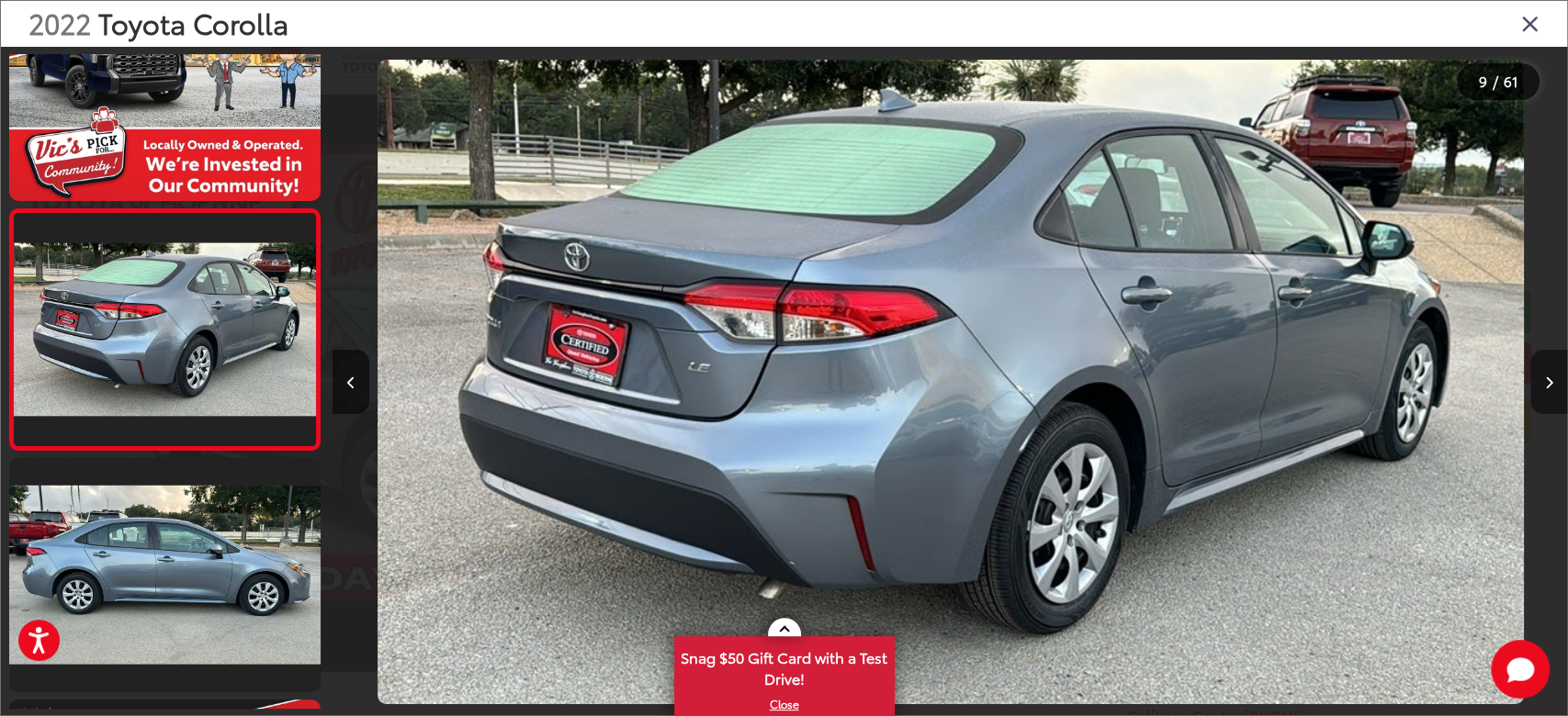 click at bounding box center [1549, 383] 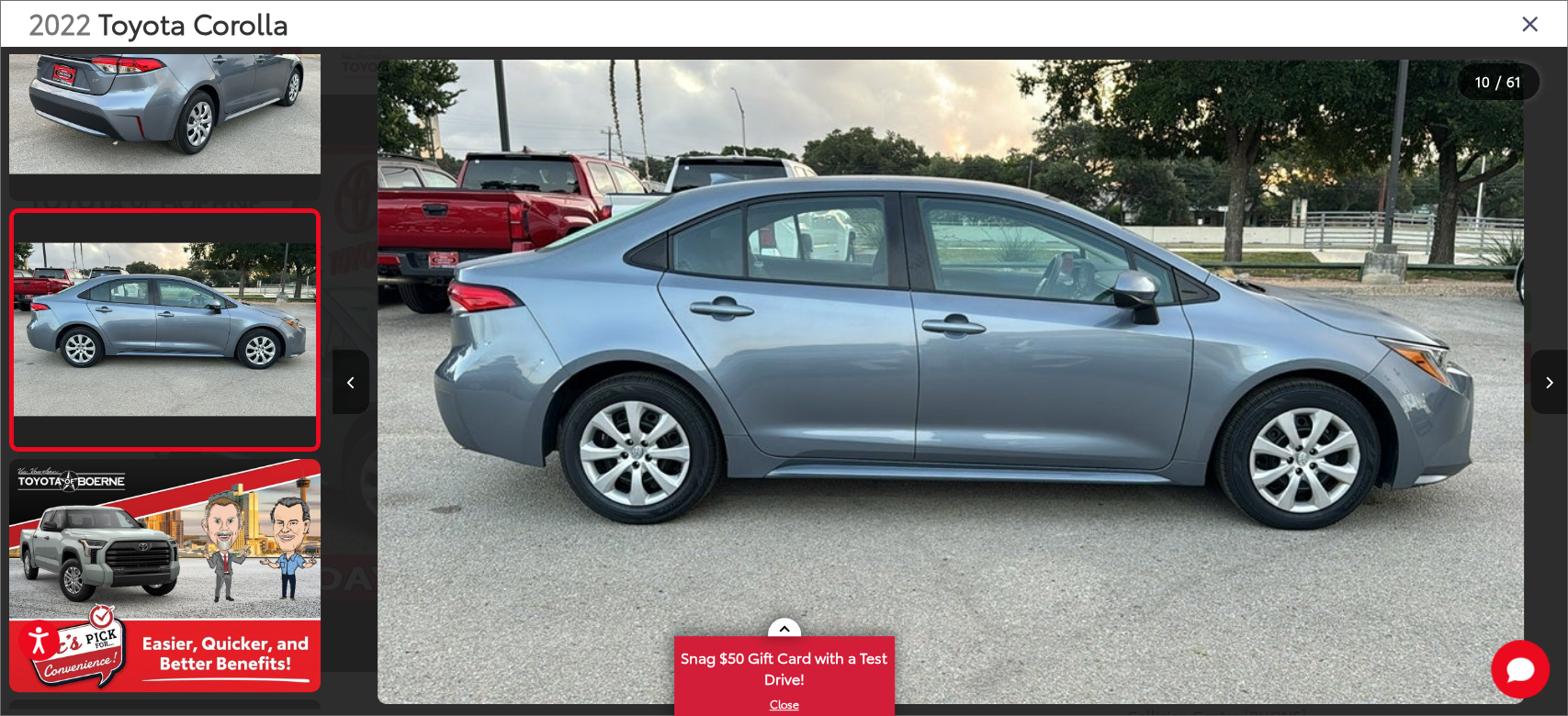 click at bounding box center (1549, 383) 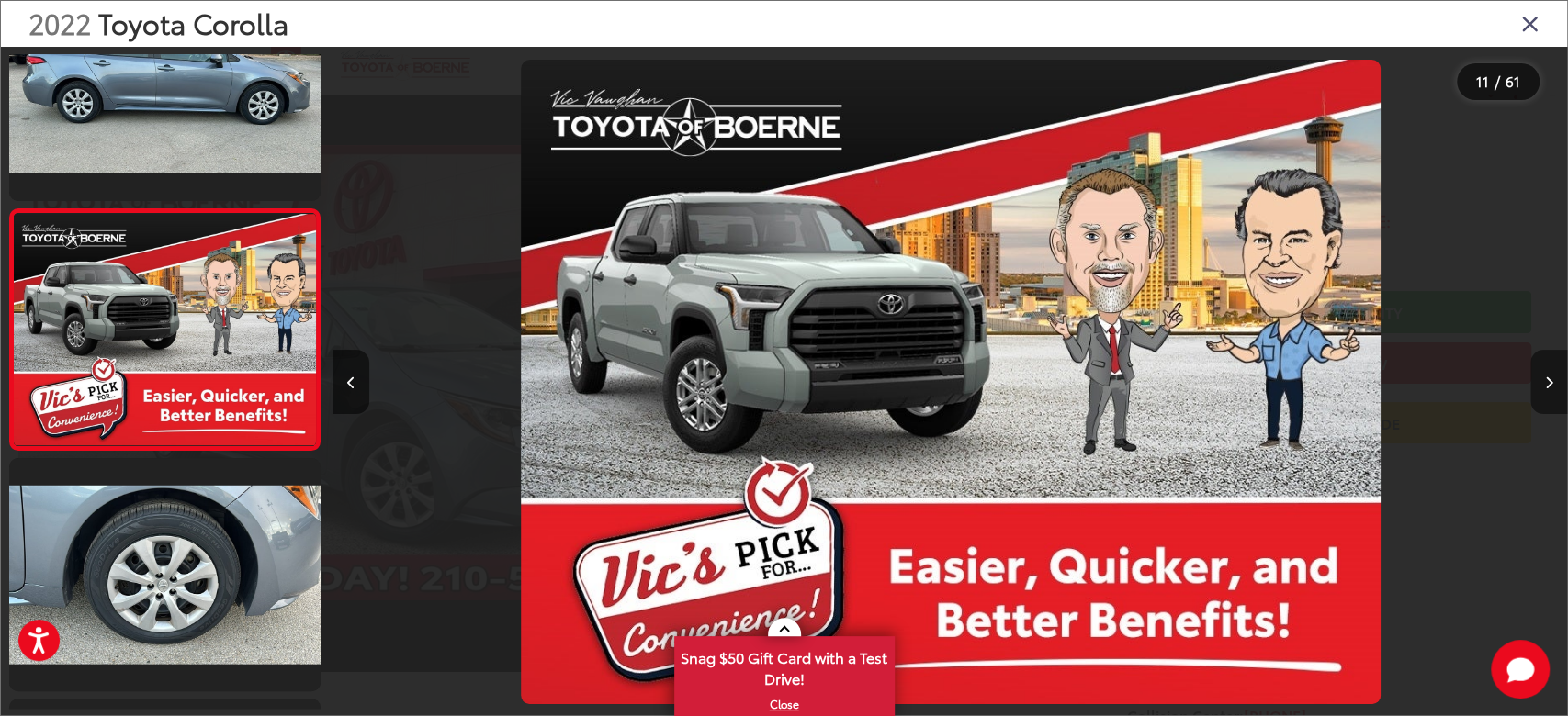 click at bounding box center (1549, 383) 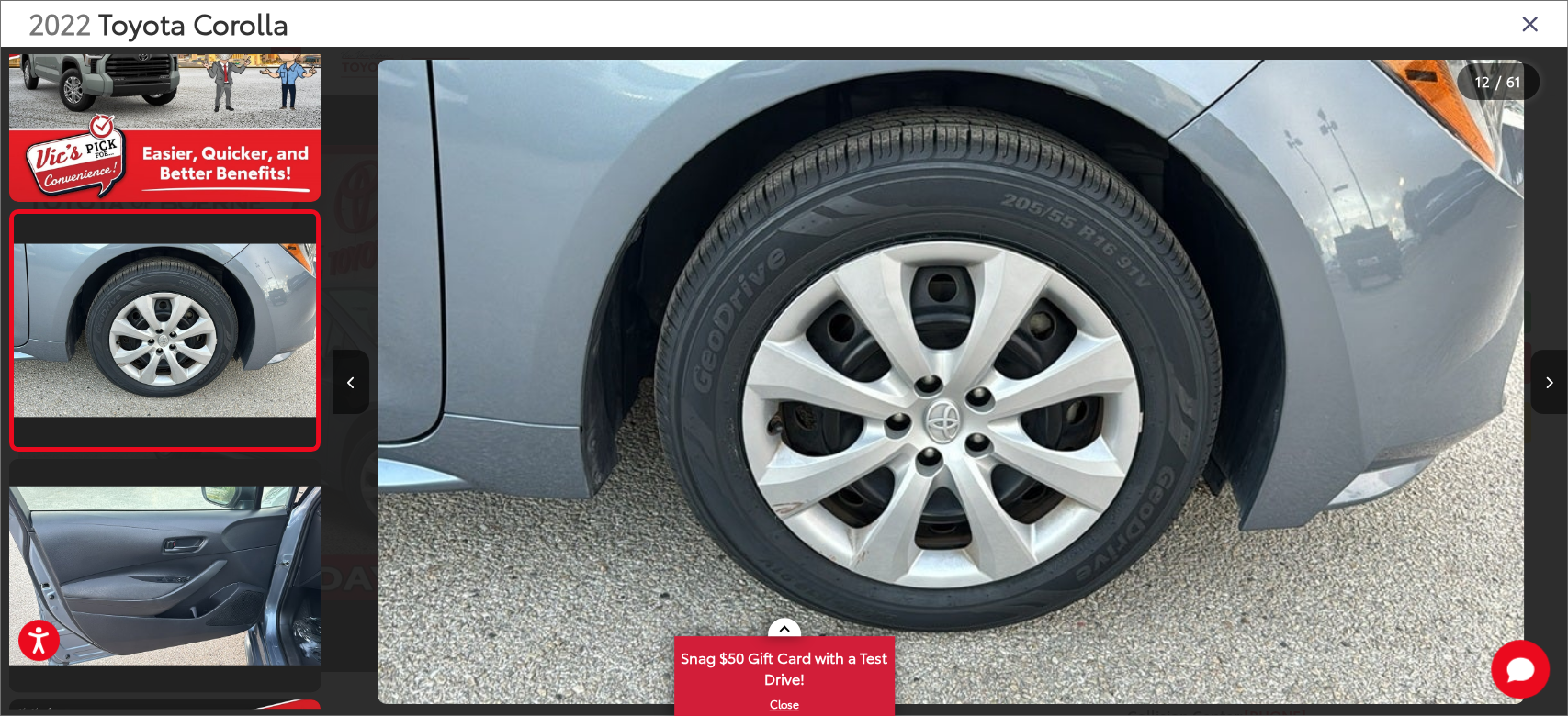 click at bounding box center (1549, 383) 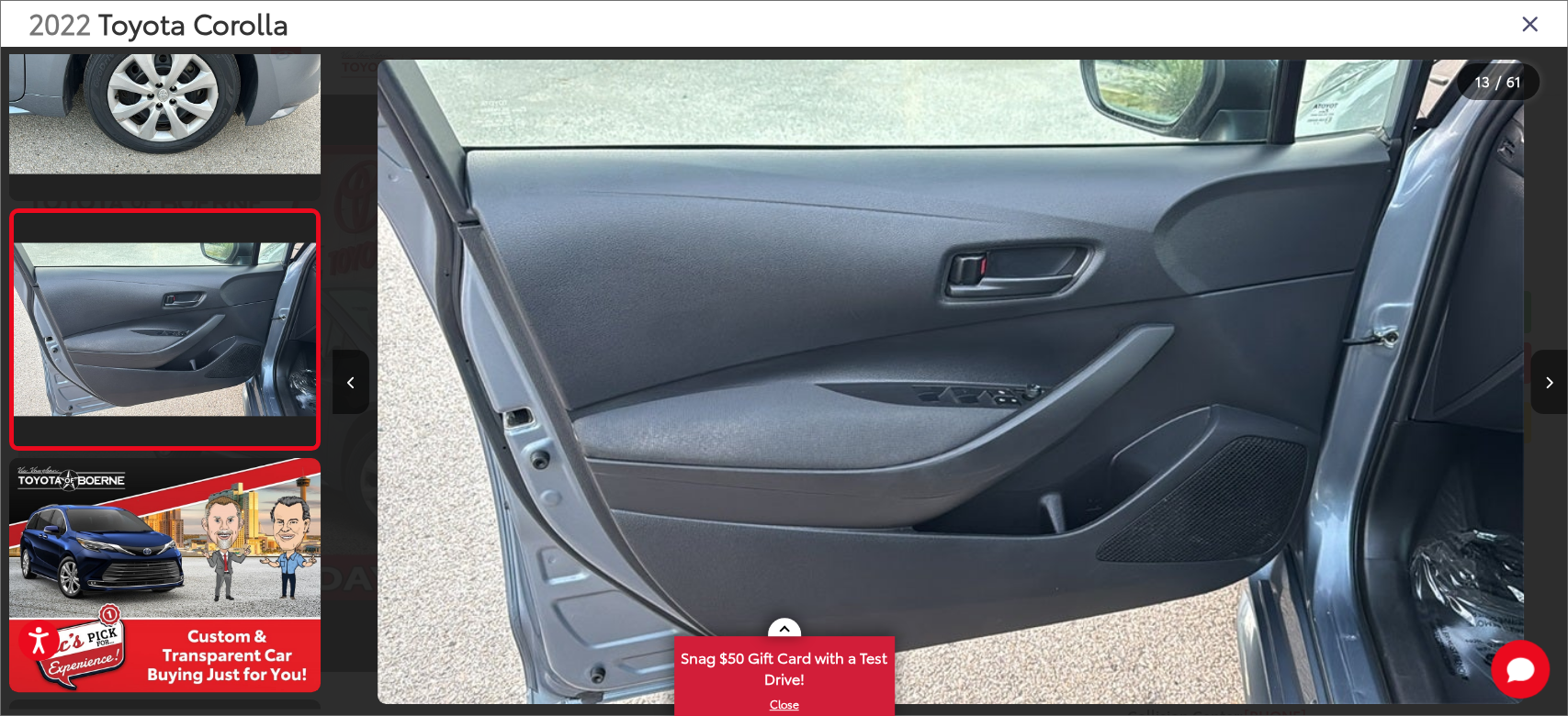 click at bounding box center (1549, 383) 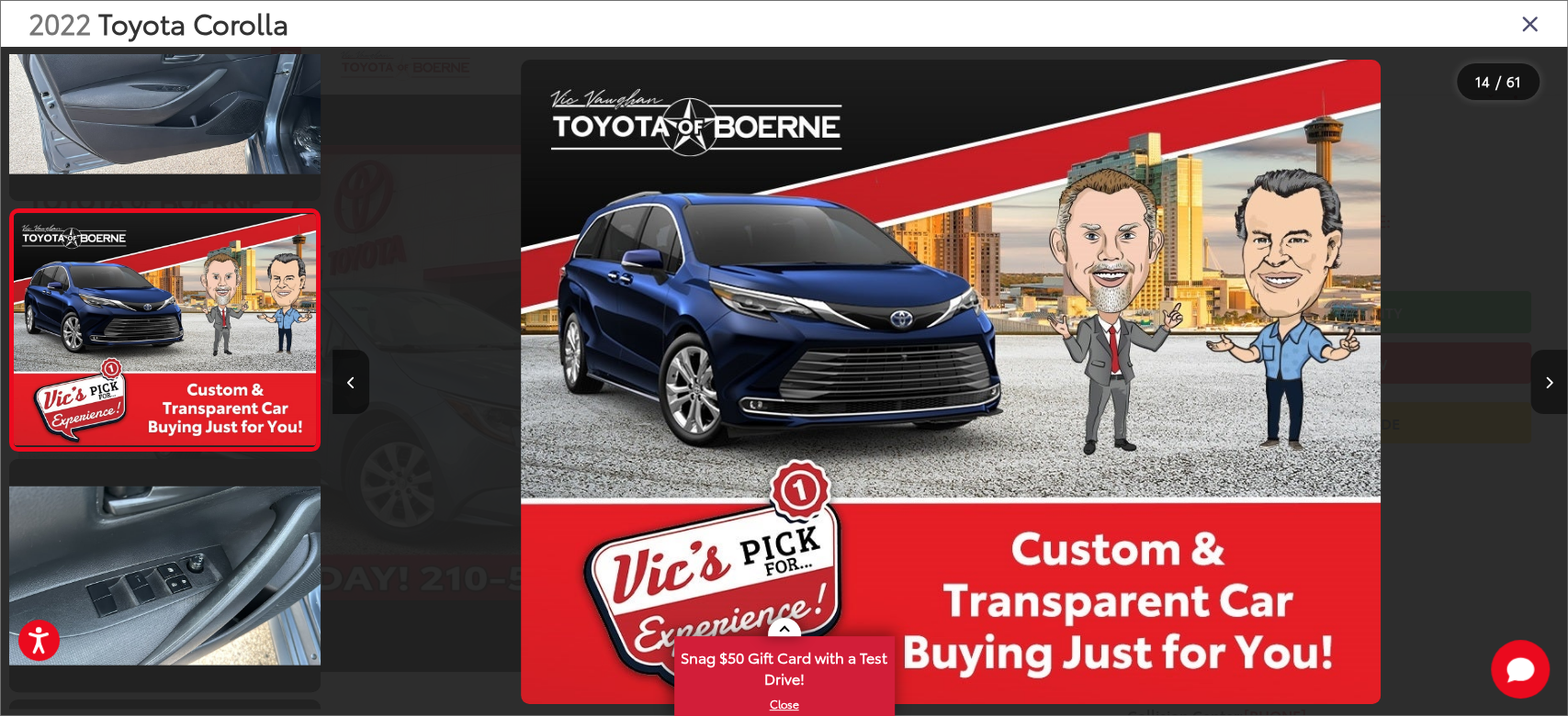 click at bounding box center (1549, 383) 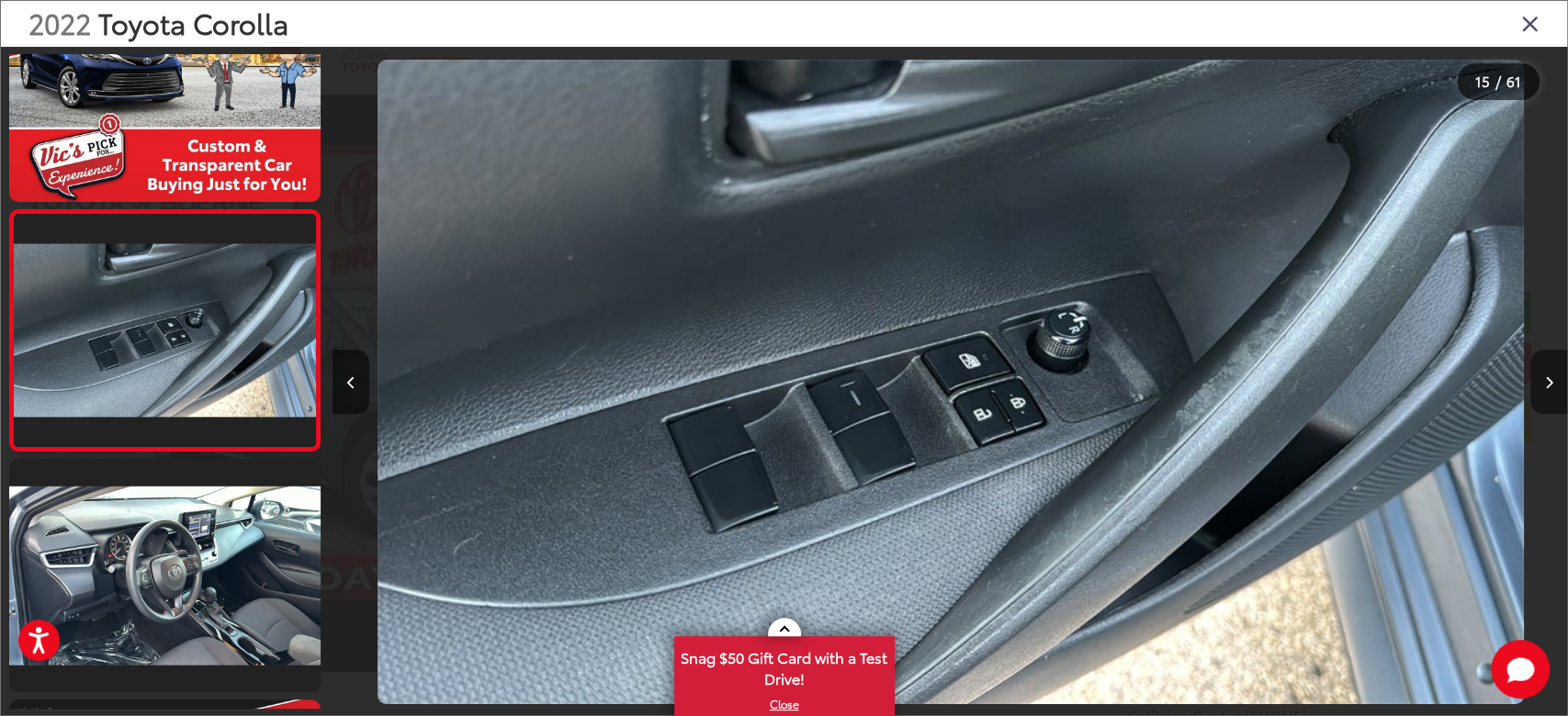 click at bounding box center (1549, 383) 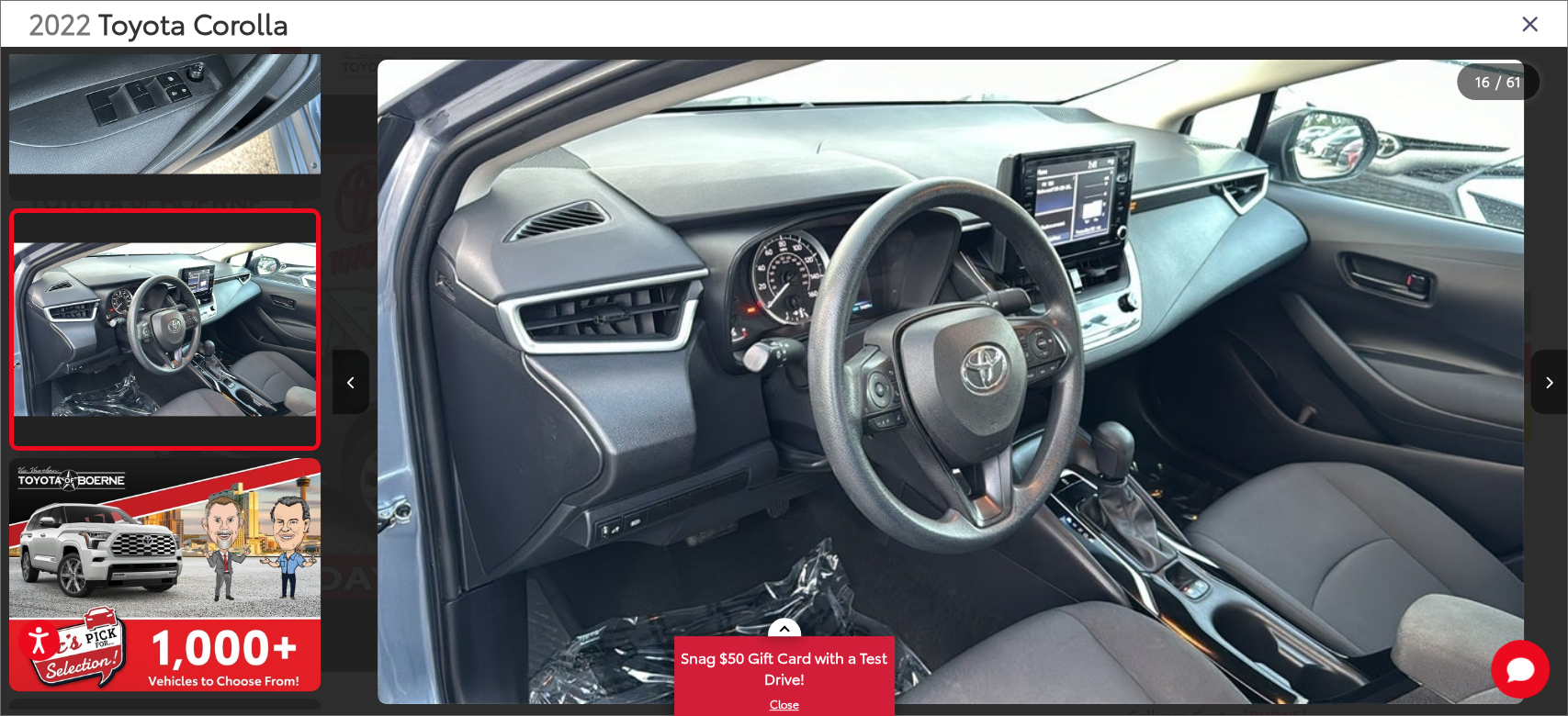 click at bounding box center (1549, 383) 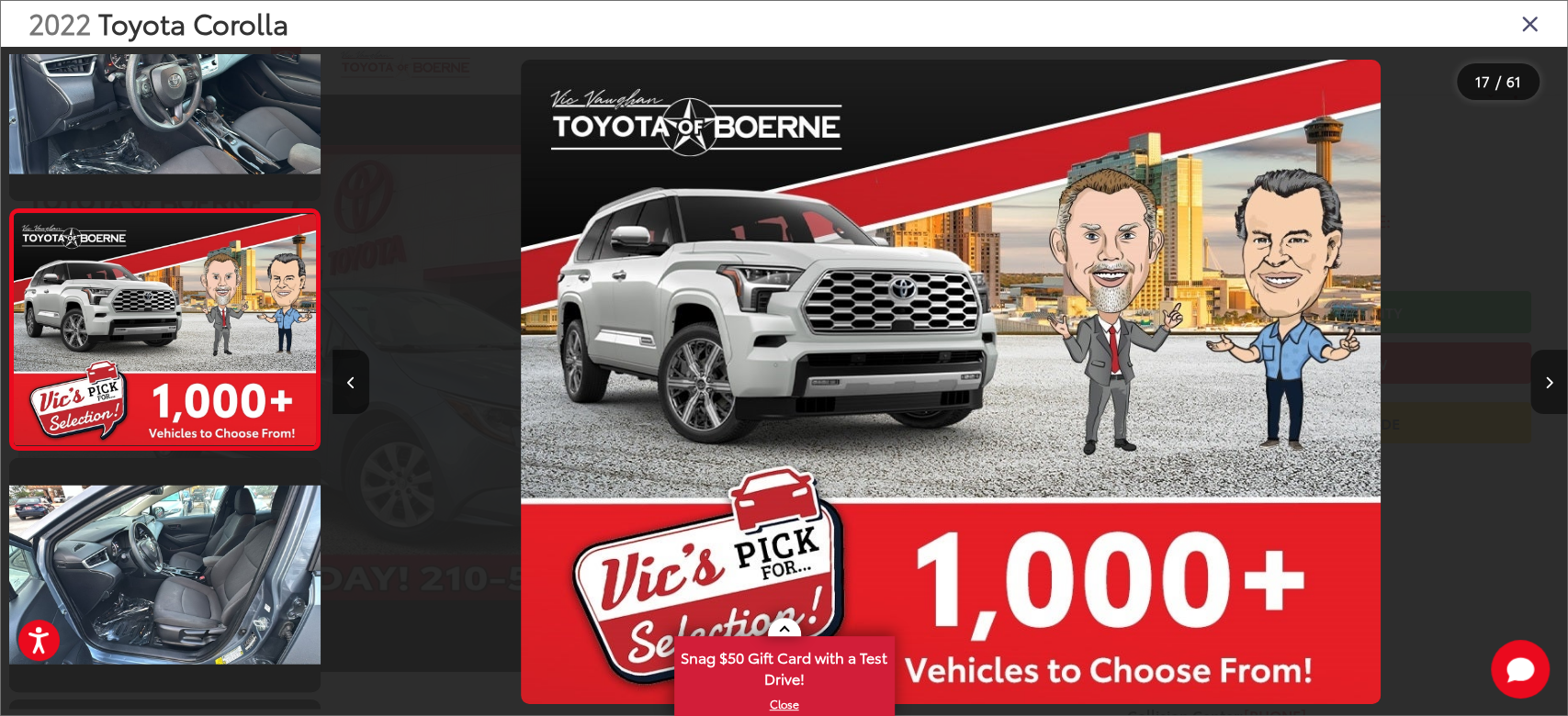click at bounding box center [1549, 383] 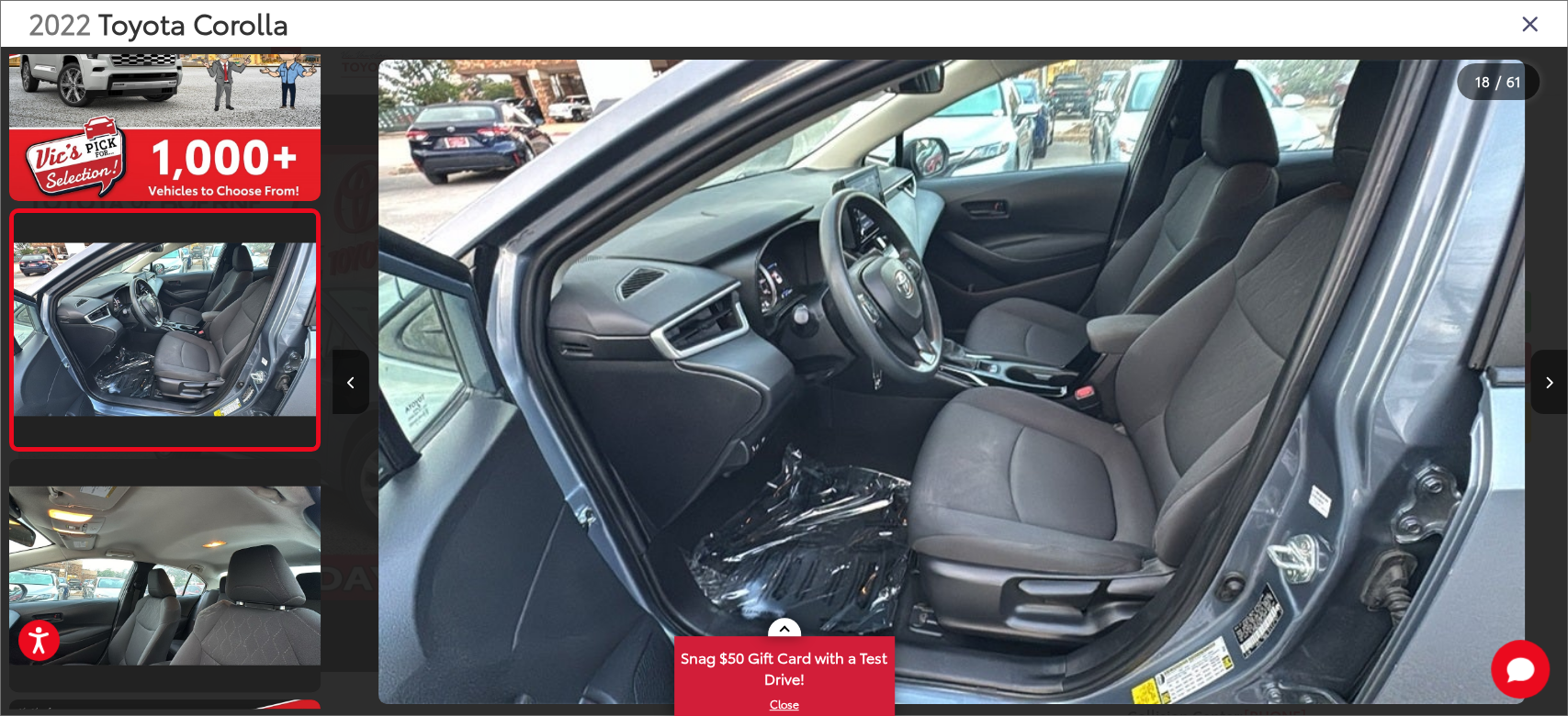 click at bounding box center [1549, 383] 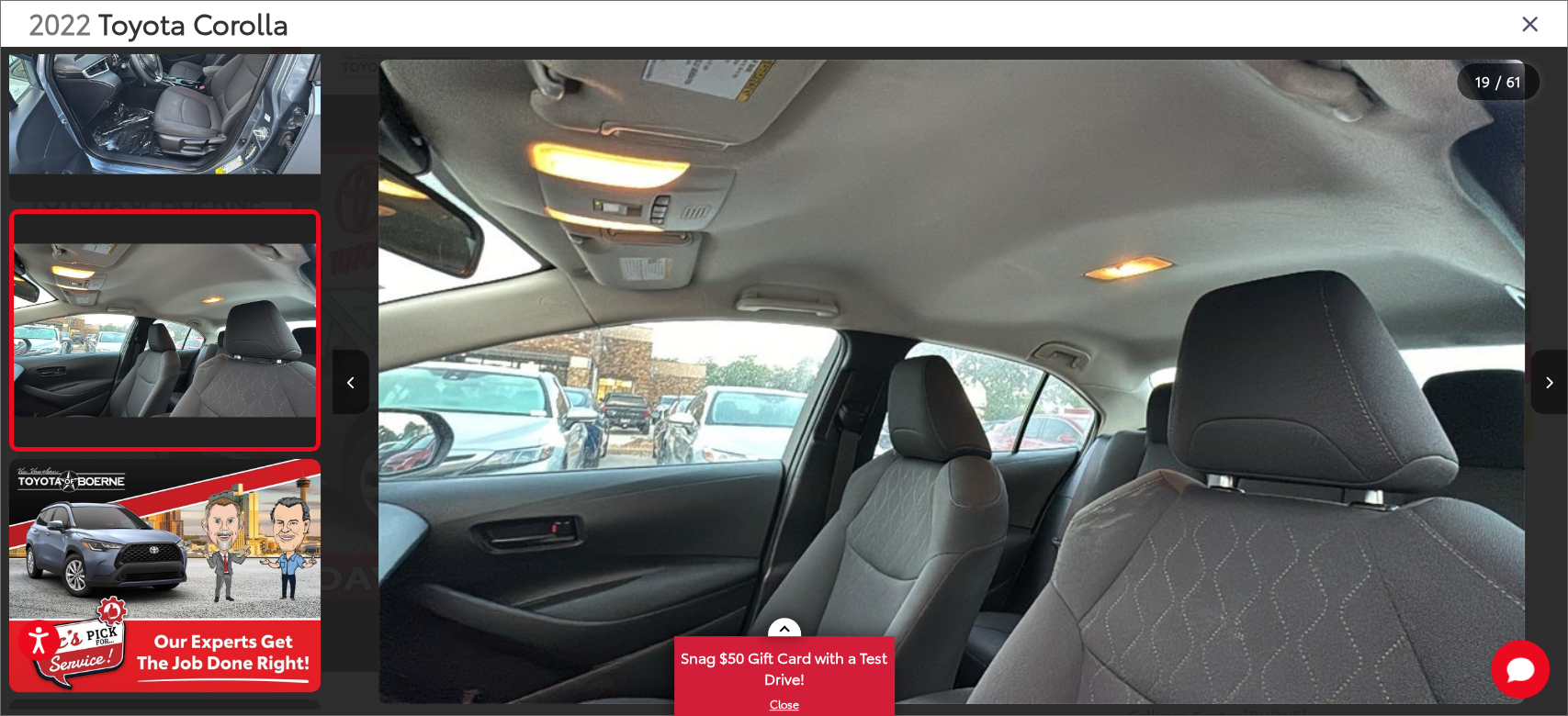 click at bounding box center (1549, 383) 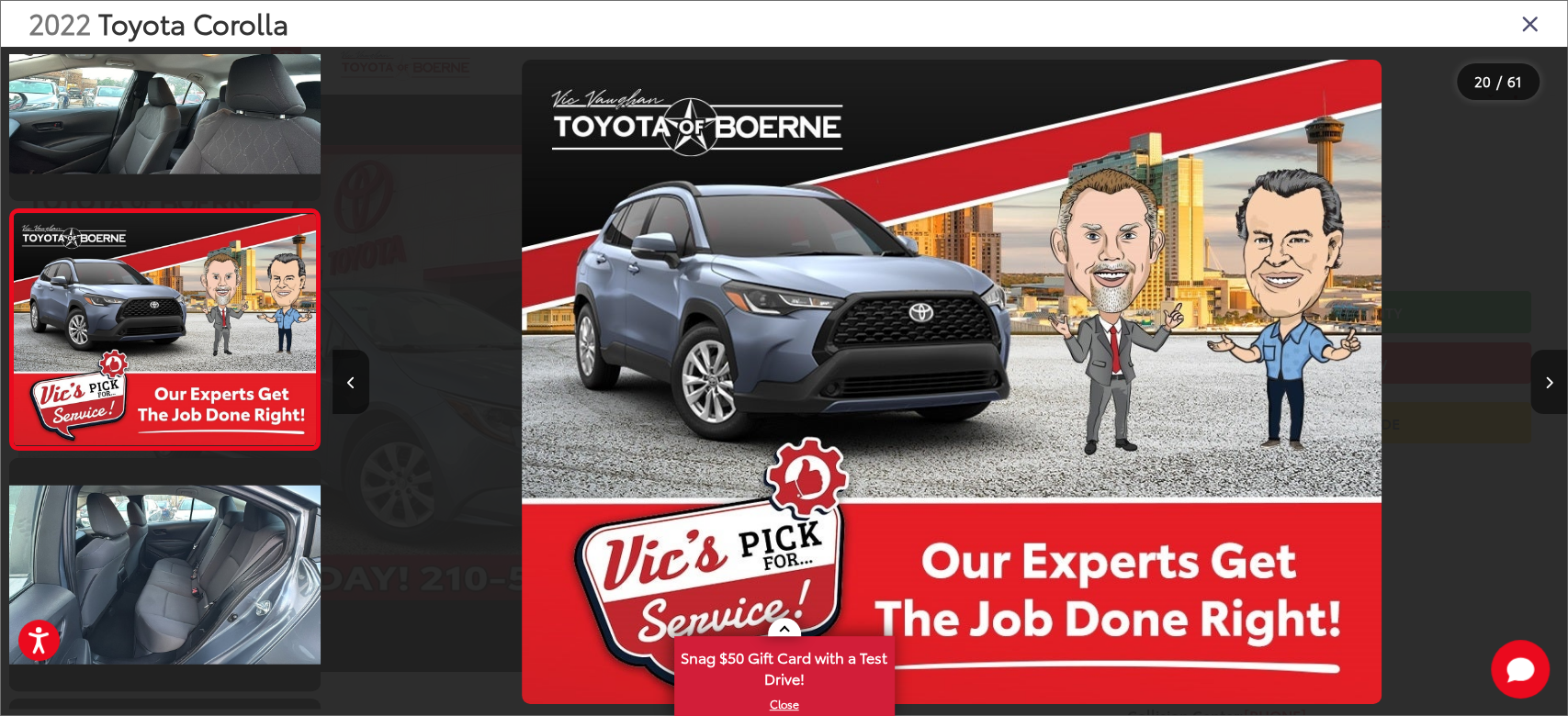 click at bounding box center [1549, 383] 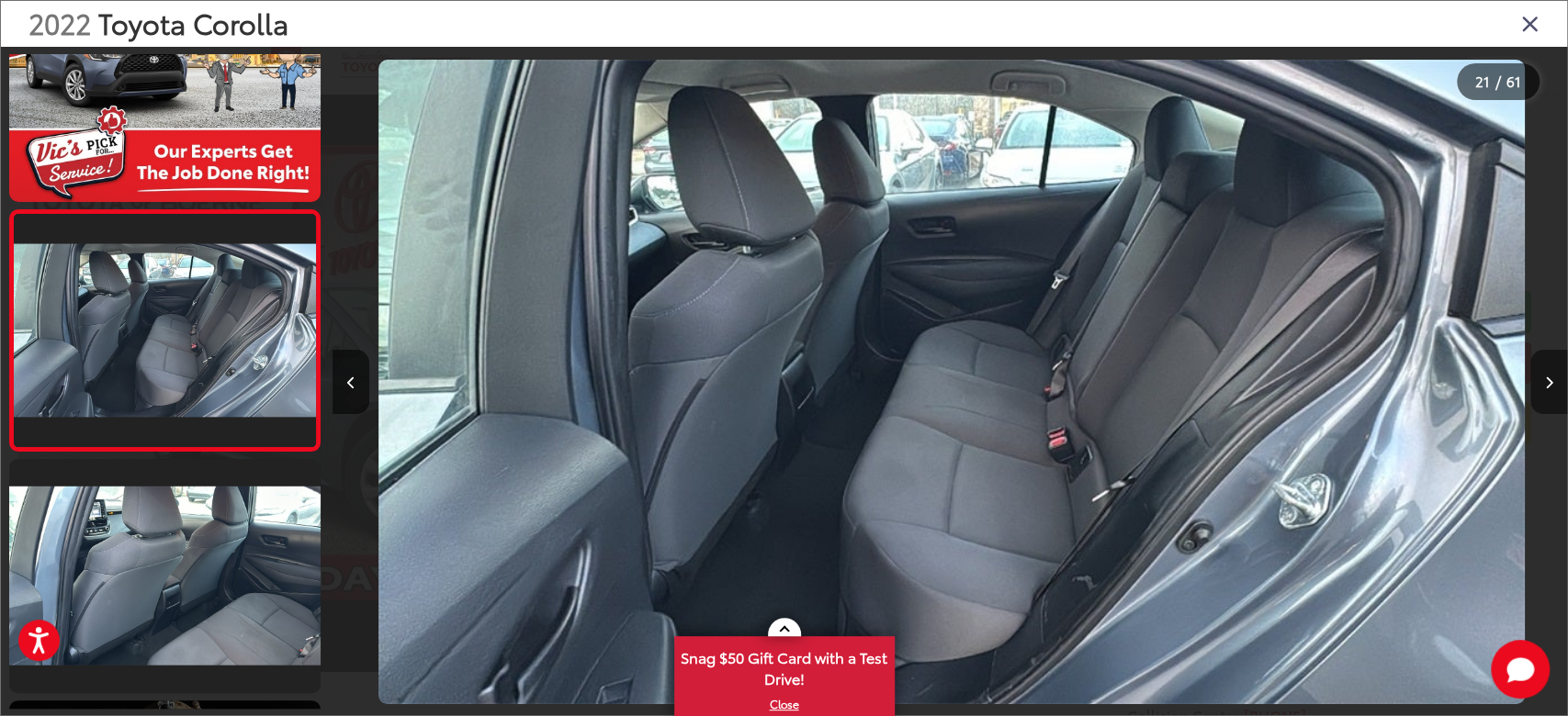 click at bounding box center [1549, 383] 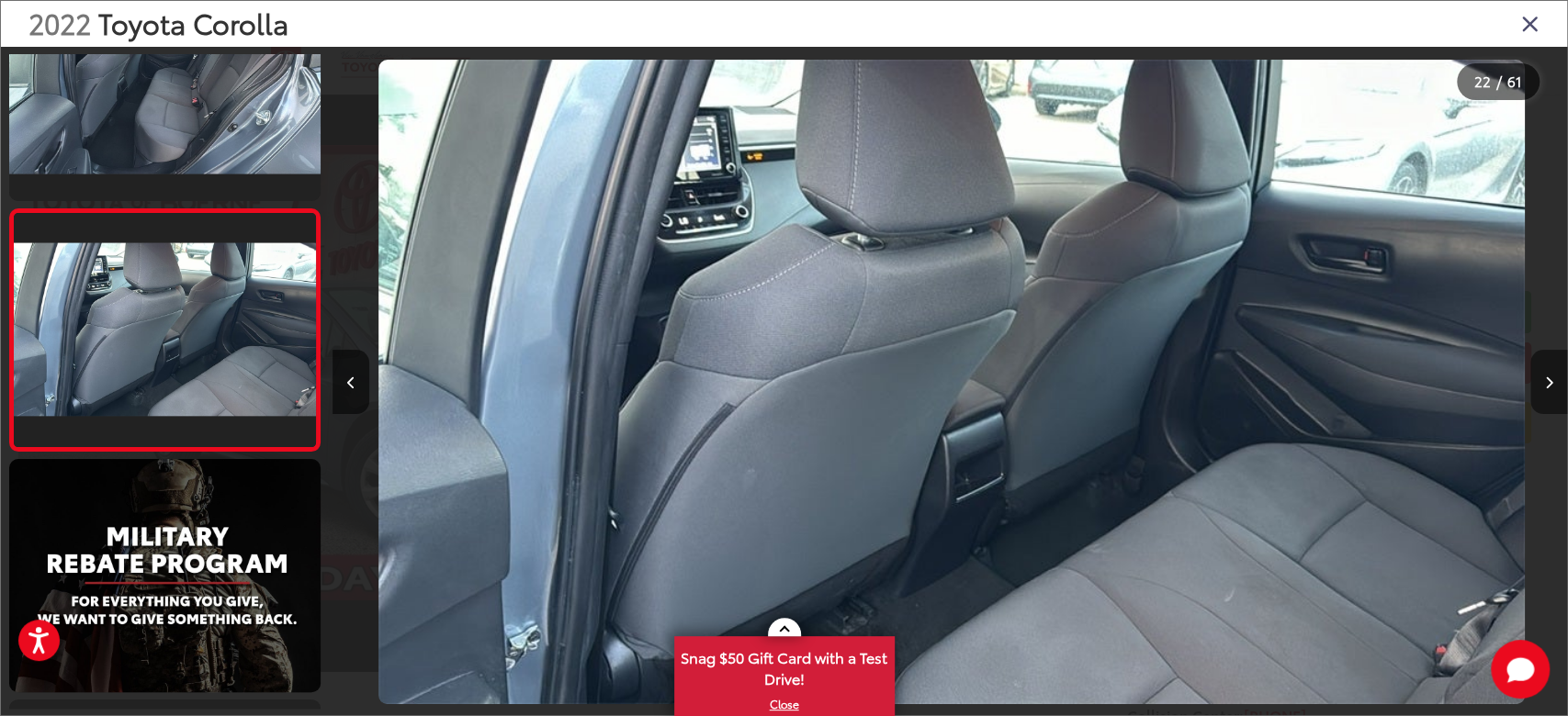 click at bounding box center [1549, 383] 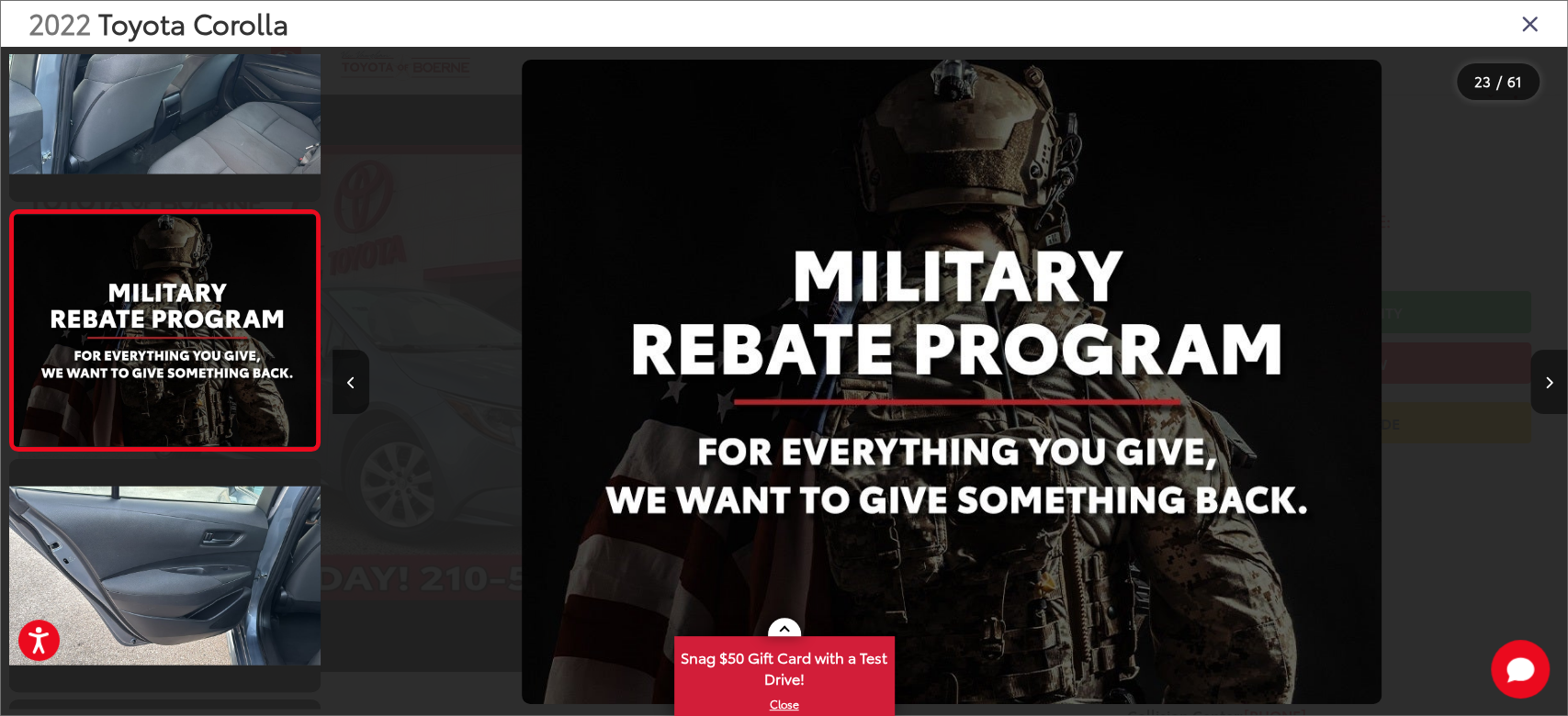 click at bounding box center (1549, 383) 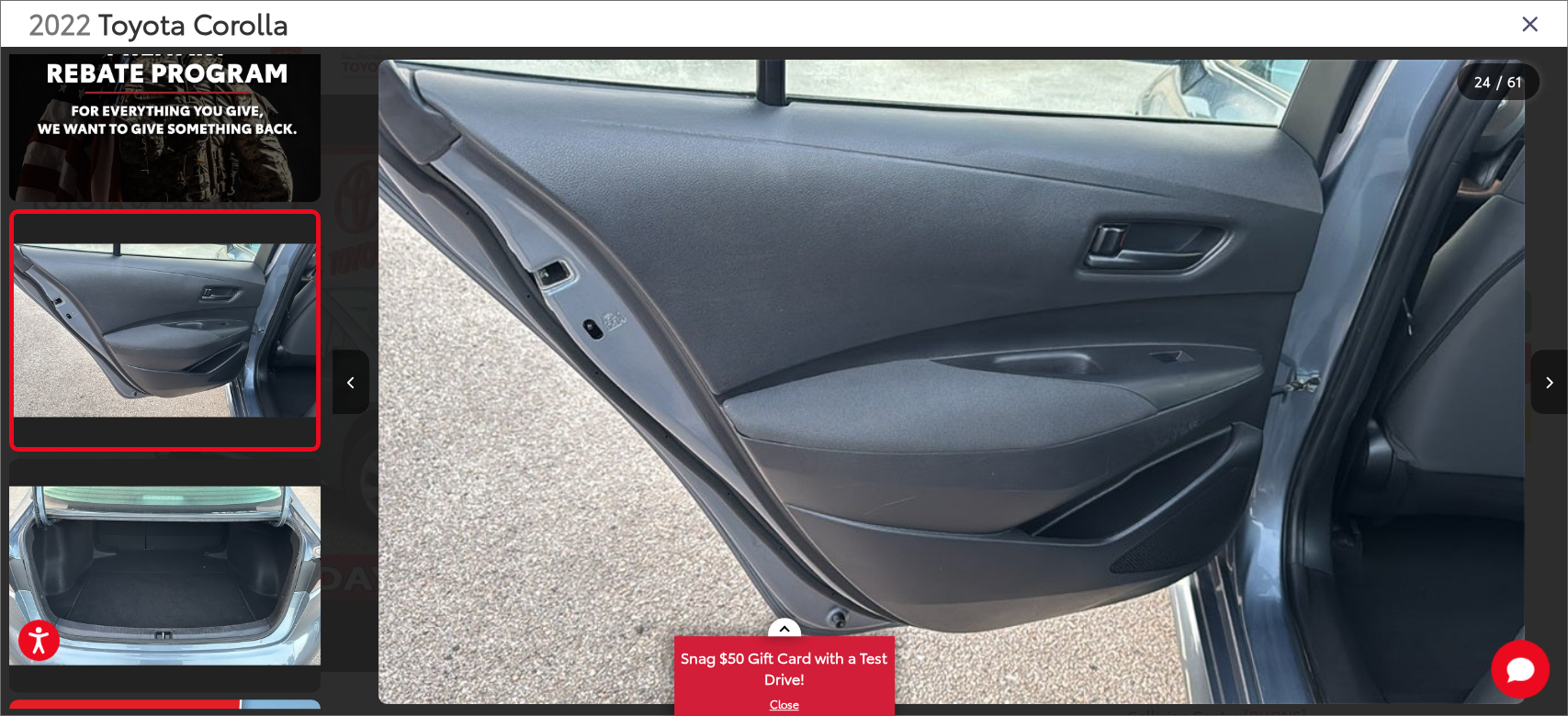 click at bounding box center [1549, 383] 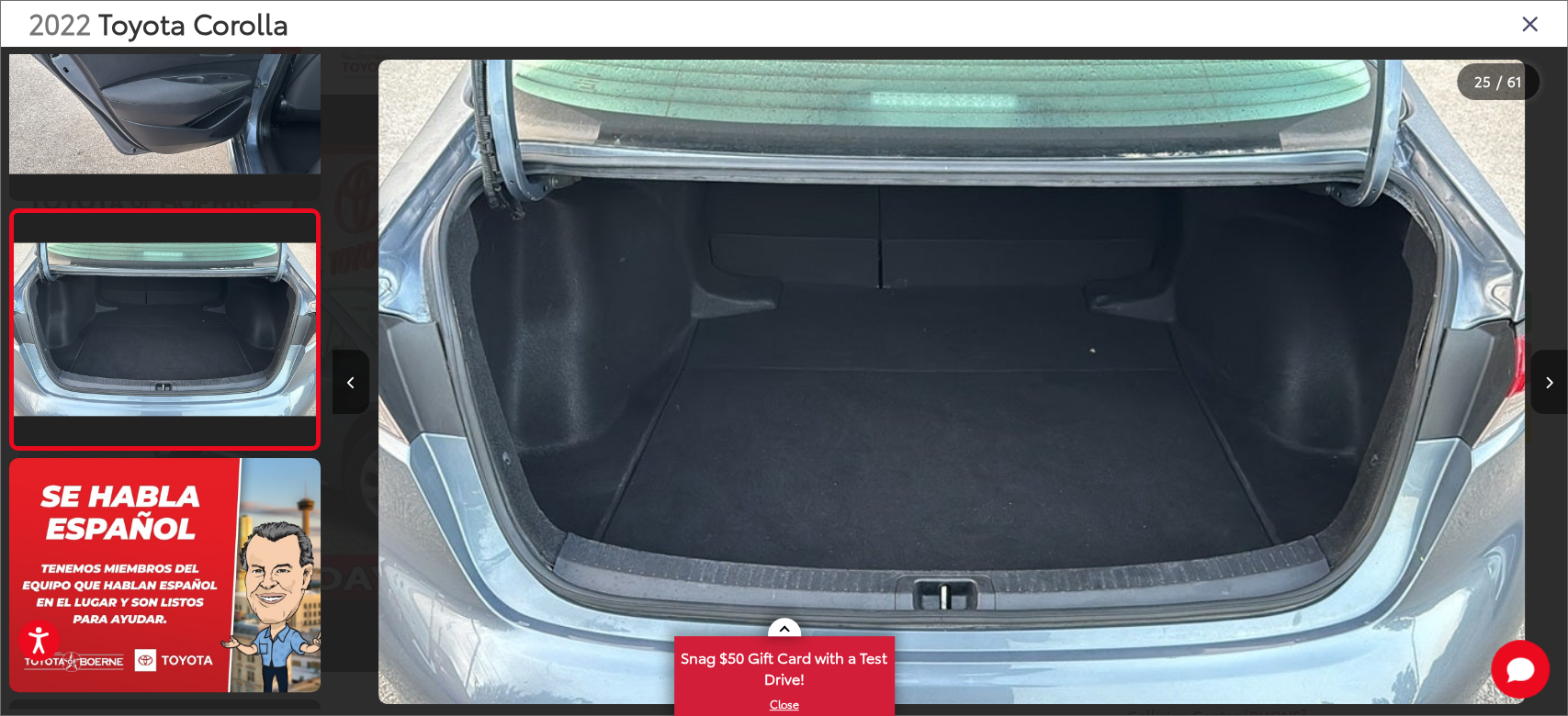 click at bounding box center (1549, 383) 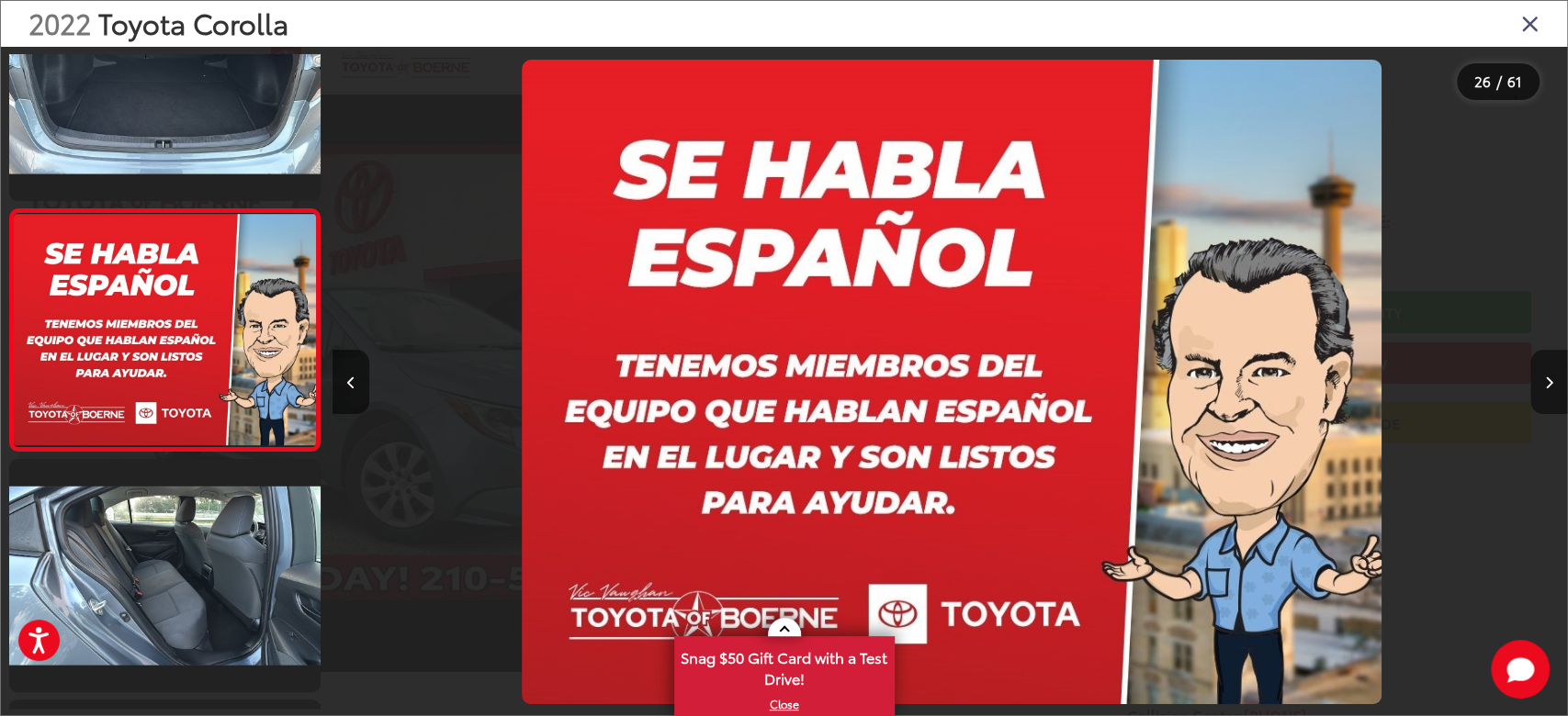 click at bounding box center (1549, 383) 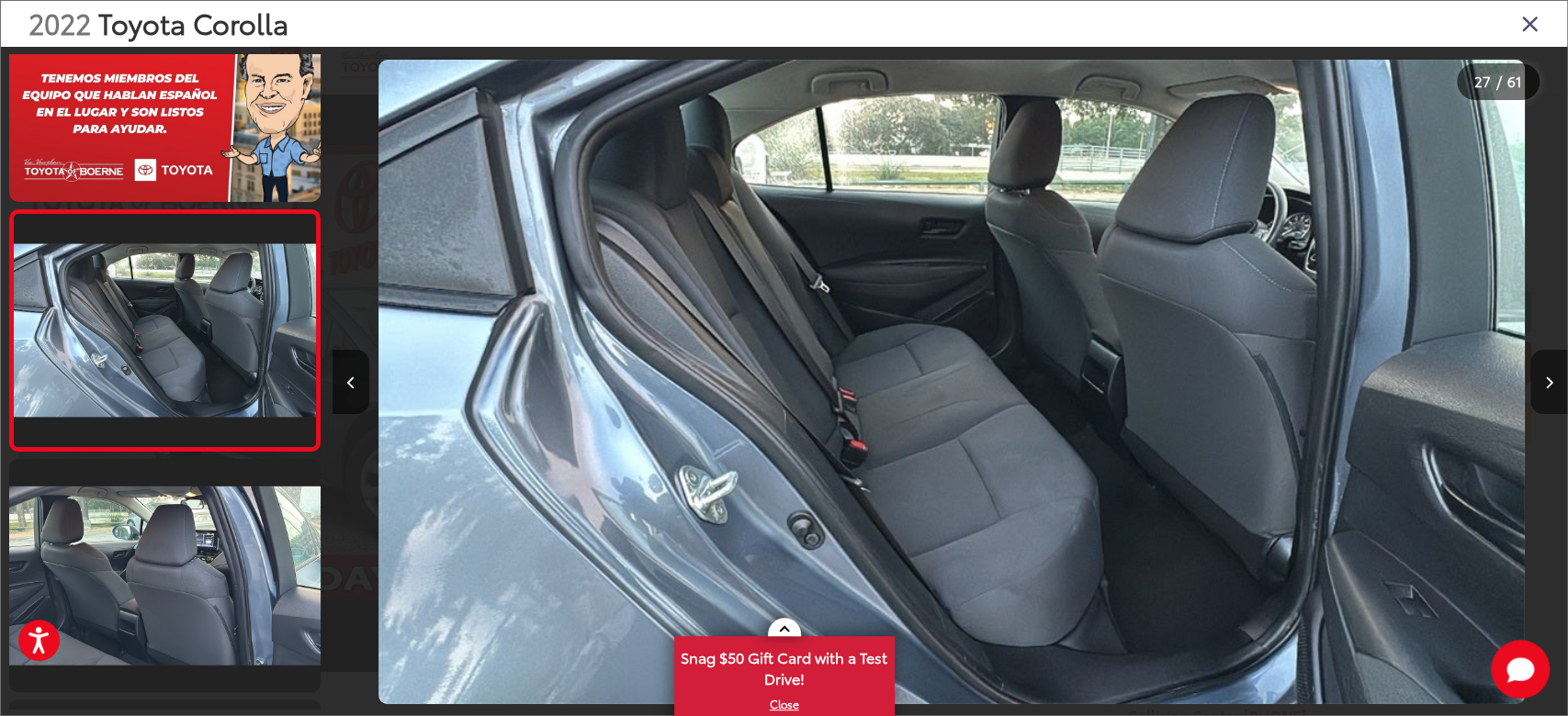 click at bounding box center (1549, 383) 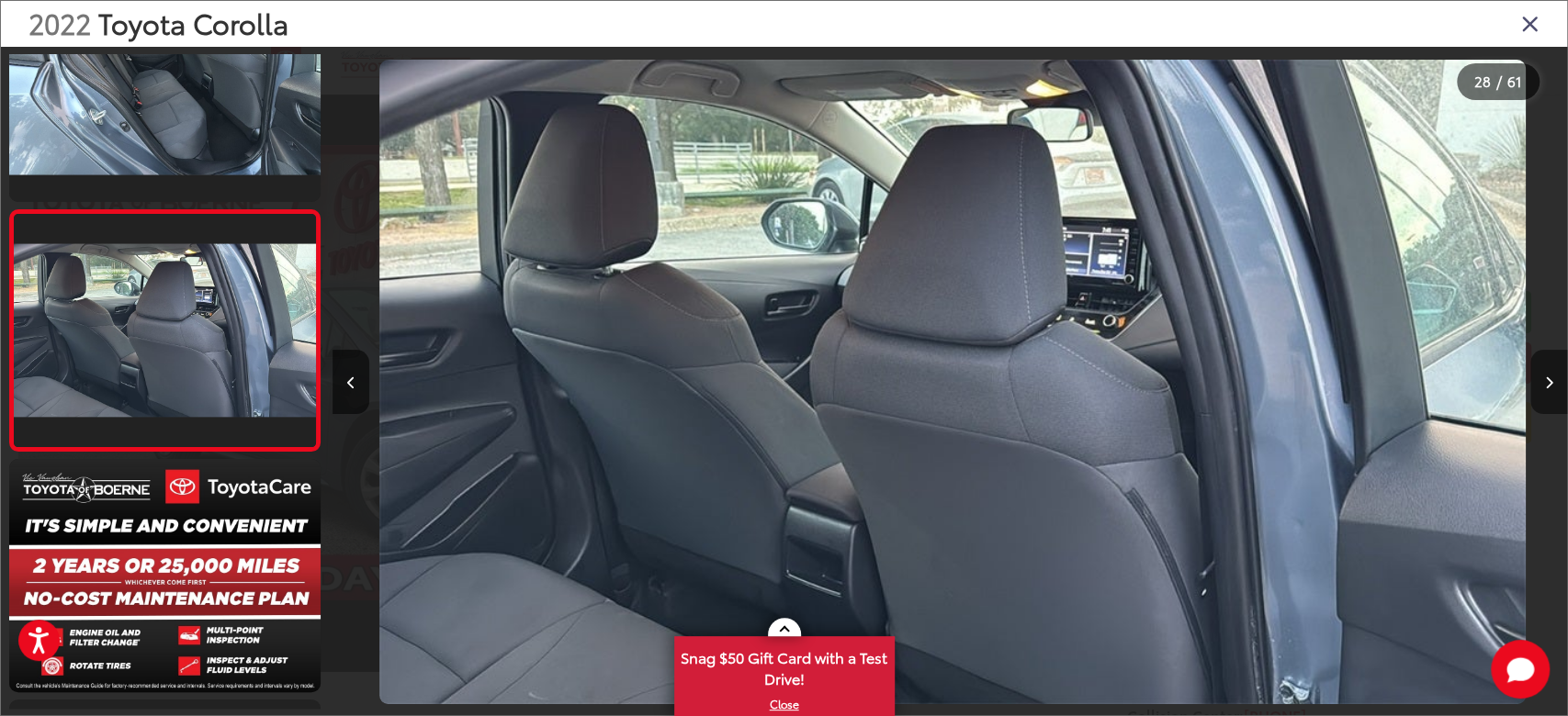 click at bounding box center [1549, 383] 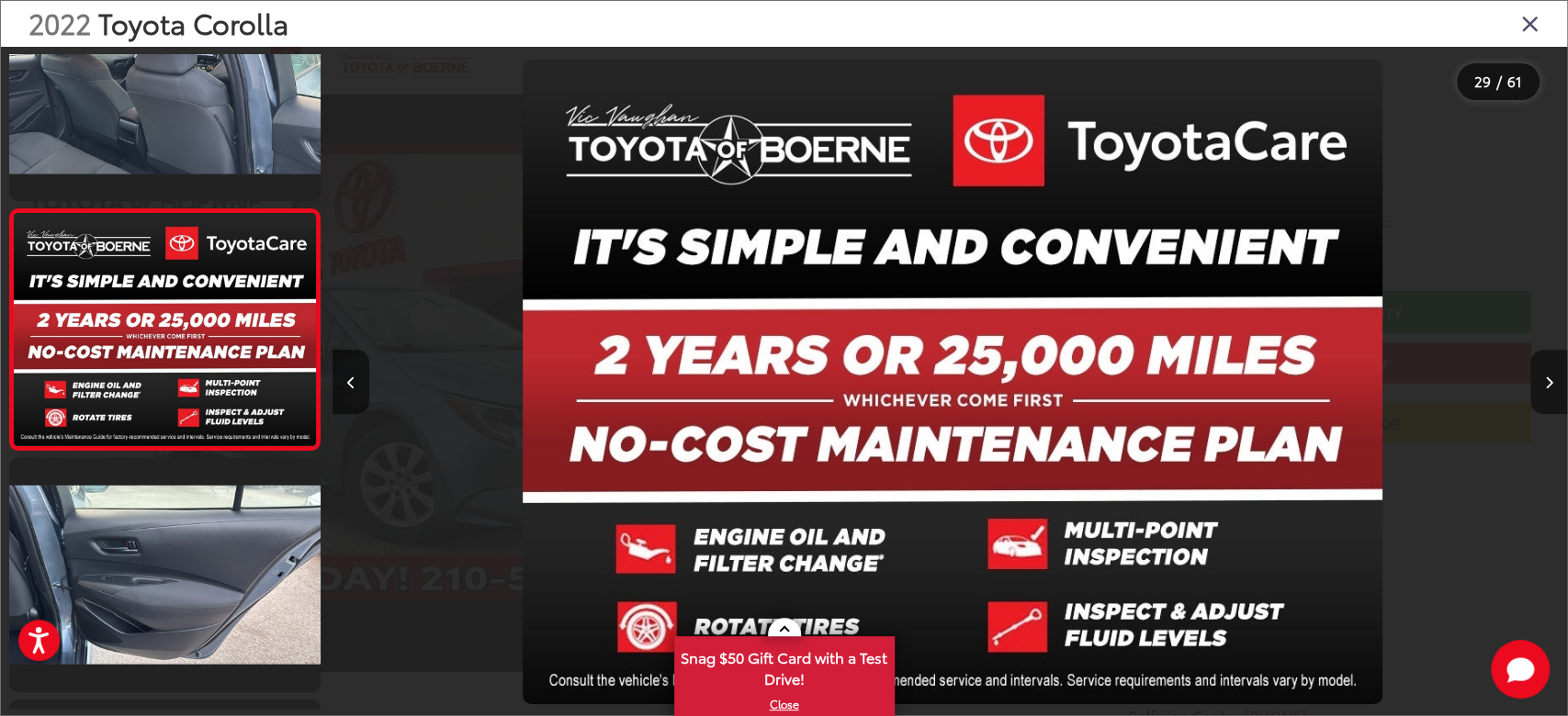 click at bounding box center (1549, 383) 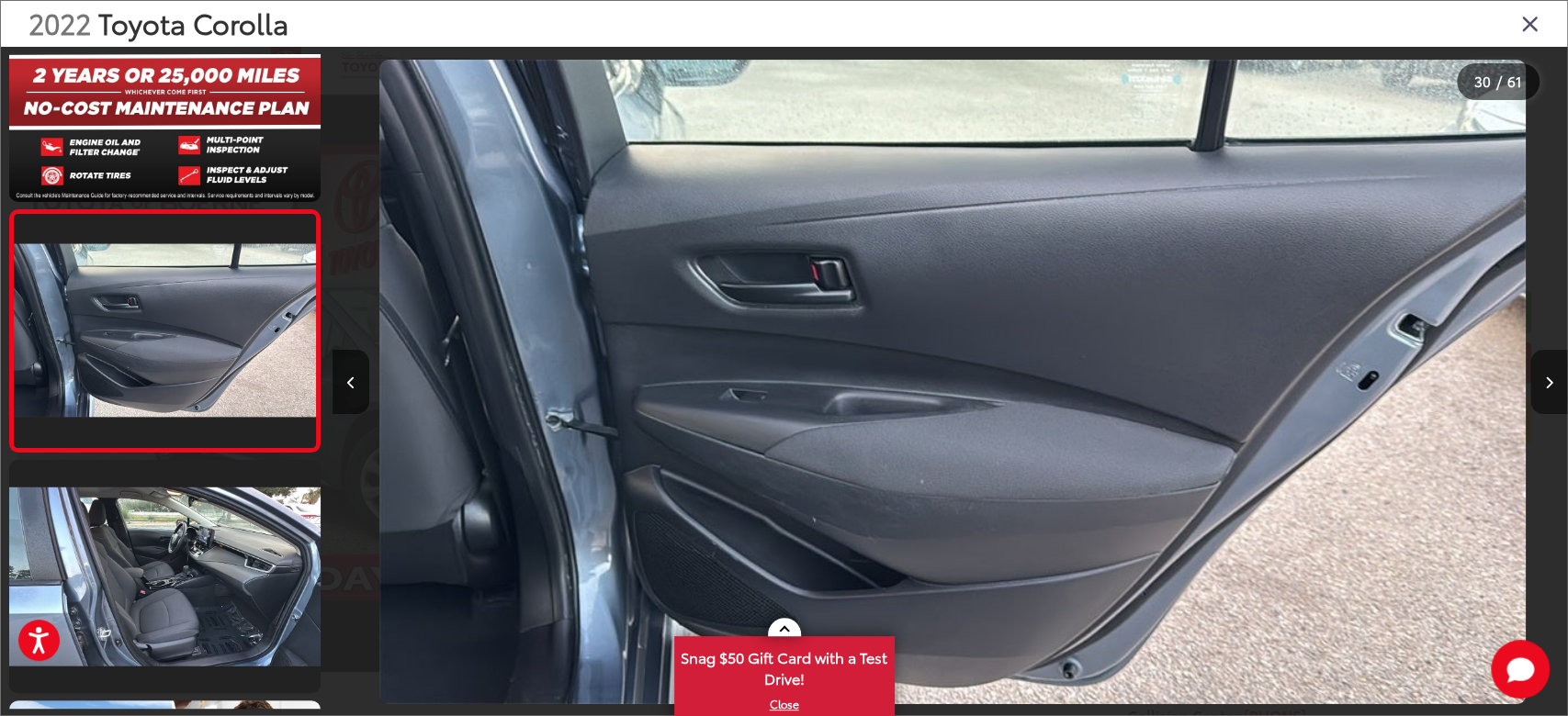 click at bounding box center (1549, 383) 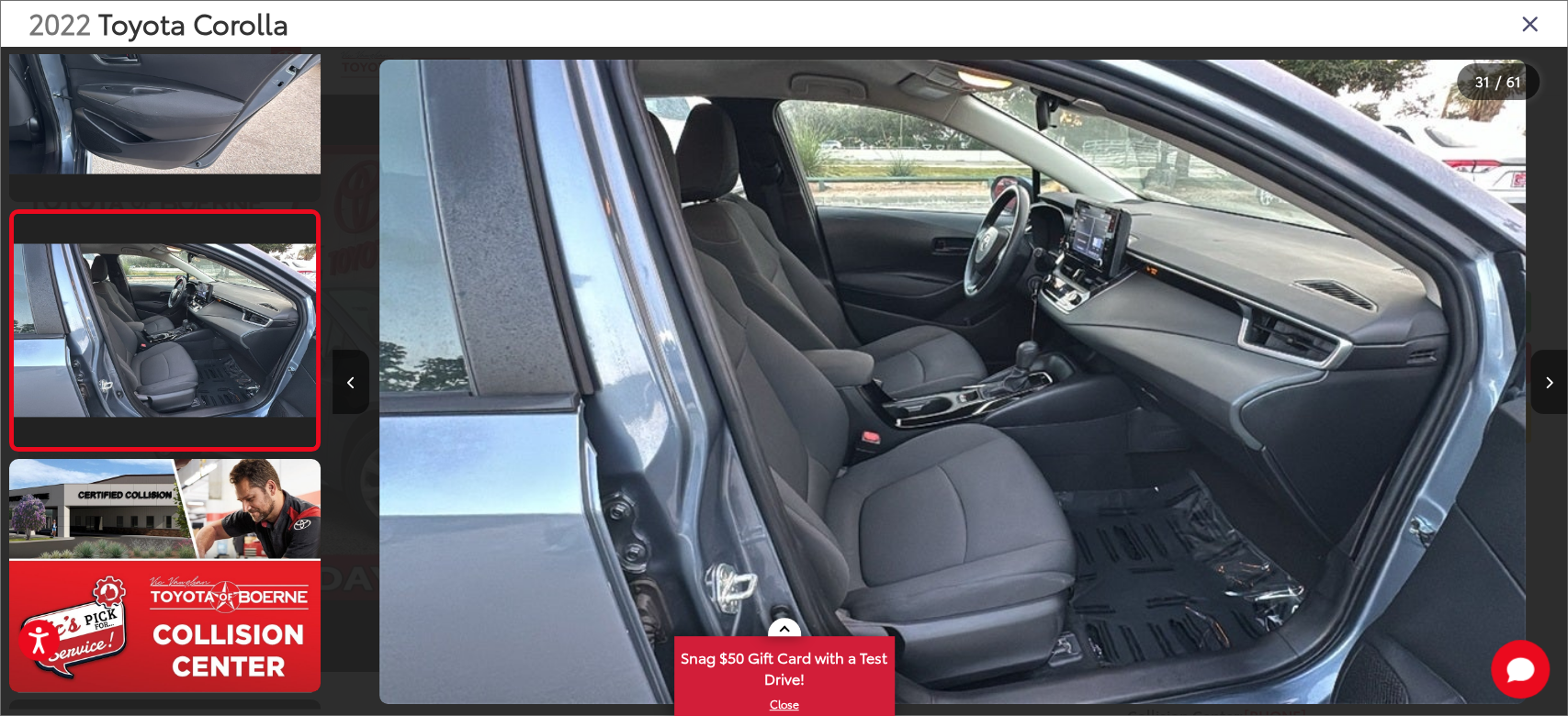click at bounding box center [1549, 383] 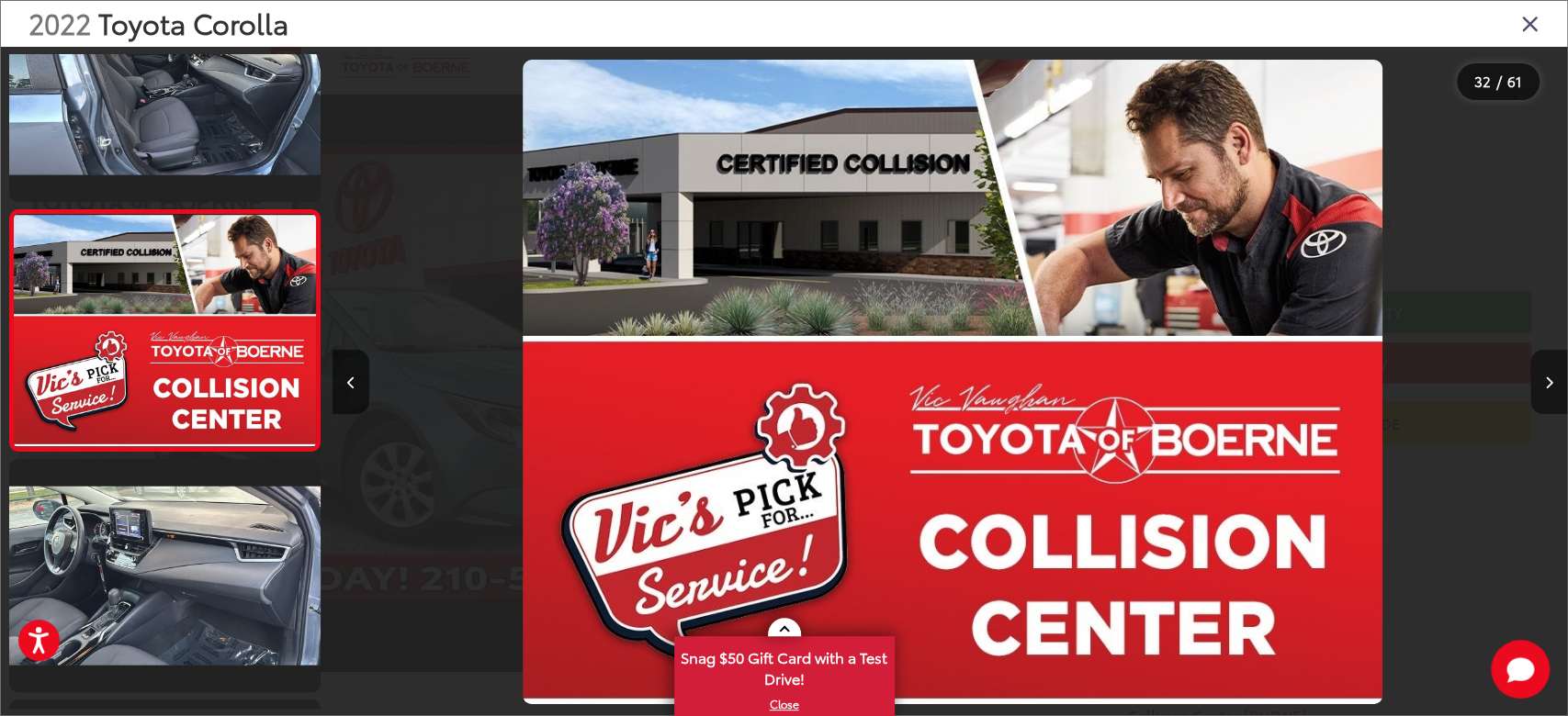click at bounding box center (1549, 383) 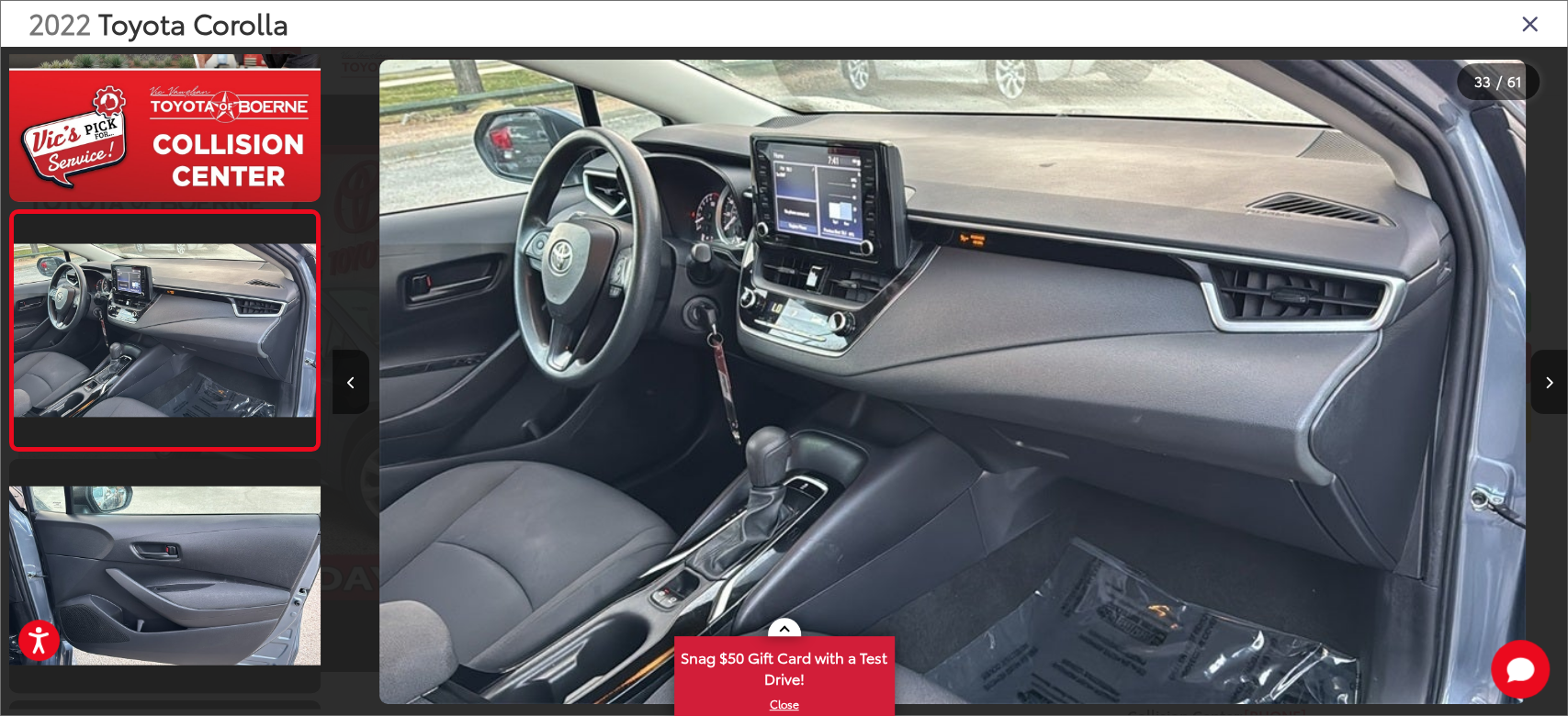 click at bounding box center (1549, 383) 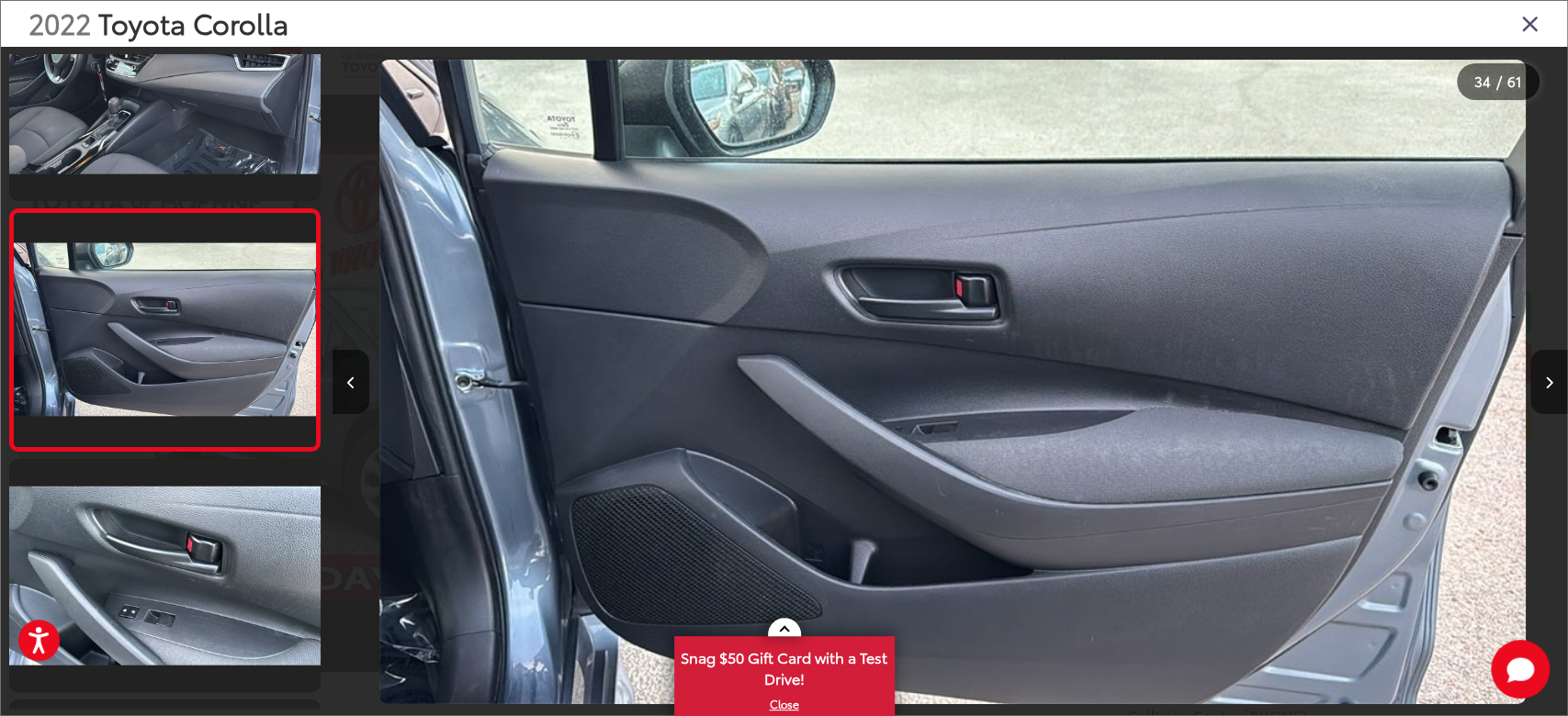 click at bounding box center (1549, 383) 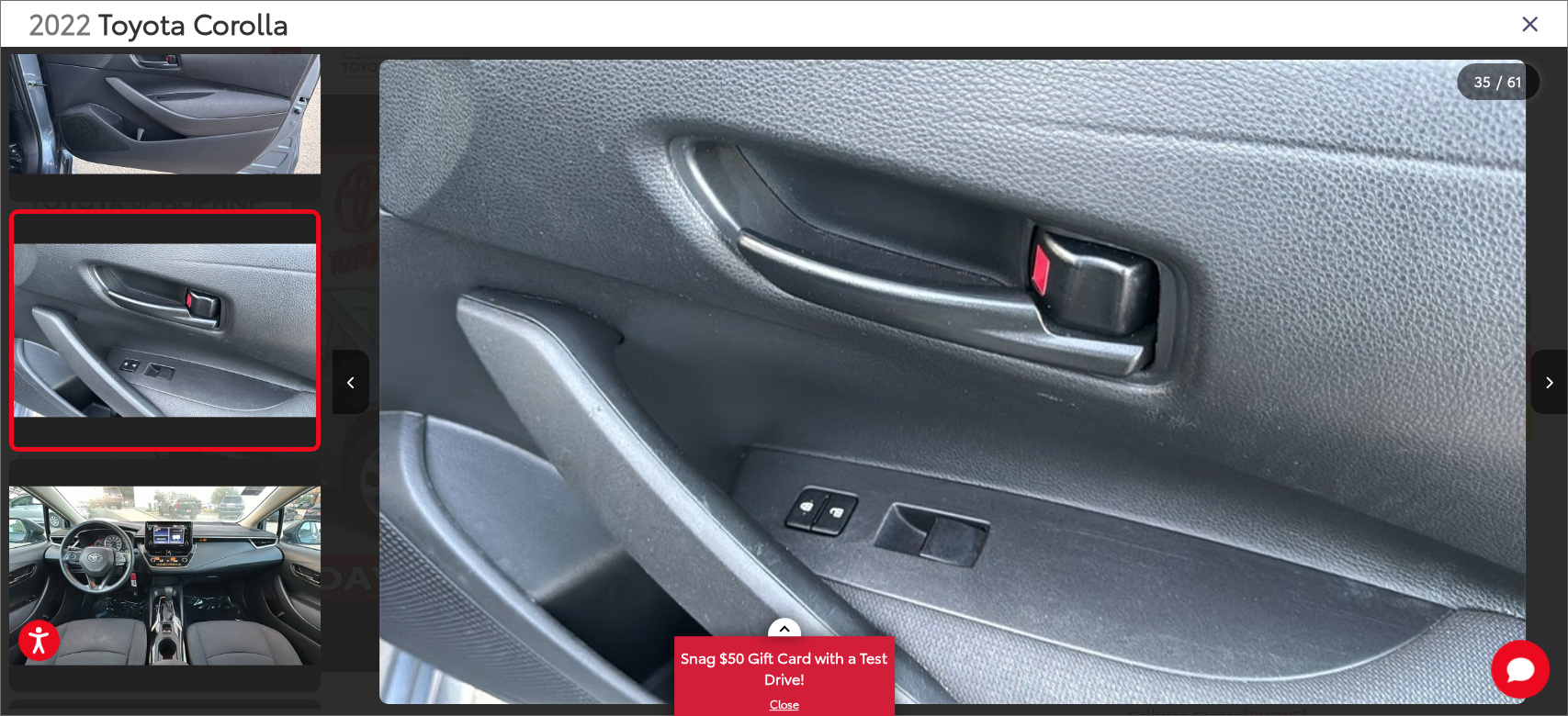 click at bounding box center [1549, 383] 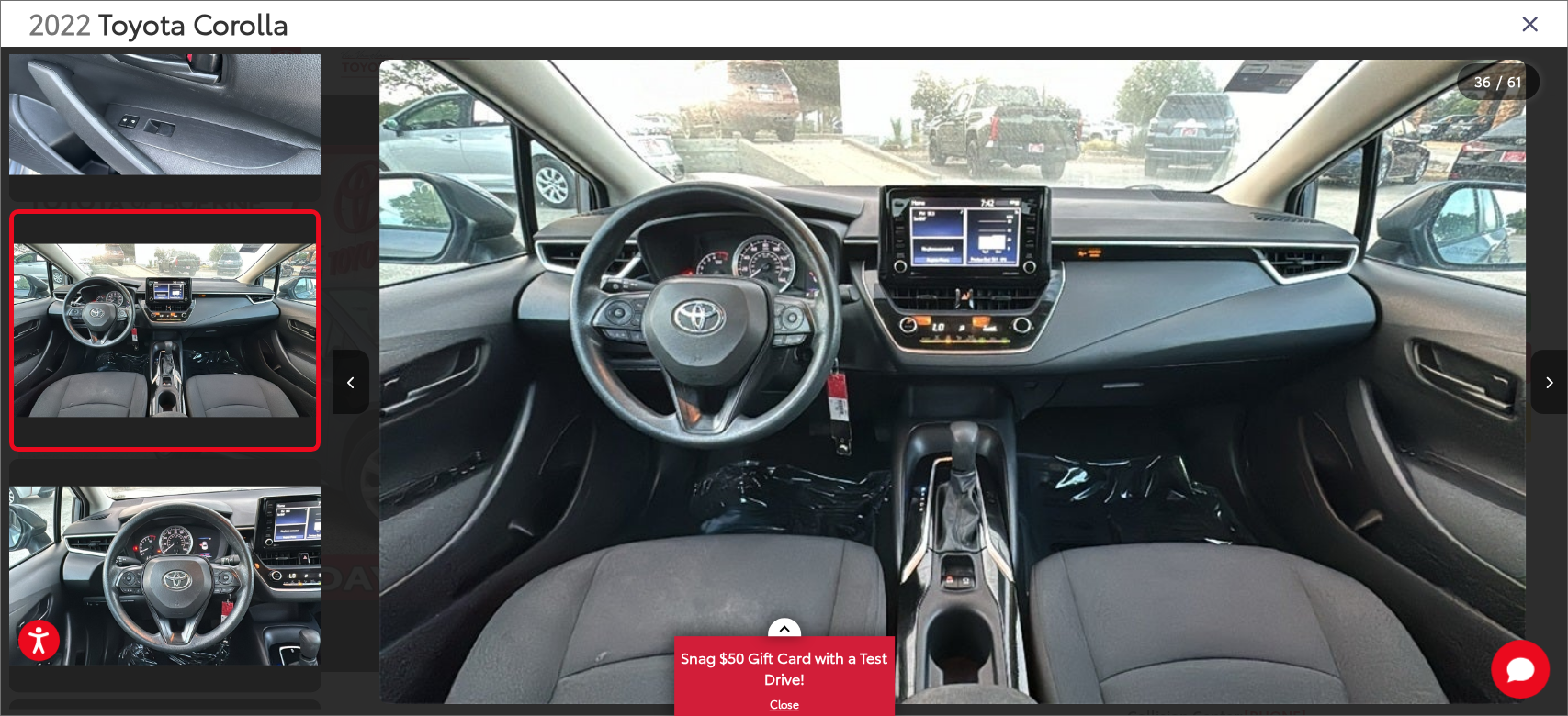 click at bounding box center [1549, 383] 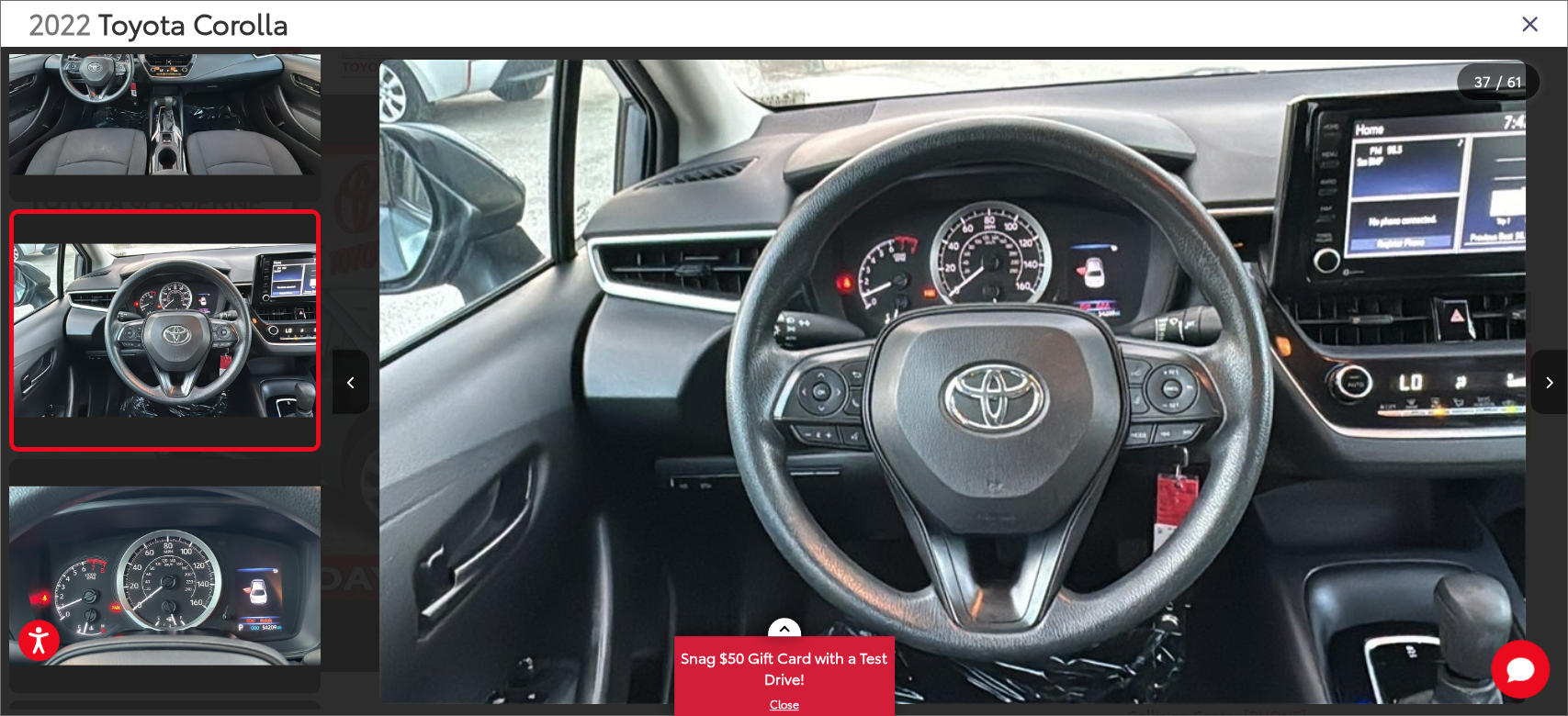 click at bounding box center [1549, 383] 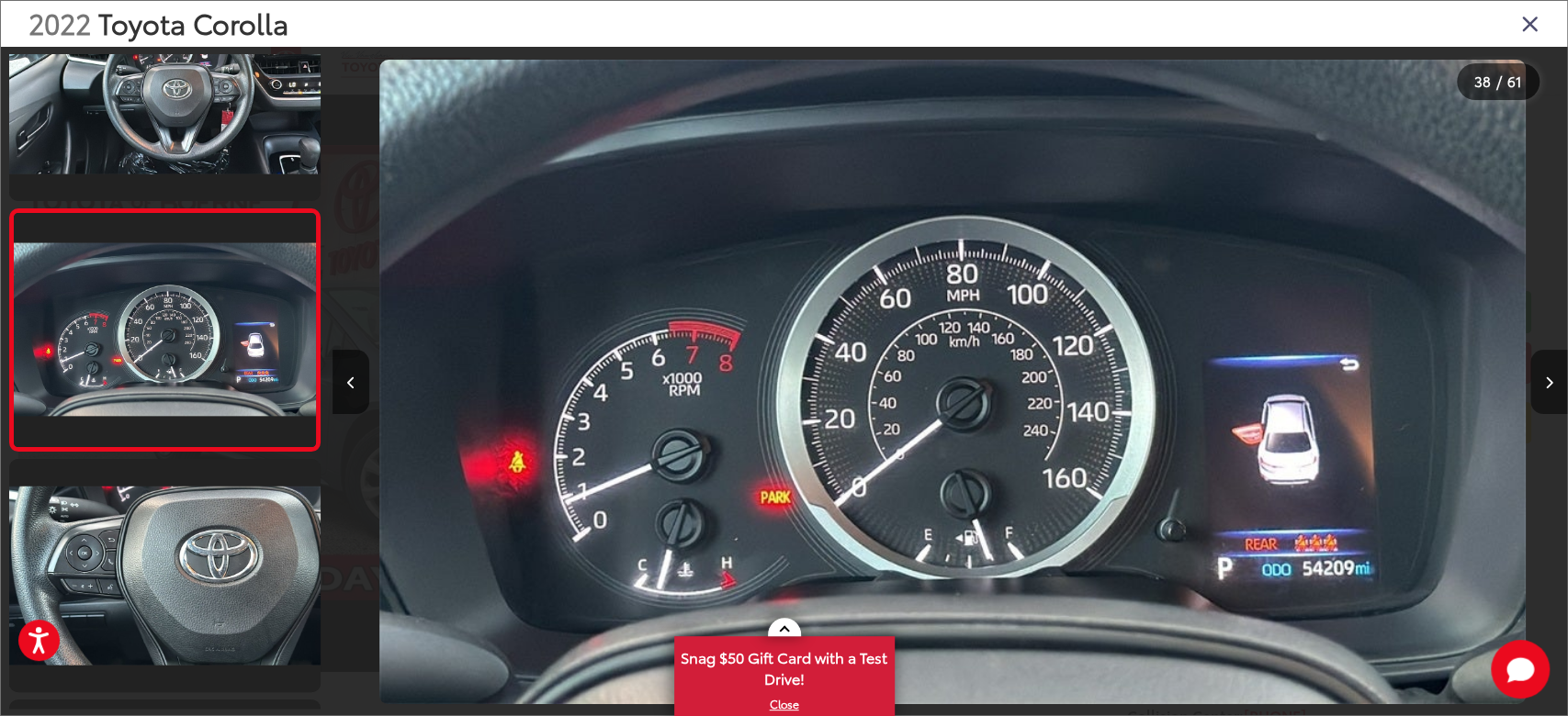 click at bounding box center (1549, 383) 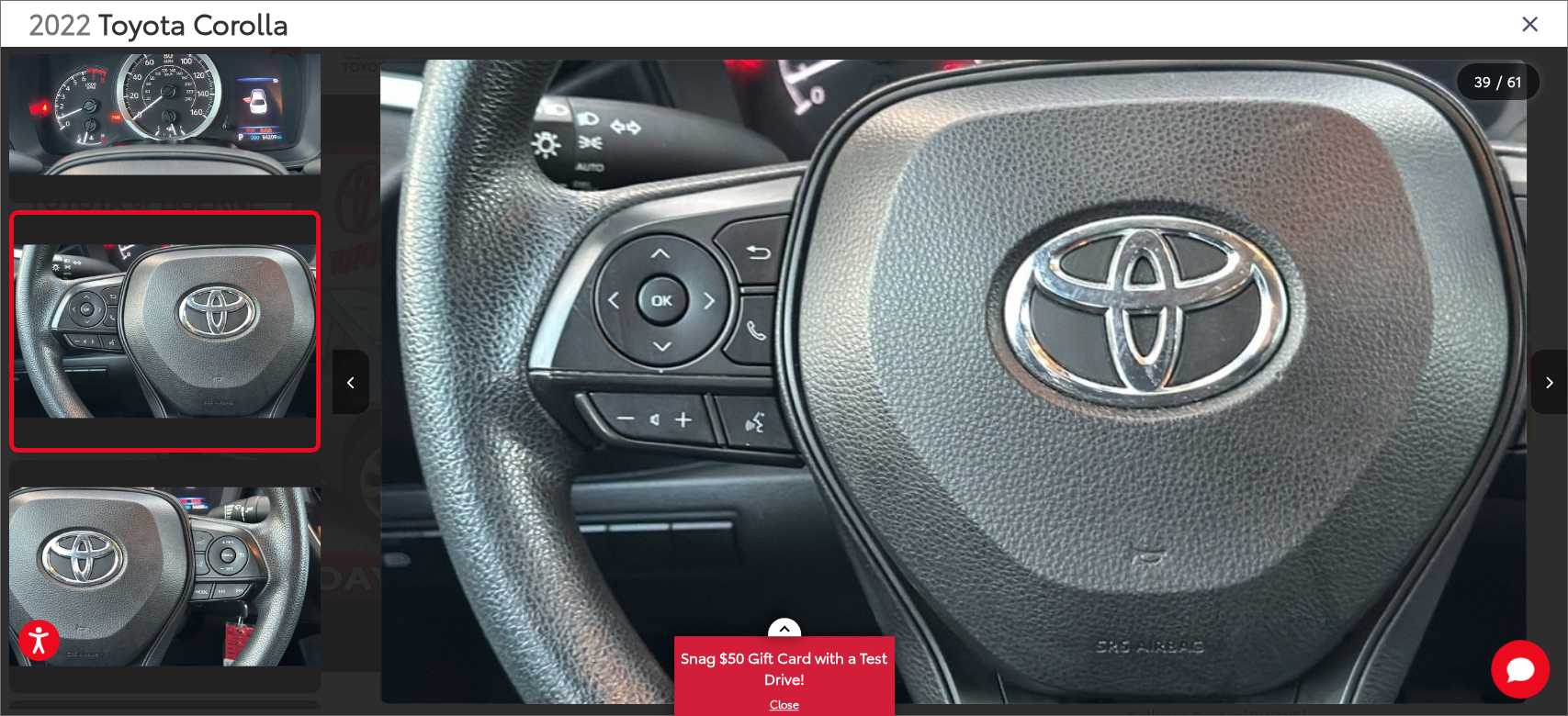 click at bounding box center [1549, 383] 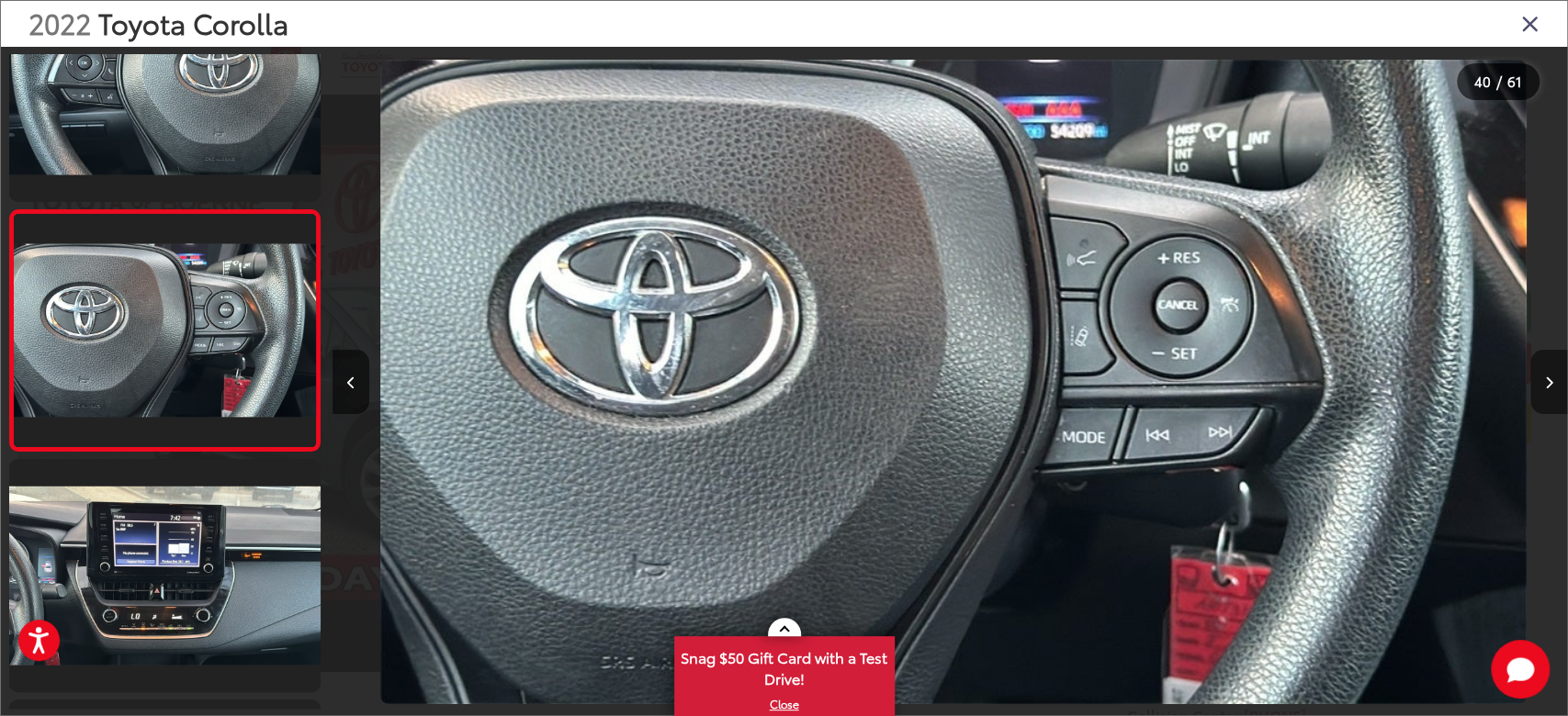 click at bounding box center [1549, 383] 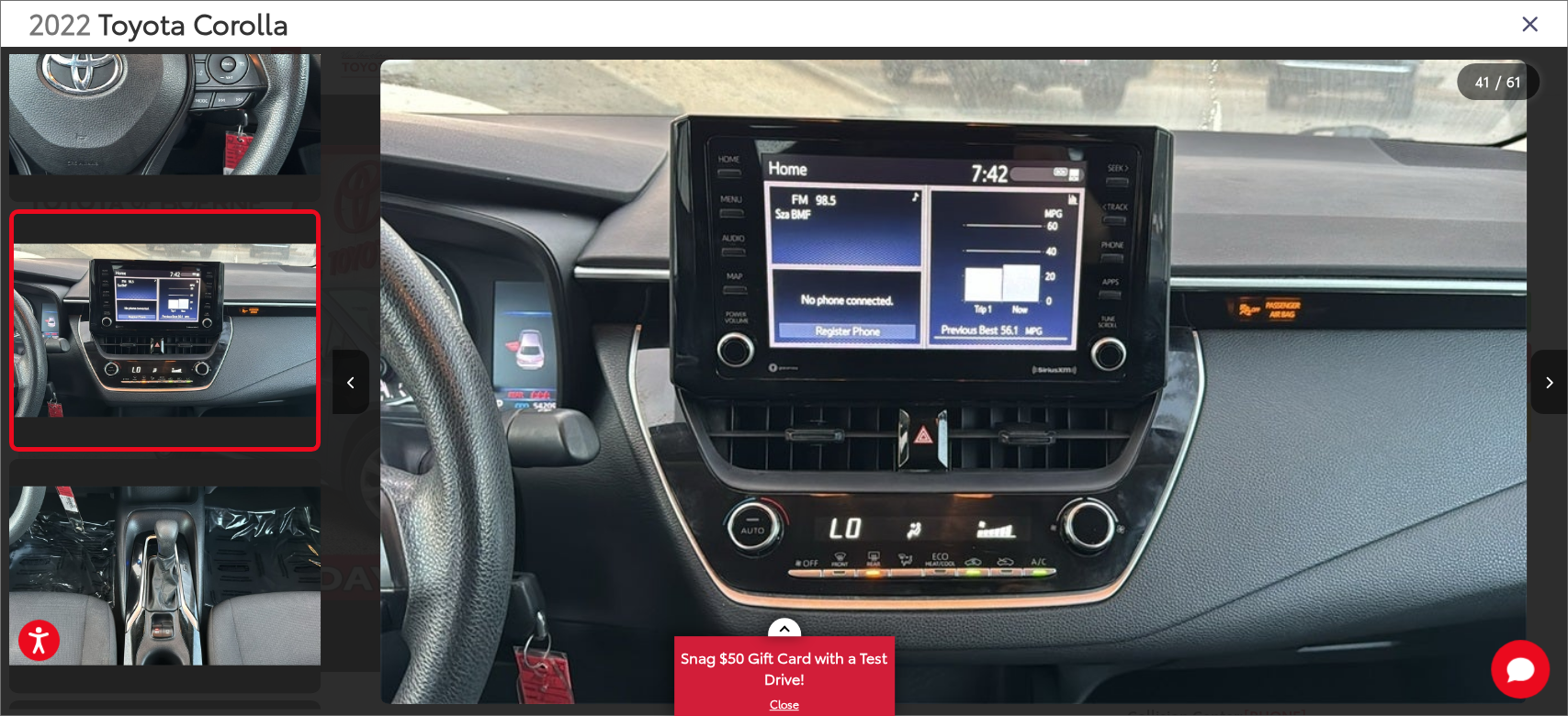 click at bounding box center (1549, 383) 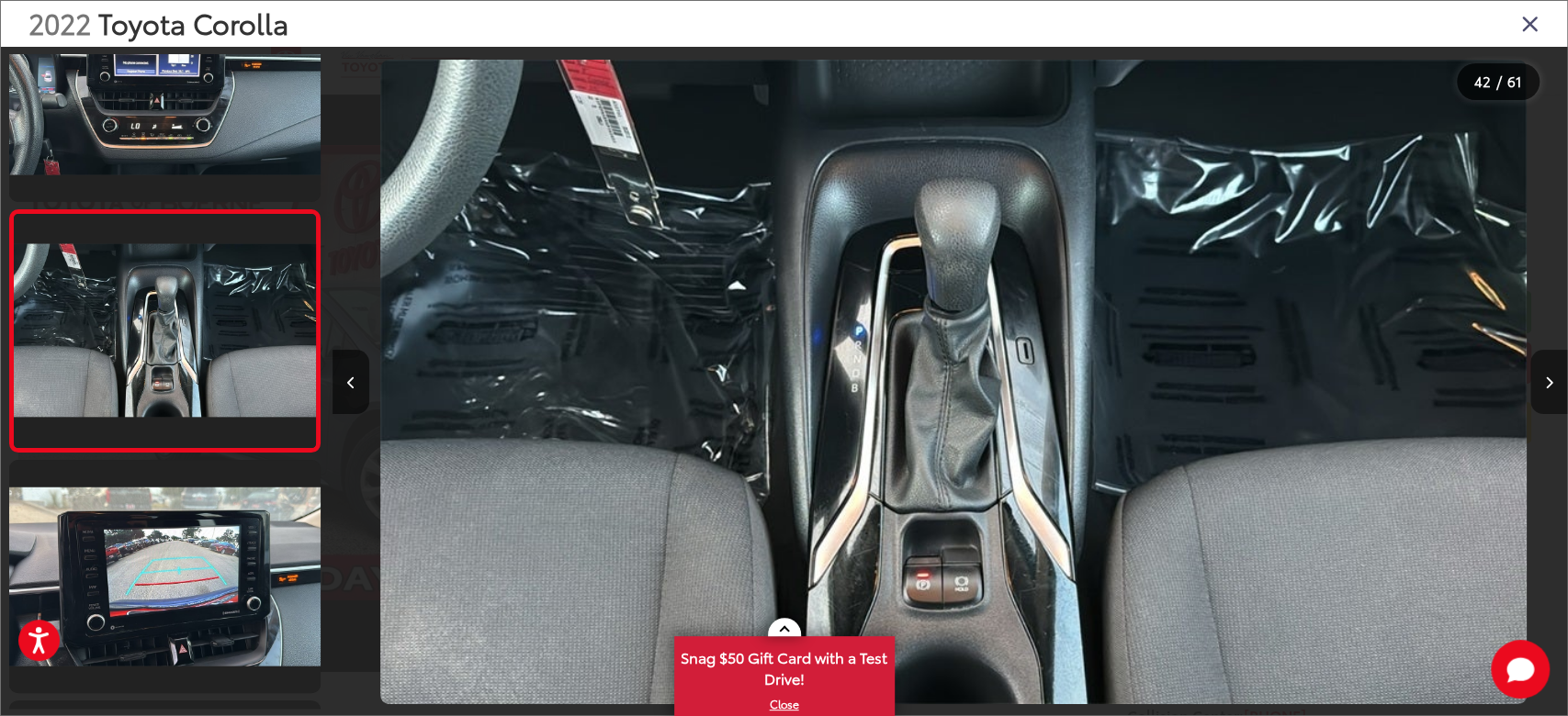 click at bounding box center (1549, 383) 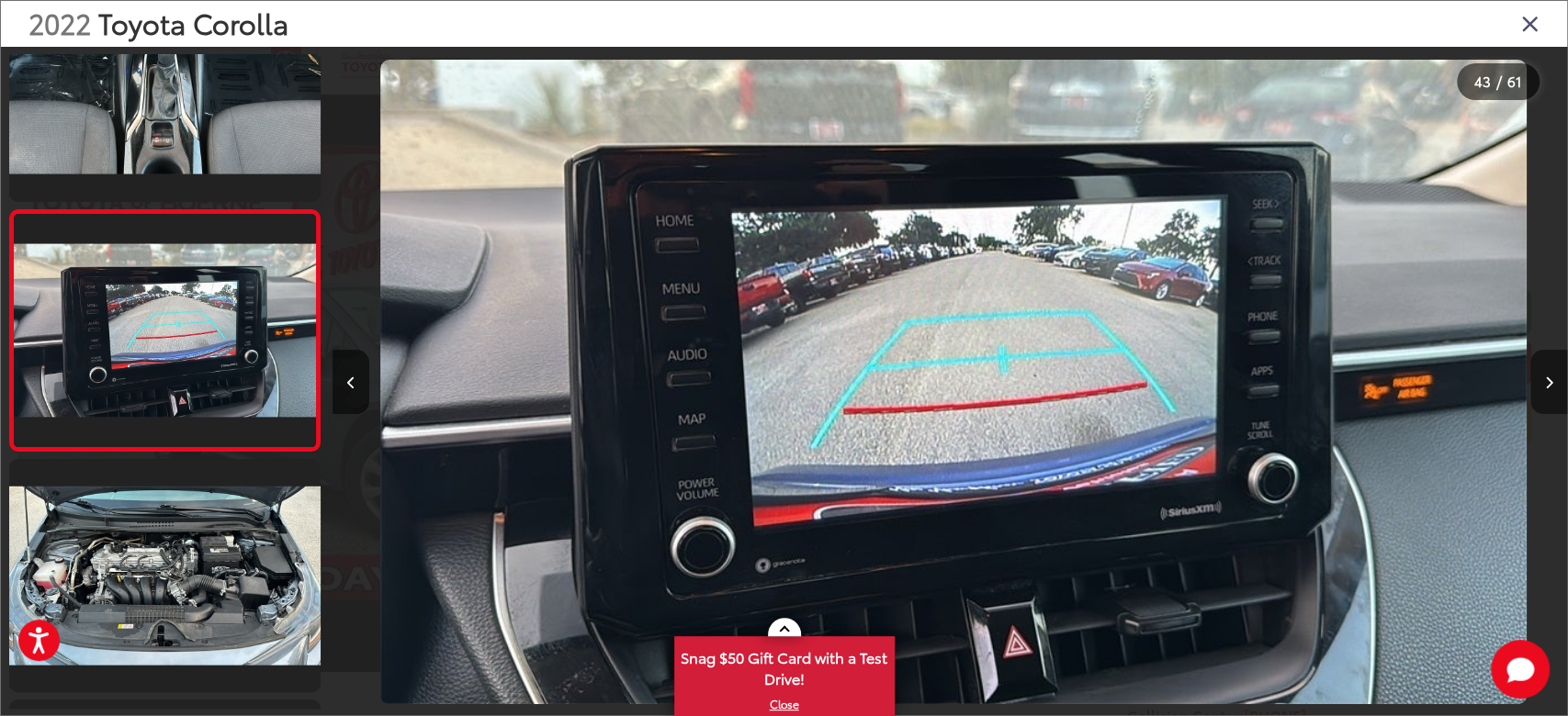 click at bounding box center [1549, 383] 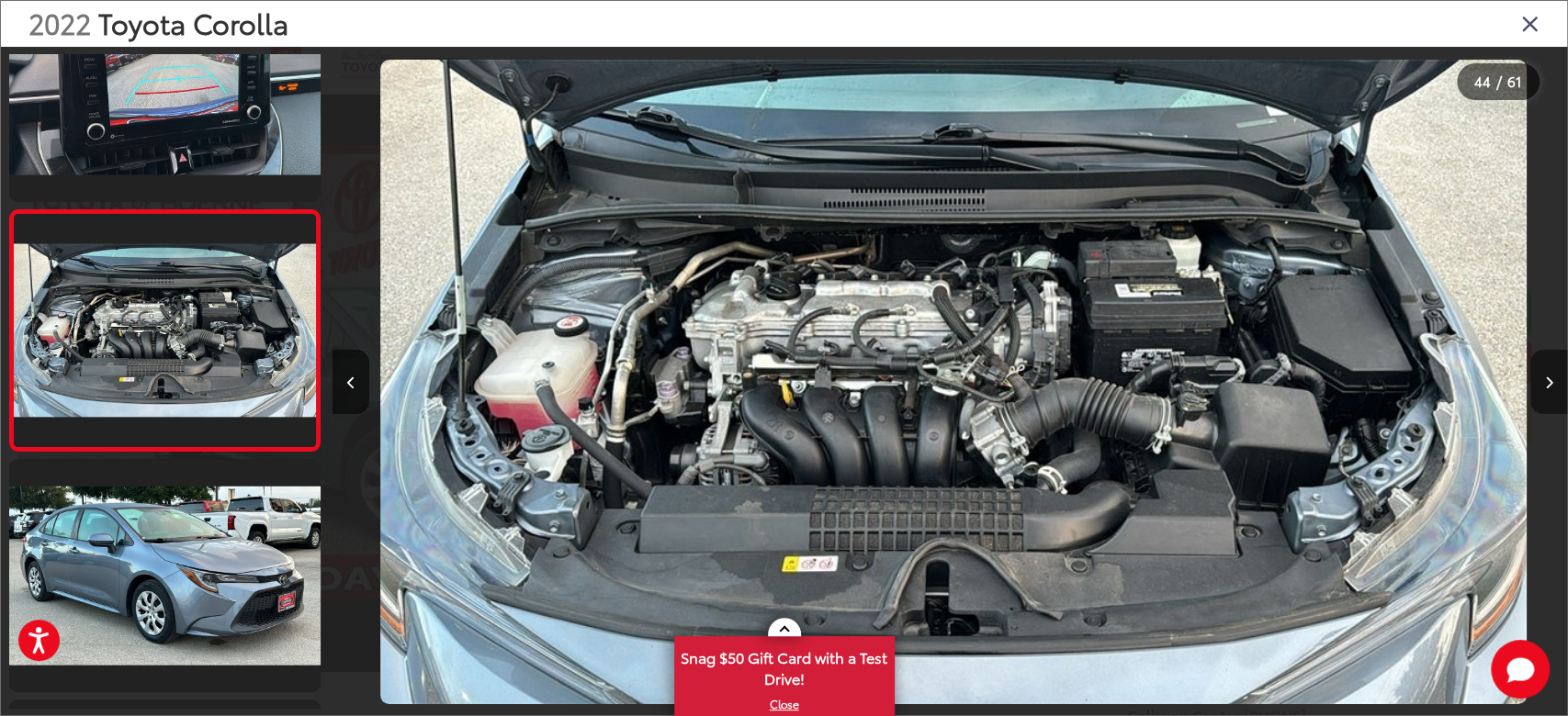 click at bounding box center (1549, 383) 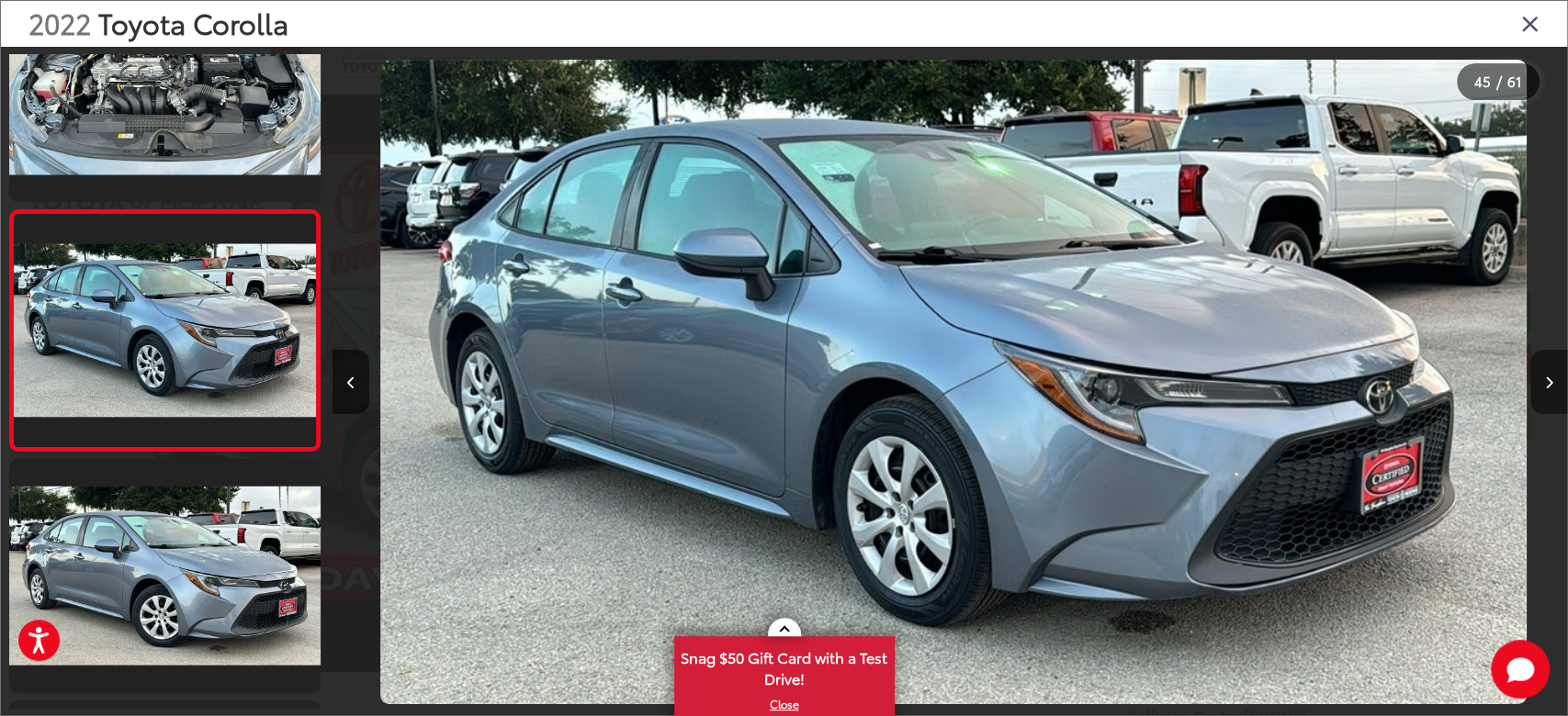click at bounding box center [1549, 383] 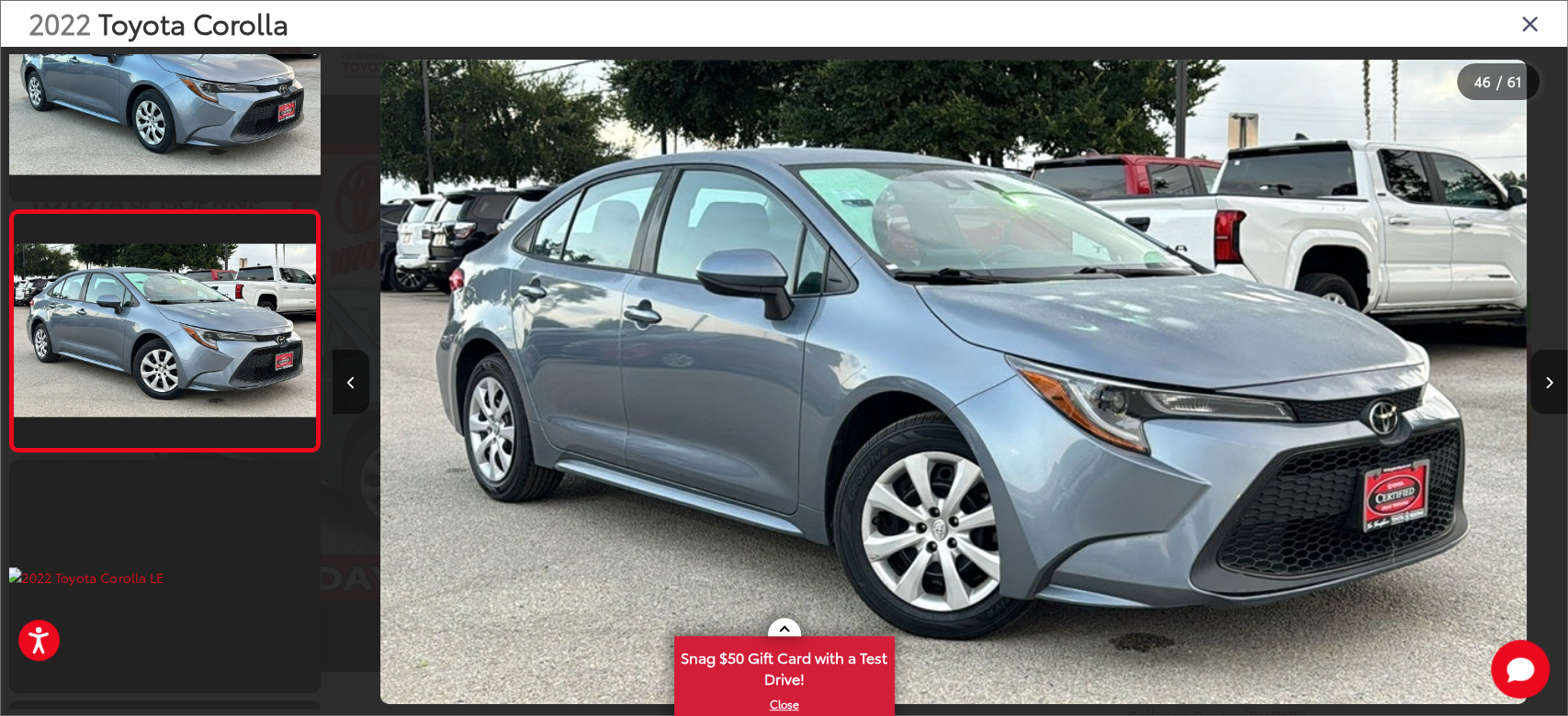 click at bounding box center [1549, 383] 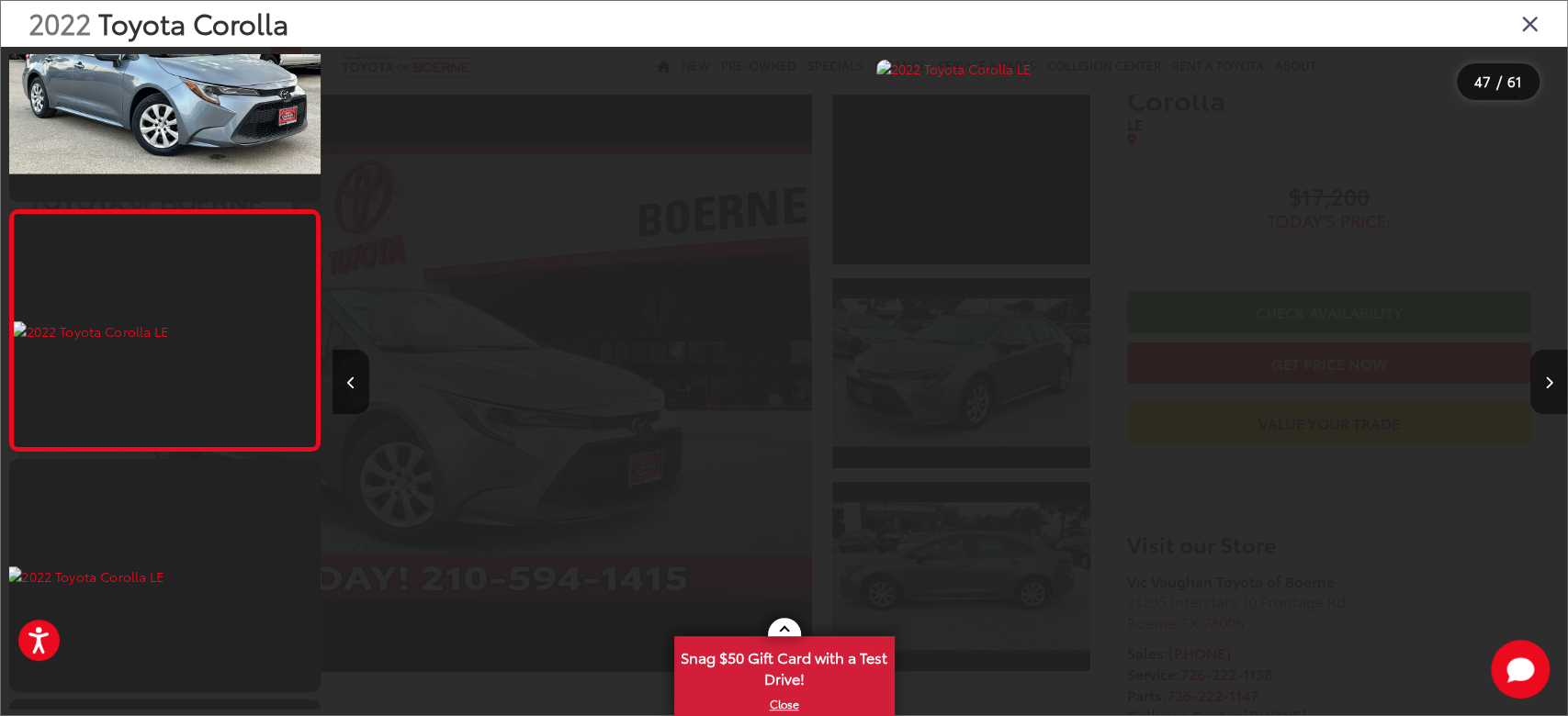 click at bounding box center [1549, 383] 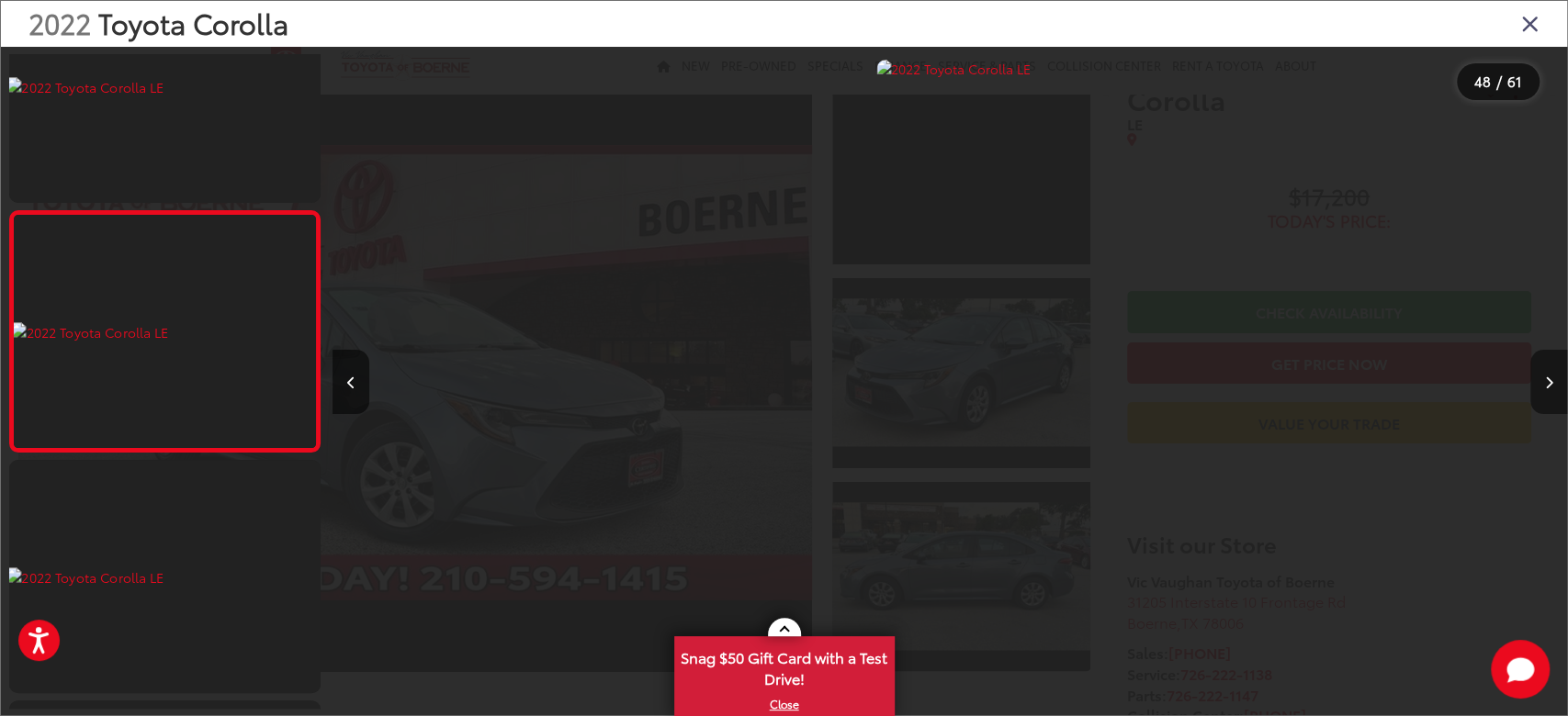 click at bounding box center [1549, 383] 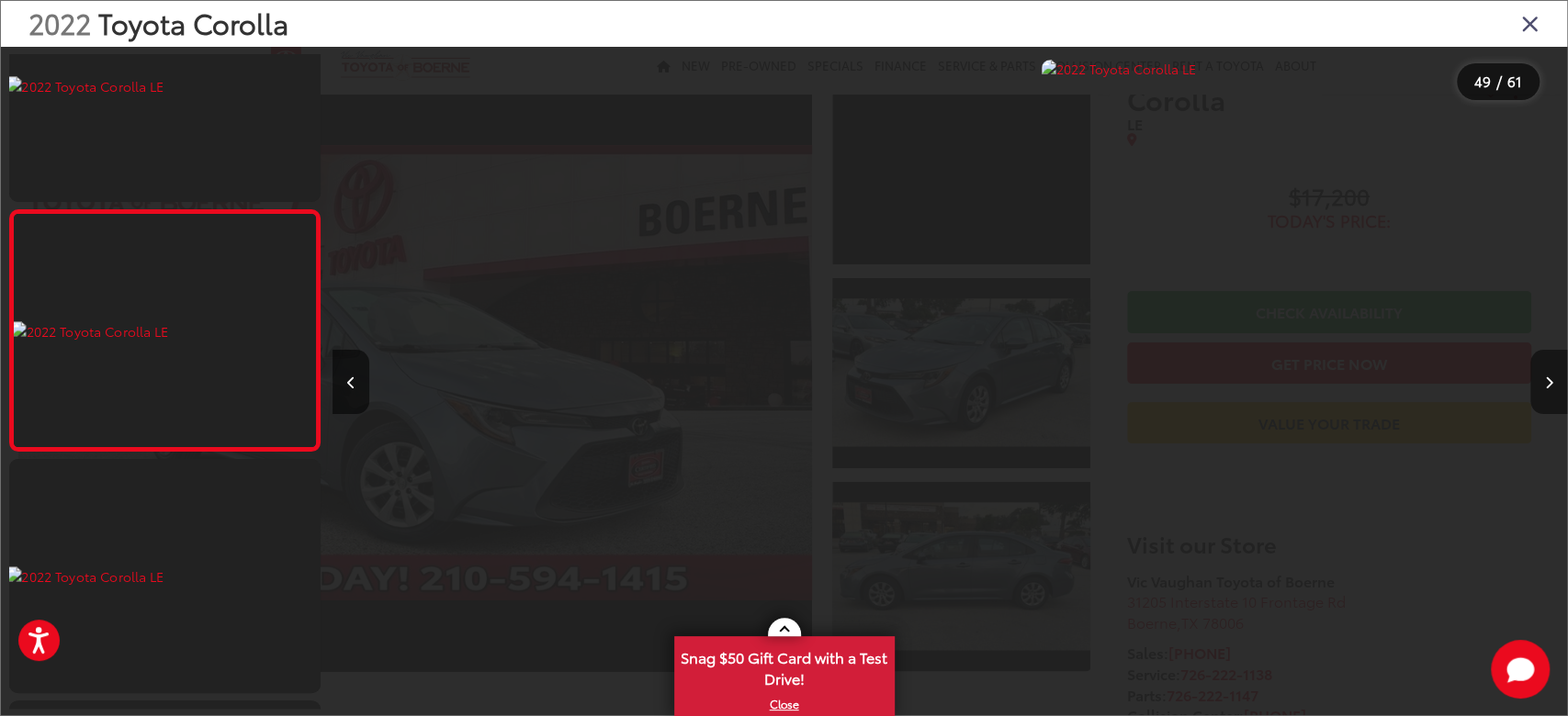 click at bounding box center [1549, 383] 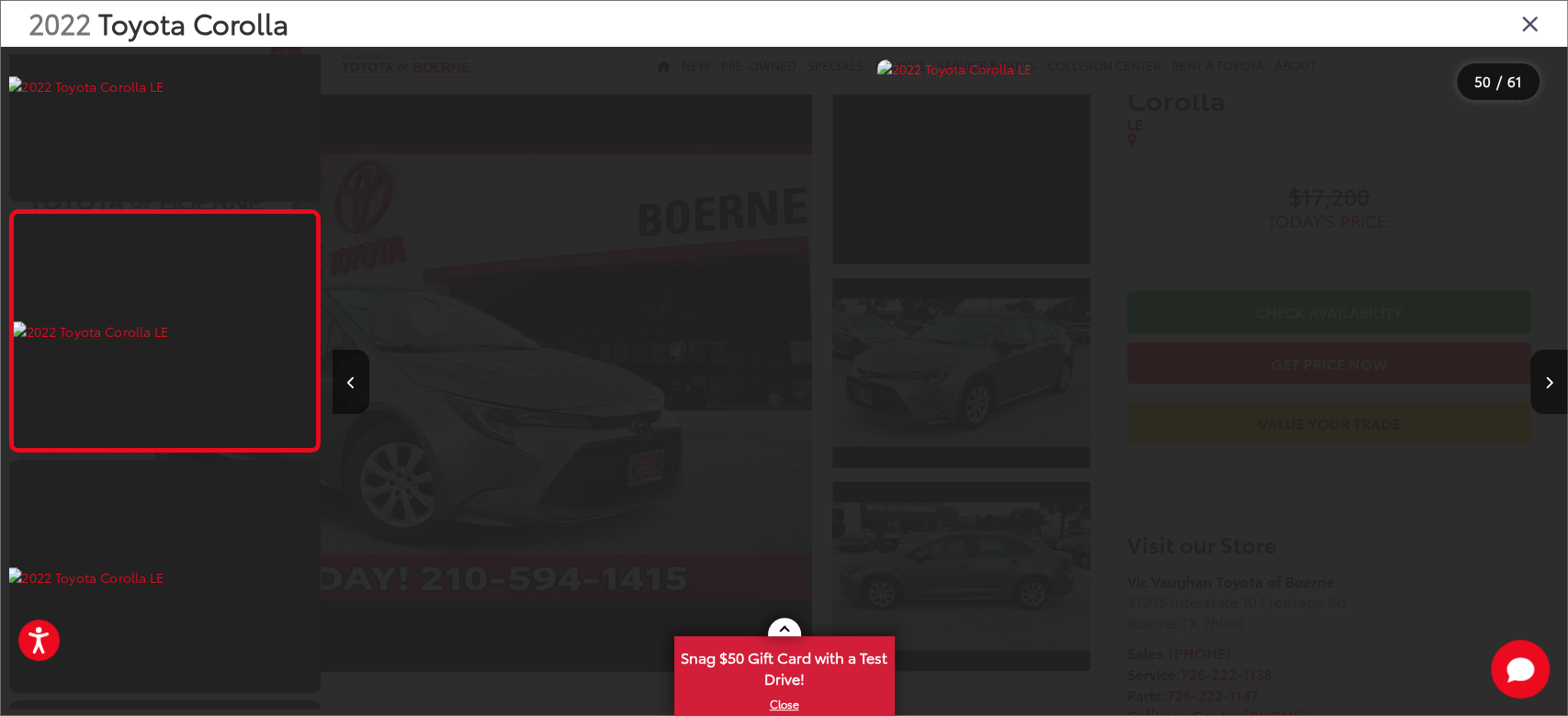 click at bounding box center (1530, 23) 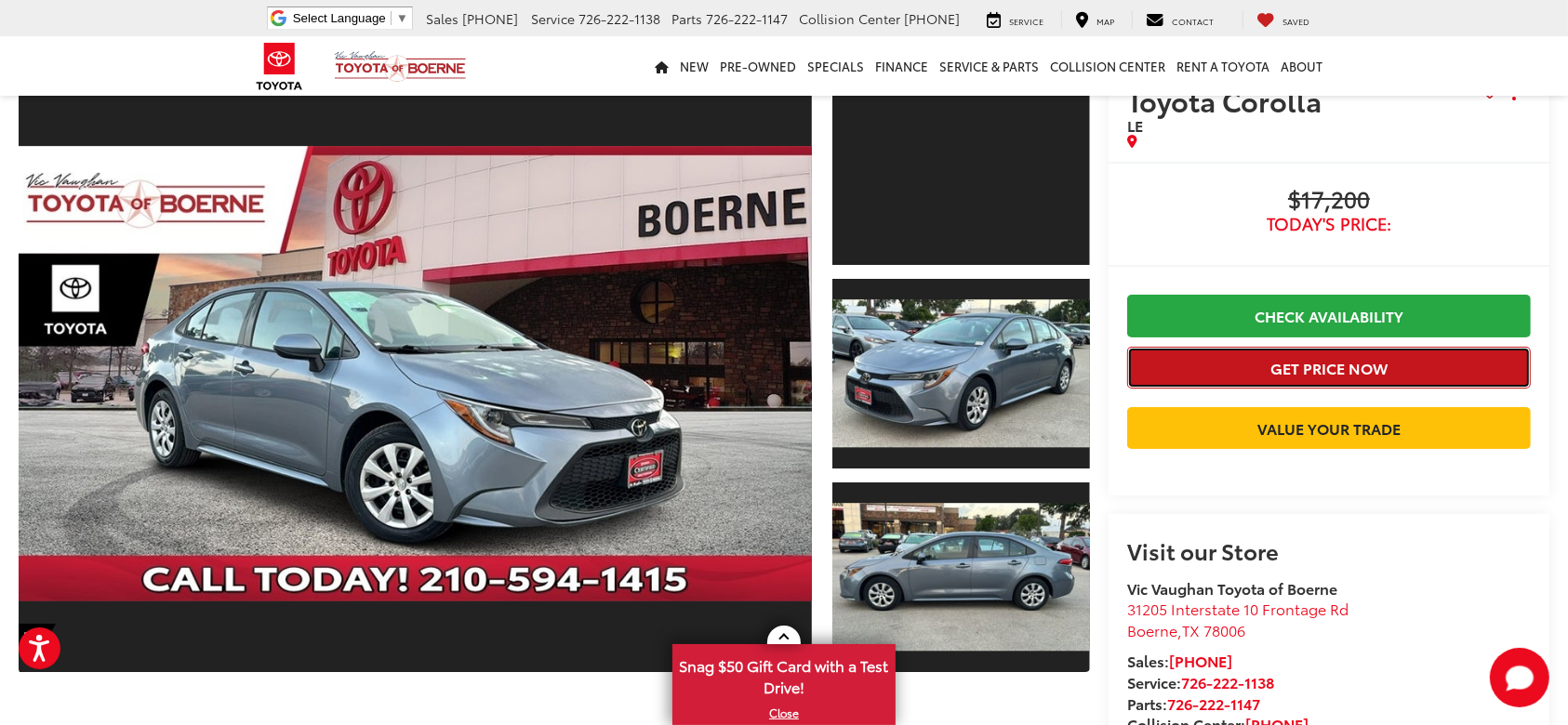 click on "Get Price Now" at bounding box center (1329, 367) 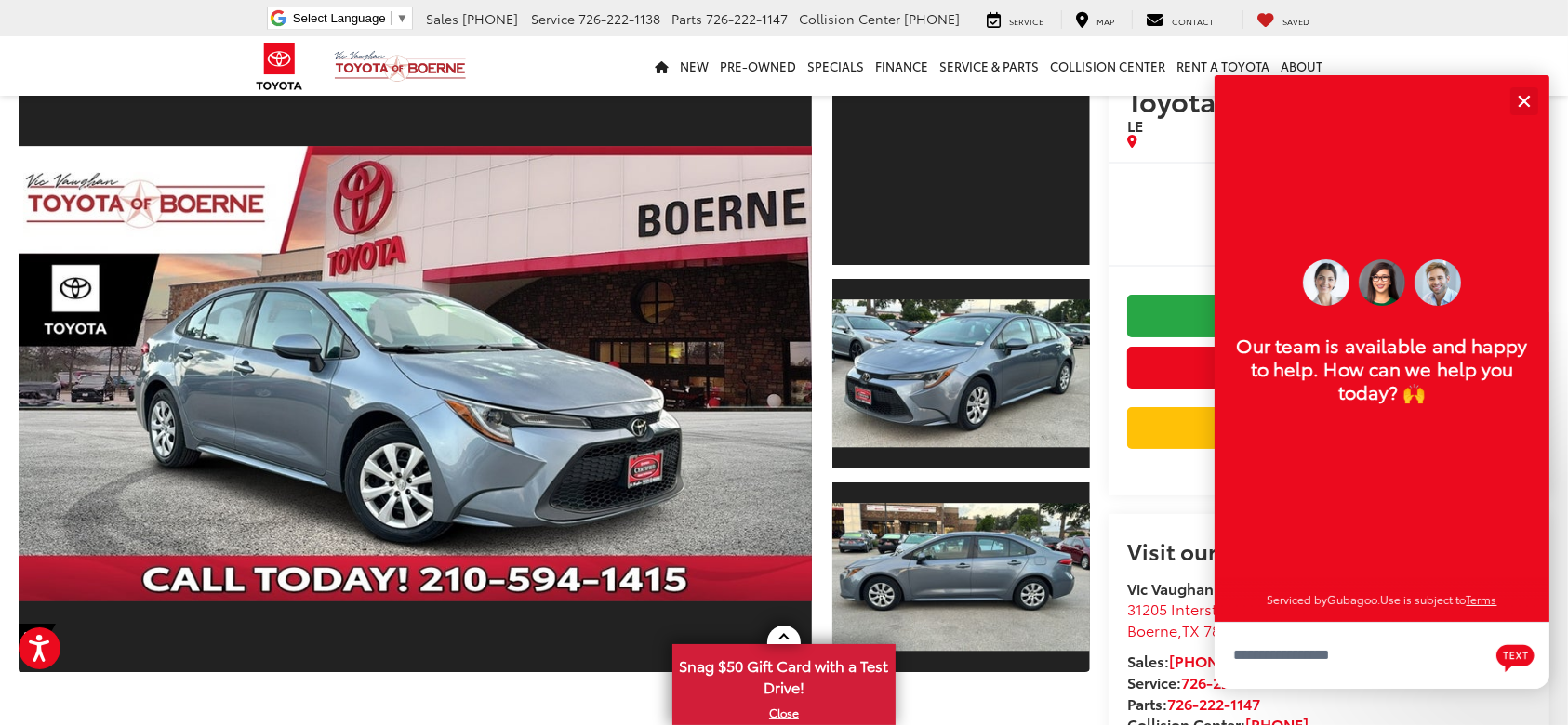 click on "31205 Interstate 10 Frontage Rd
Boerne ,  TX   78006" at bounding box center (1329, 620) 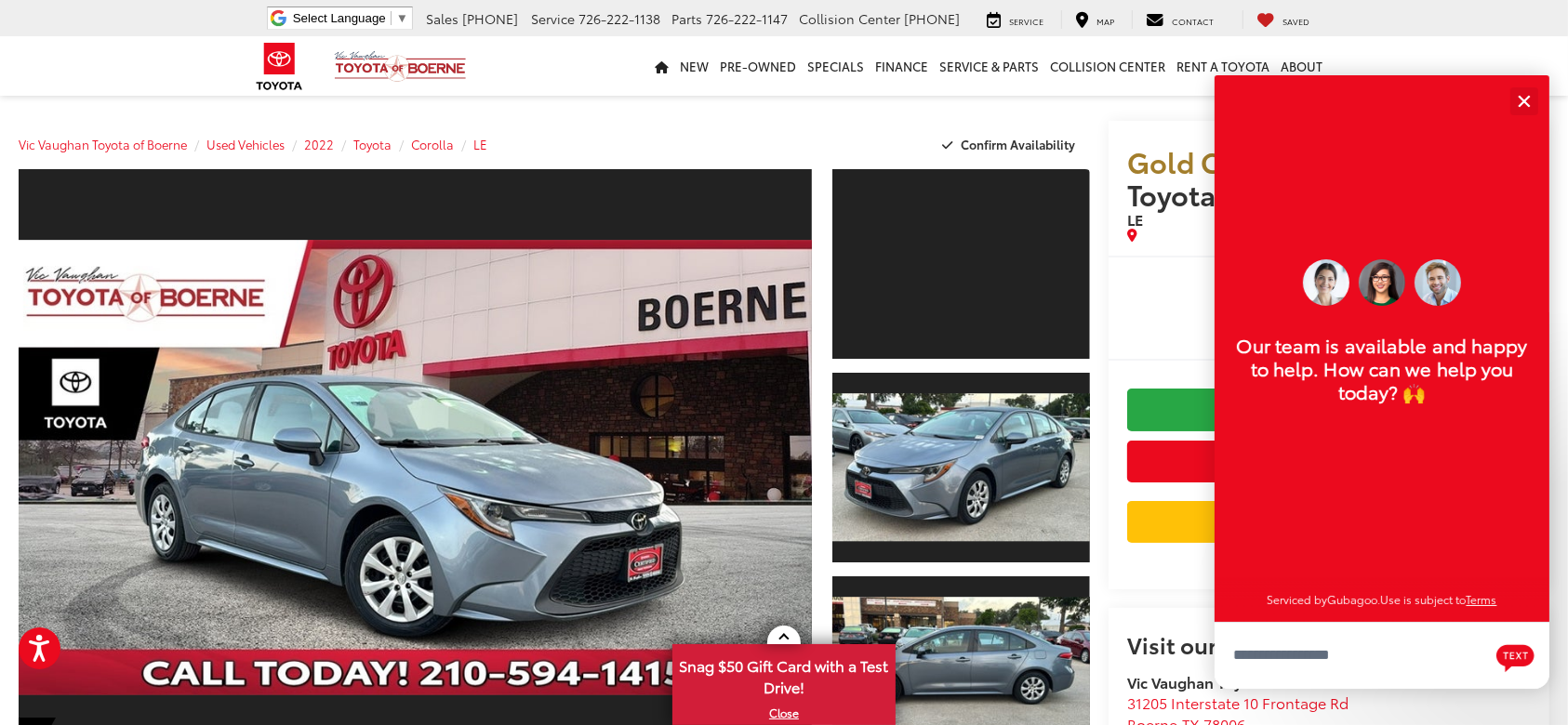 click on "Gold Certified
2022
Toyota Corolla
LE
Copy Link
Share
Print
Buy
$17,200
Today's Price:
Check Availability
Get Price Now
Value Your Trade
$17,200
Today's Price:
Call for VIP Price
Check Availability
Get Price Now
Value Your Trade
$17,200
Today's Price:
Check Availability
Get Price Now
Value Your Trade
$17,200
Today's Price:
Call for VIP Price
Check Availability
Get Price Now
Value Your Trade
Visit our Store" at bounding box center [1320, 436] 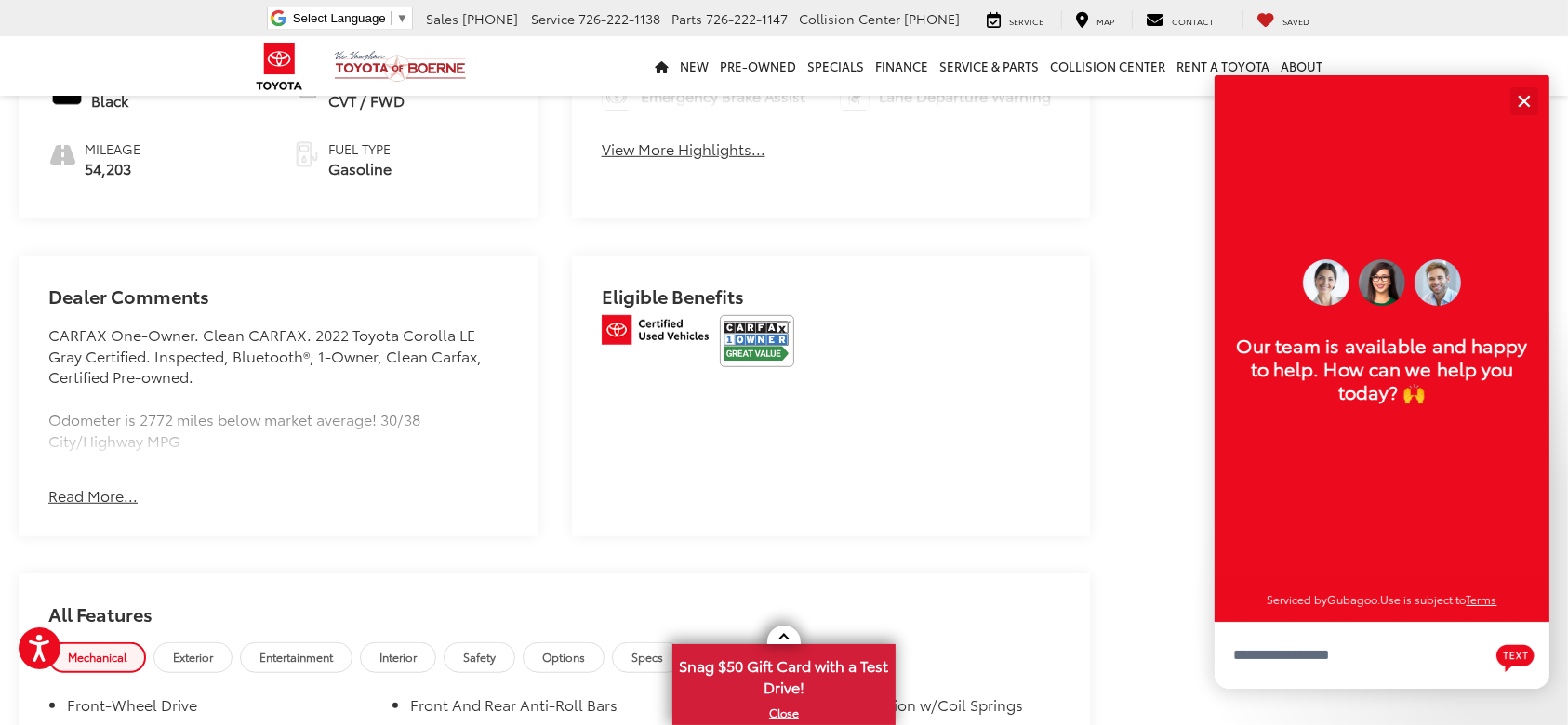 click on "Read More..." at bounding box center (93, 495) 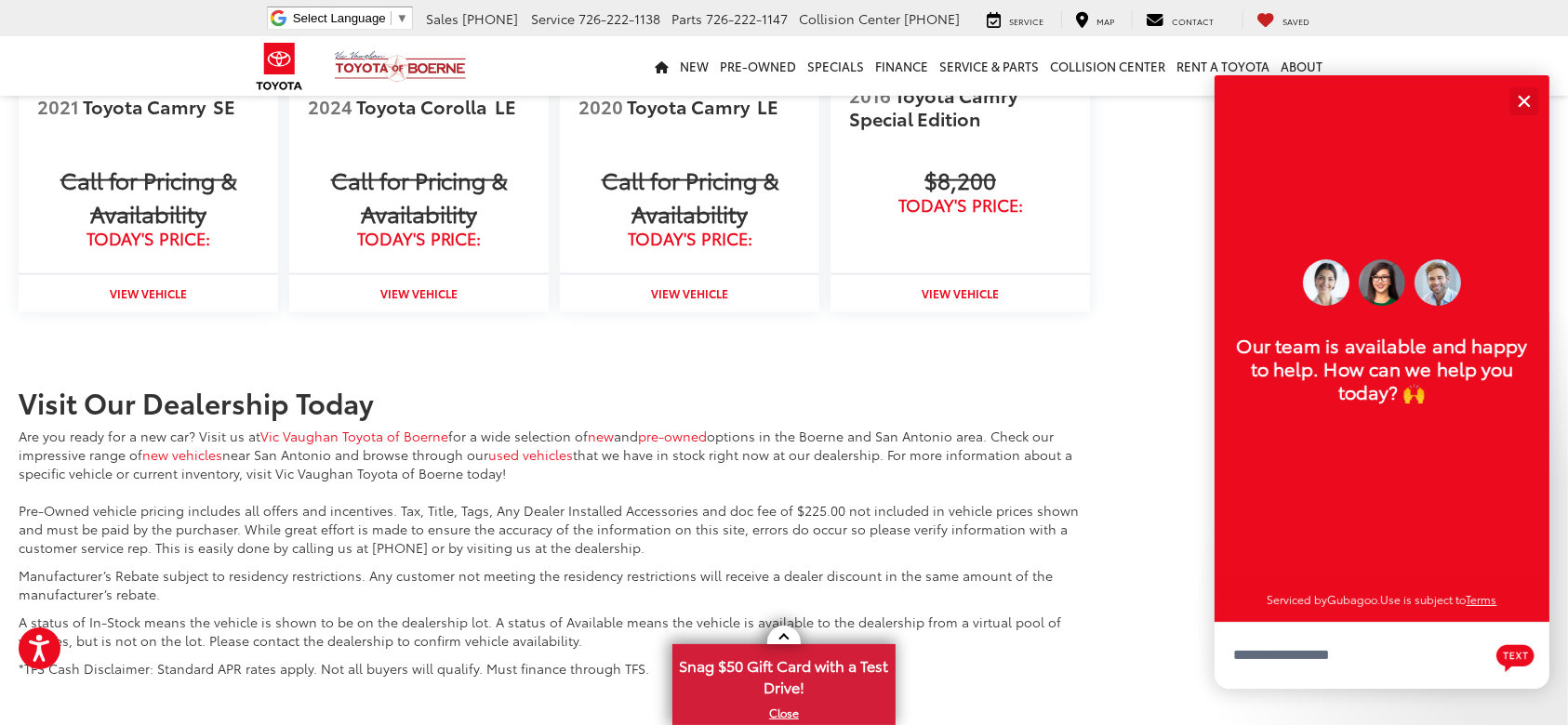 scroll, scrollTop: 2678, scrollLeft: 0, axis: vertical 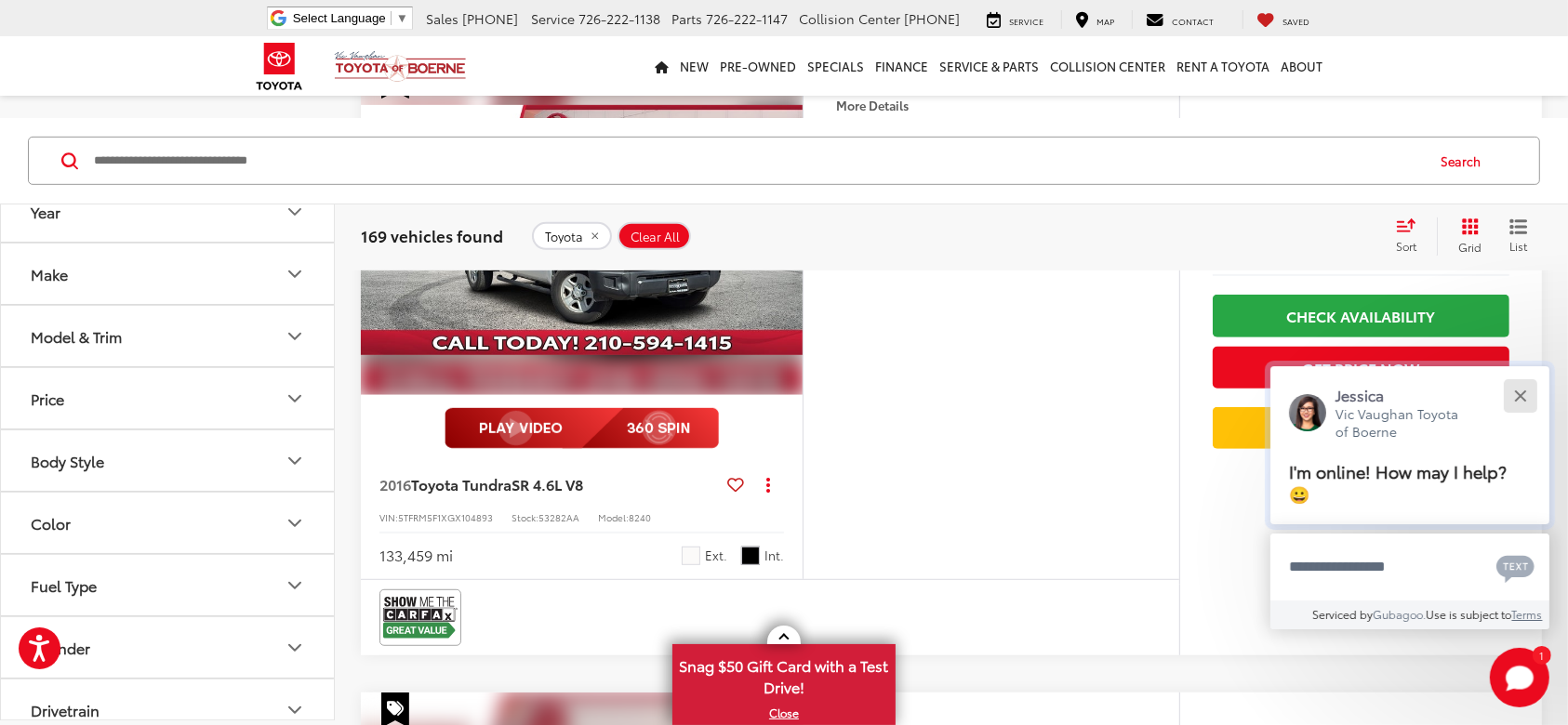 click at bounding box center (1520, 395) 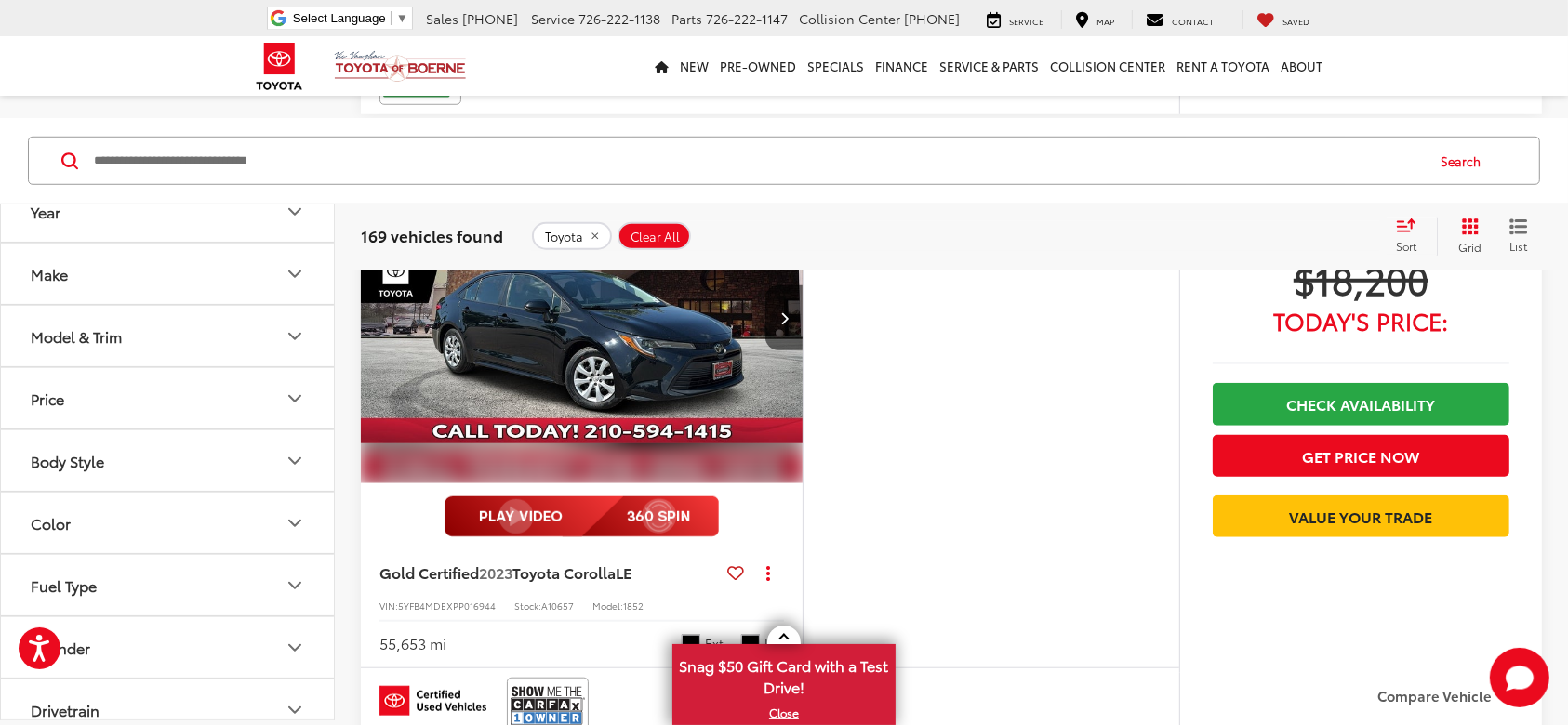 scroll, scrollTop: 1470, scrollLeft: 0, axis: vertical 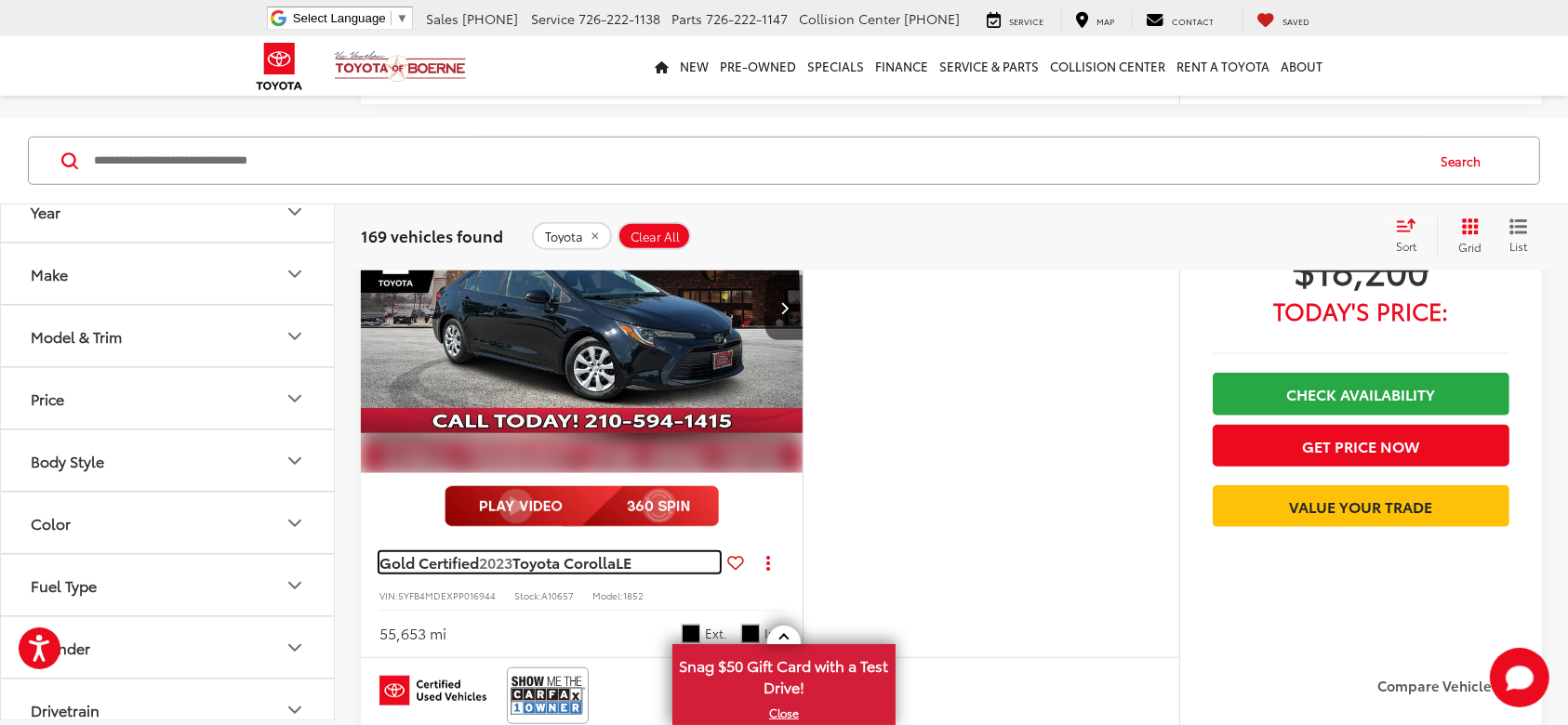 click on "Toyota Corolla" at bounding box center [564, 561] 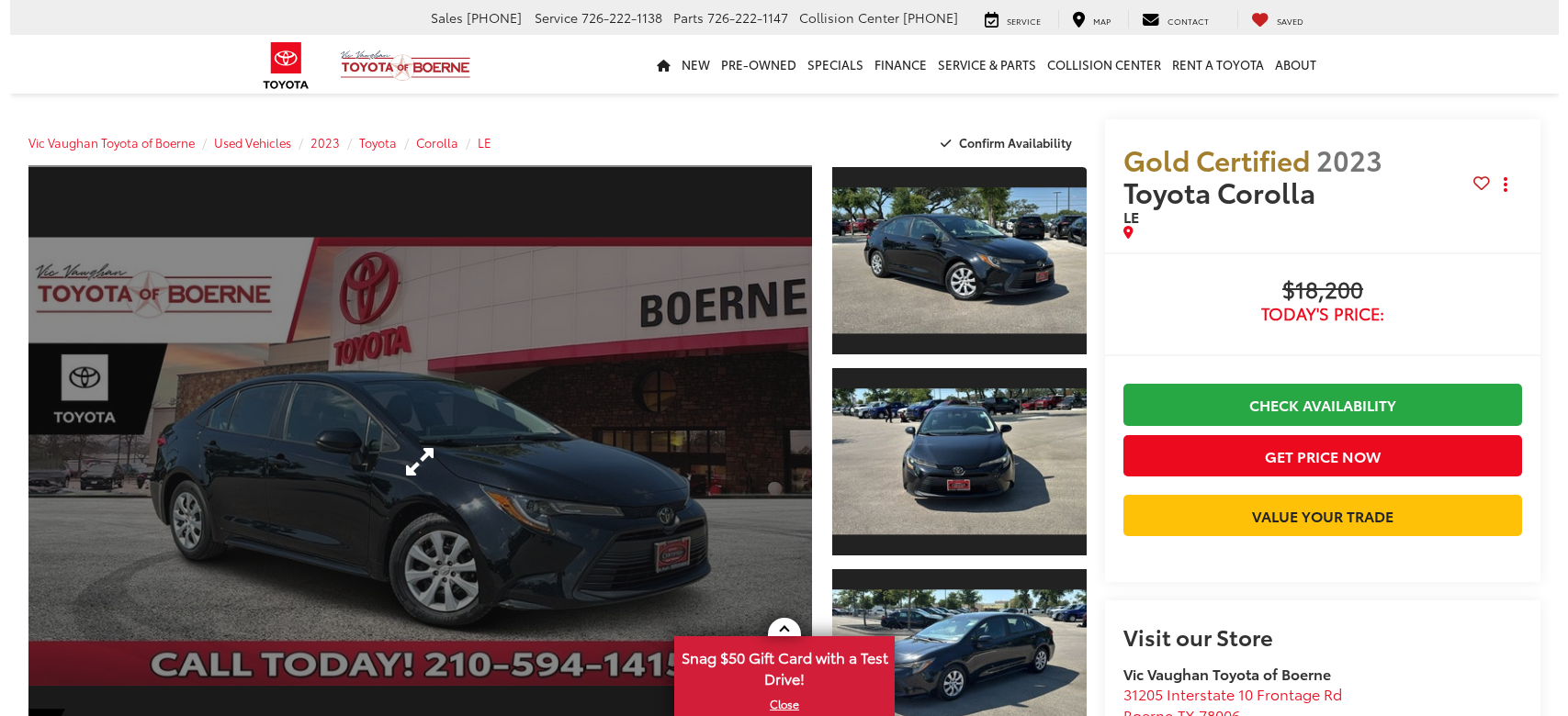 scroll, scrollTop: 0, scrollLeft: 0, axis: both 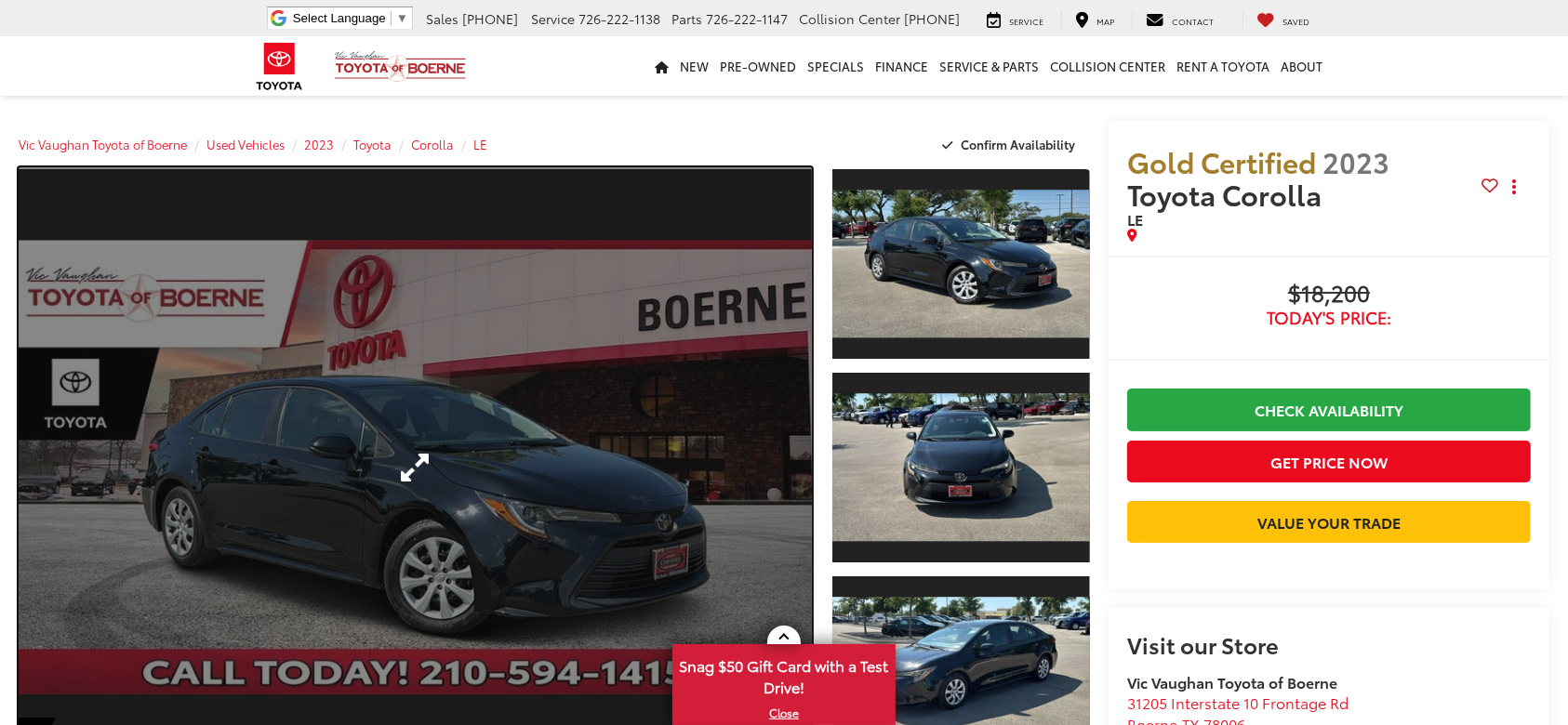 click at bounding box center (415, 468) 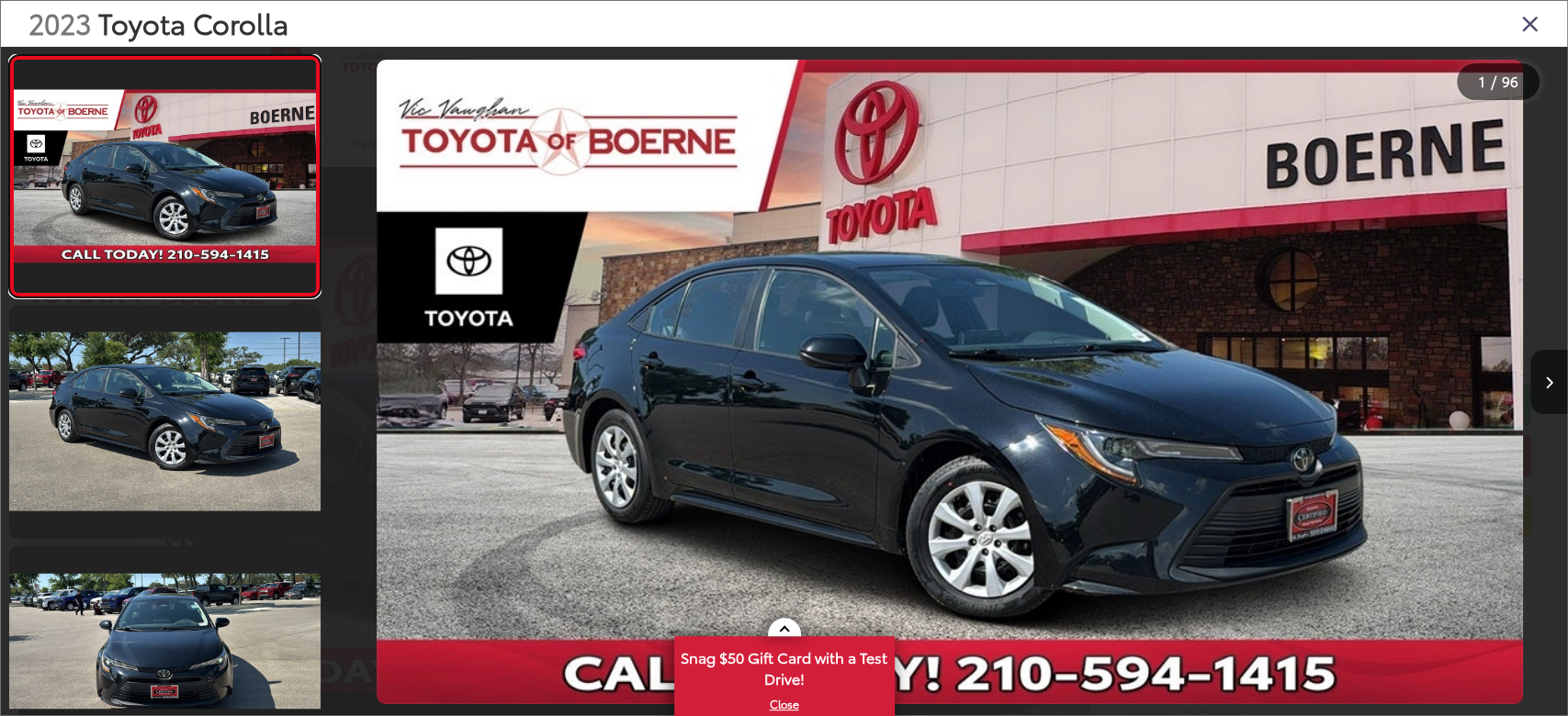 scroll, scrollTop: 0, scrollLeft: 0, axis: both 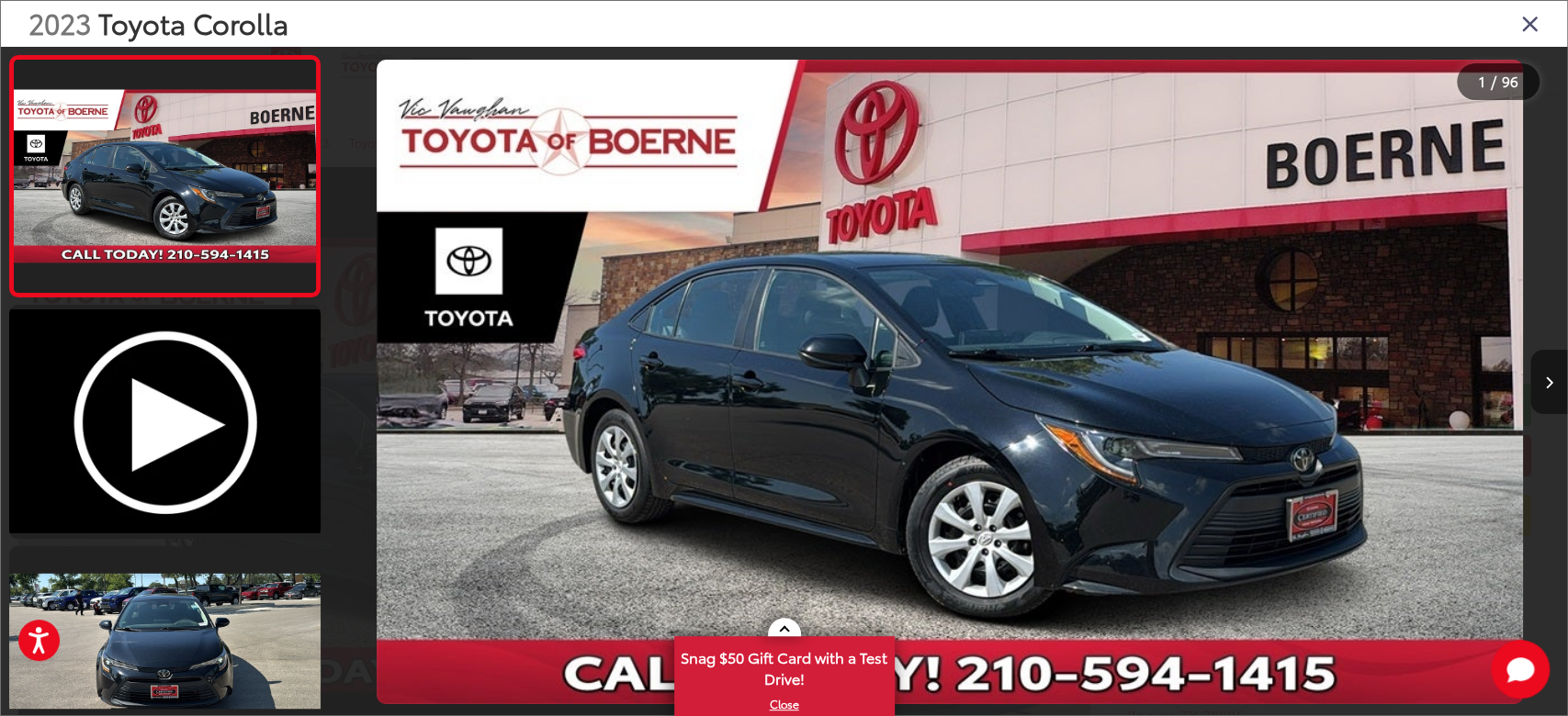 click at bounding box center (1549, 383) 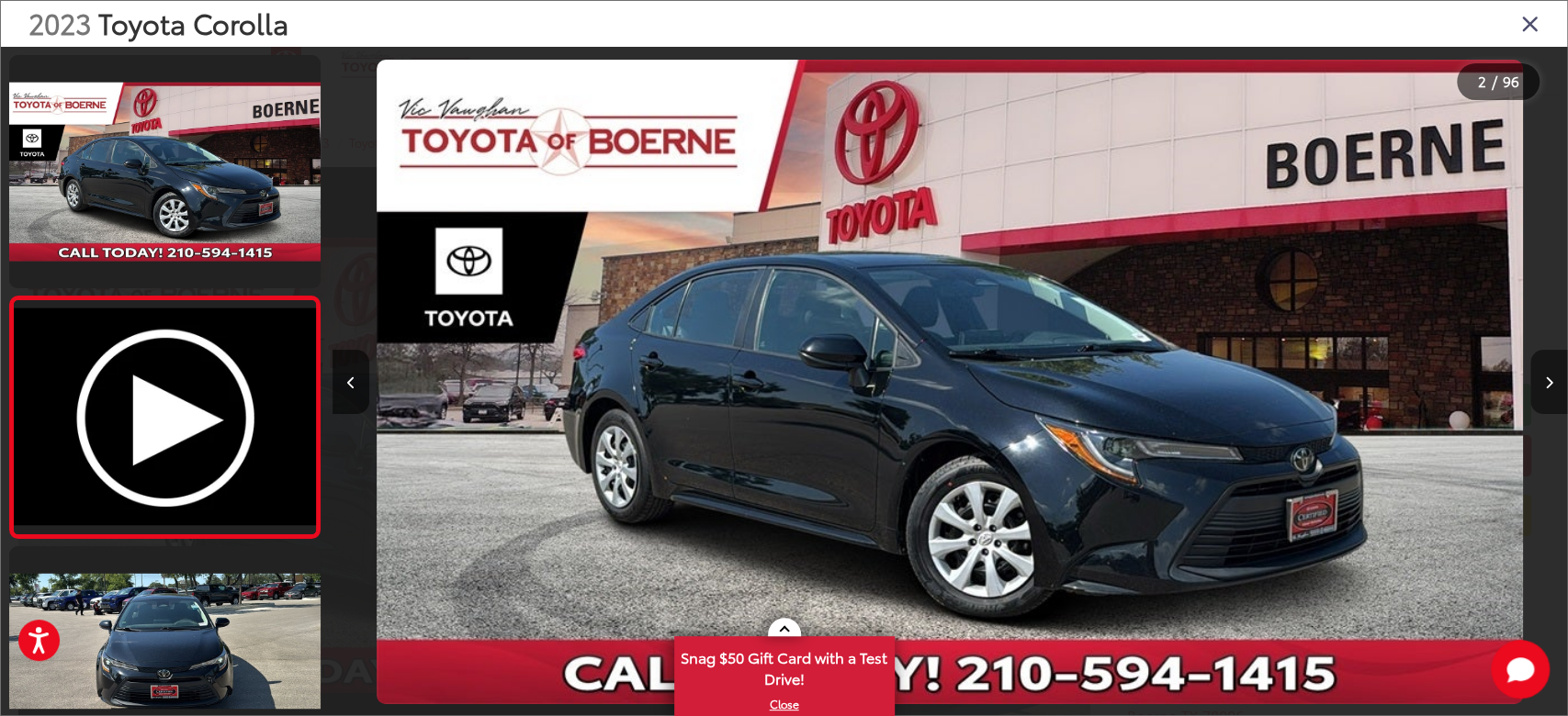 scroll, scrollTop: 0, scrollLeft: 206, axis: horizontal 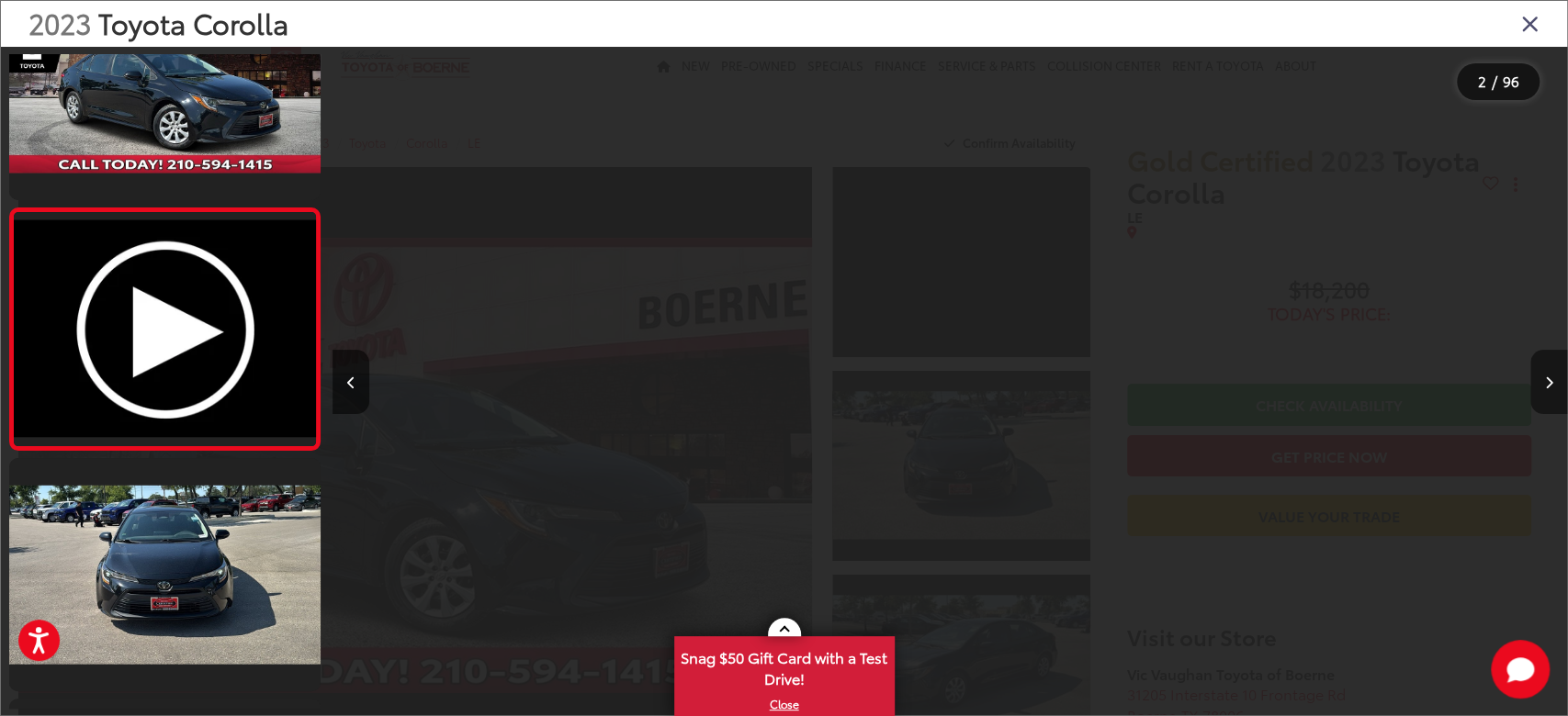 click at bounding box center (1549, 383) 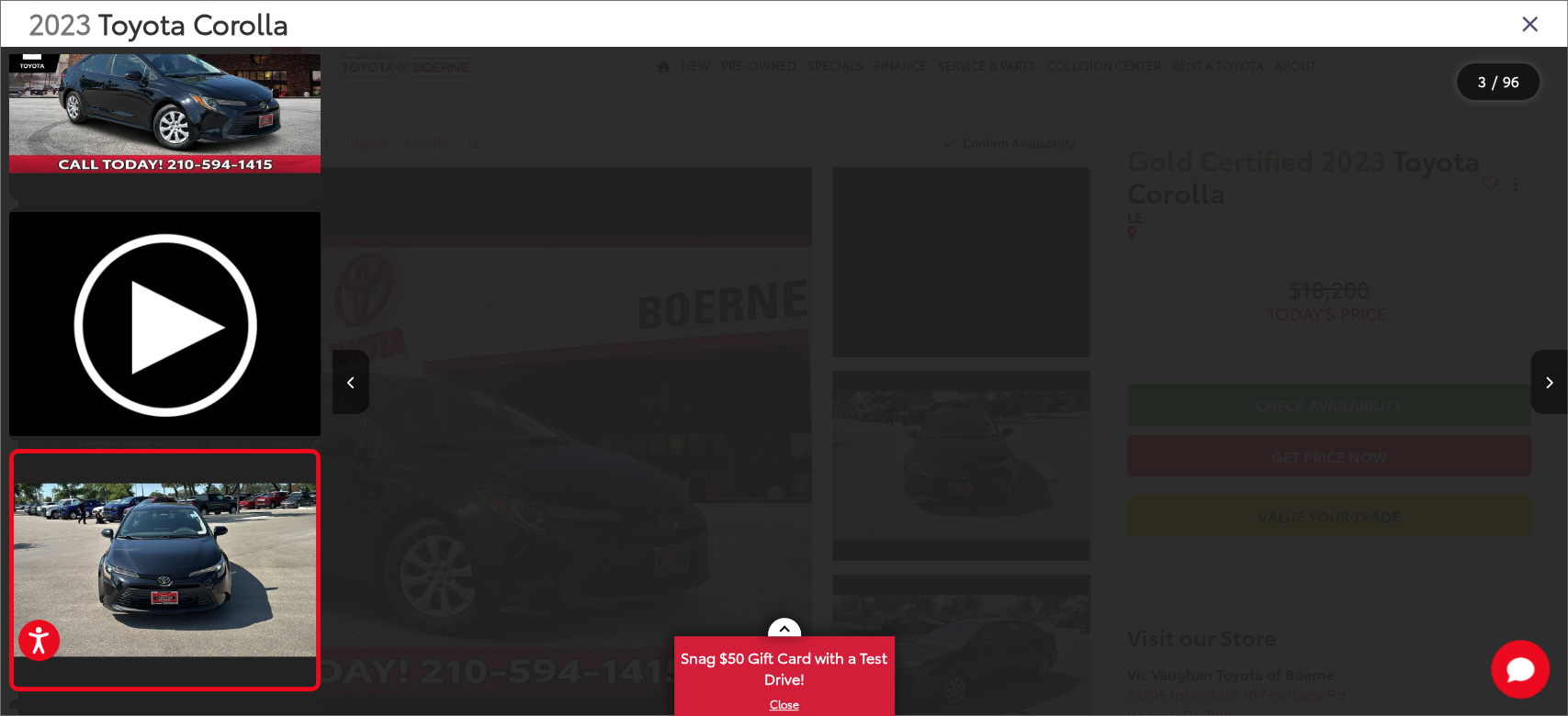 scroll, scrollTop: 0, scrollLeft: 1617, axis: horizontal 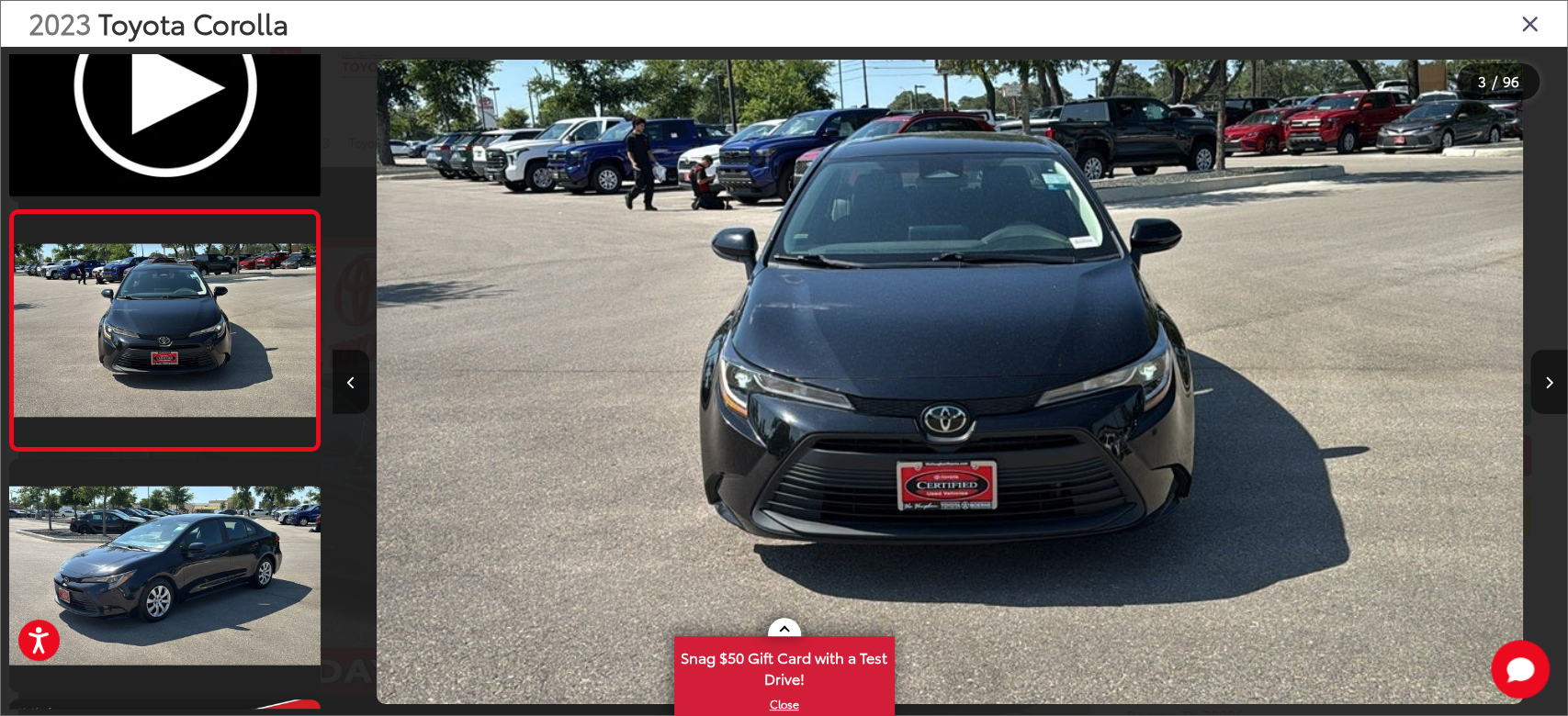 click at bounding box center [1549, 382] 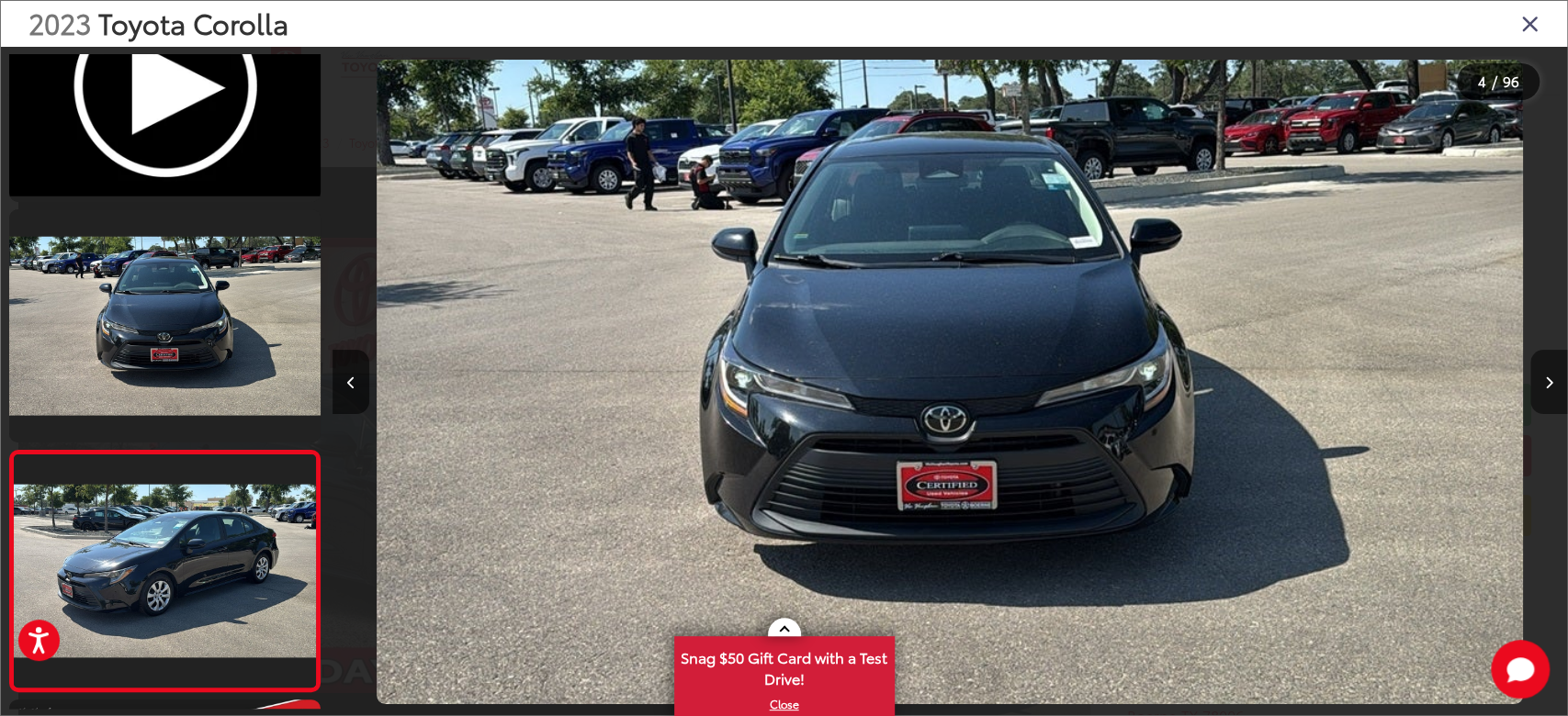 scroll, scrollTop: 0, scrollLeft: 2803, axis: horizontal 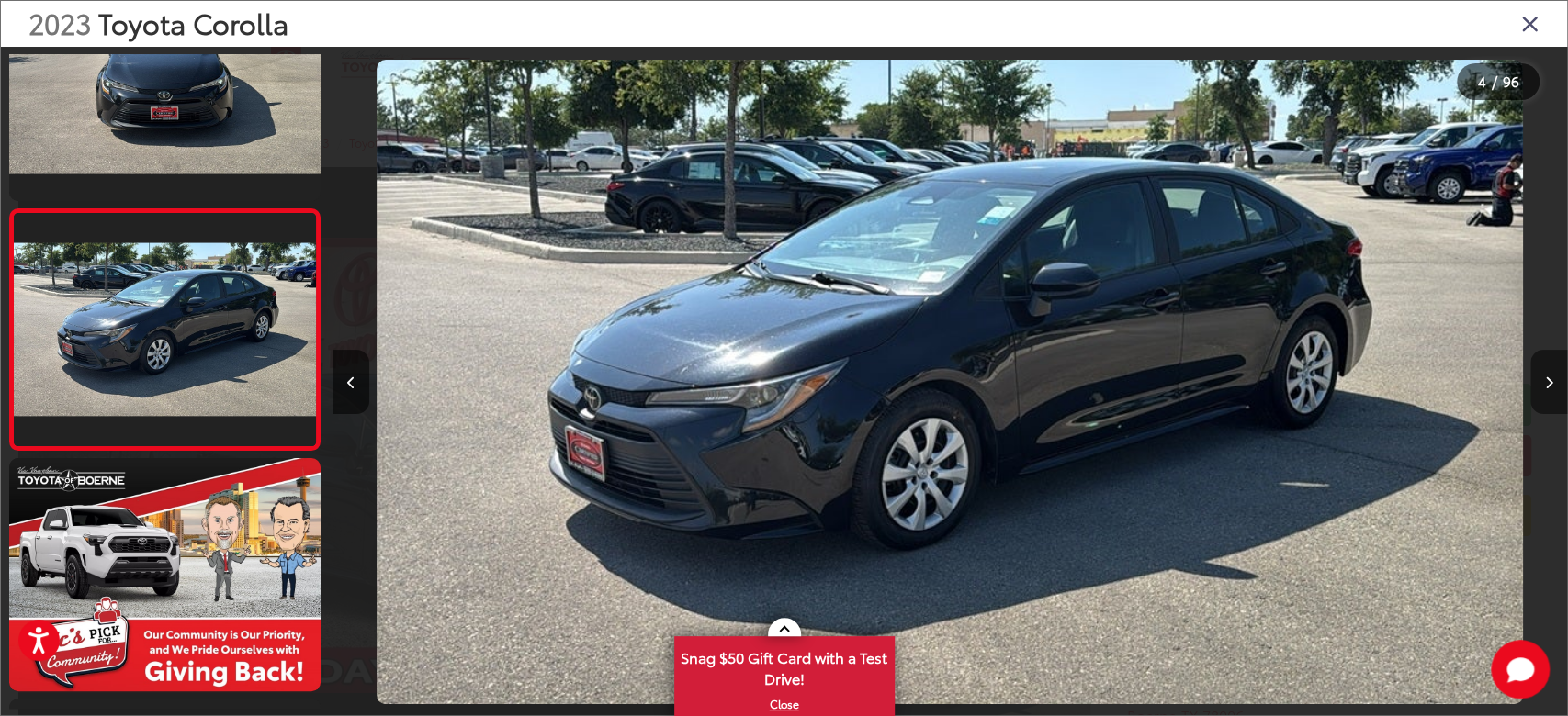 click at bounding box center [1549, 382] 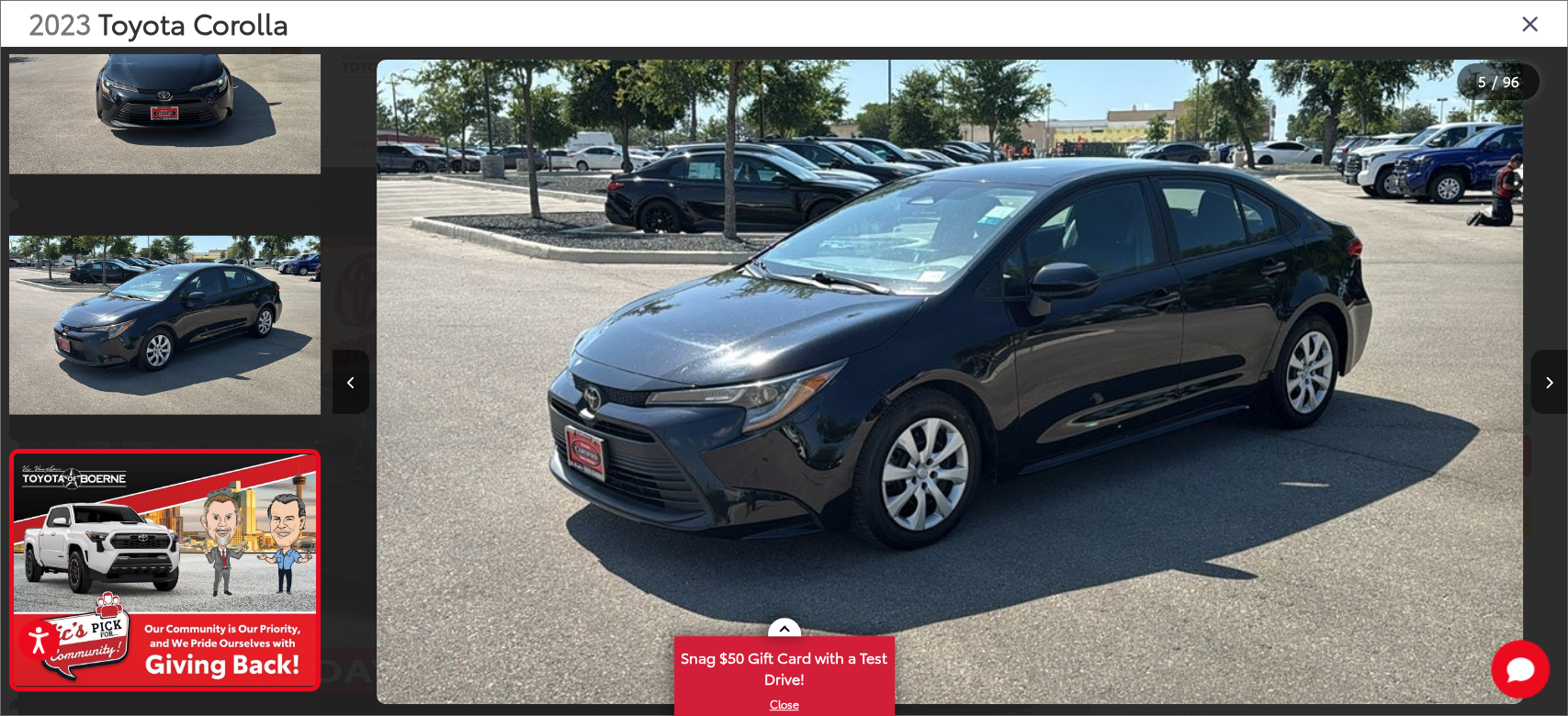 scroll, scrollTop: 0, scrollLeft: 3991, axis: horizontal 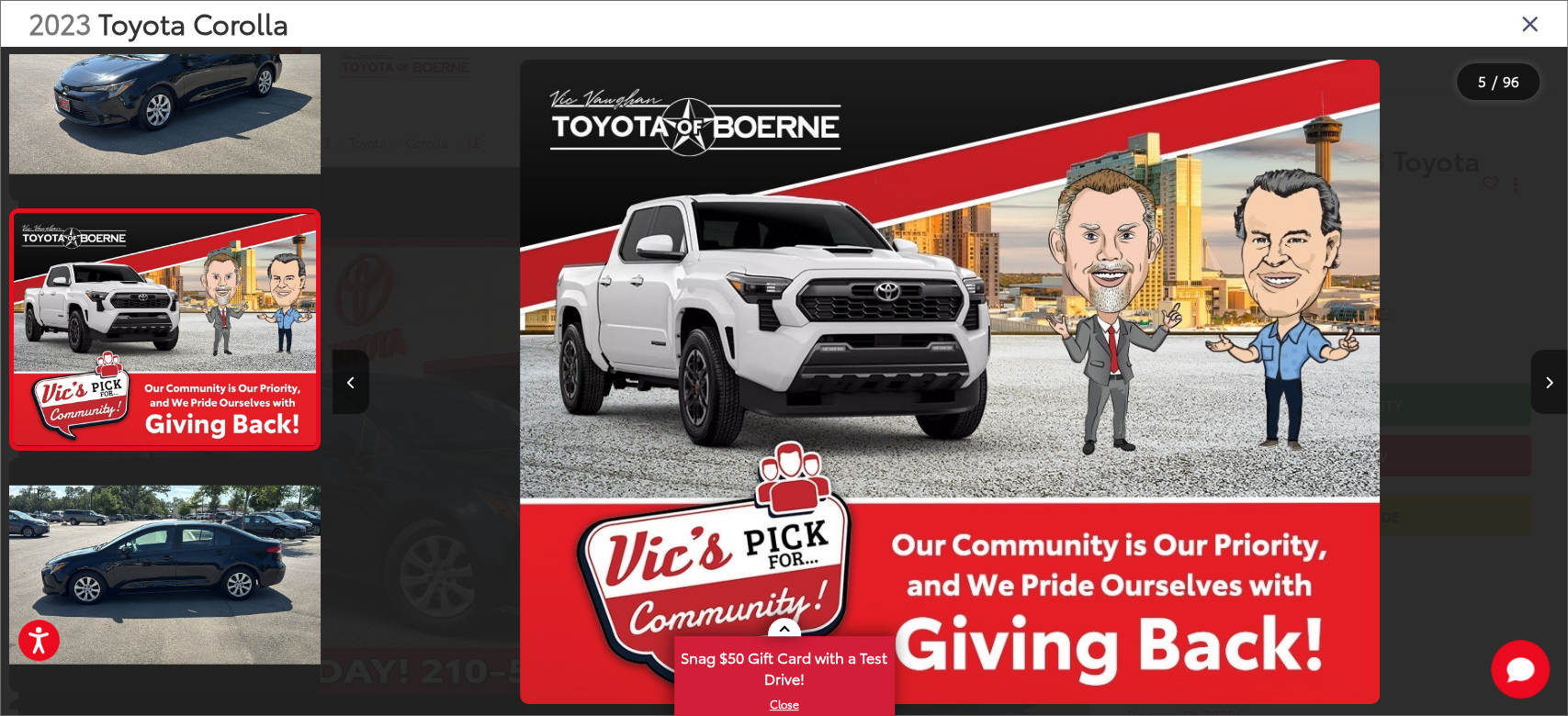 click at bounding box center (1549, 382) 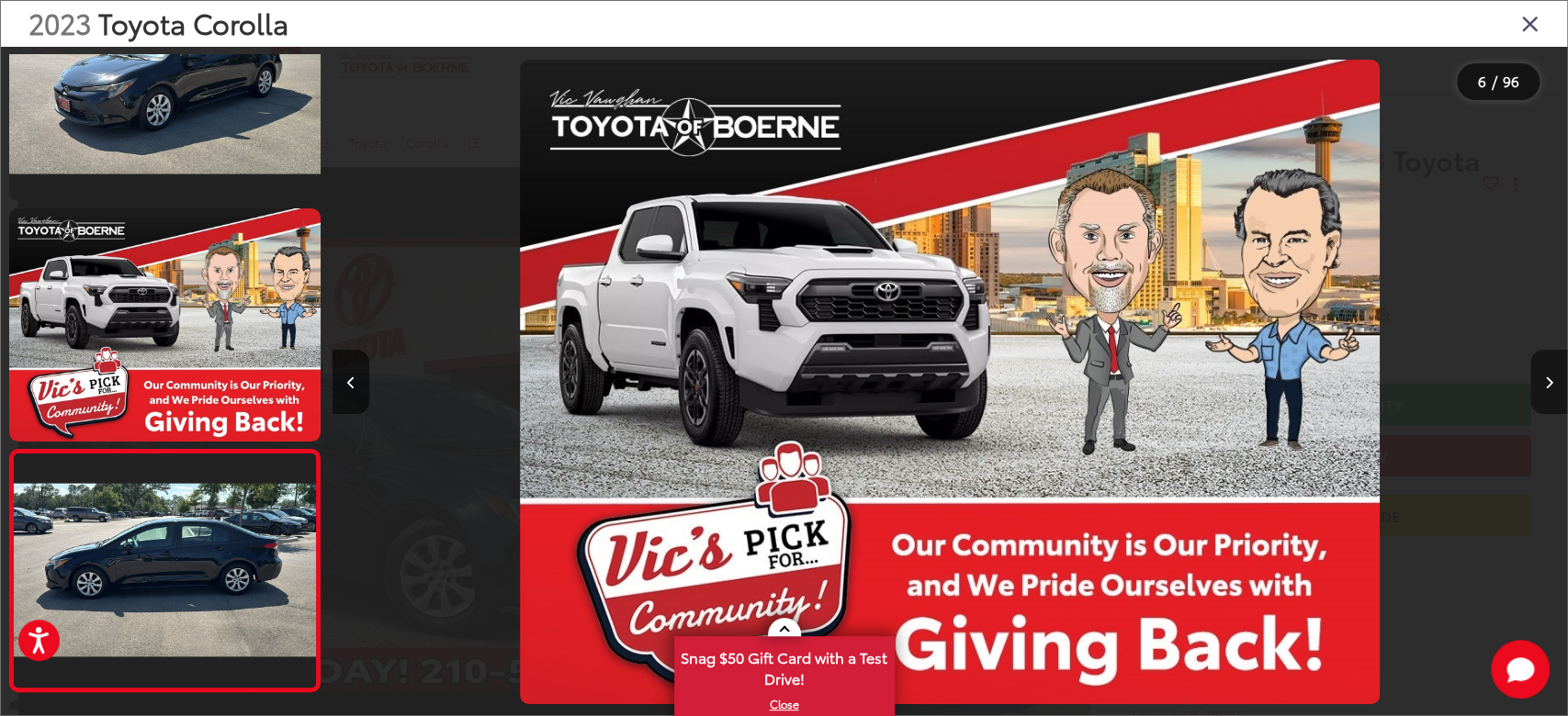 scroll, scrollTop: 0, scrollLeft: 5320, axis: horizontal 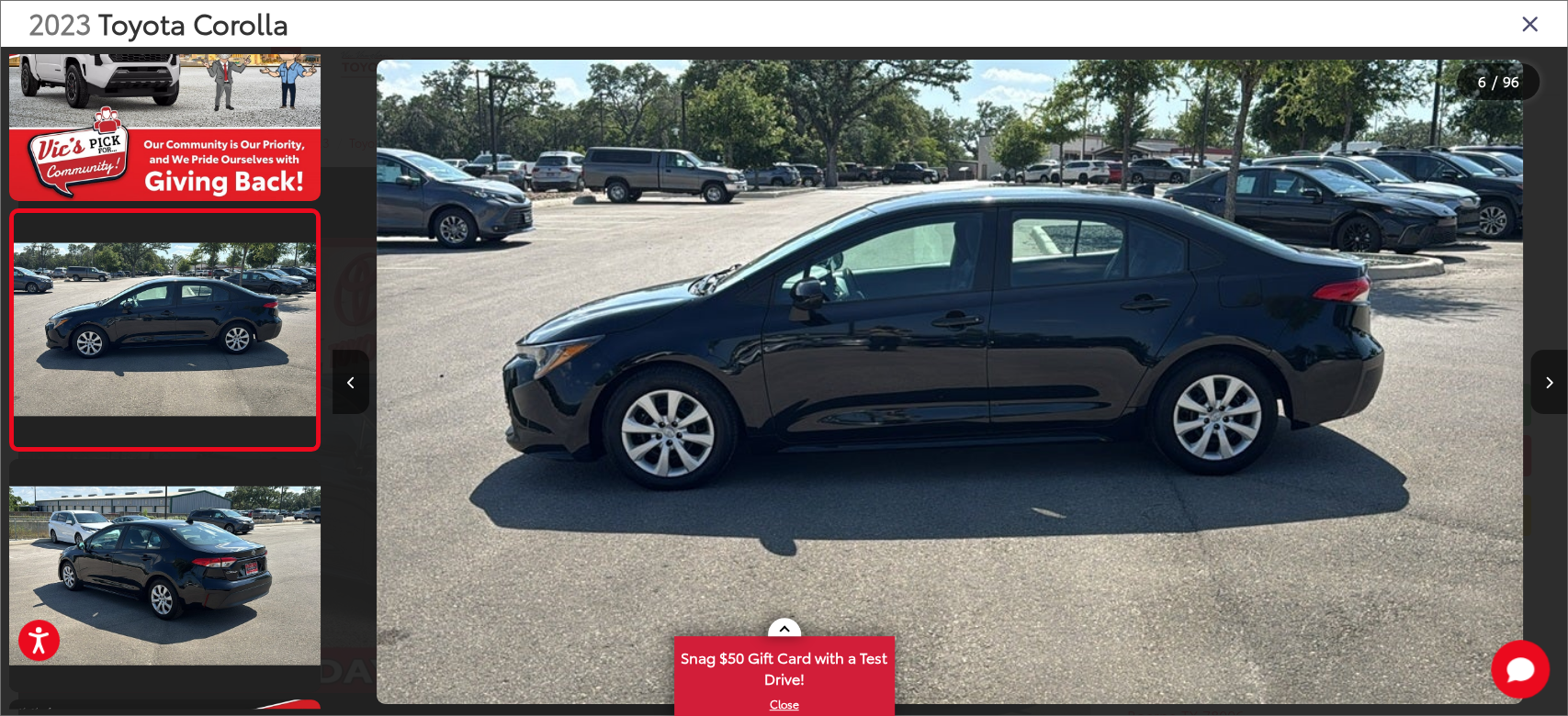 click at bounding box center (1549, 382) 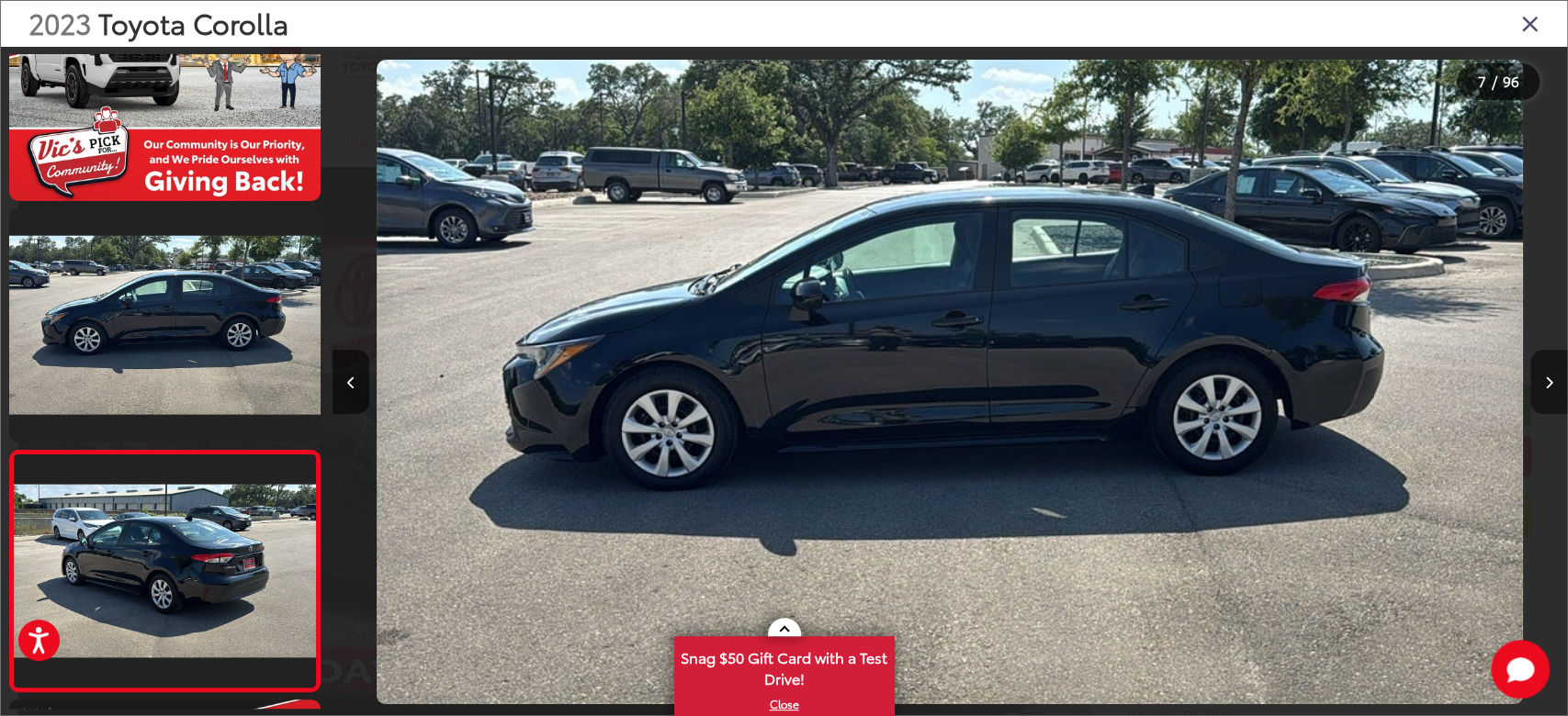scroll, scrollTop: 0, scrollLeft: 6279, axis: horizontal 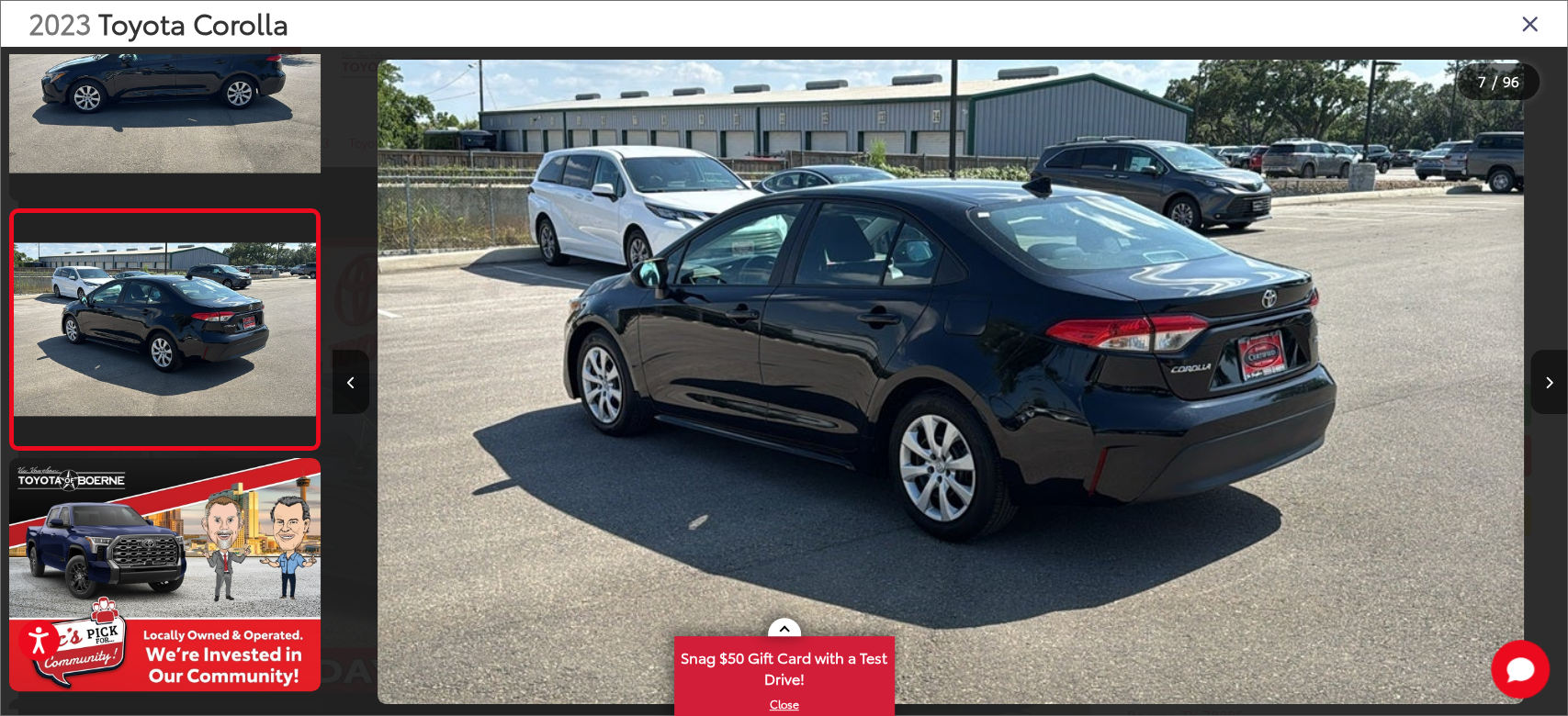 click at bounding box center (1549, 382) 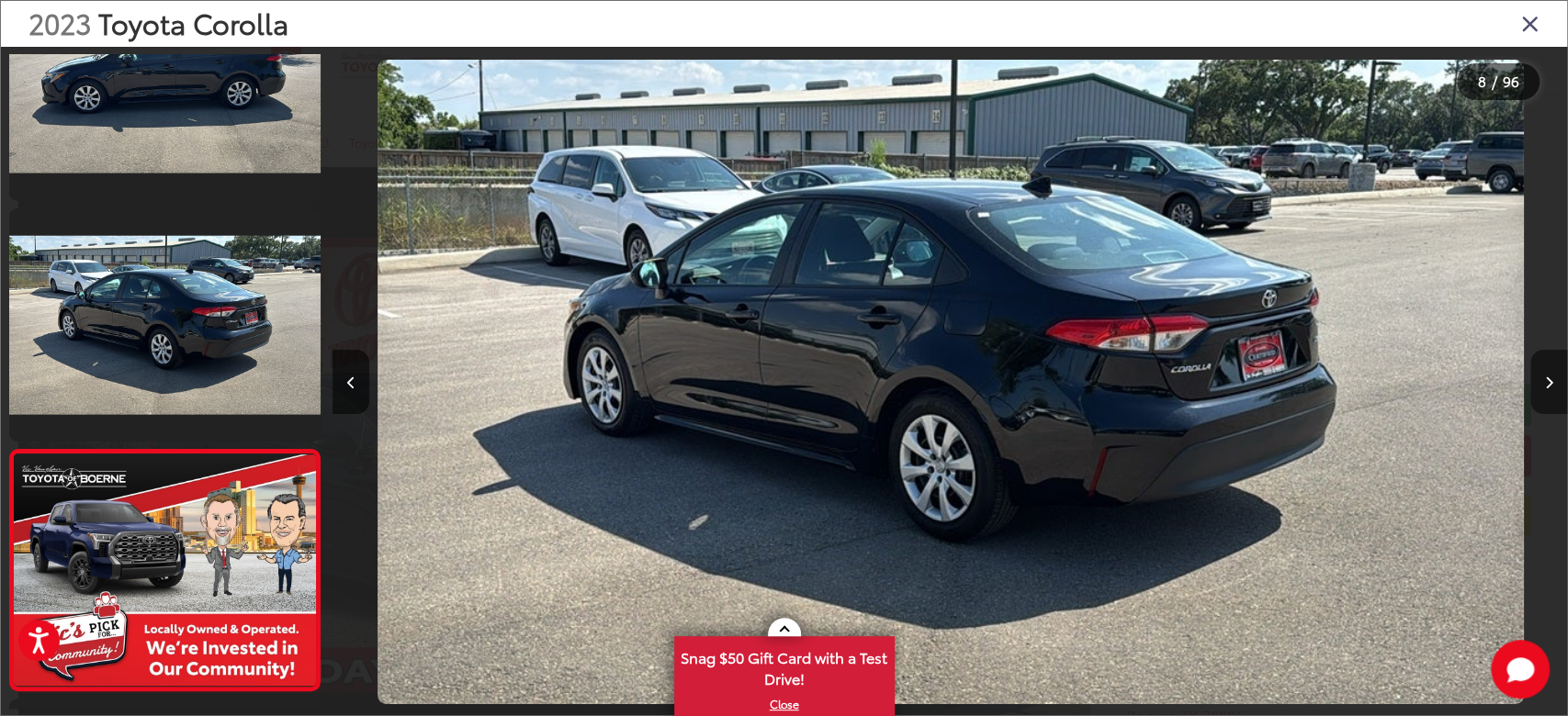 scroll, scrollTop: 0, scrollLeft: 7789, axis: horizontal 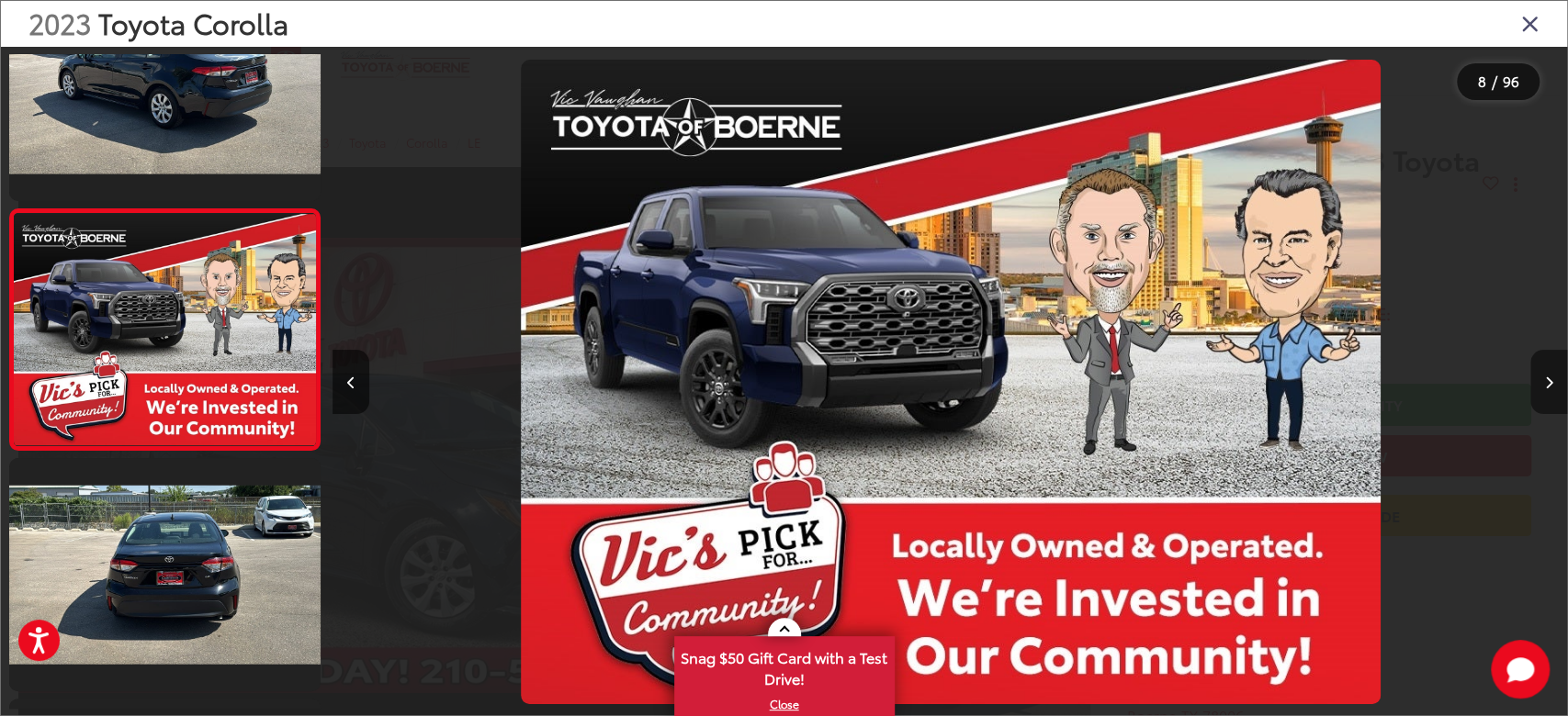 click at bounding box center (1549, 382) 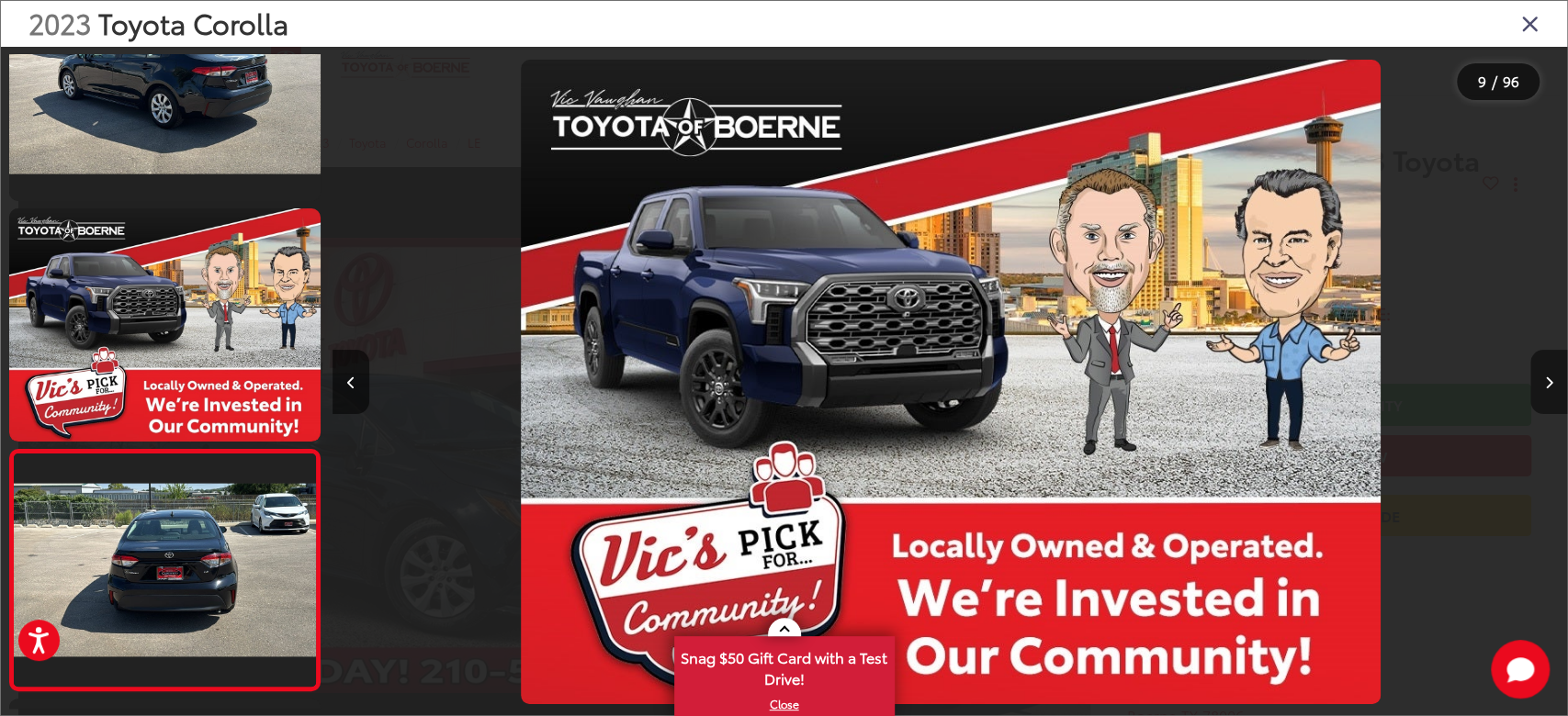 scroll, scrollTop: 0, scrollLeft: 8974, axis: horizontal 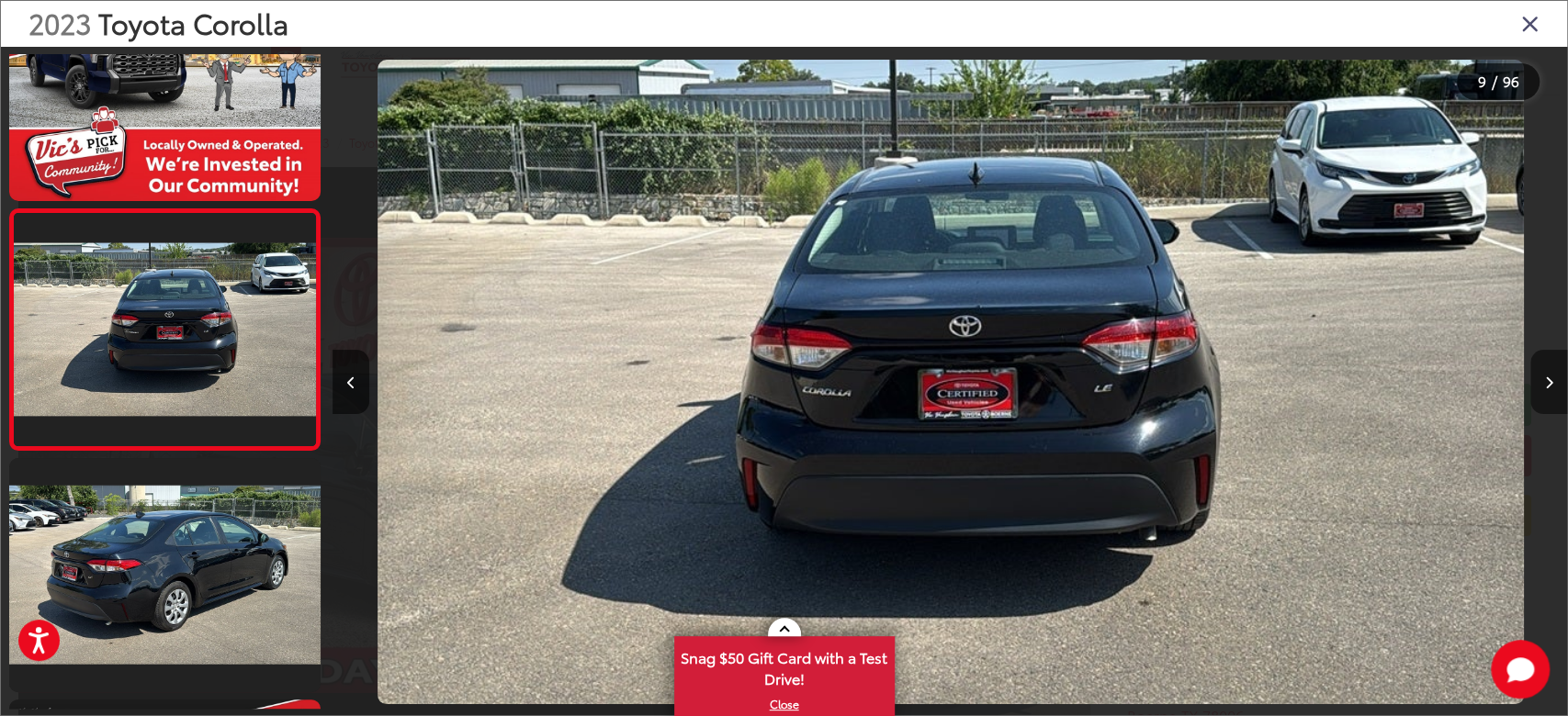 click at bounding box center (1549, 382) 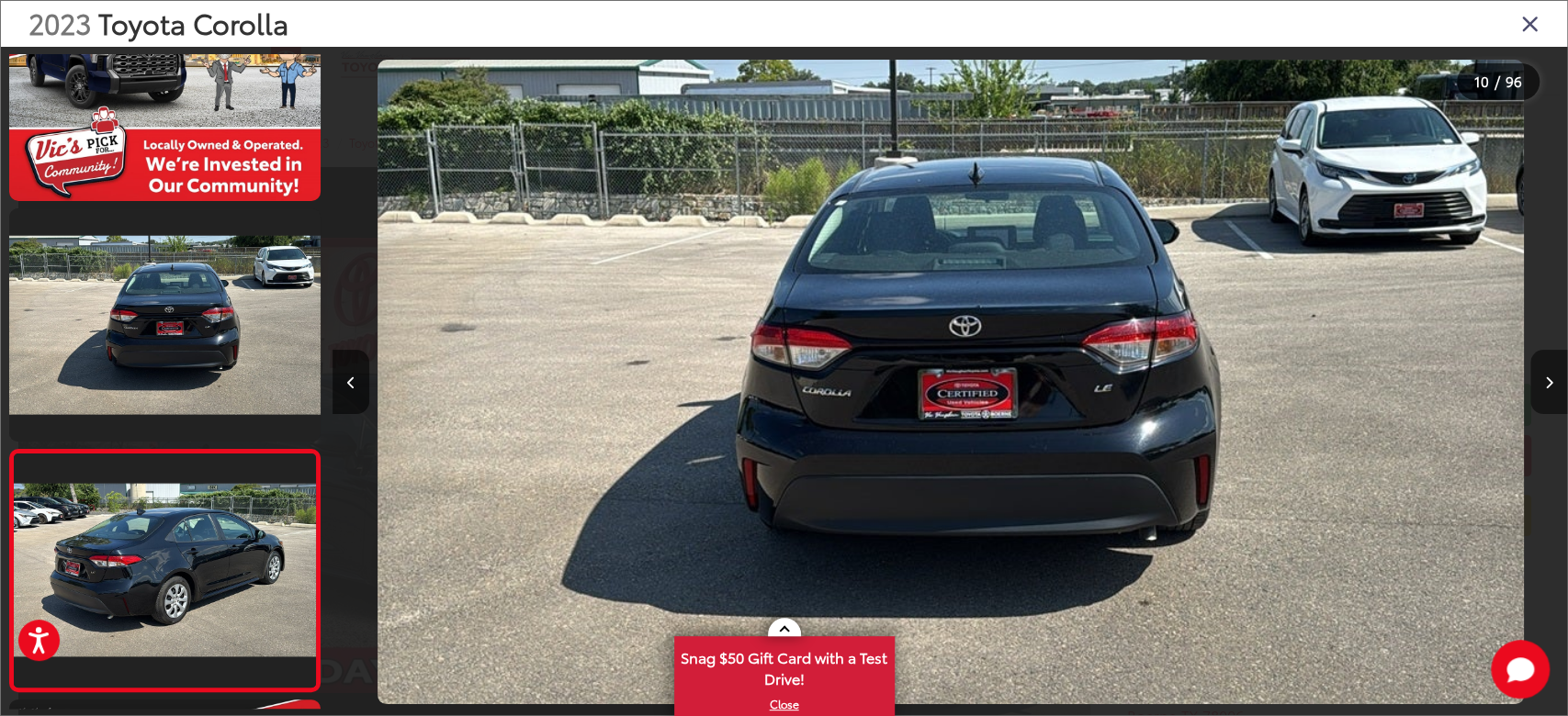 scroll, scrollTop: 0, scrollLeft: 10258, axis: horizontal 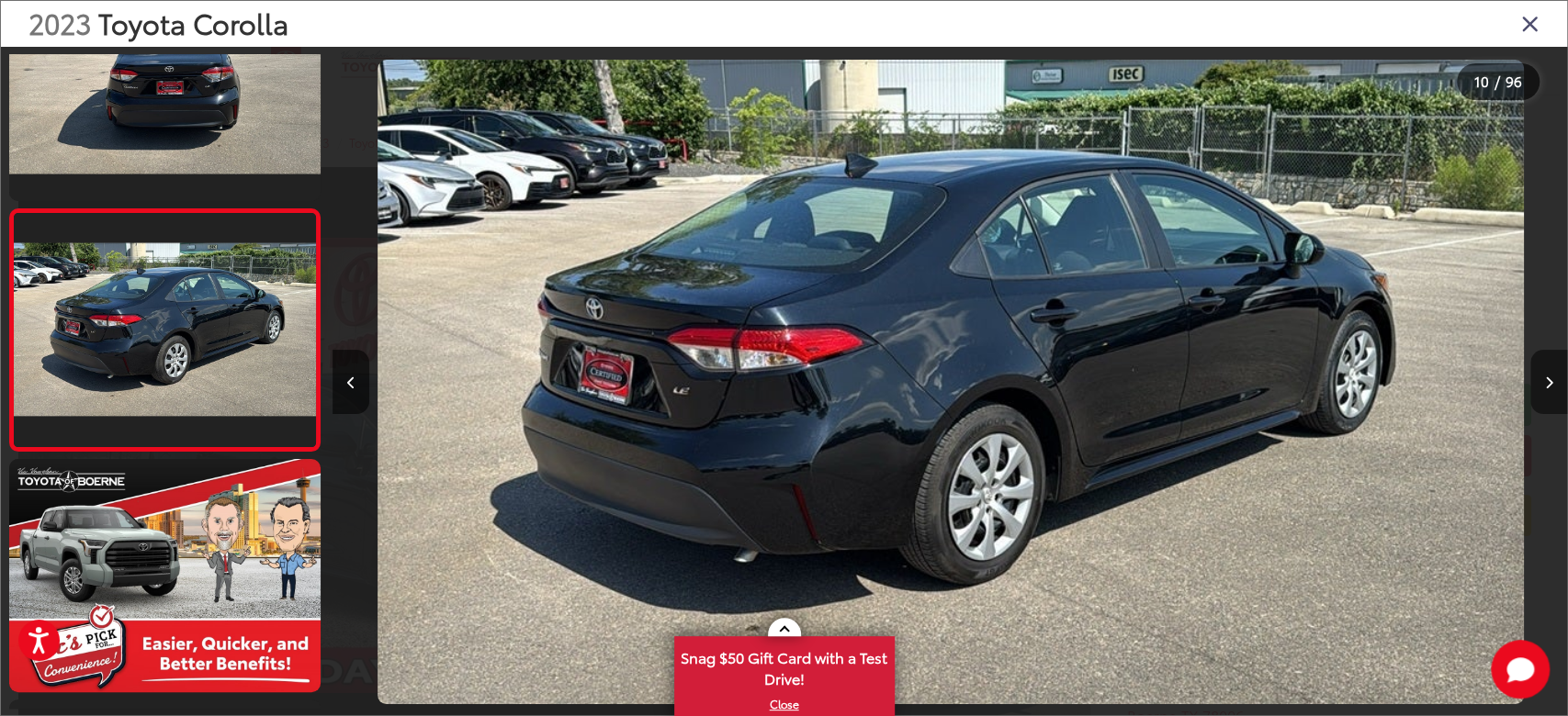 click at bounding box center (1549, 382) 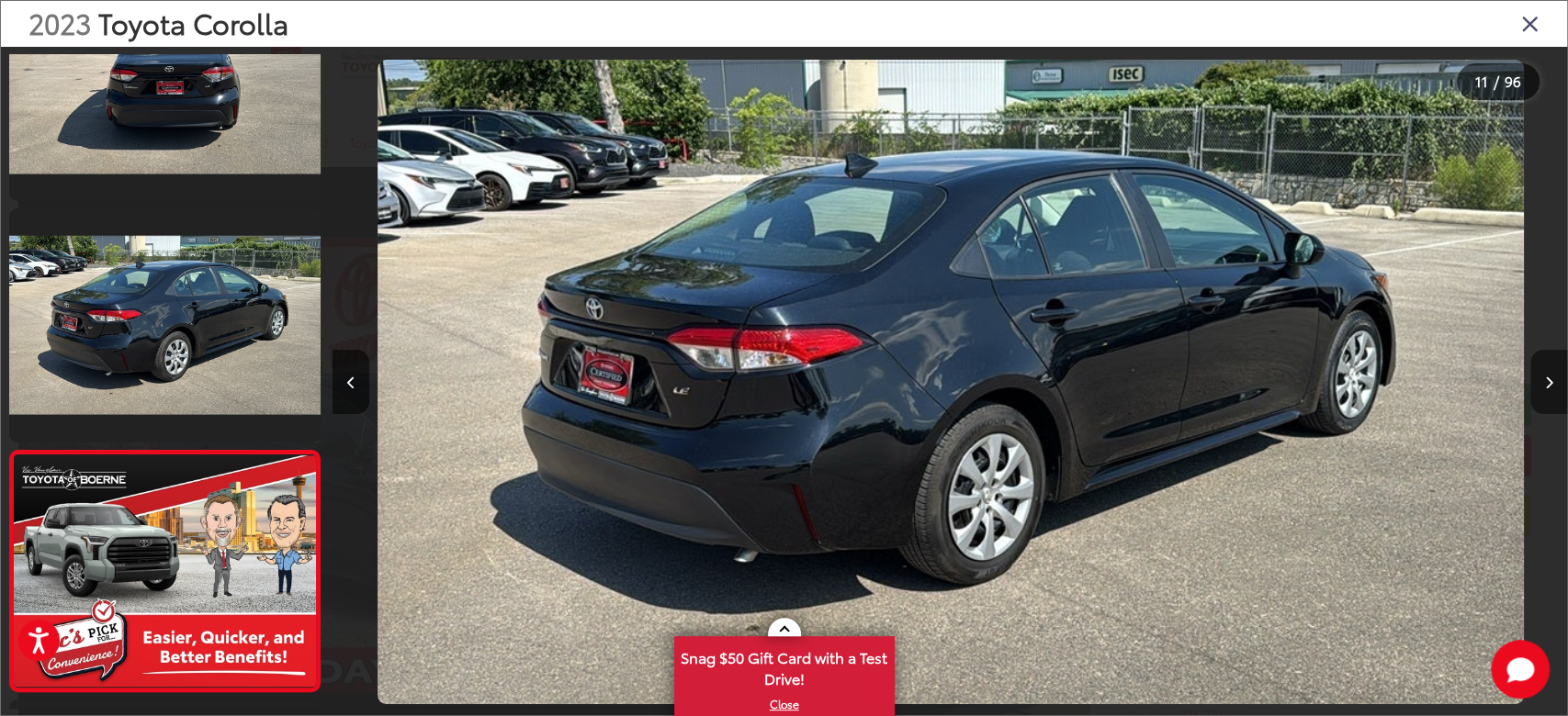 scroll, scrollTop: 0, scrollLeft: 11444, axis: horizontal 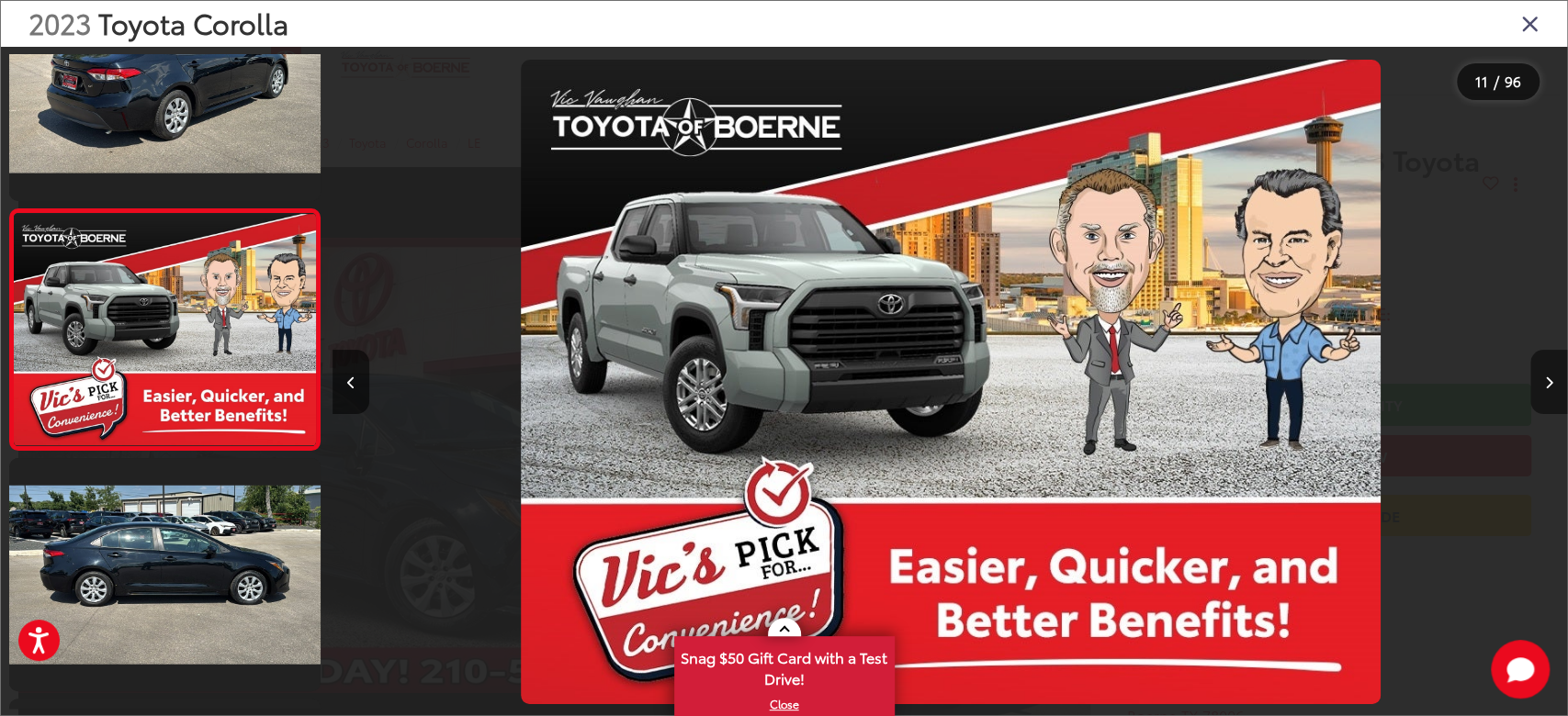 click at bounding box center [1549, 382] 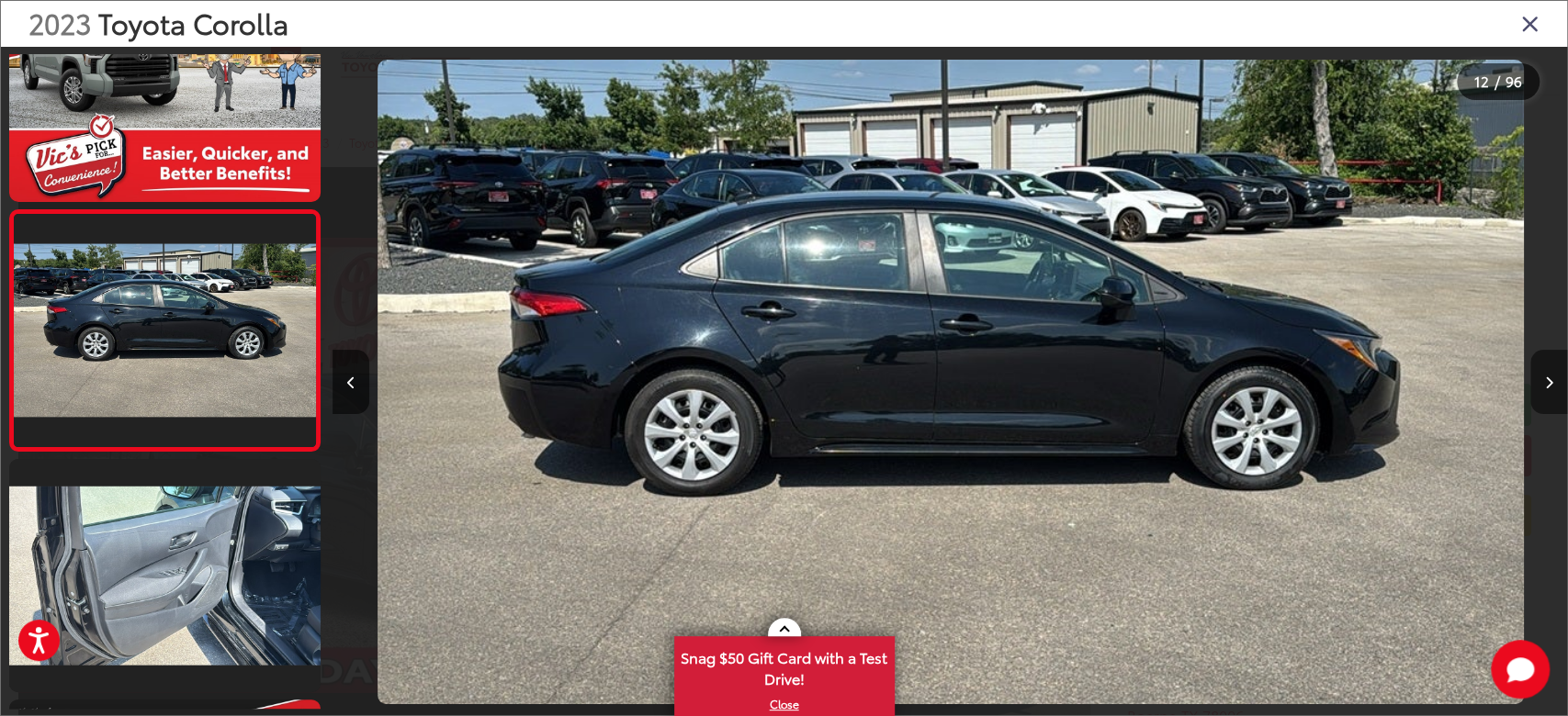 click at bounding box center [1549, 382] 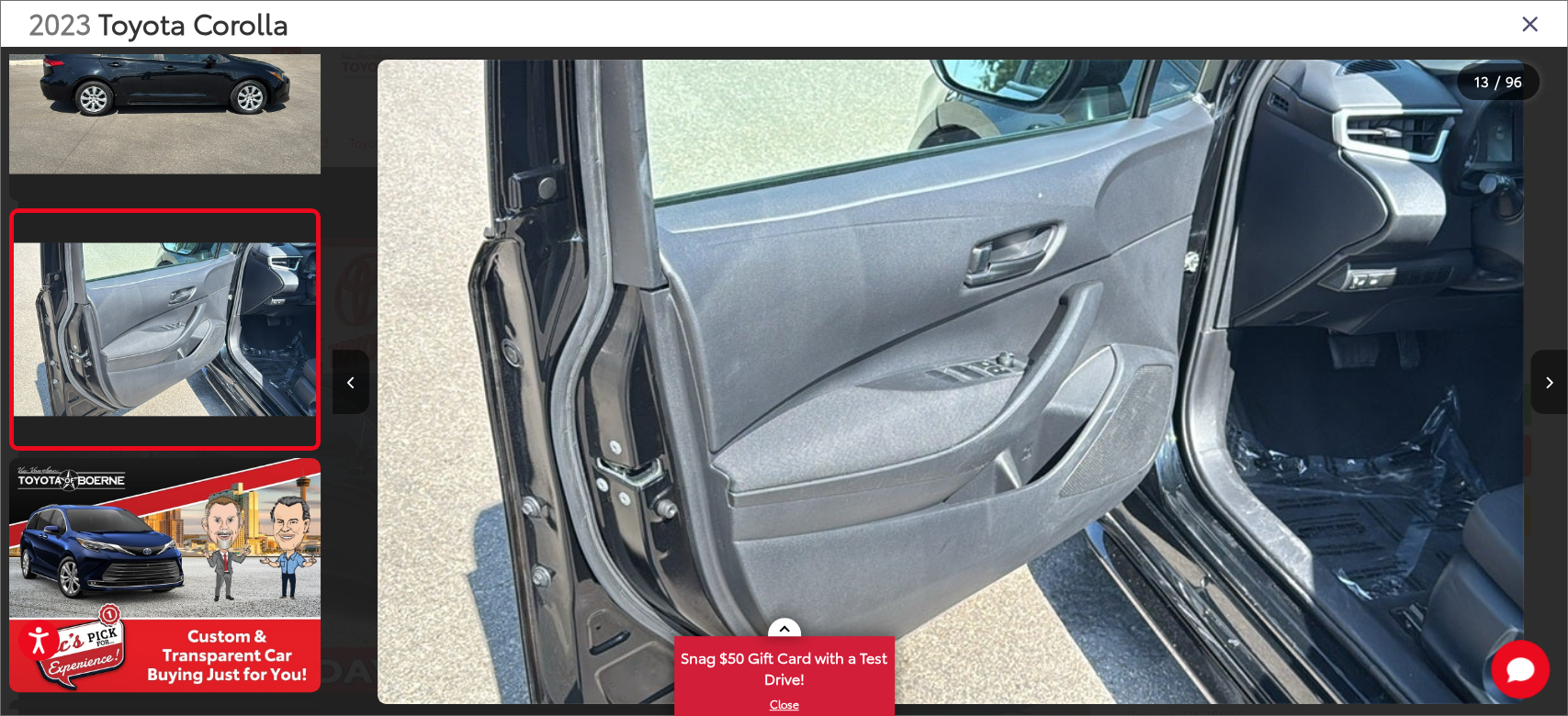 click at bounding box center [1549, 382] 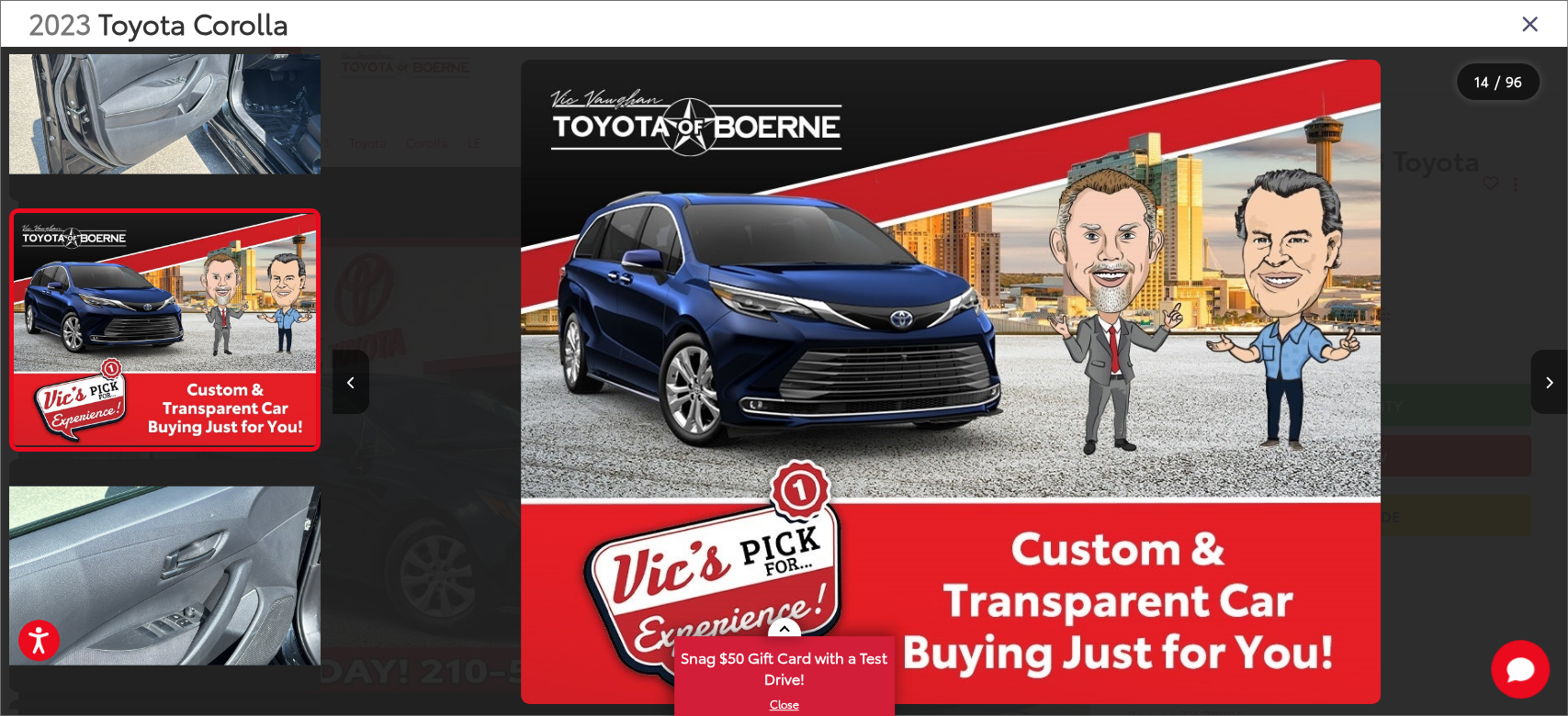 click at bounding box center (1549, 382) 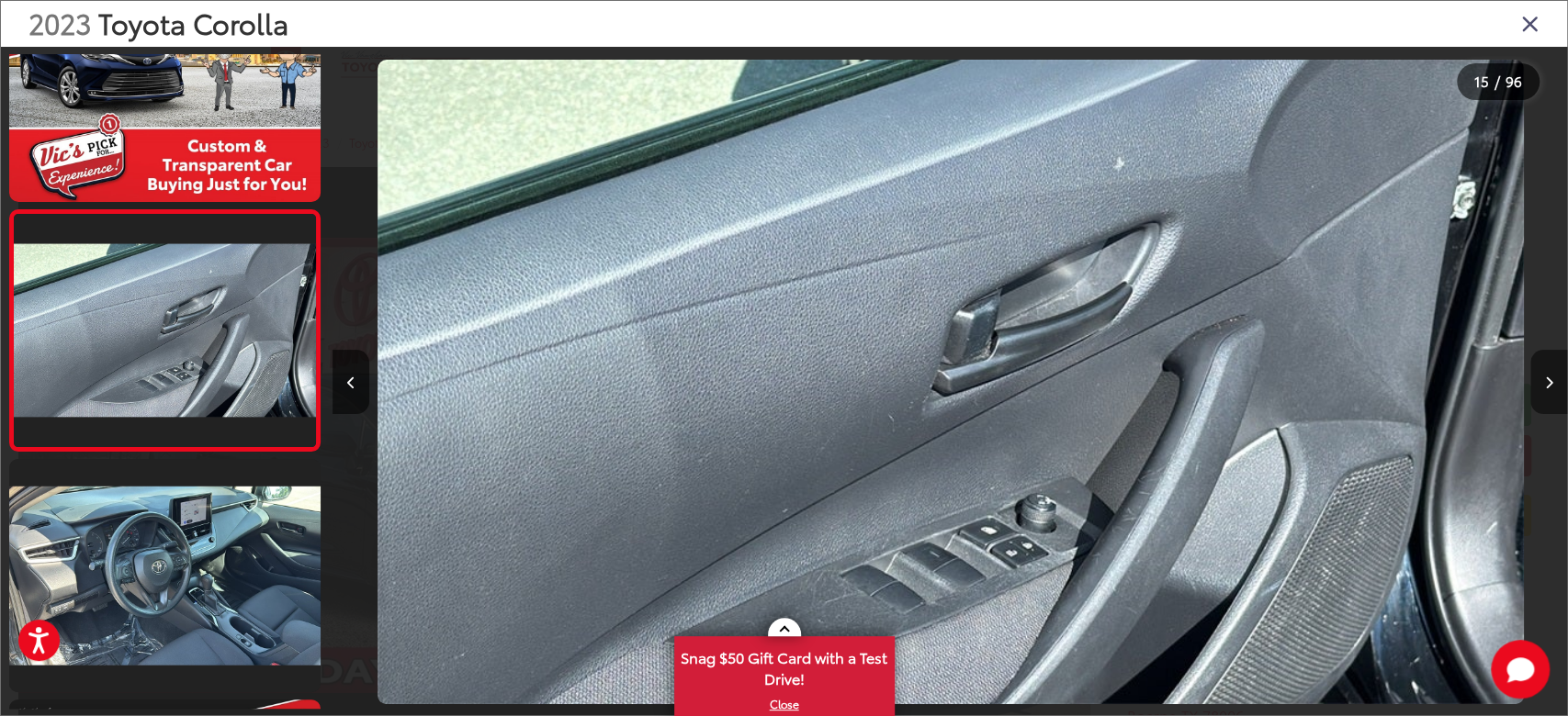 click at bounding box center (1549, 382) 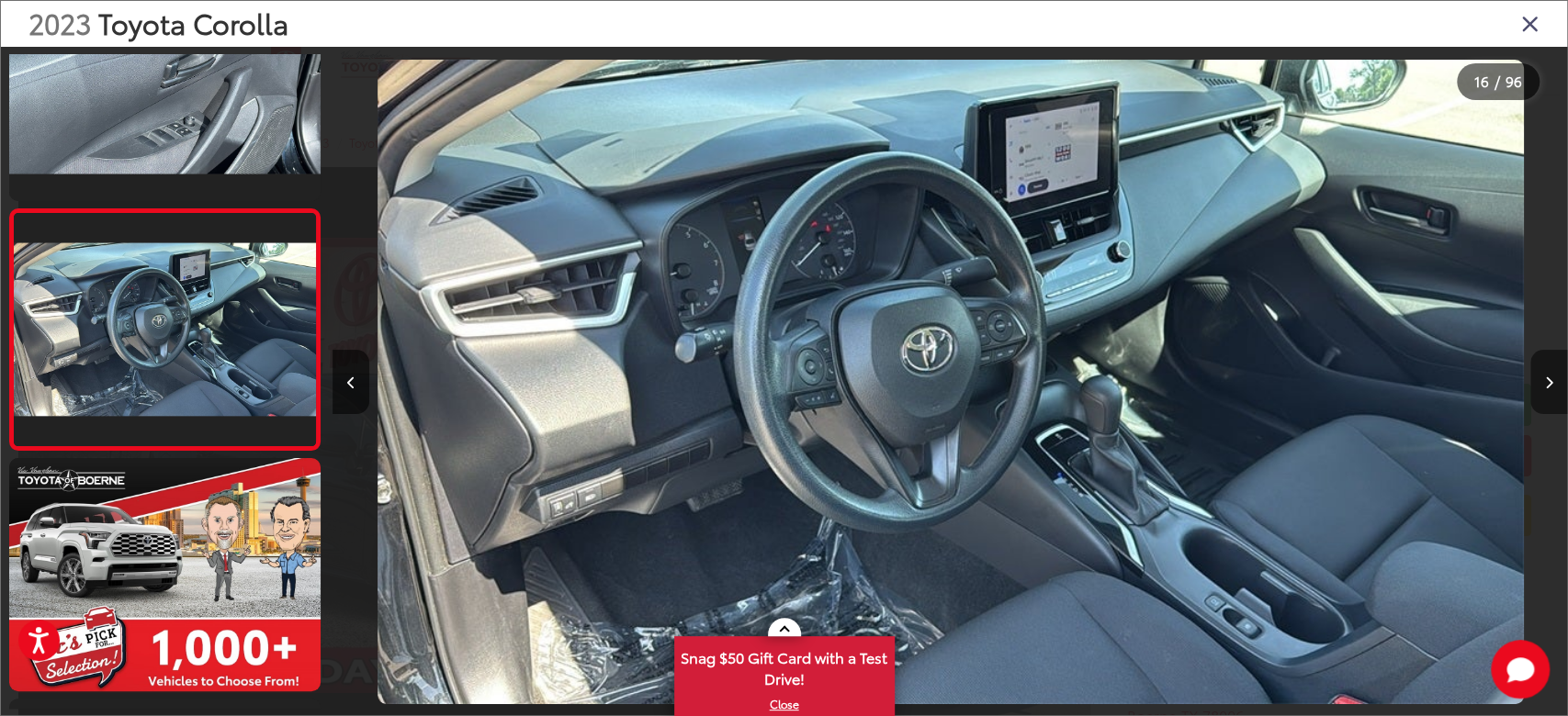 click at bounding box center (1549, 382) 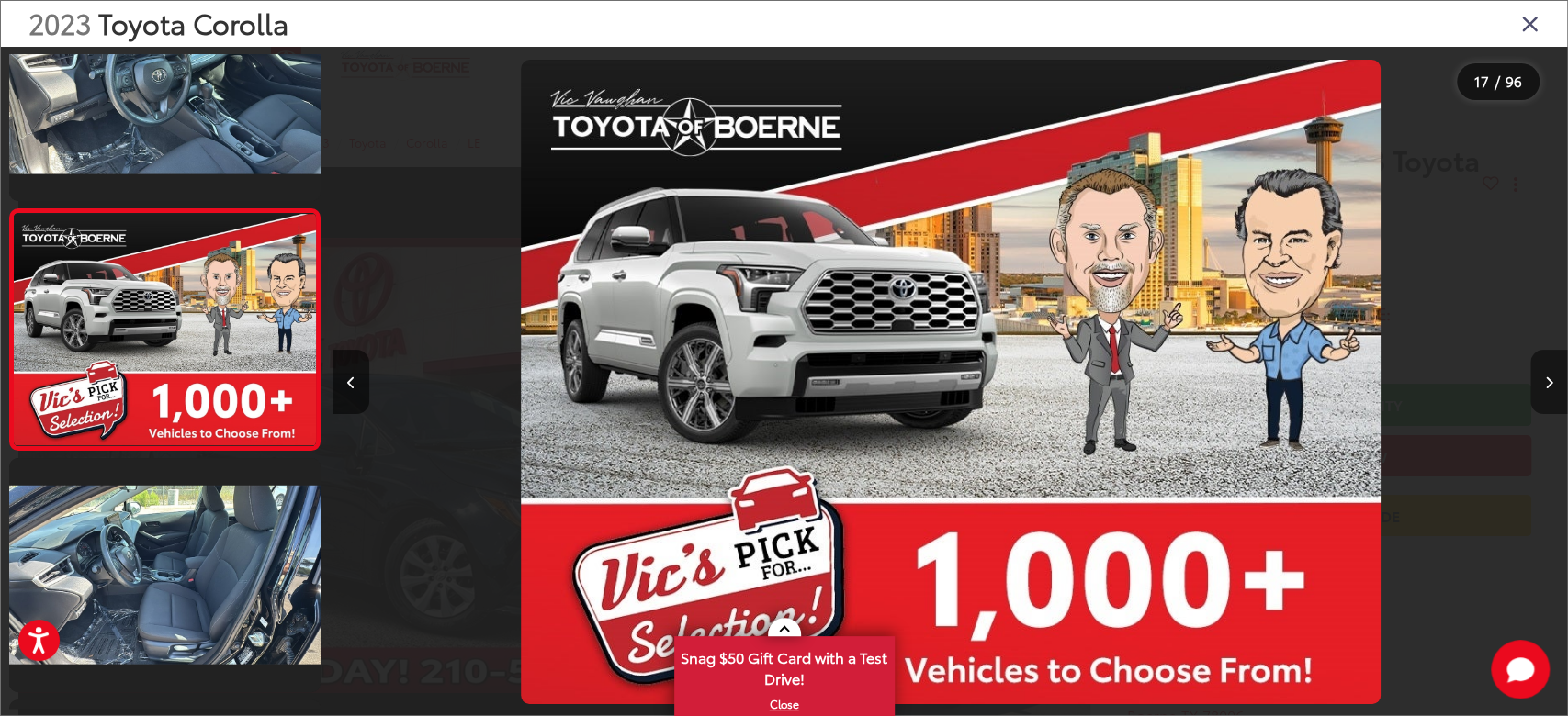 click at bounding box center [1549, 382] 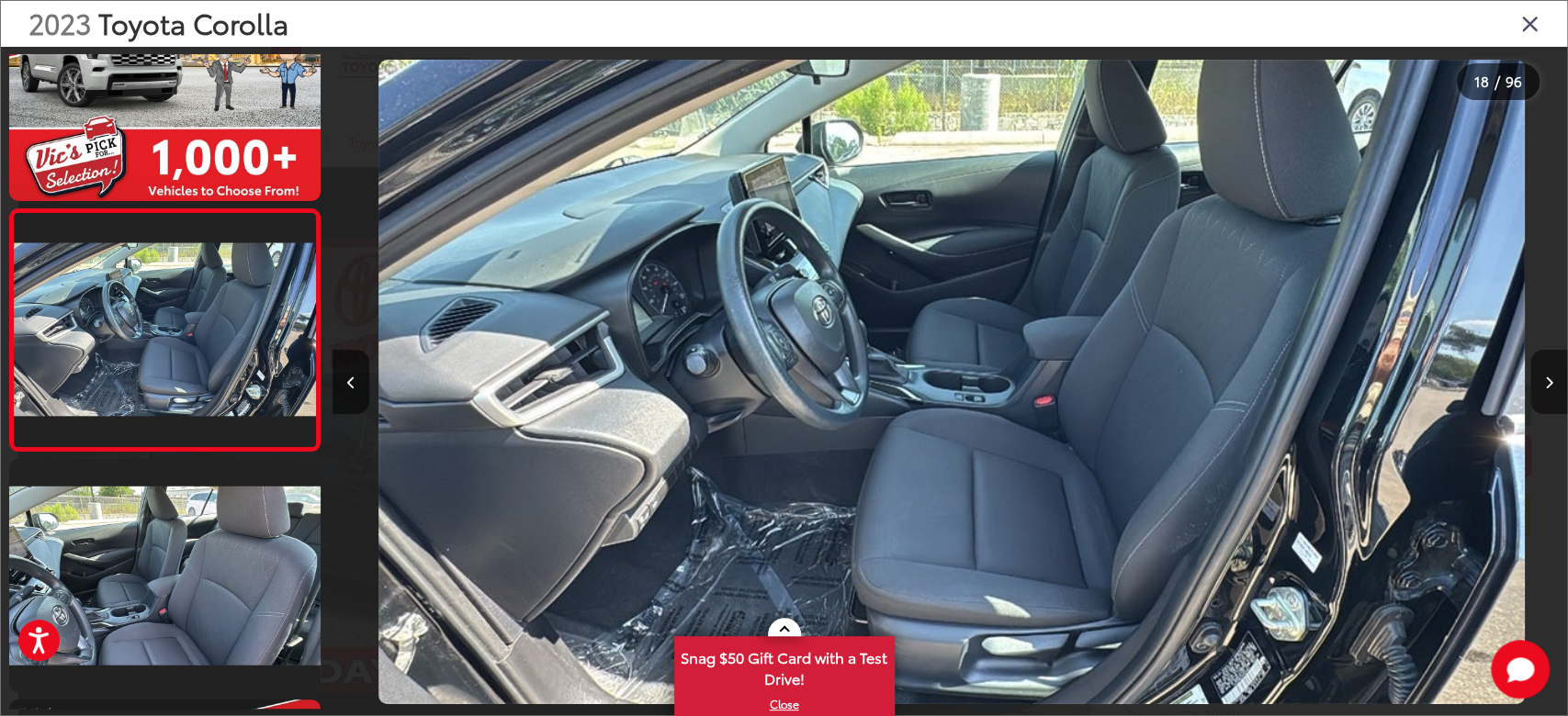 click at bounding box center [1549, 382] 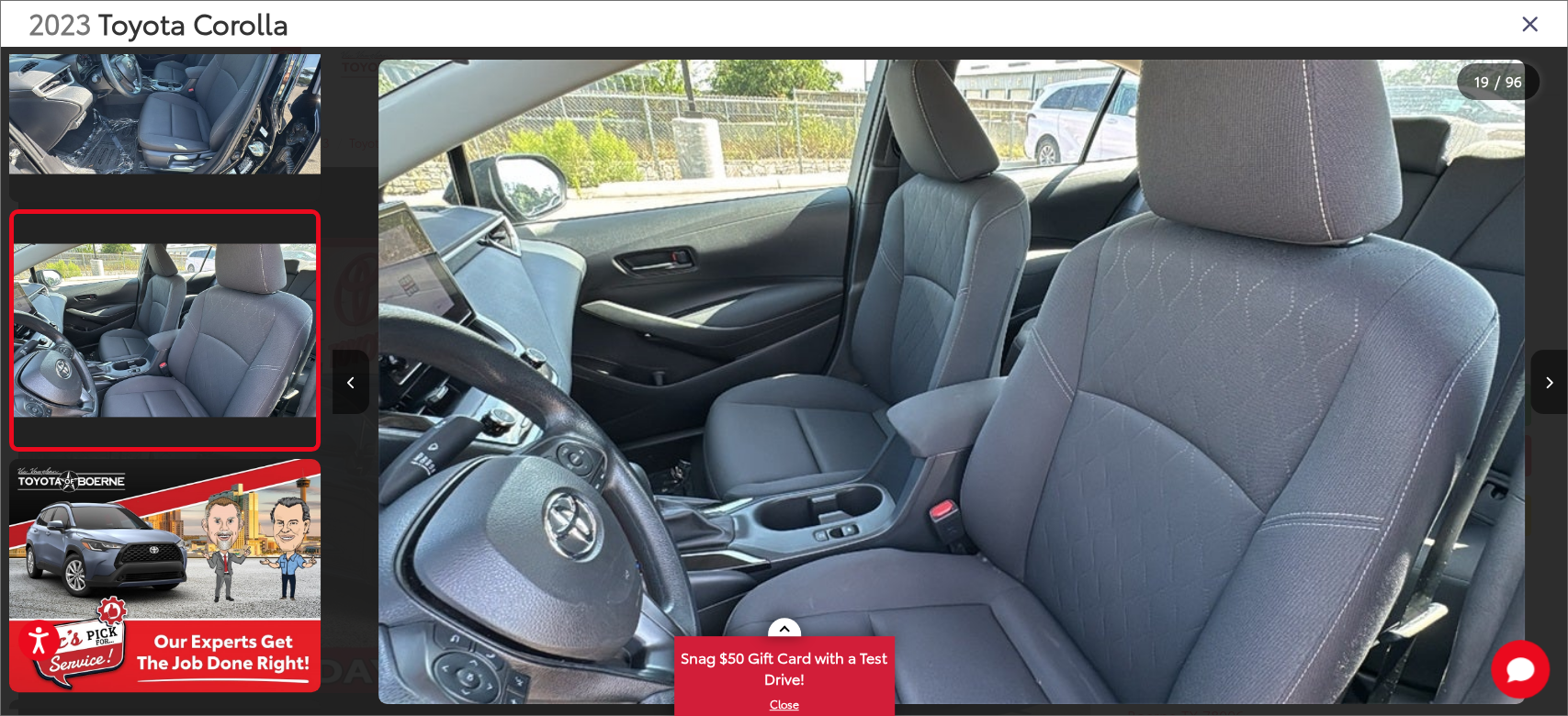 click at bounding box center [1549, 382] 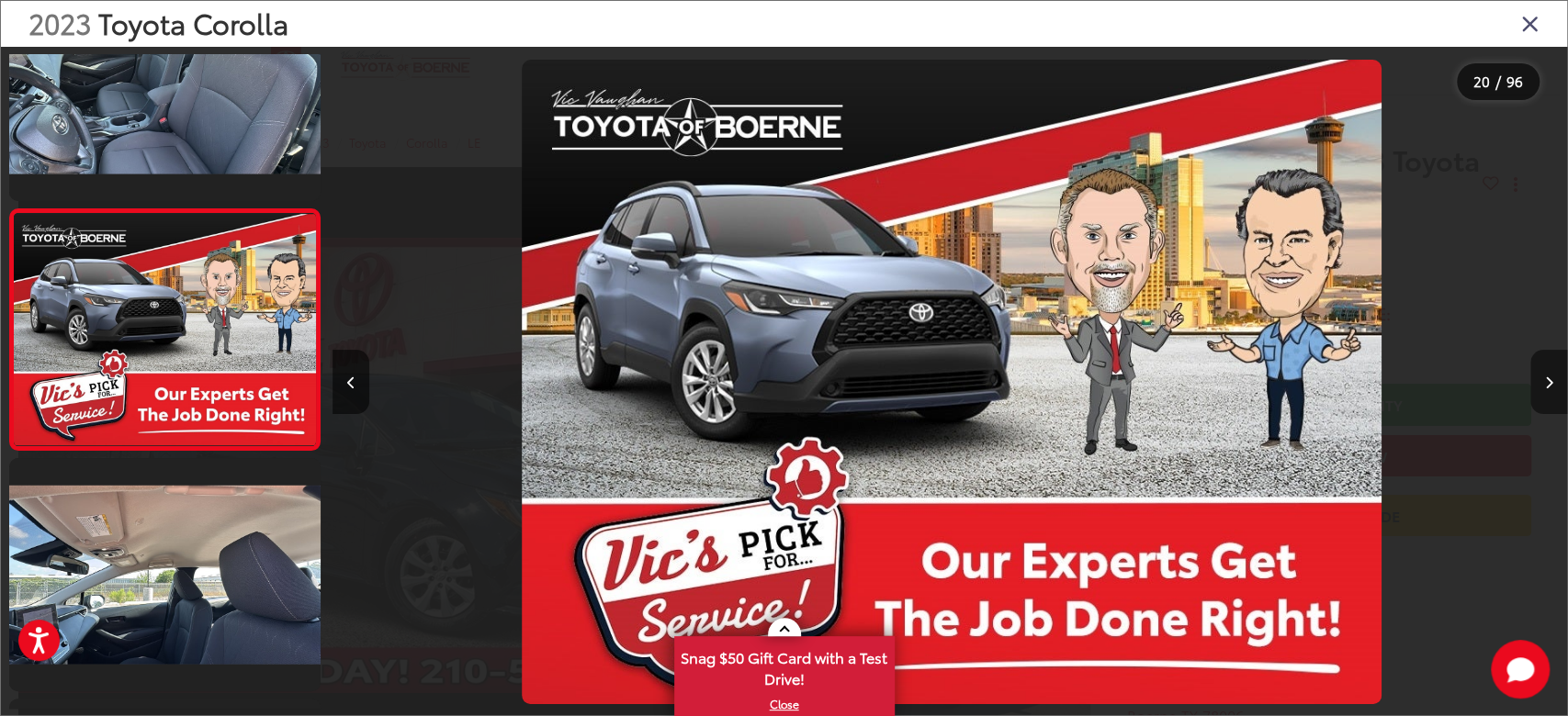 click at bounding box center (1549, 382) 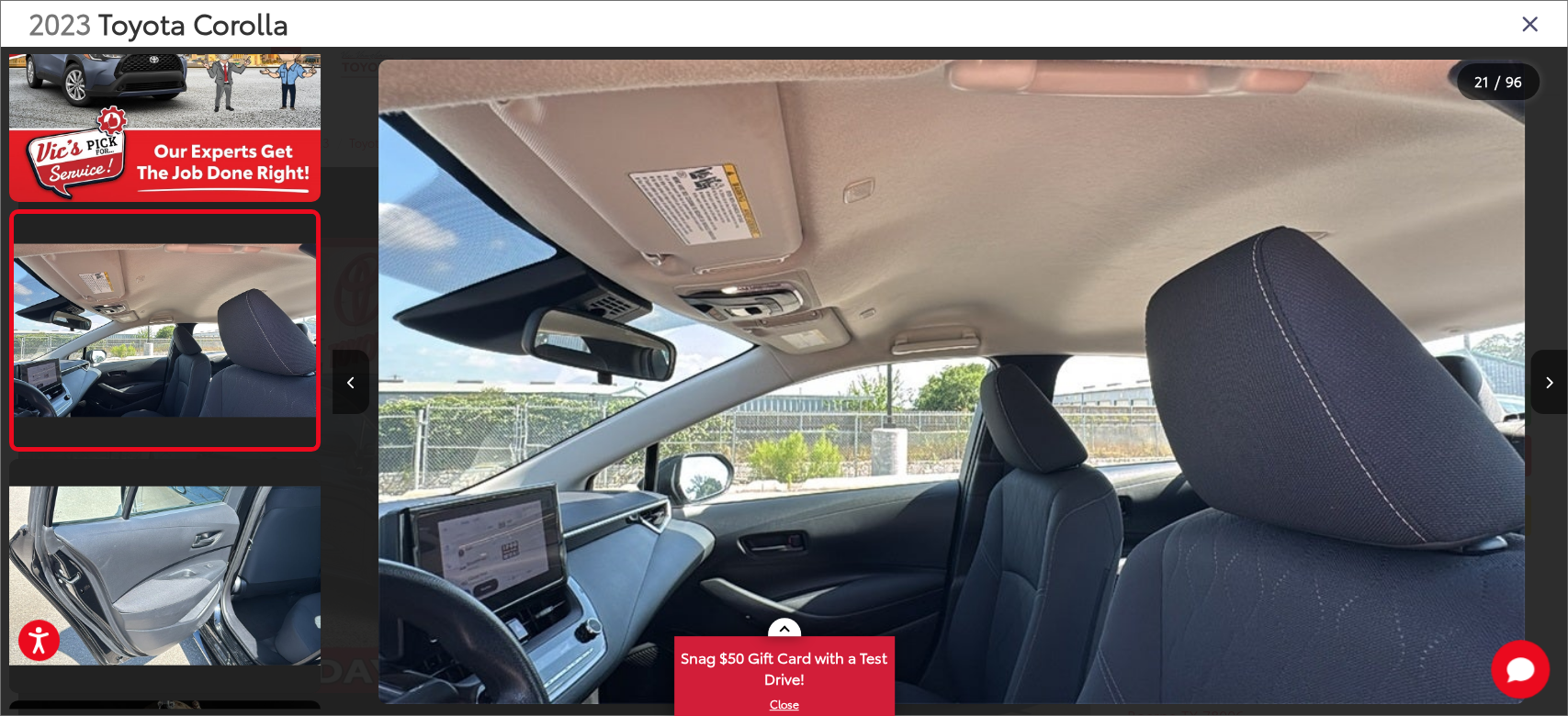 click at bounding box center [1530, 23] 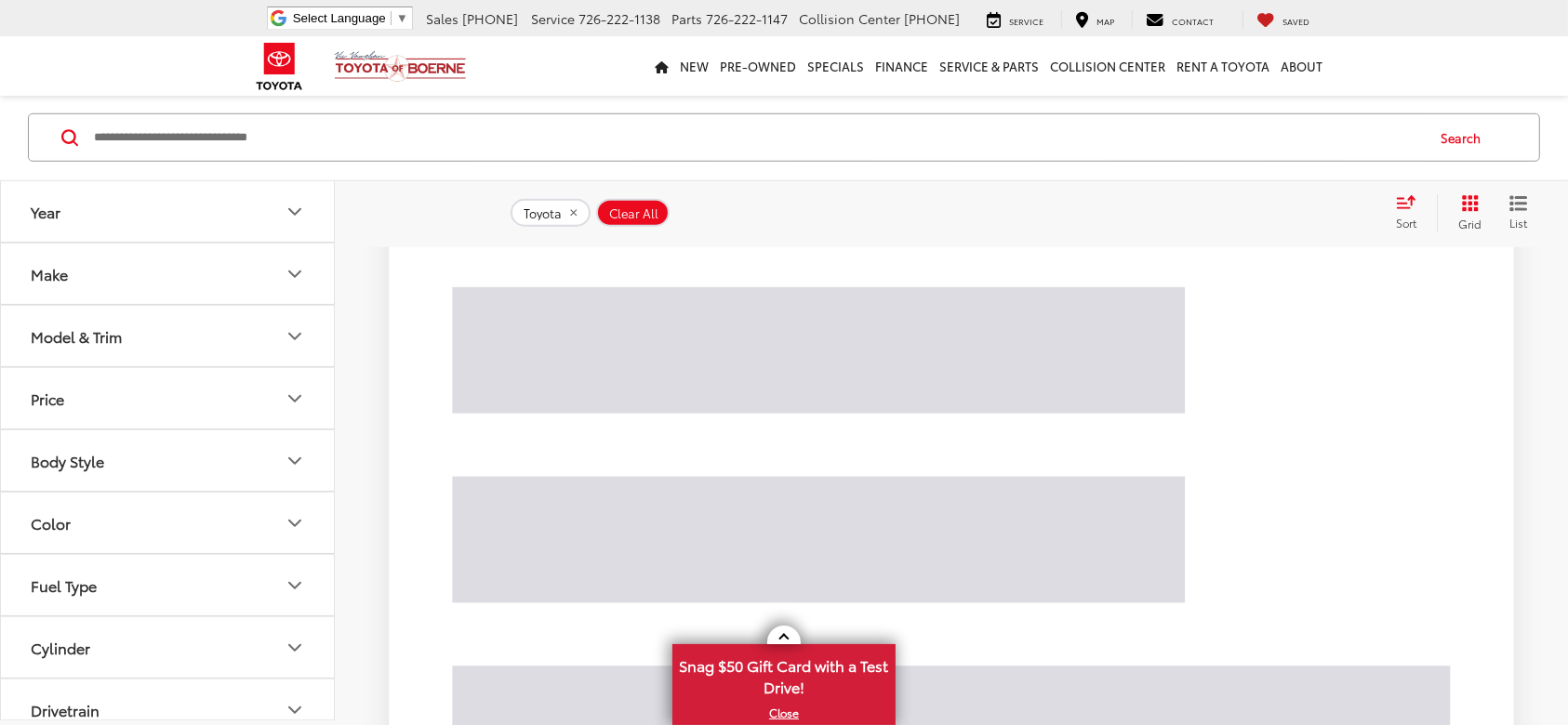 scroll, scrollTop: 1450, scrollLeft: 0, axis: vertical 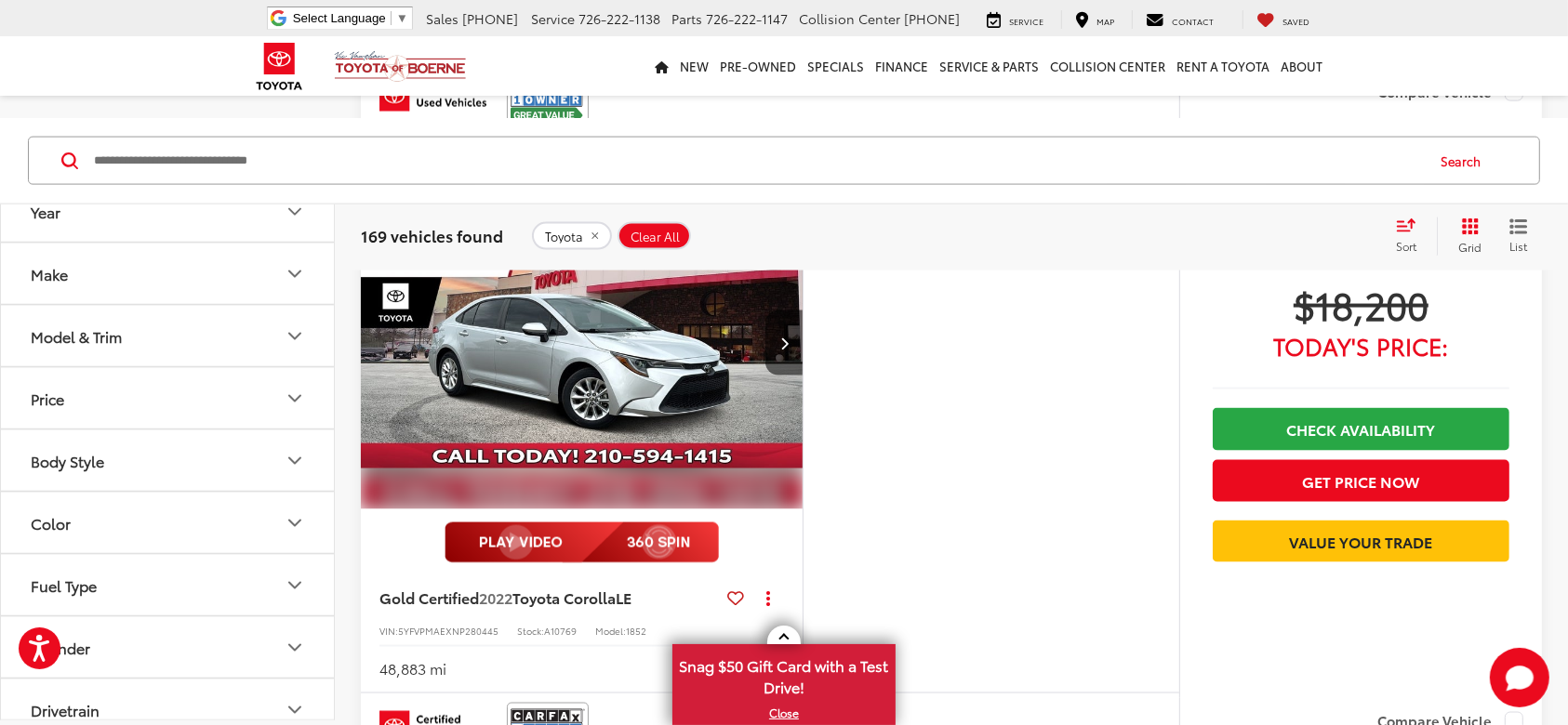 click at bounding box center (582, 343) 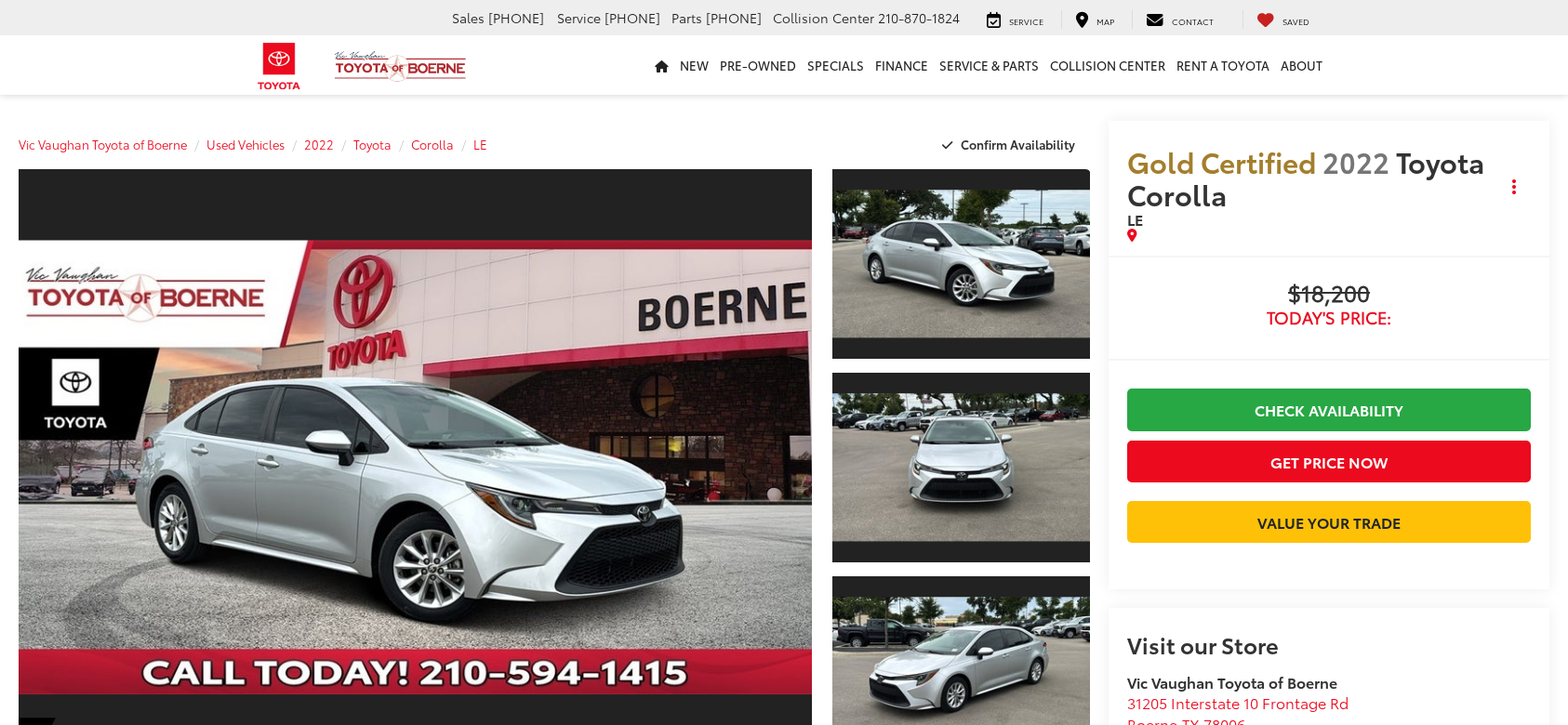 scroll, scrollTop: 0, scrollLeft: 0, axis: both 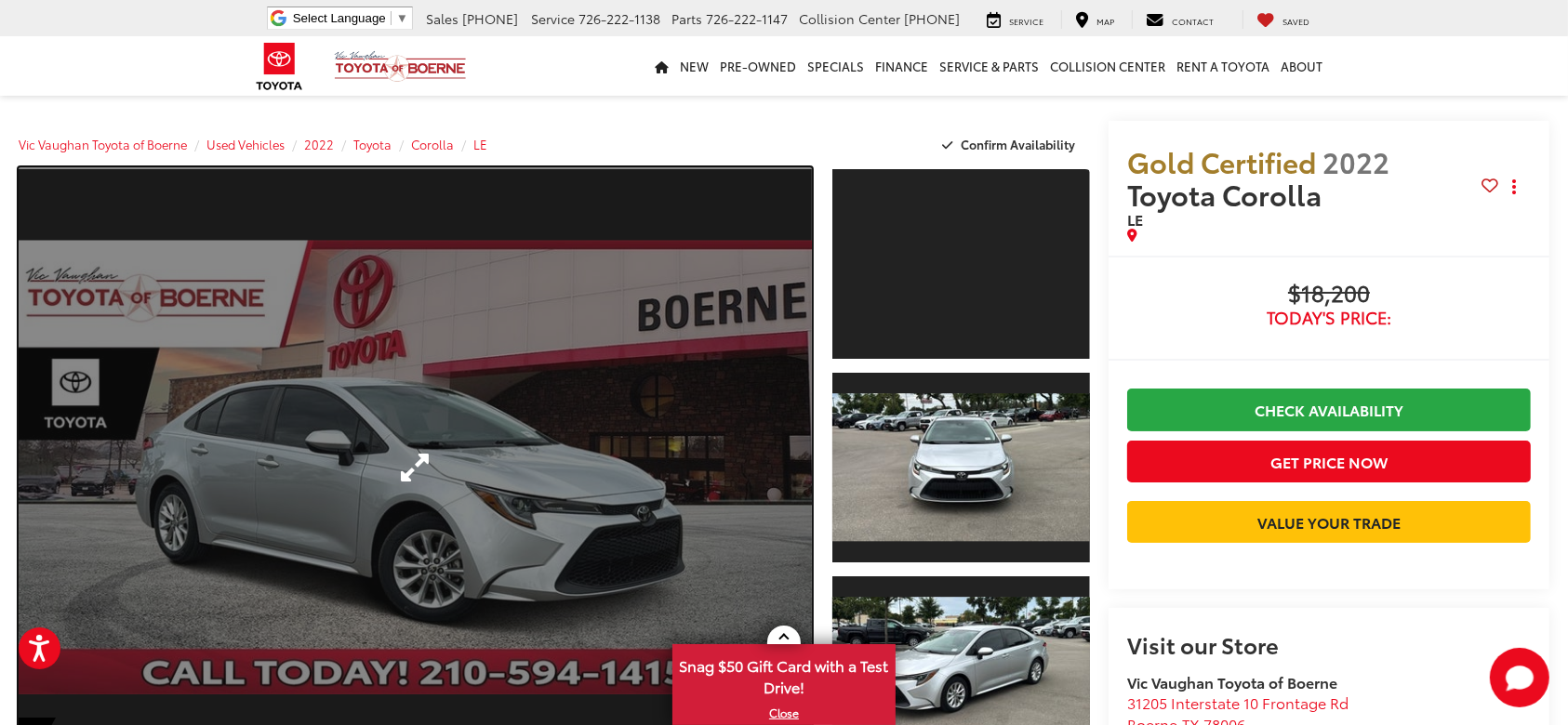 click at bounding box center (415, 468) 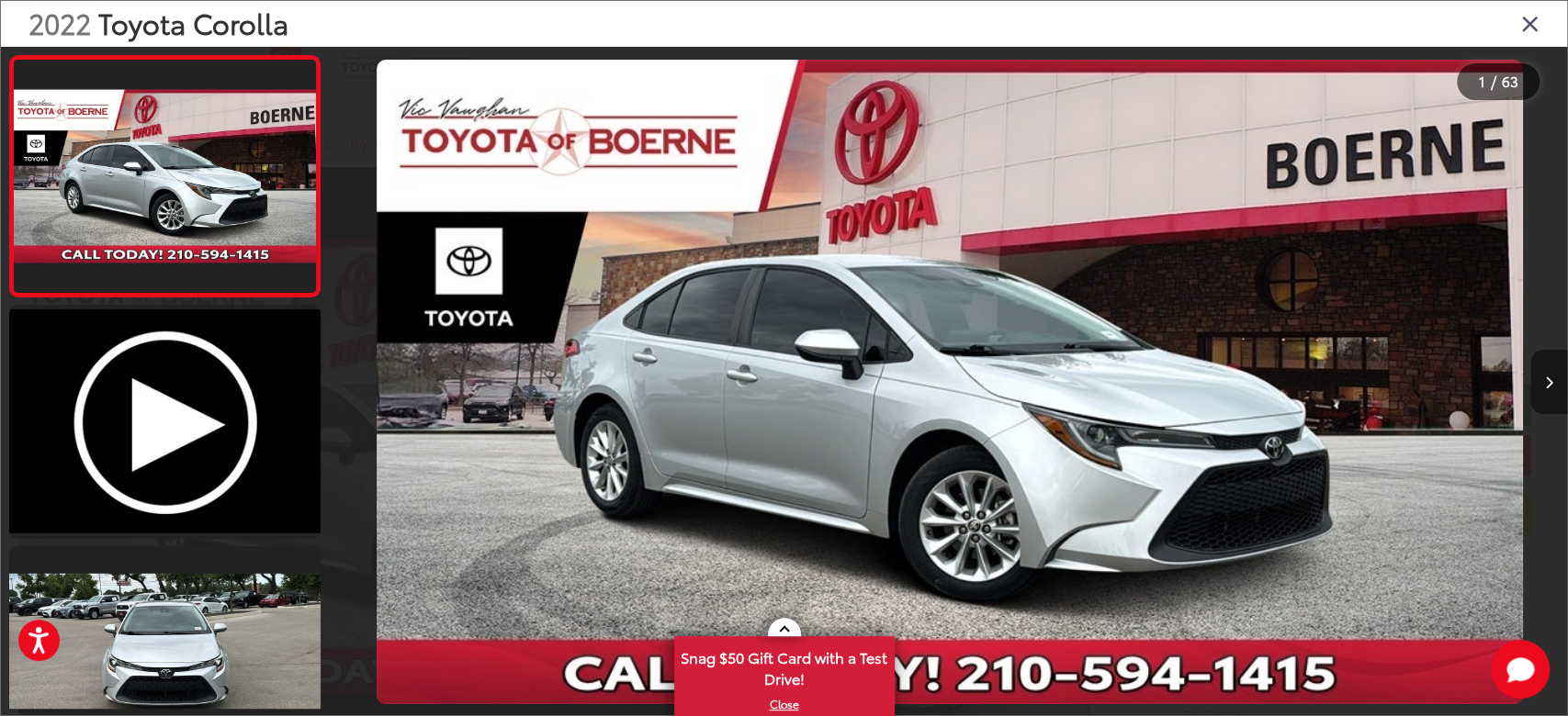 click at bounding box center [1549, 383] 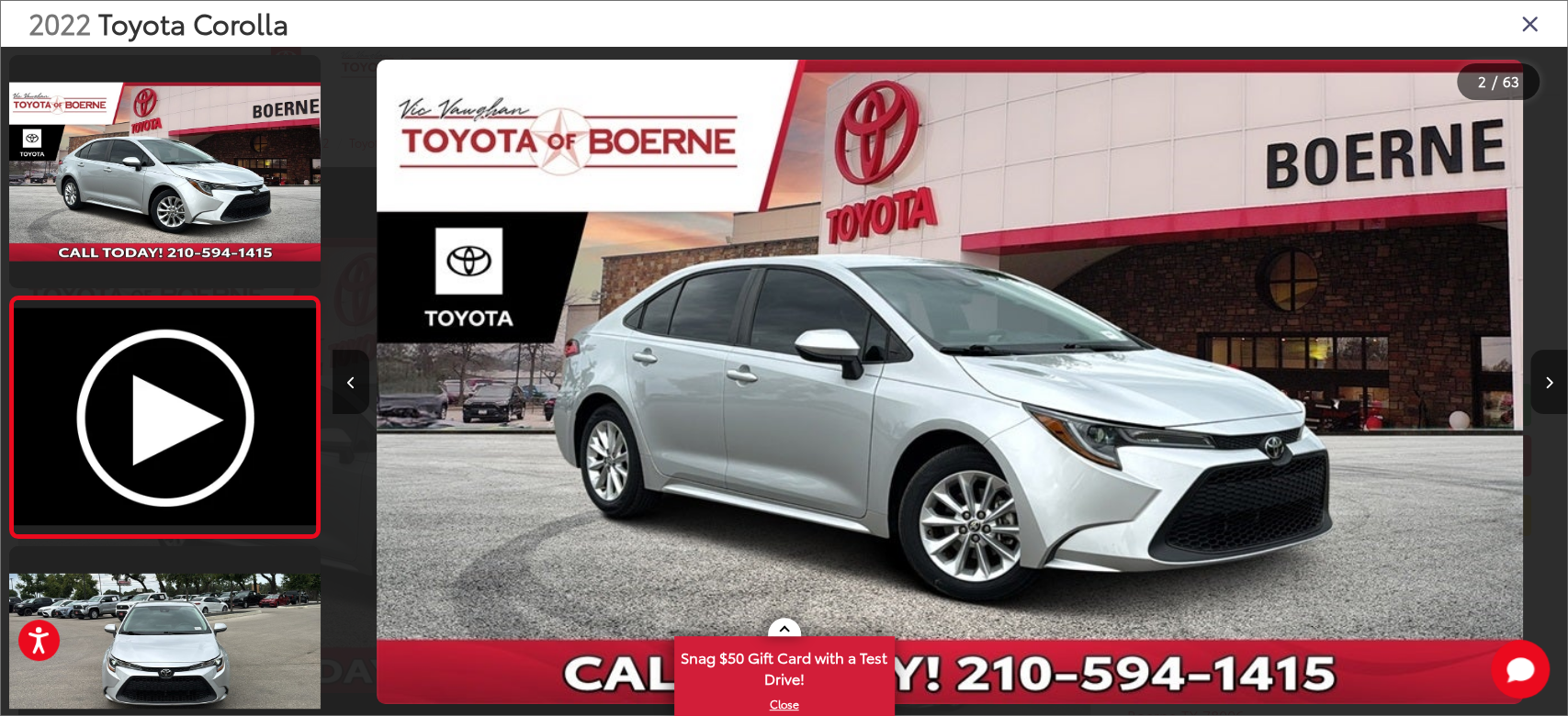 scroll, scrollTop: 0, scrollLeft: 81, axis: horizontal 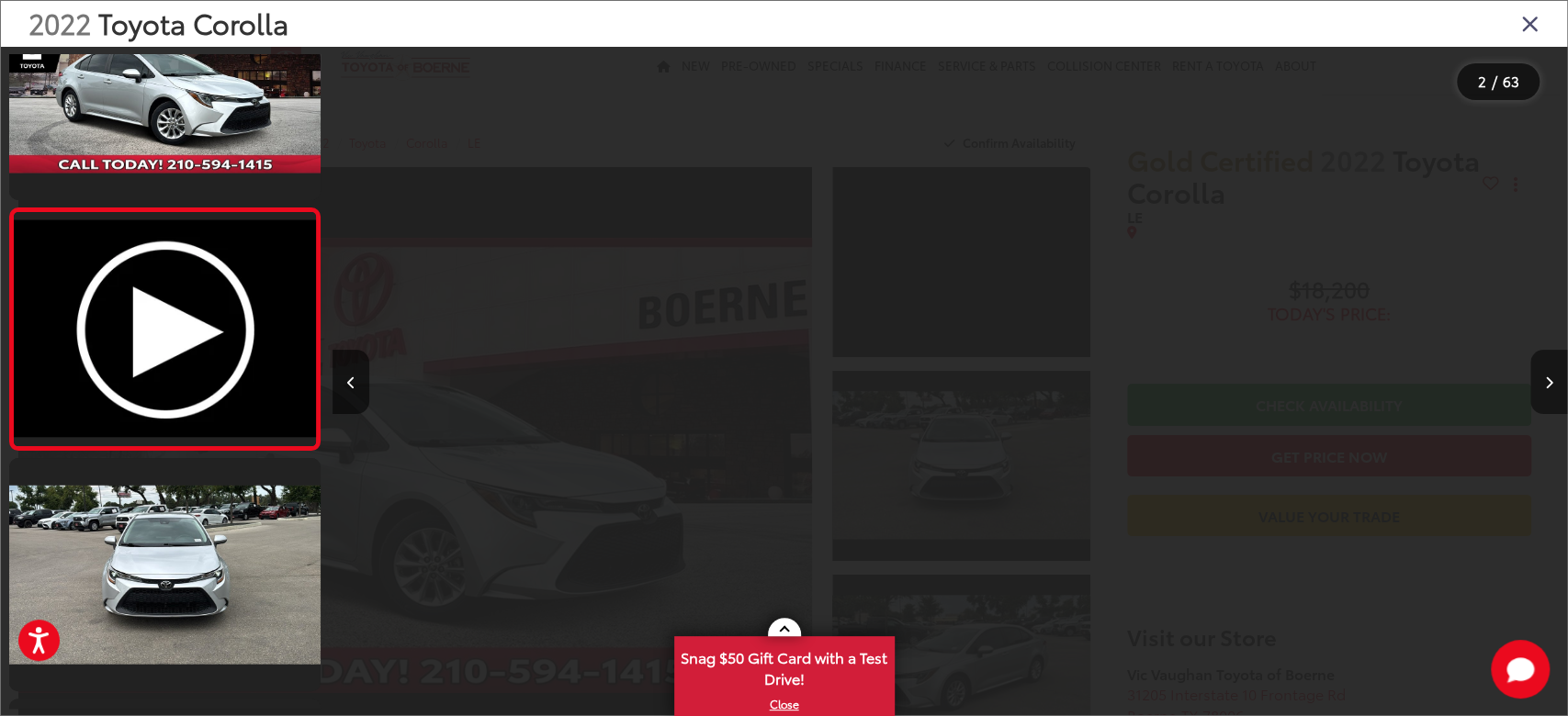 click at bounding box center (1549, 383) 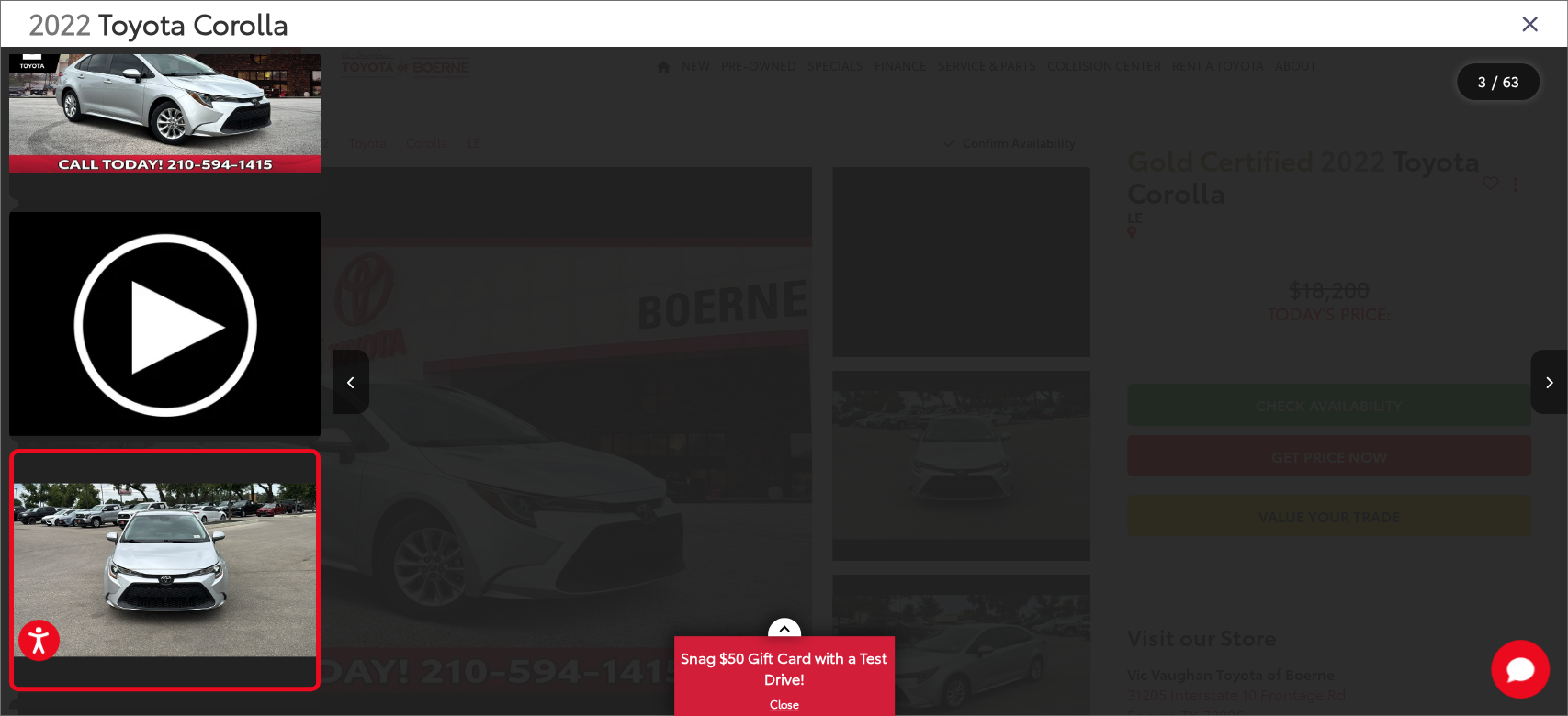 scroll, scrollTop: 0, scrollLeft: 1315, axis: horizontal 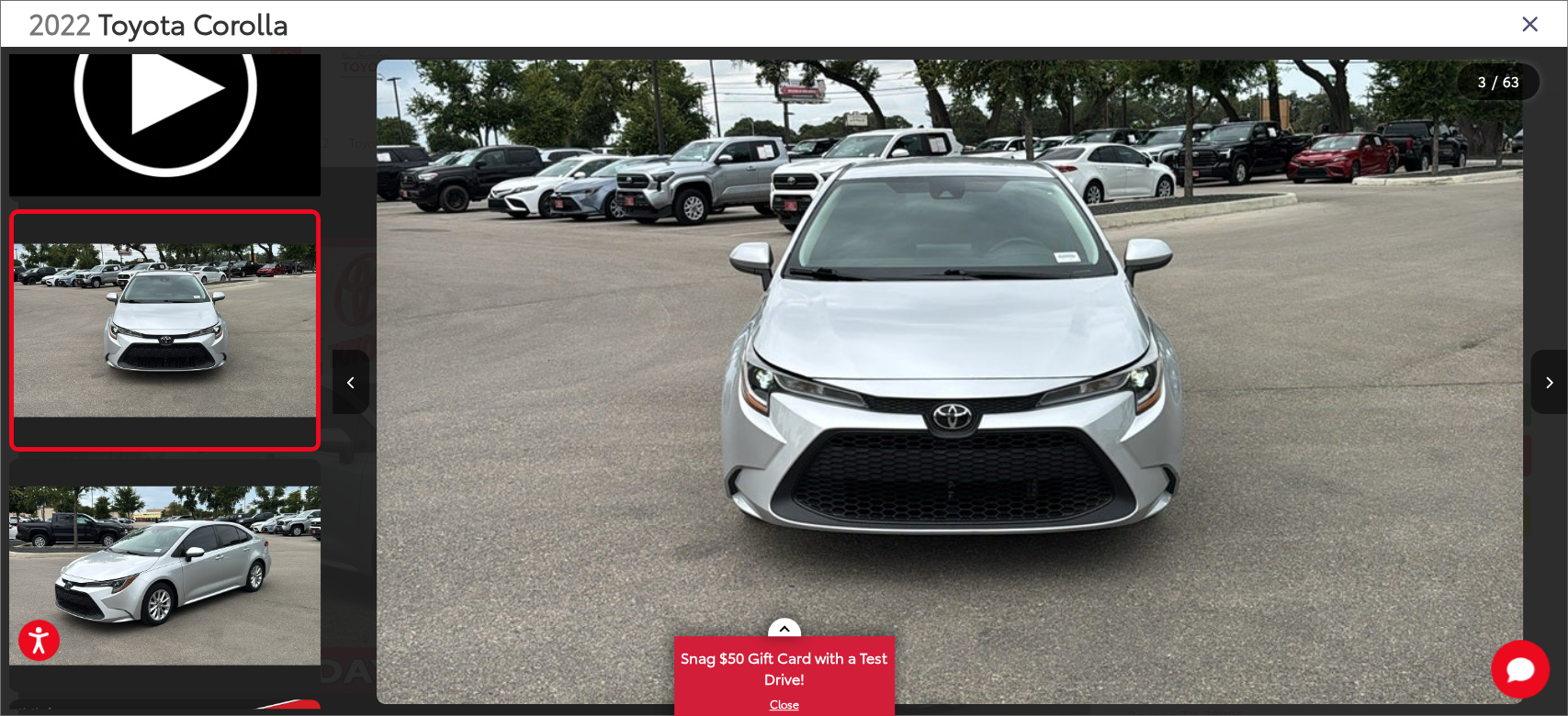 click at bounding box center [1549, 383] 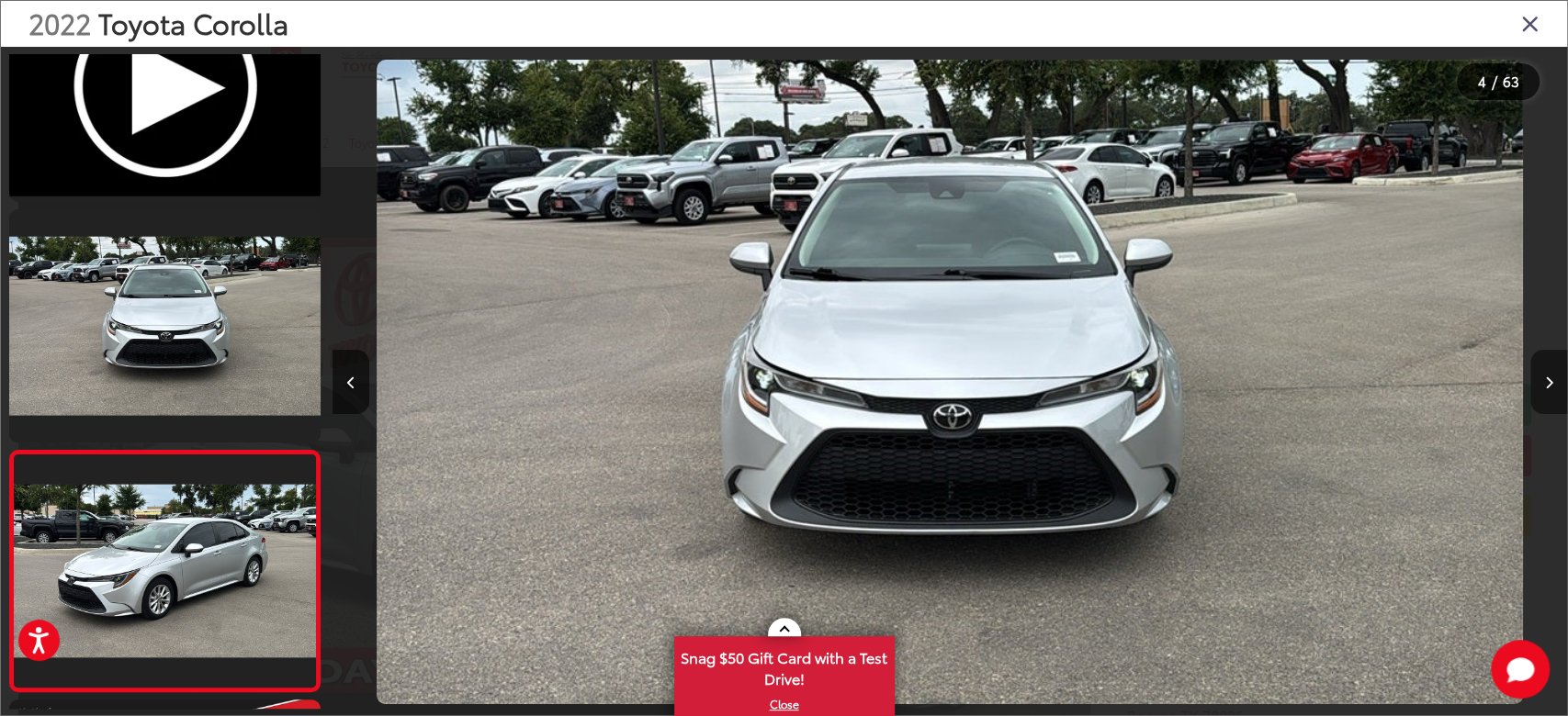 scroll, scrollTop: 0, scrollLeft: 2550, axis: horizontal 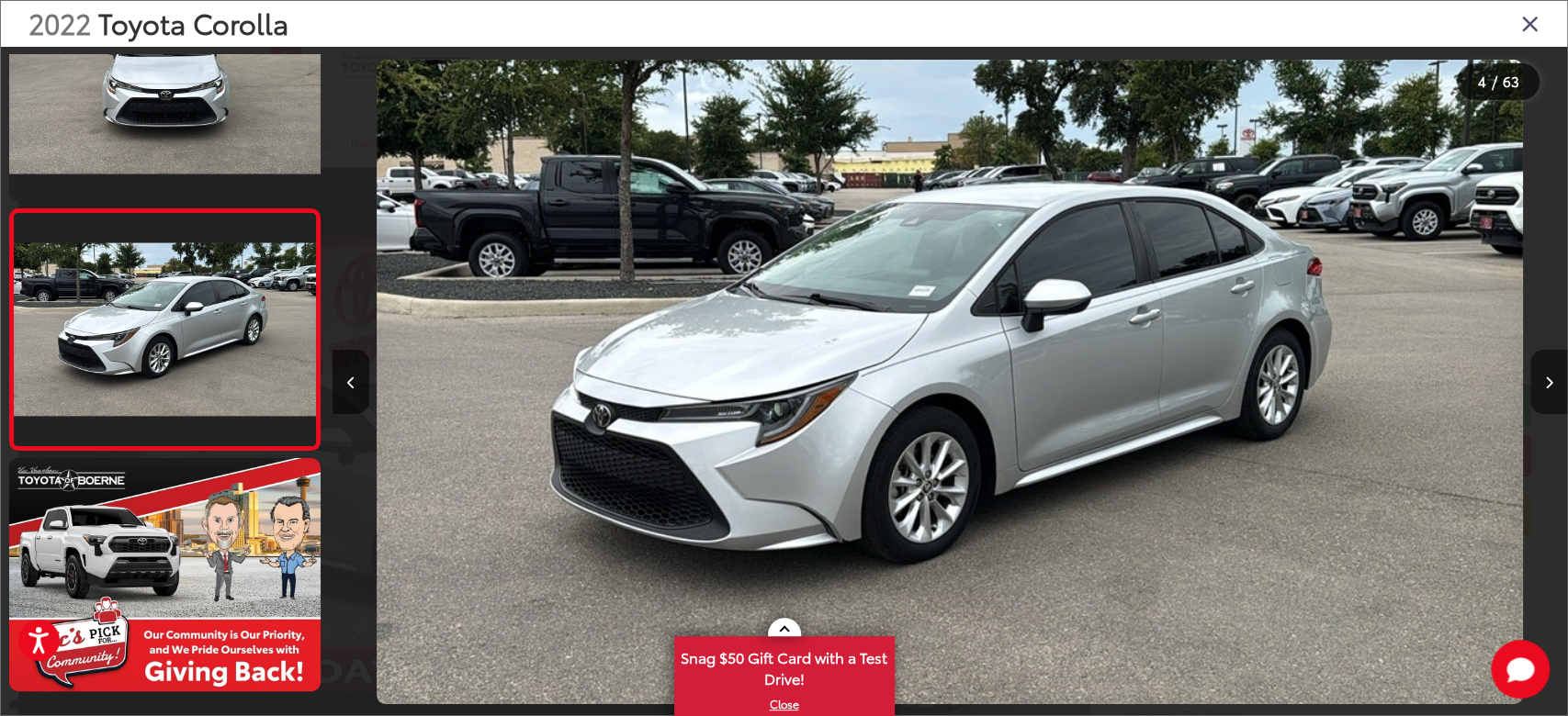 click at bounding box center [1549, 383] 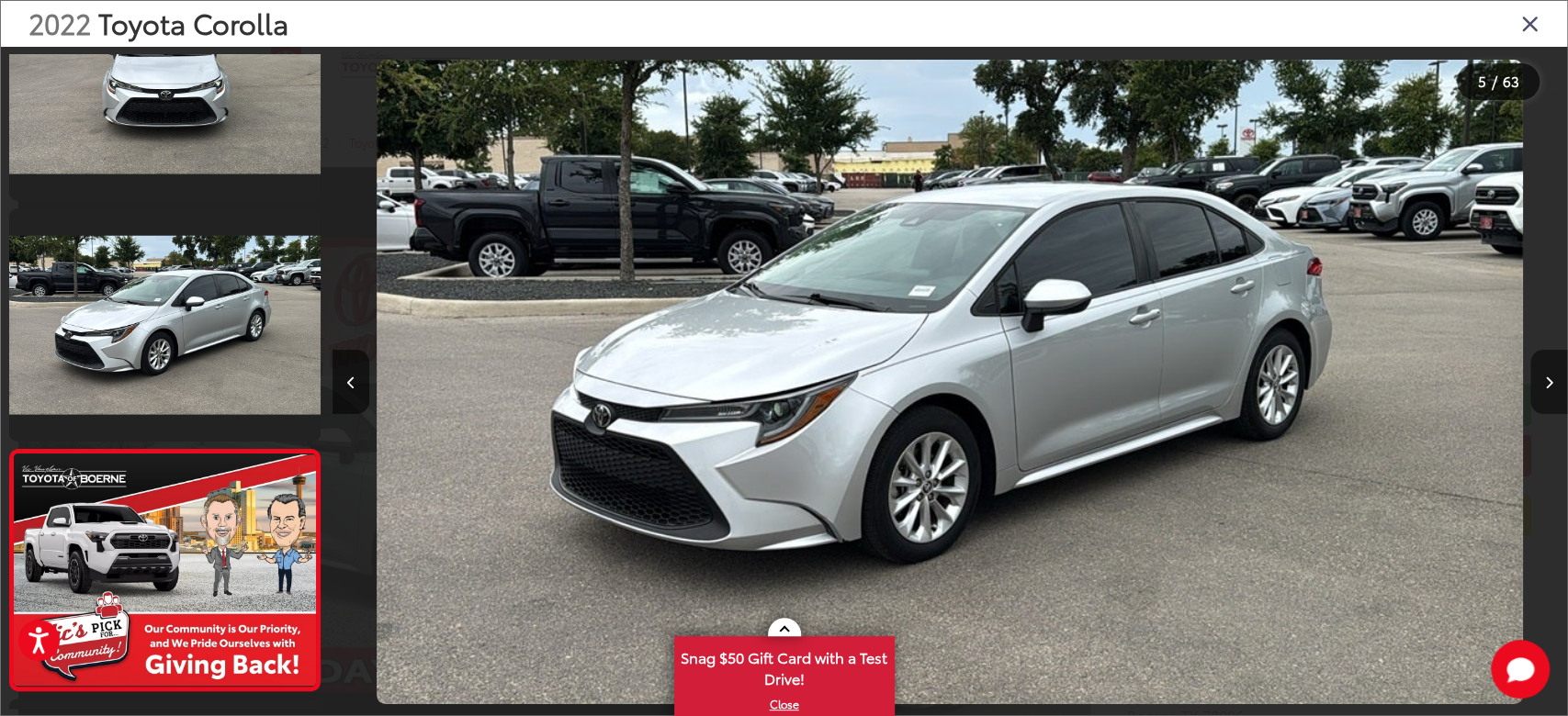 scroll, scrollTop: 0, scrollLeft: 4037, axis: horizontal 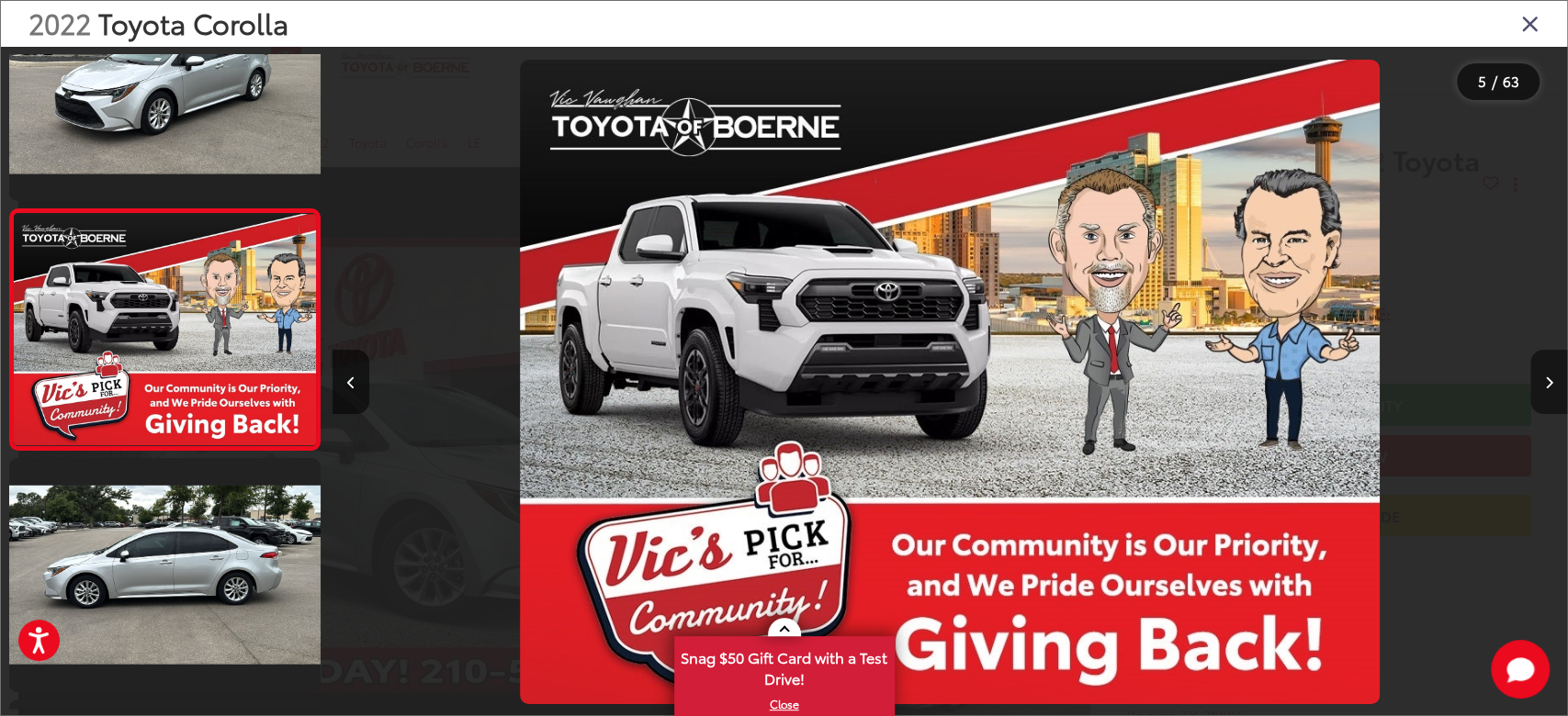 click at bounding box center [1549, 383] 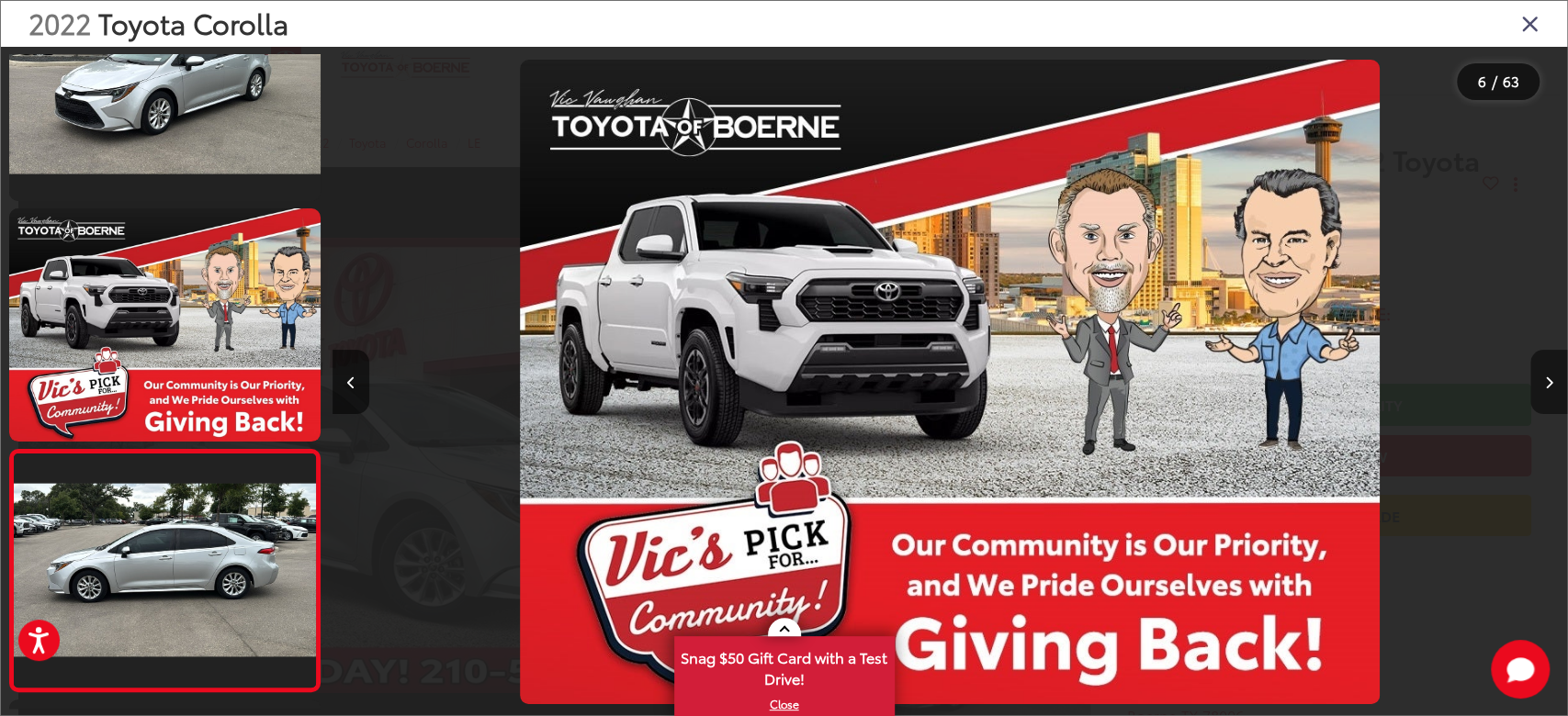 scroll, scrollTop: 0, scrollLeft: 5019, axis: horizontal 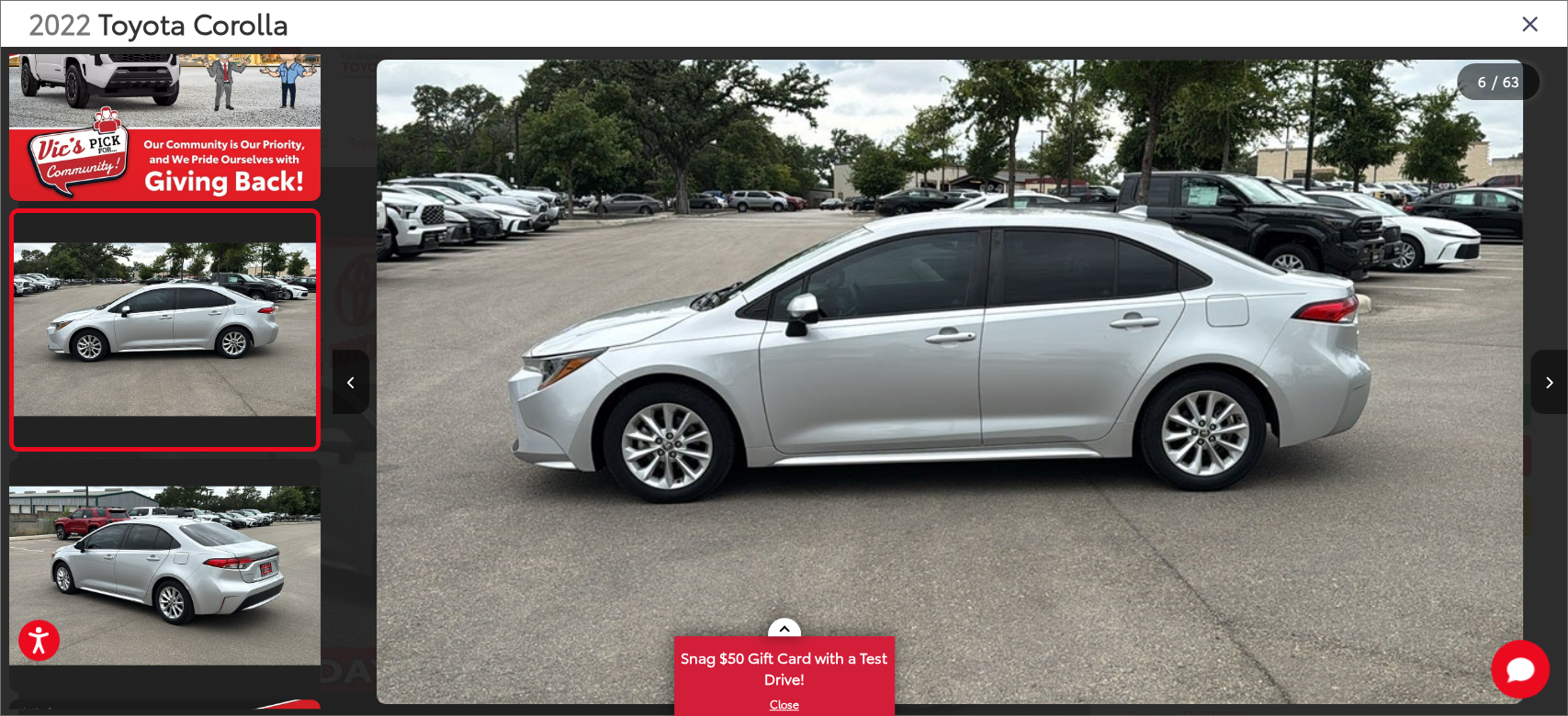 click at bounding box center [1549, 383] 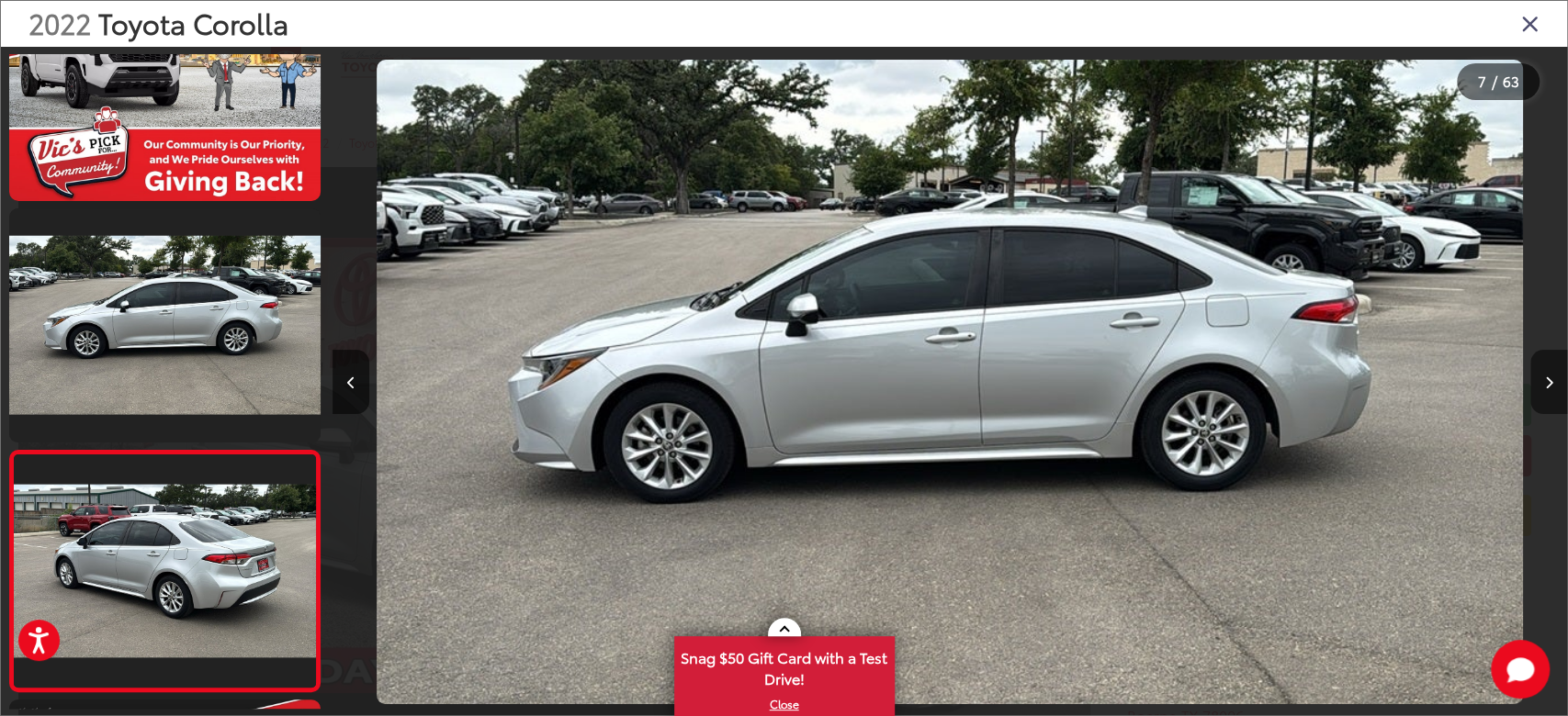 scroll, scrollTop: 0, scrollLeft: 6254, axis: horizontal 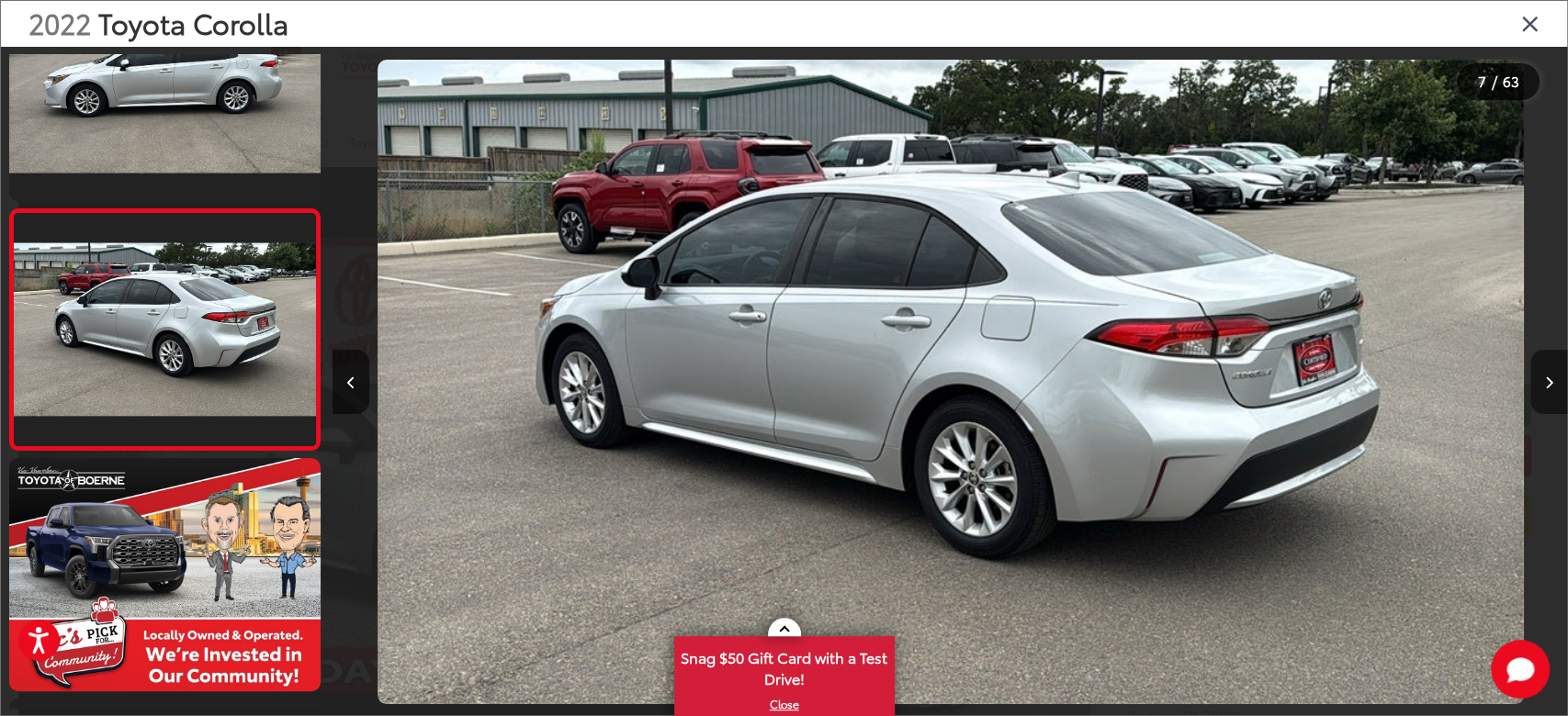 click at bounding box center (1549, 383) 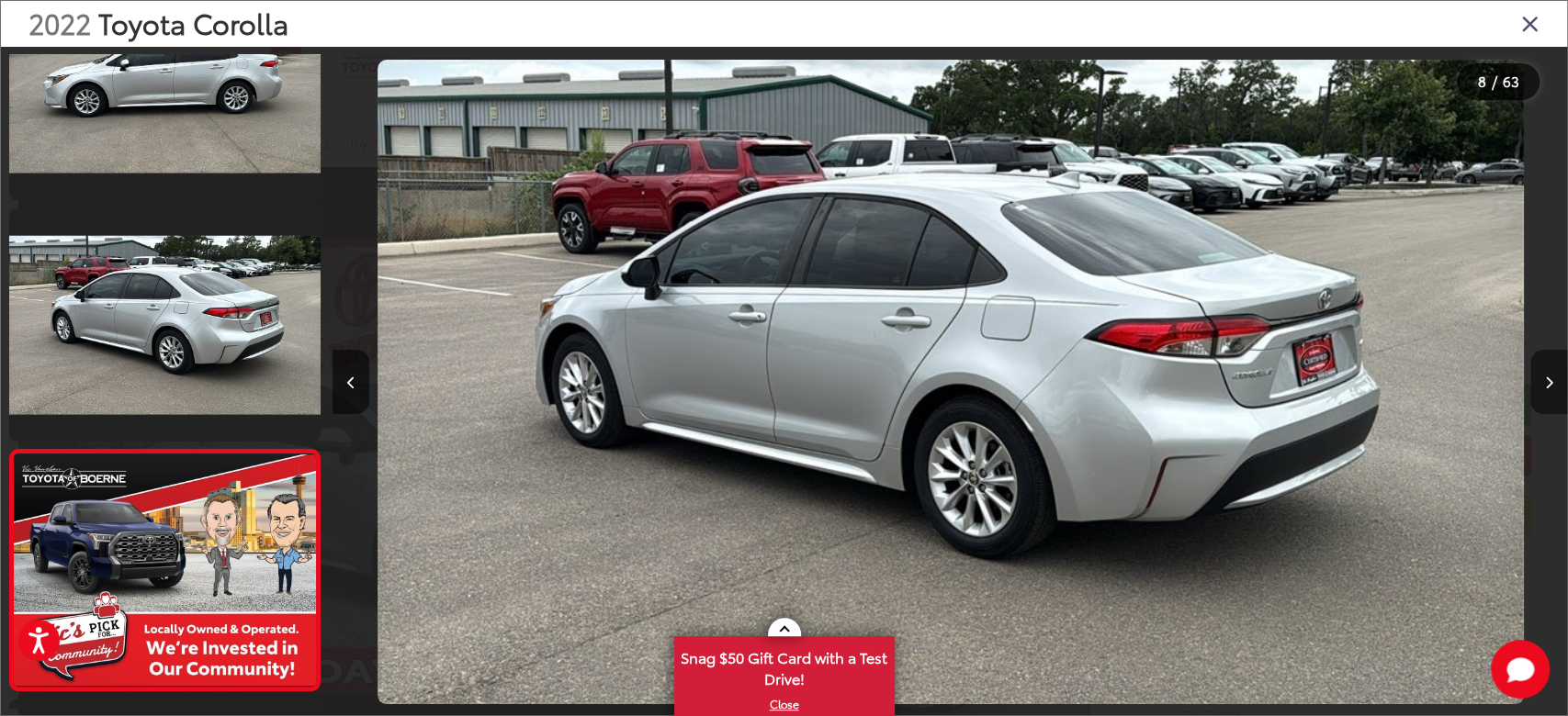 scroll, scrollTop: 0, scrollLeft: 7740, axis: horizontal 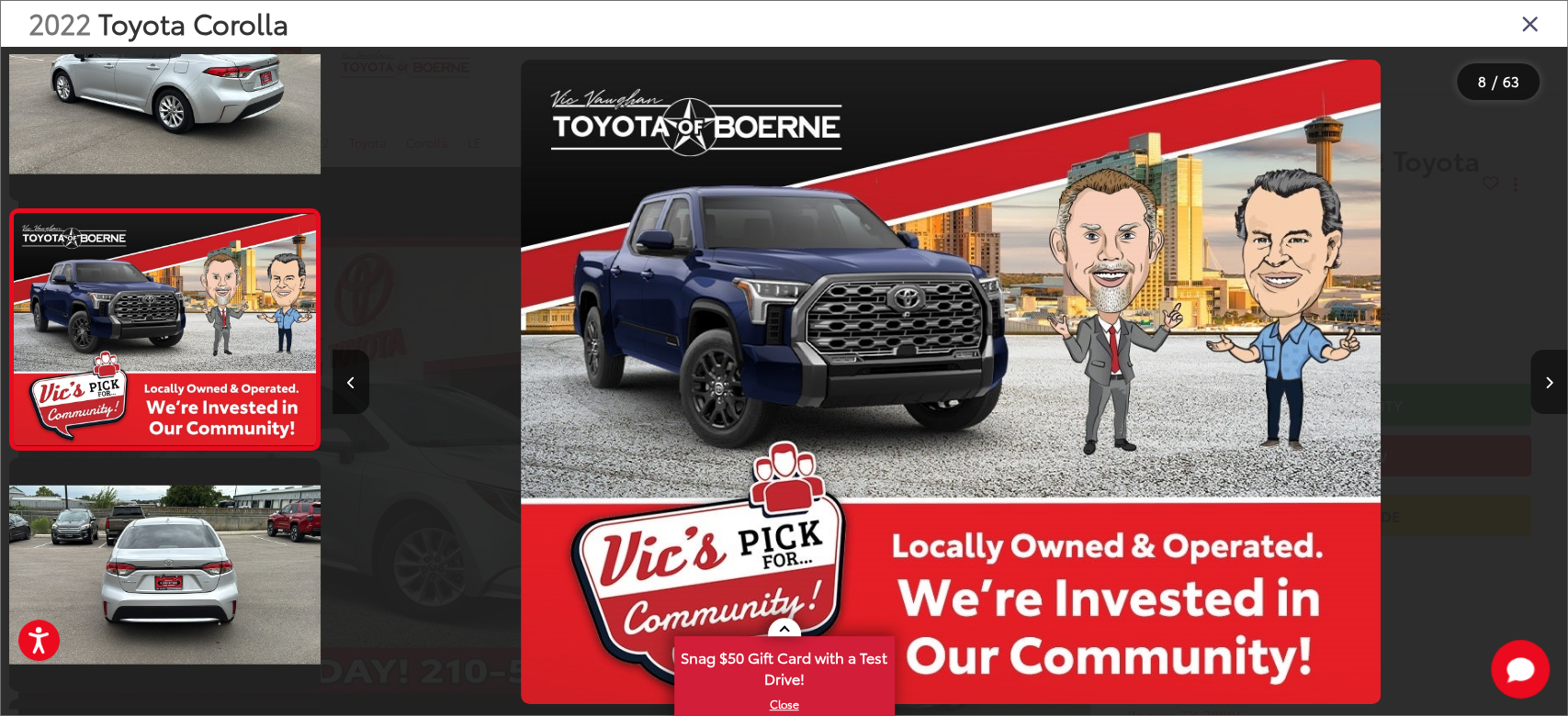 click at bounding box center (1549, 383) 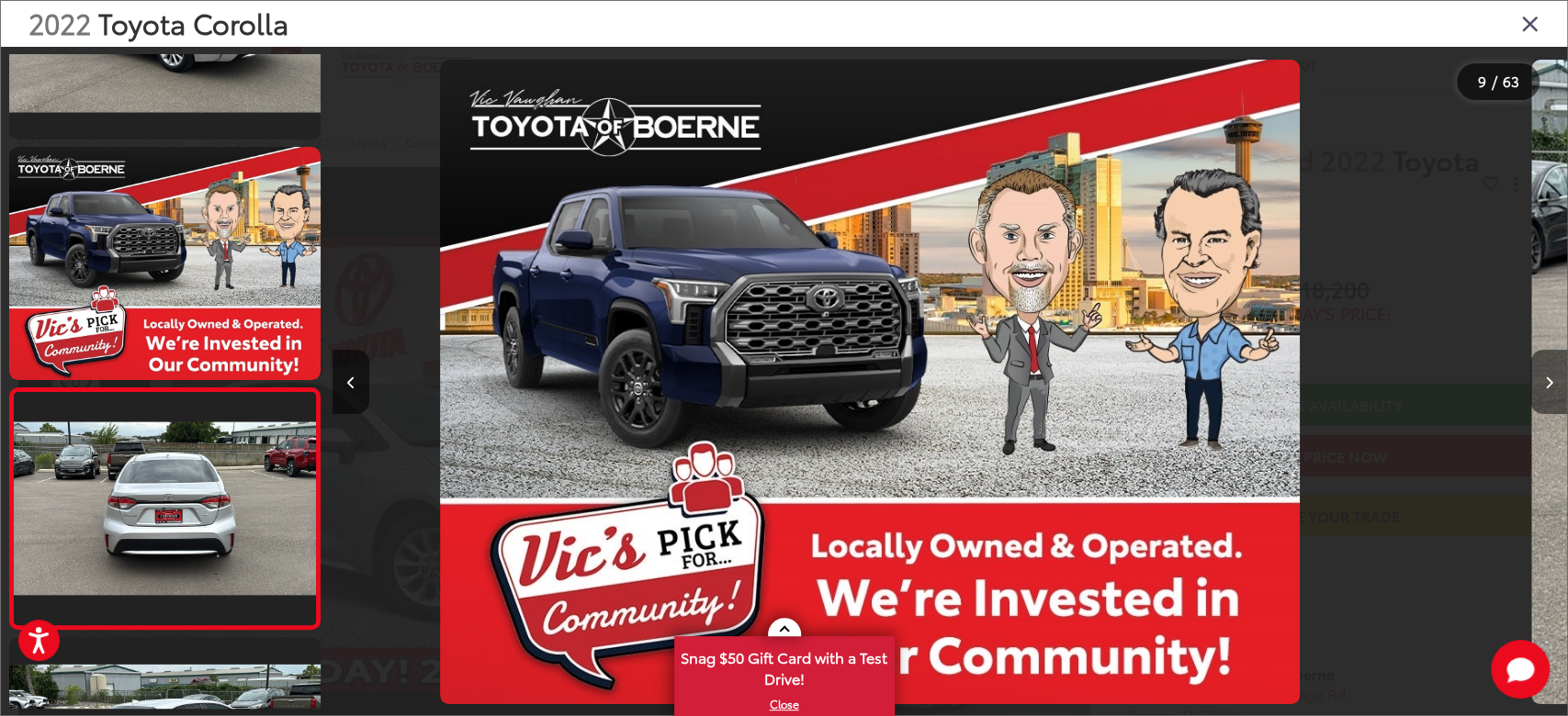 scroll, scrollTop: 1743, scrollLeft: 0, axis: vertical 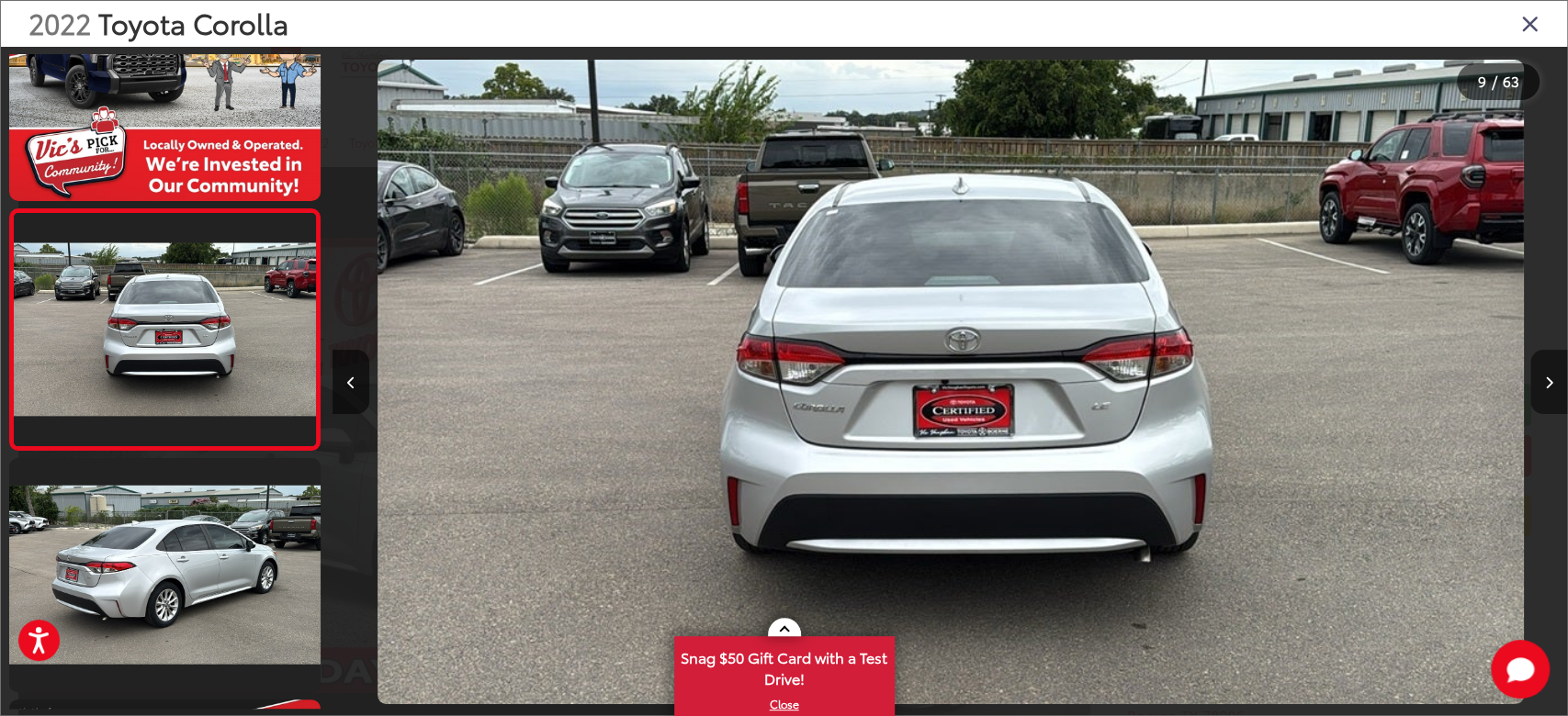 click at bounding box center [1549, 383] 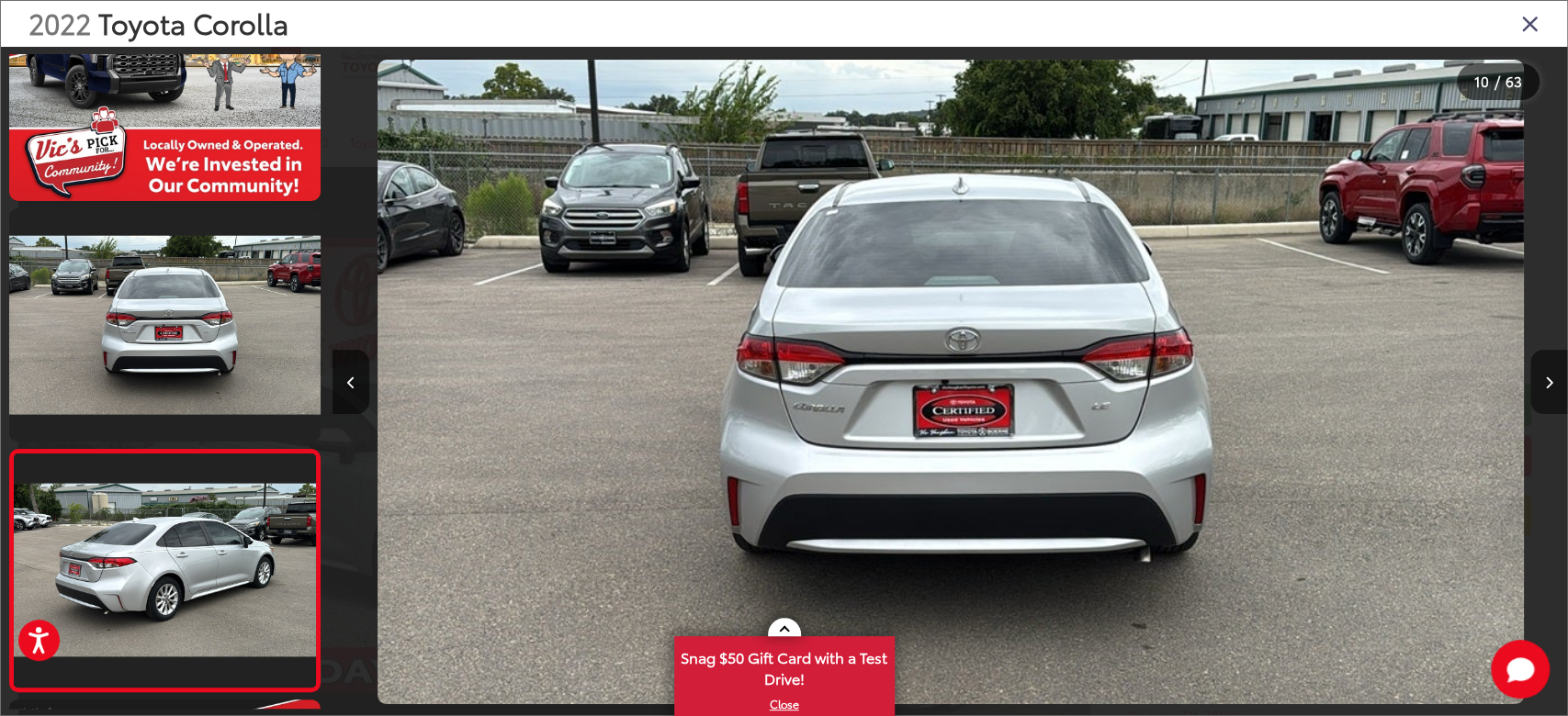 scroll, scrollTop: 0, scrollLeft: 10209, axis: horizontal 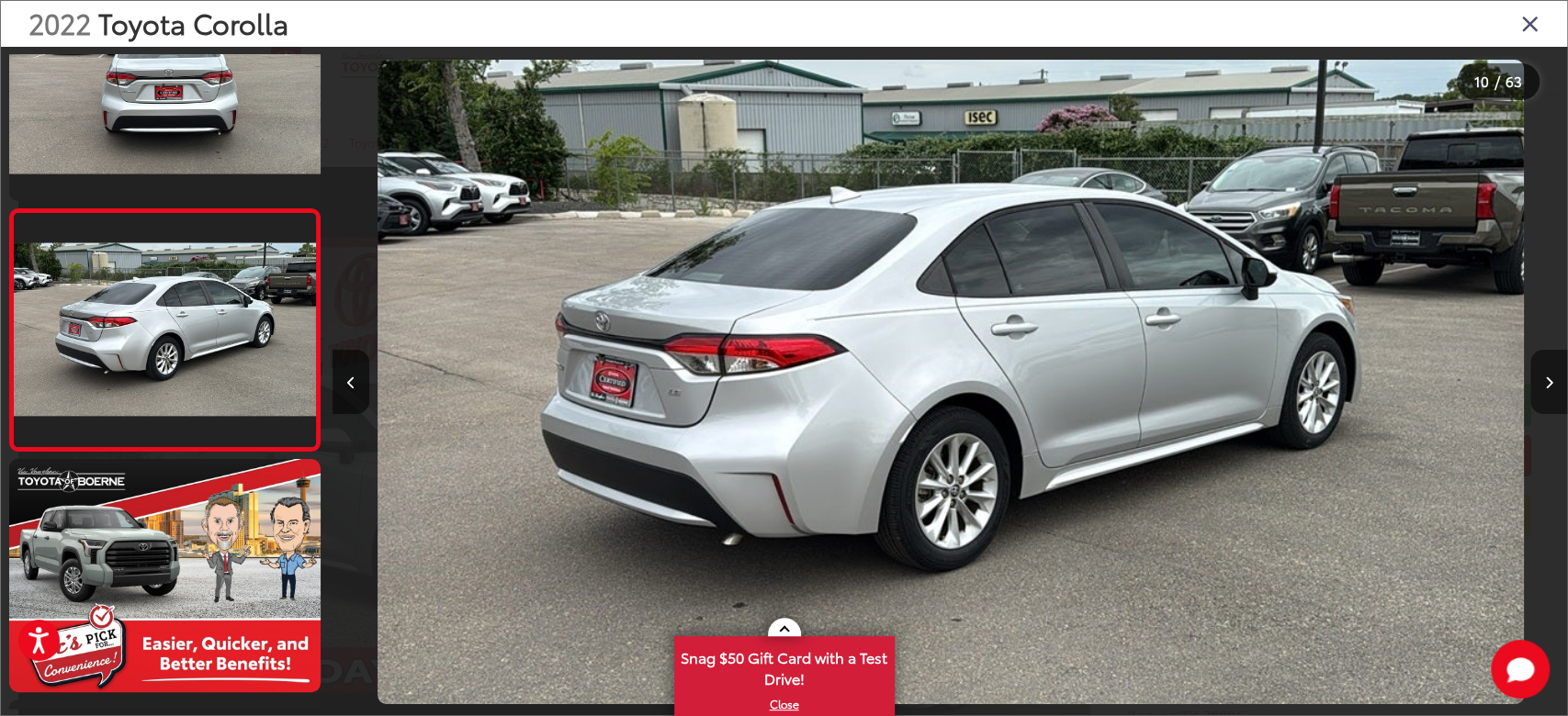 click at bounding box center [1549, 383] 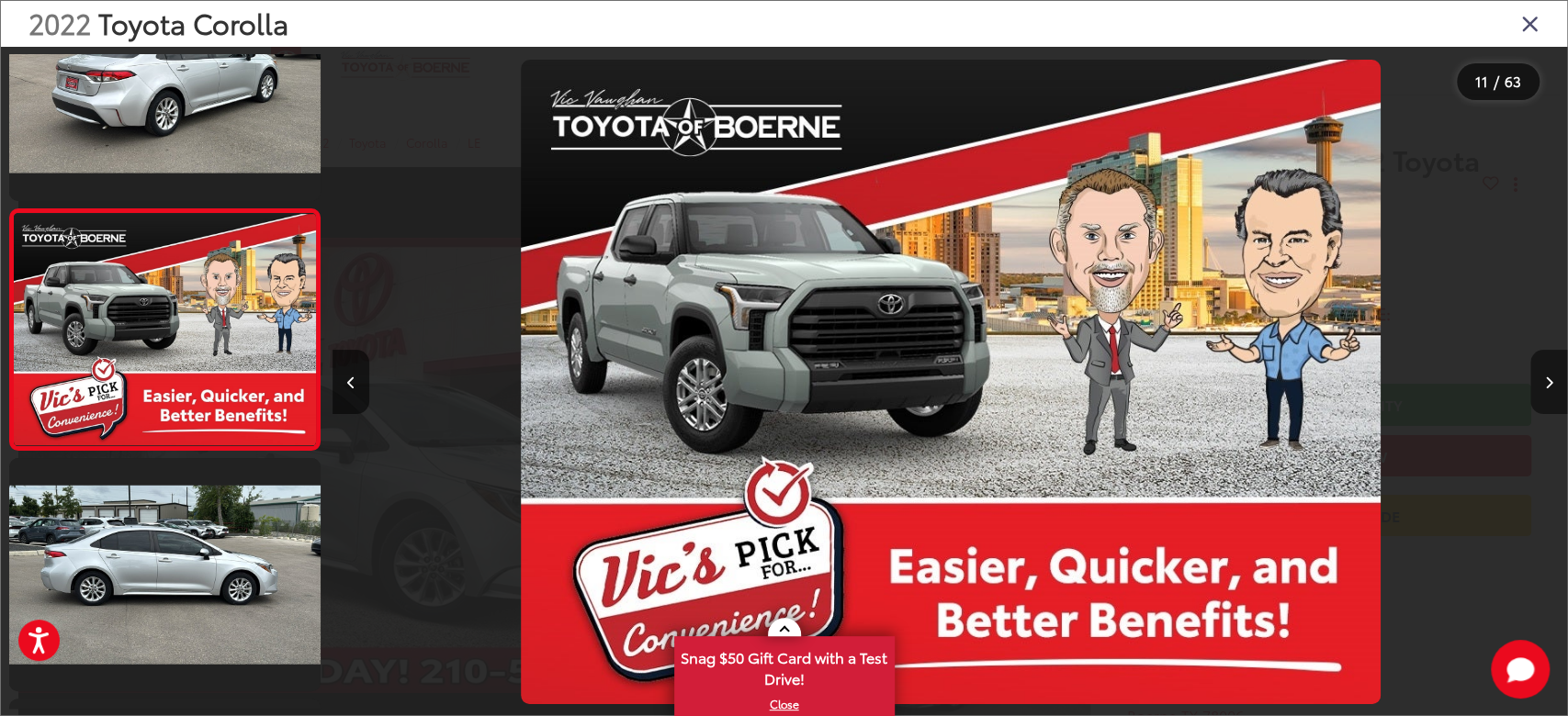 click at bounding box center [1549, 383] 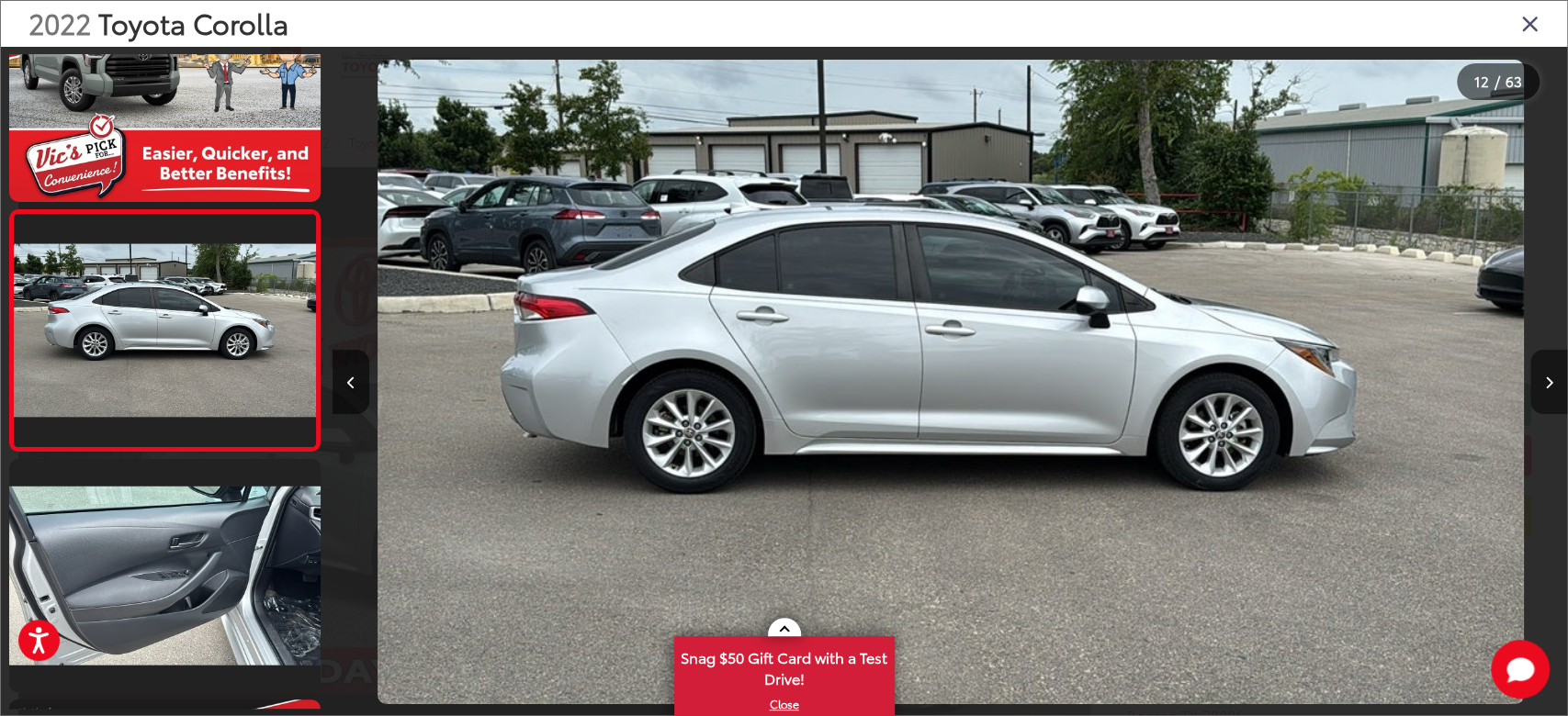 click at bounding box center [1549, 383] 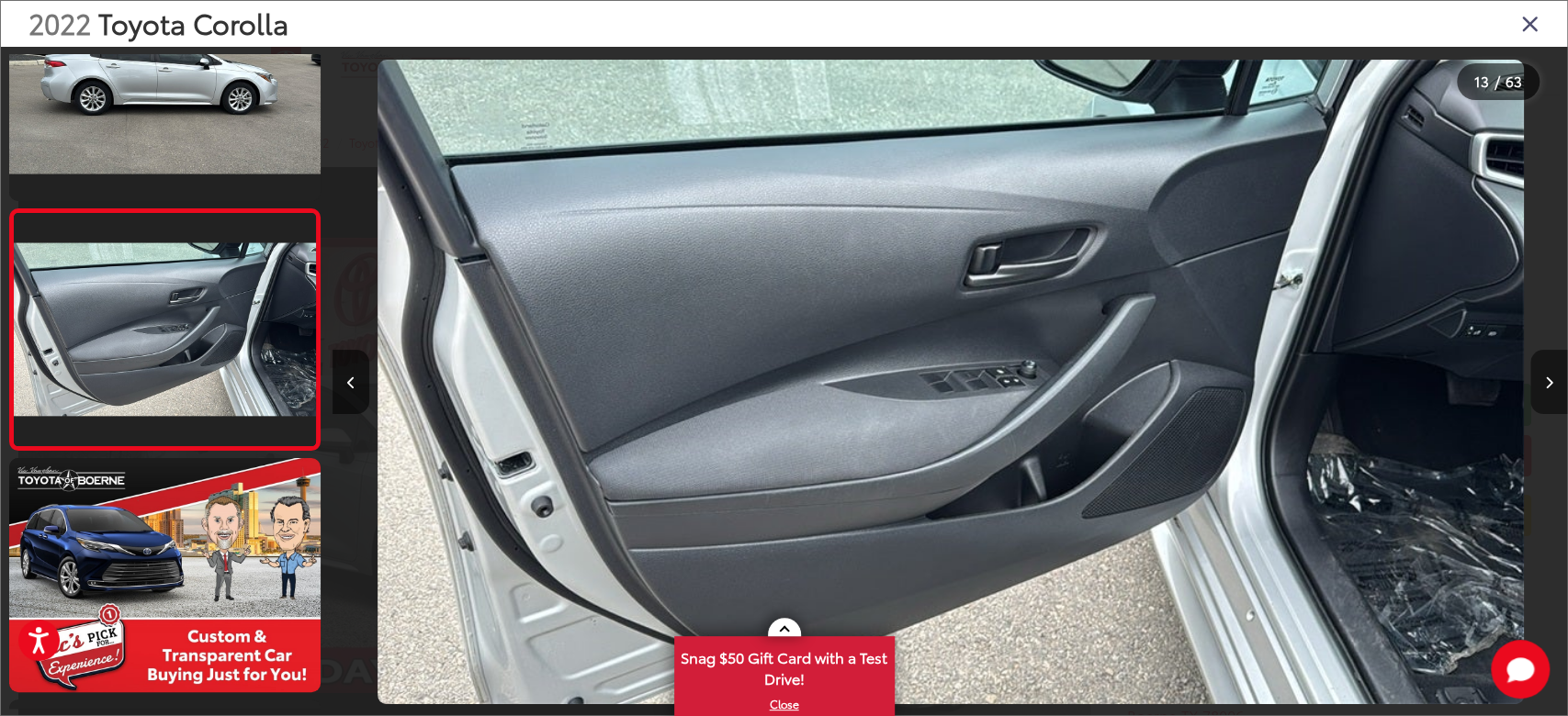 click at bounding box center [1549, 383] 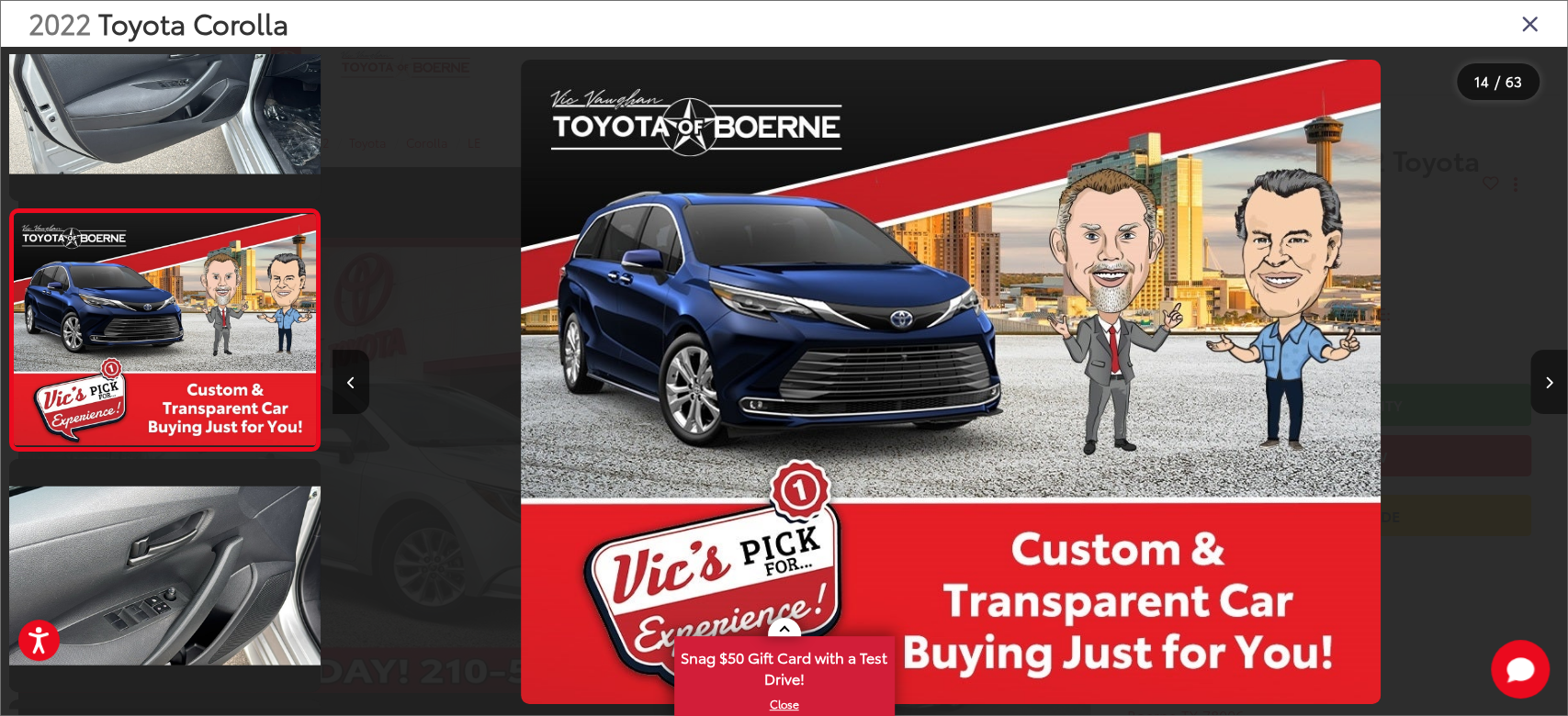 click at bounding box center [1549, 383] 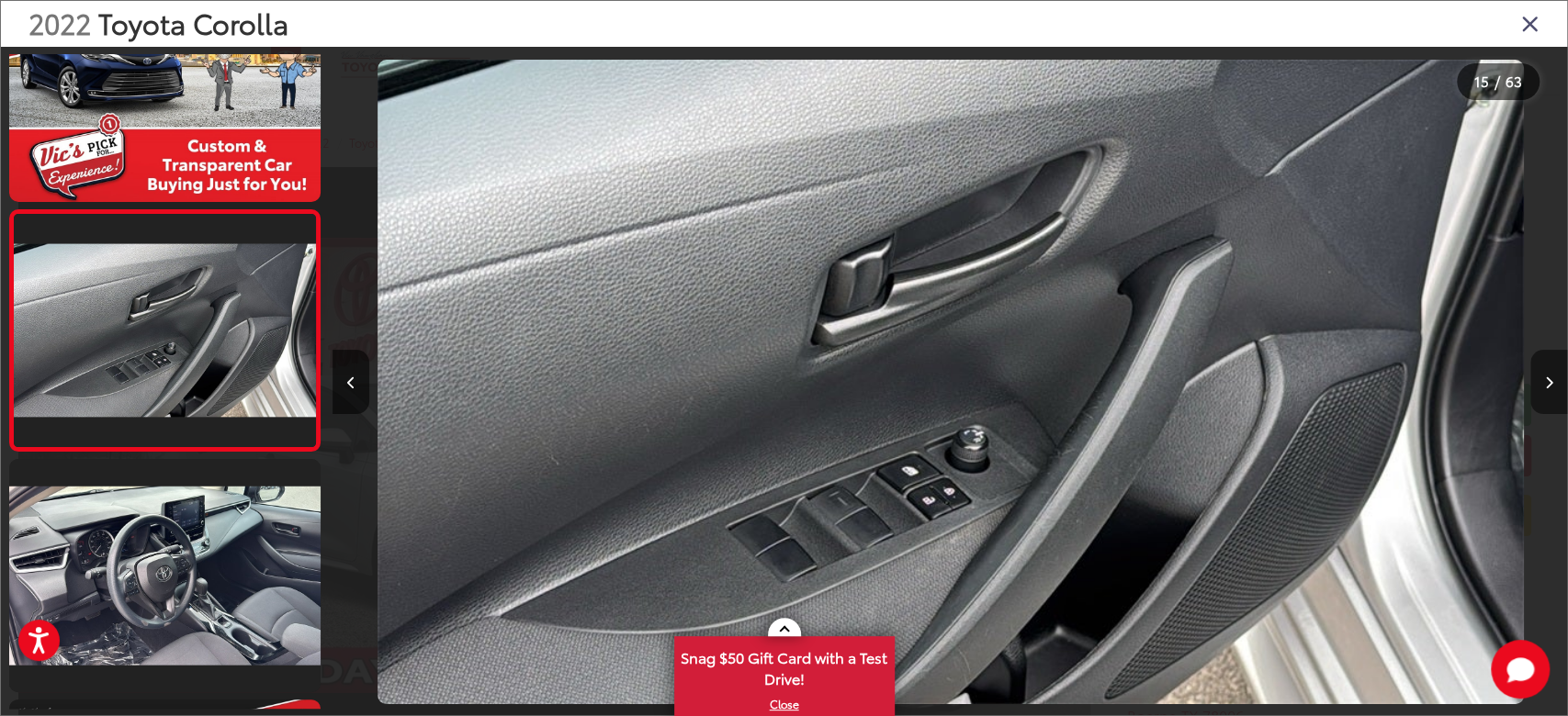 click at bounding box center (1549, 383) 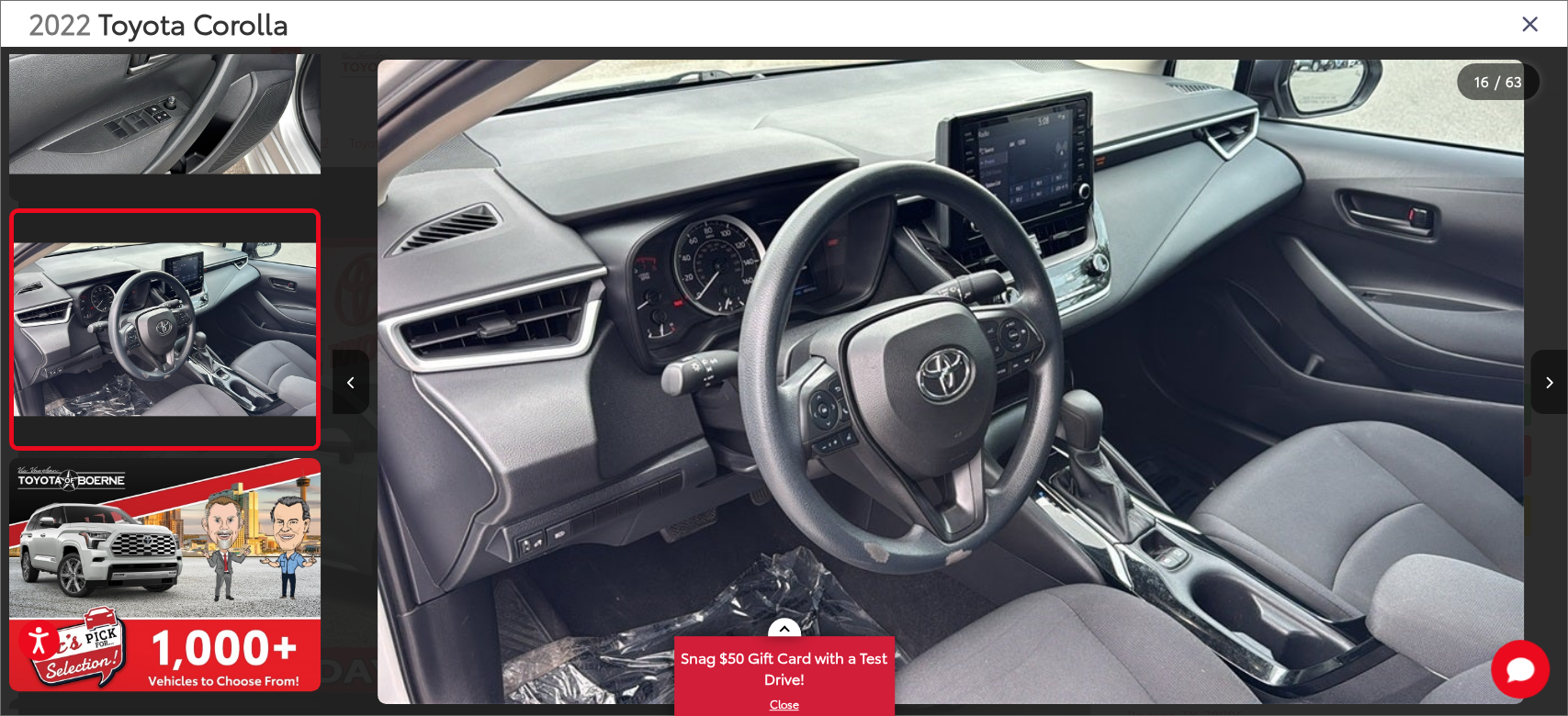 click at bounding box center [1549, 383] 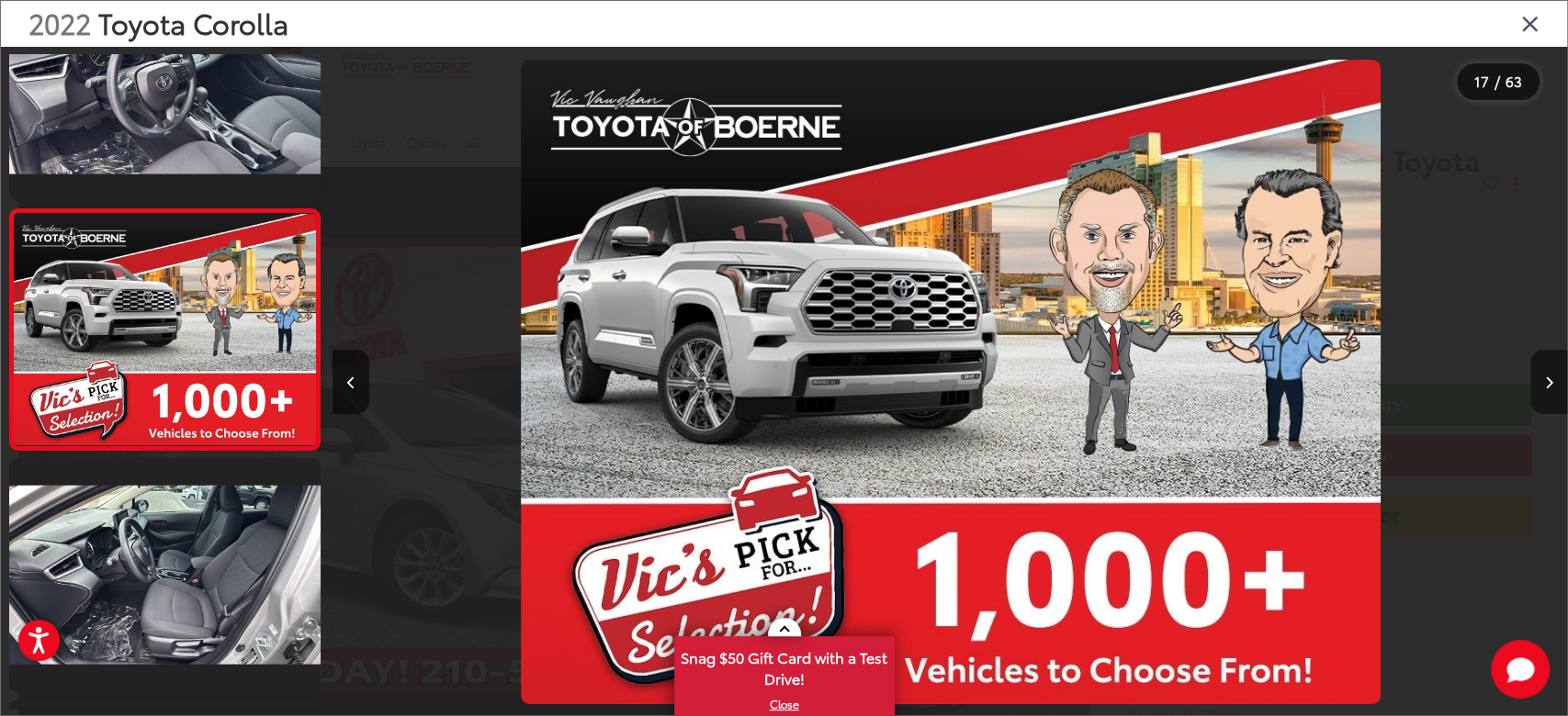 click at bounding box center [1549, 383] 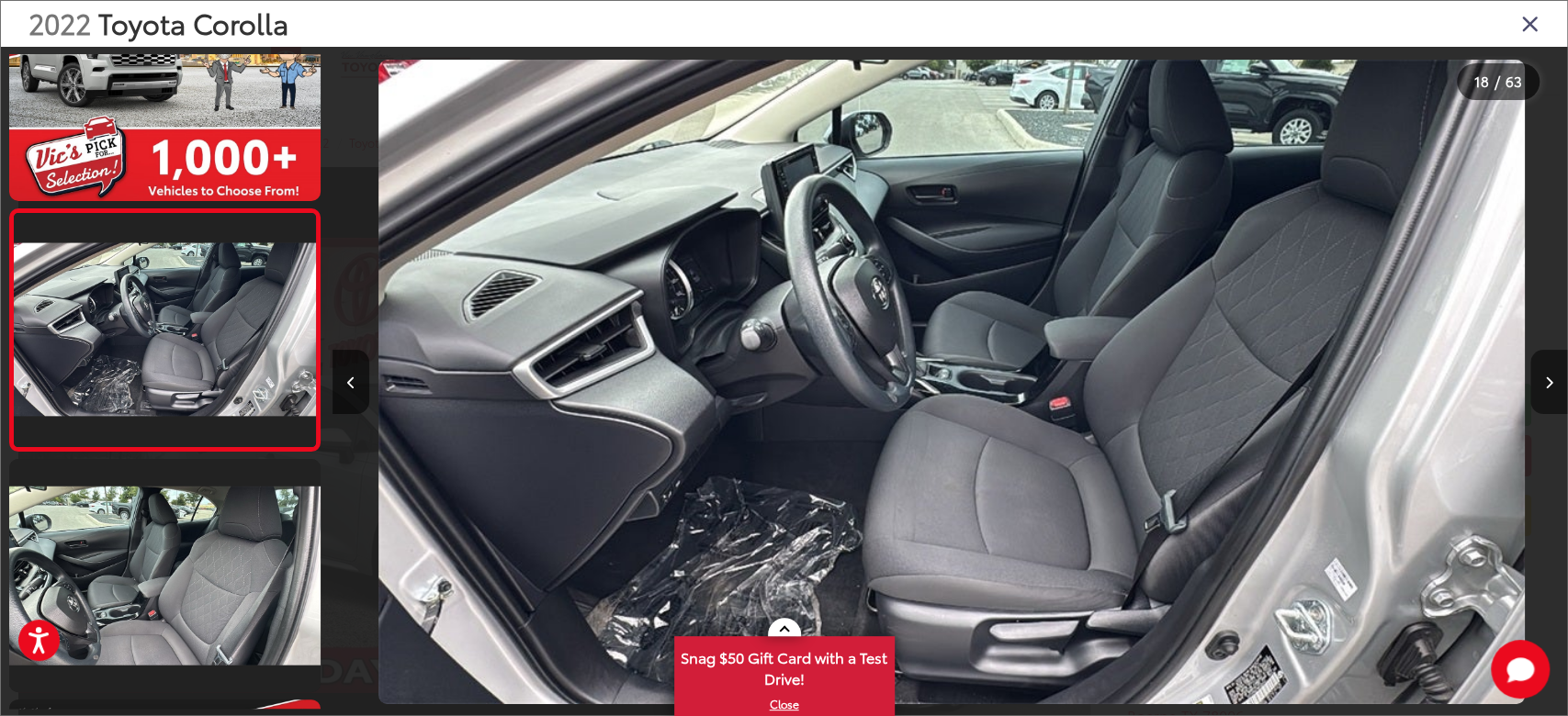 click at bounding box center [1549, 383] 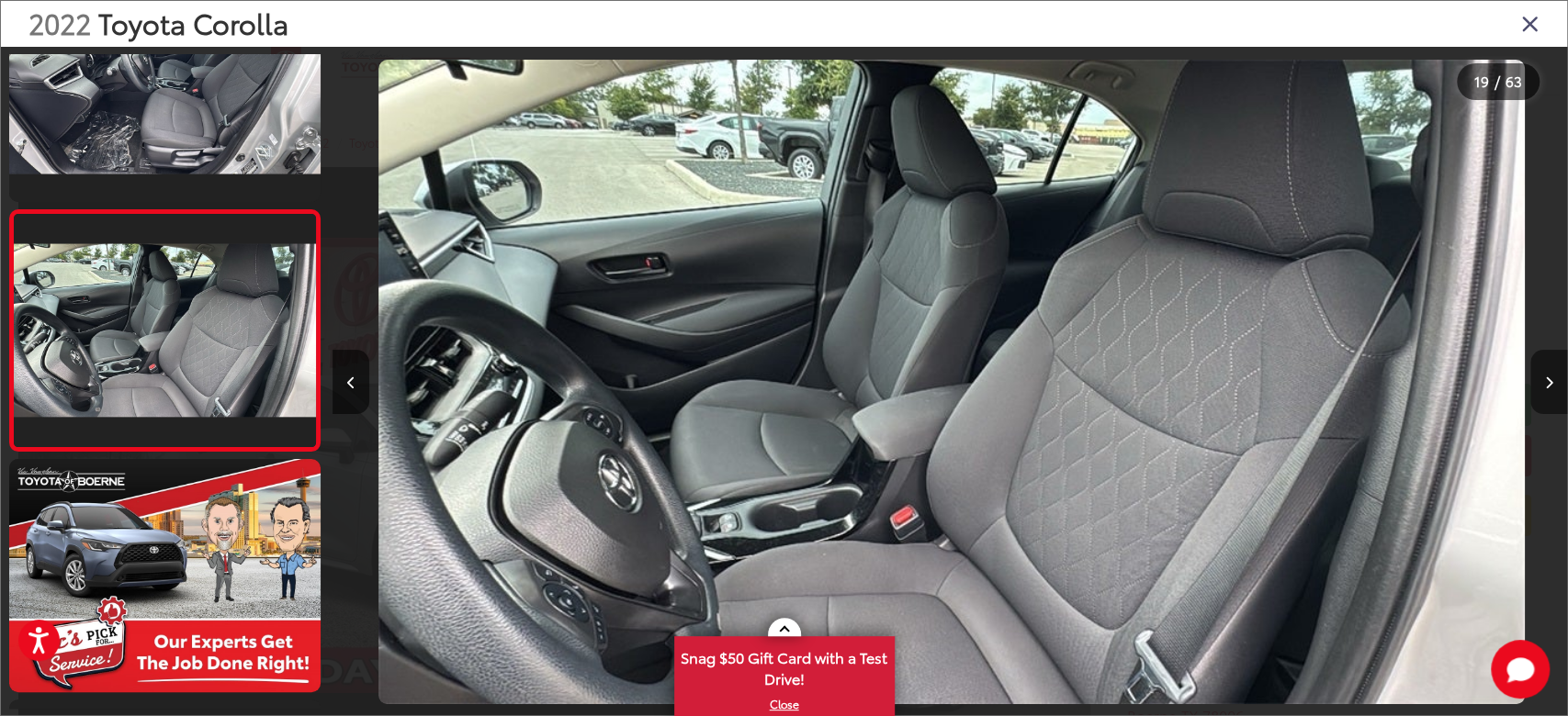 click at bounding box center (1549, 383) 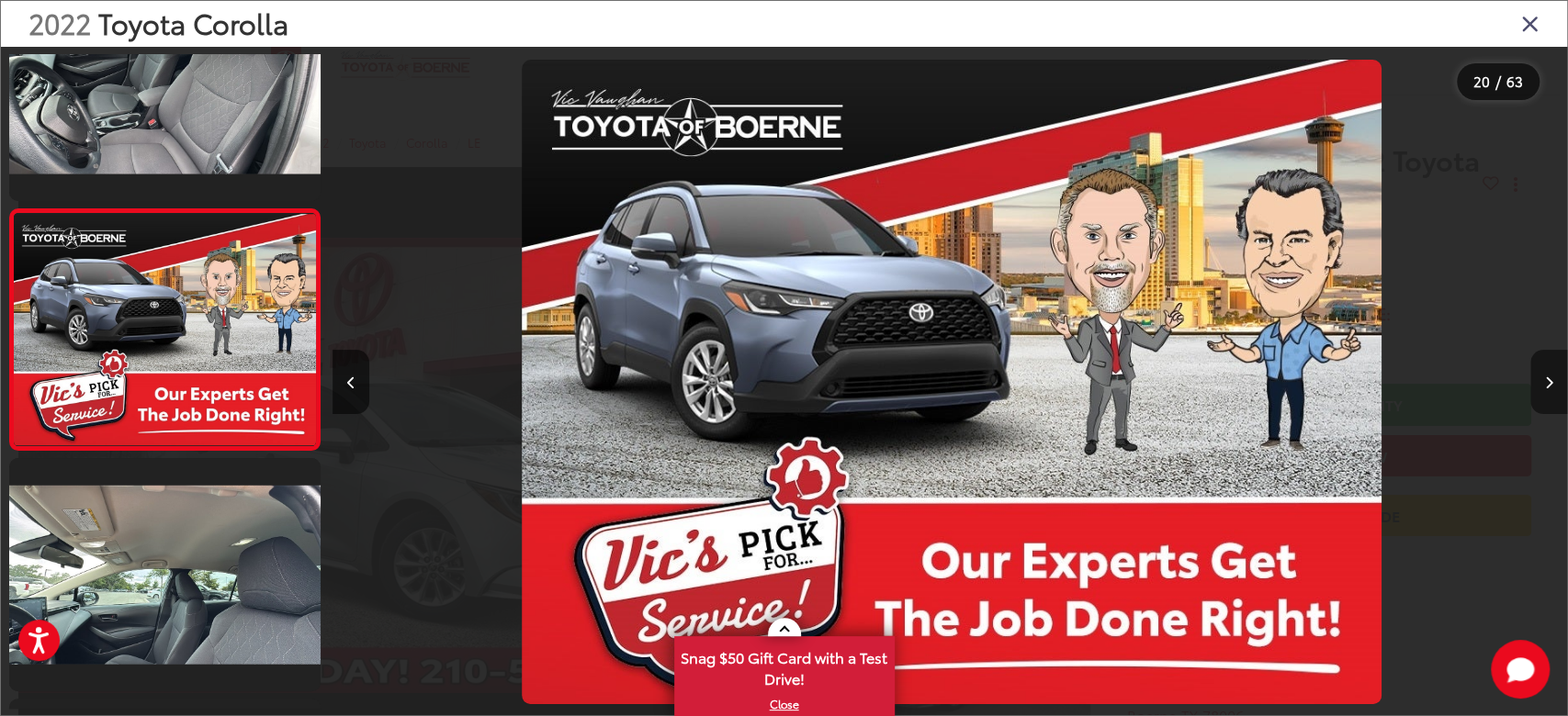 click at bounding box center (1549, 383) 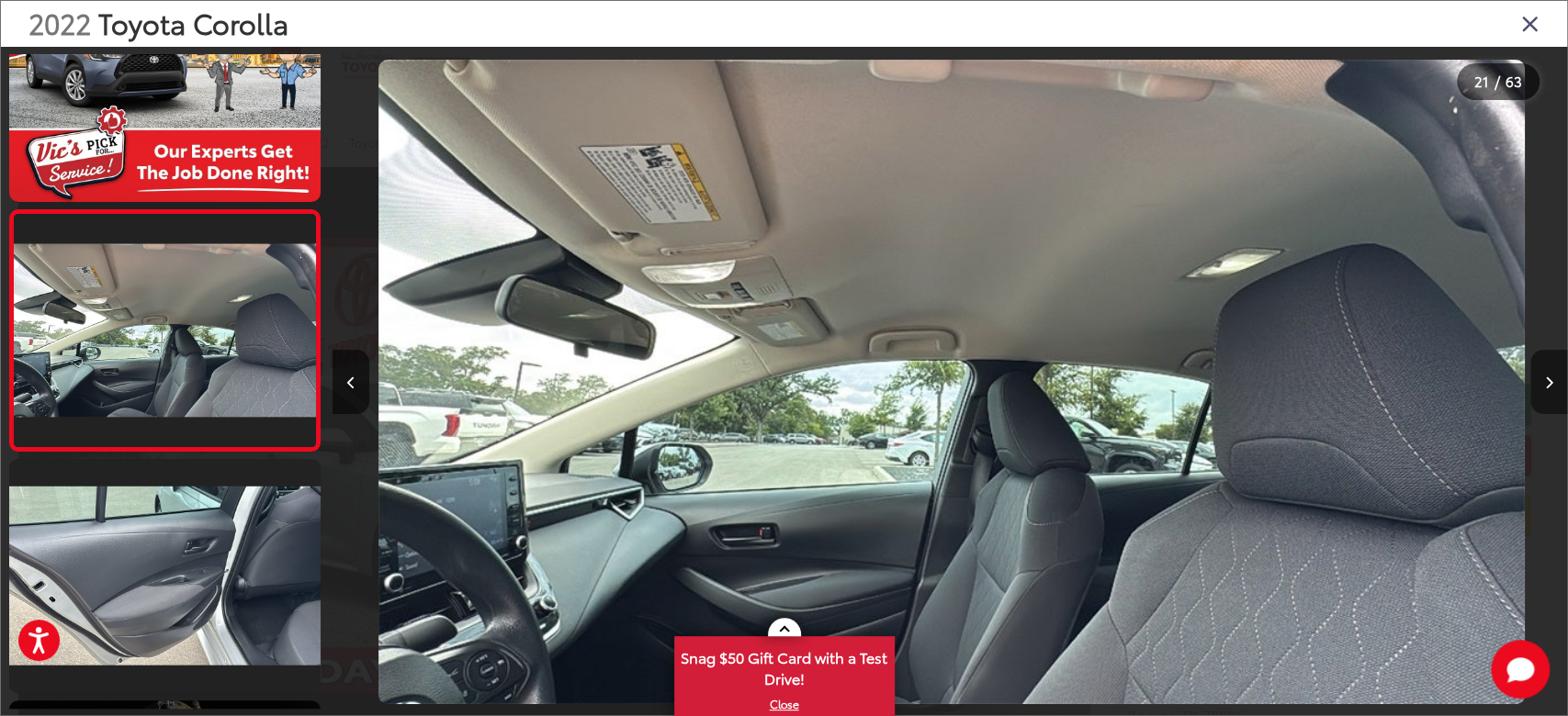 click 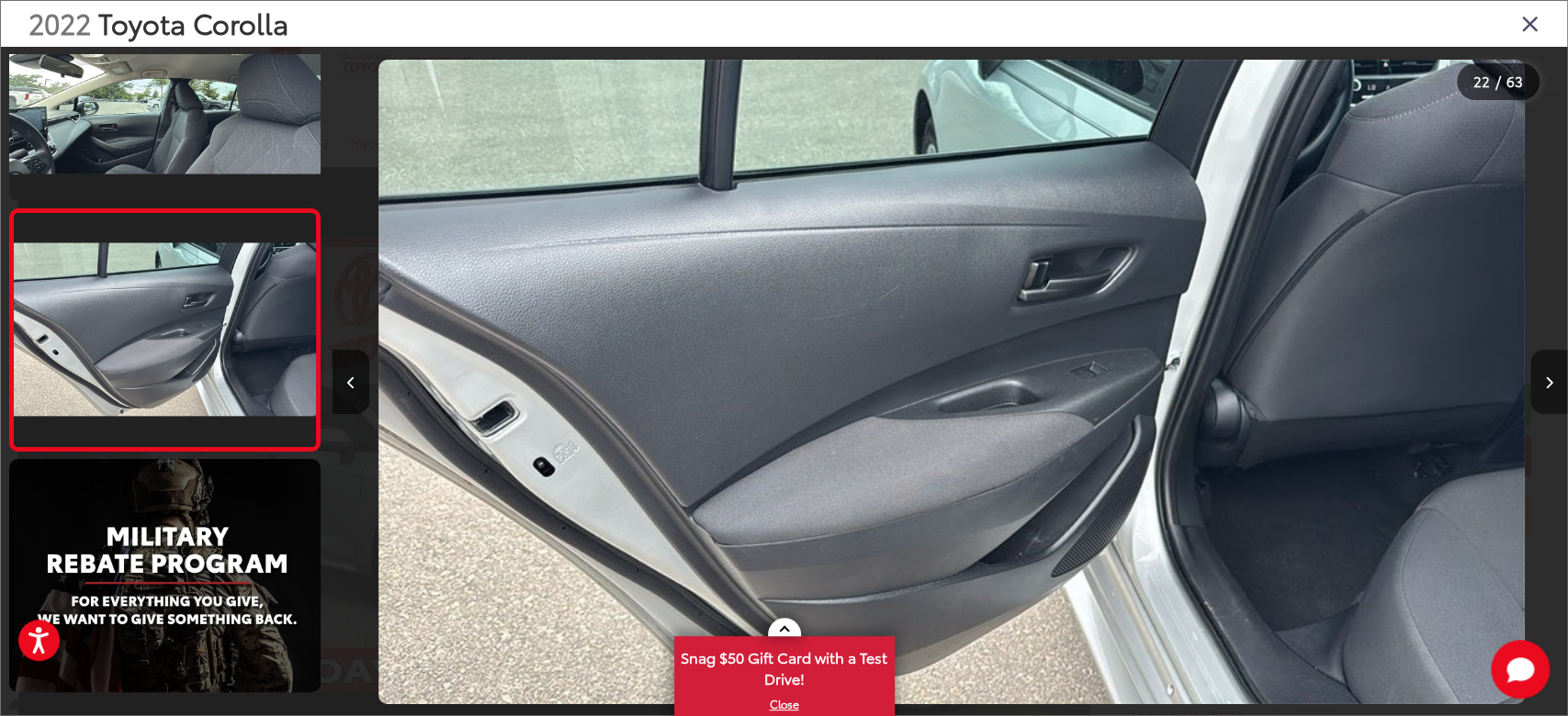 click 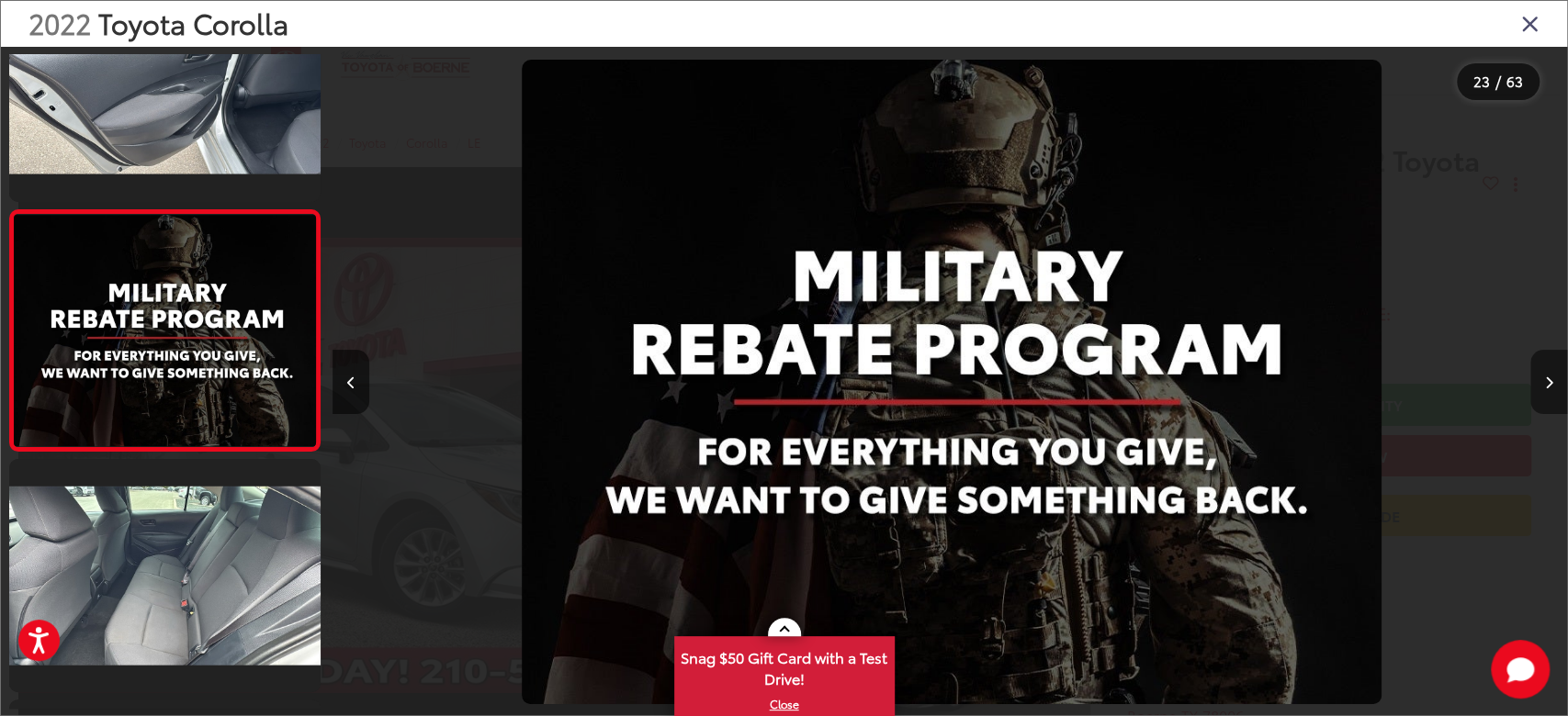 click 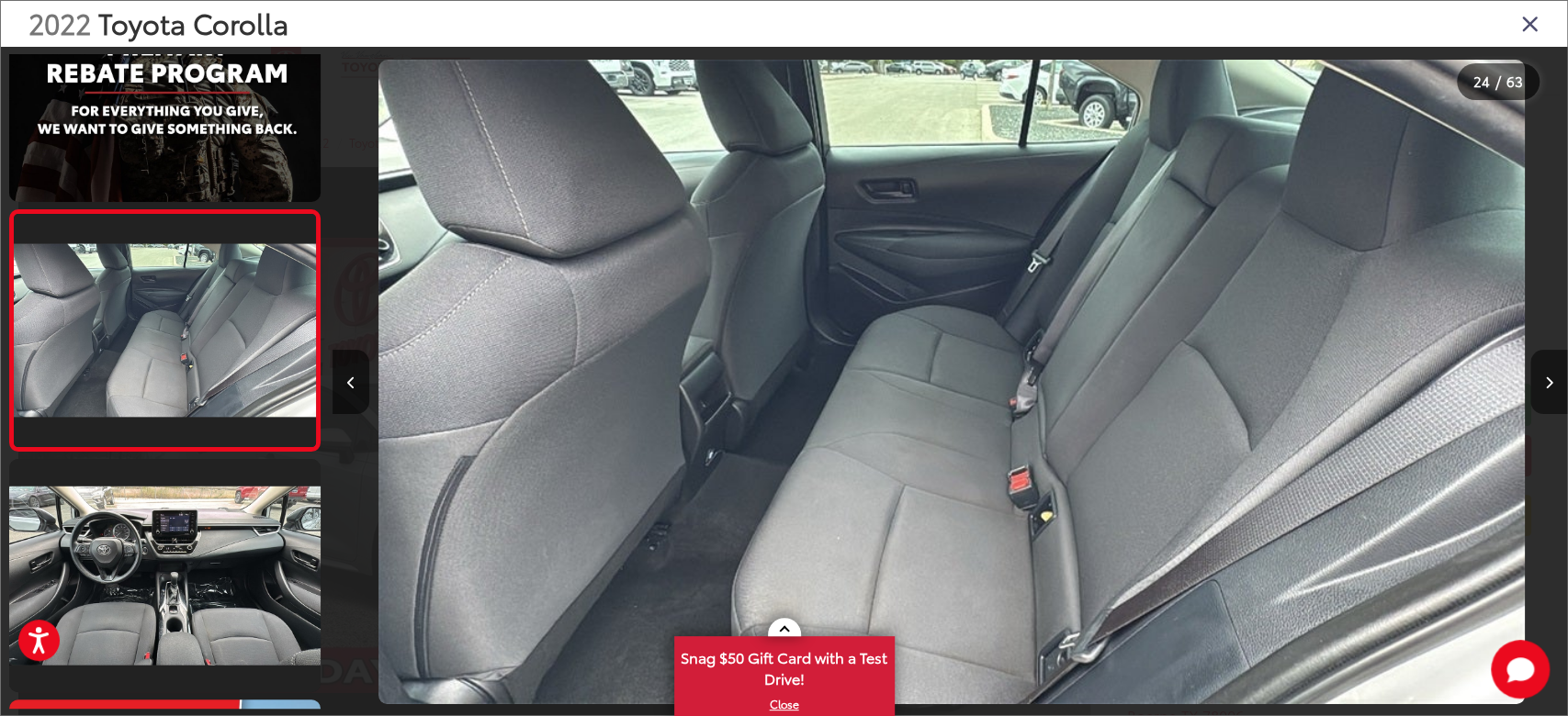 click 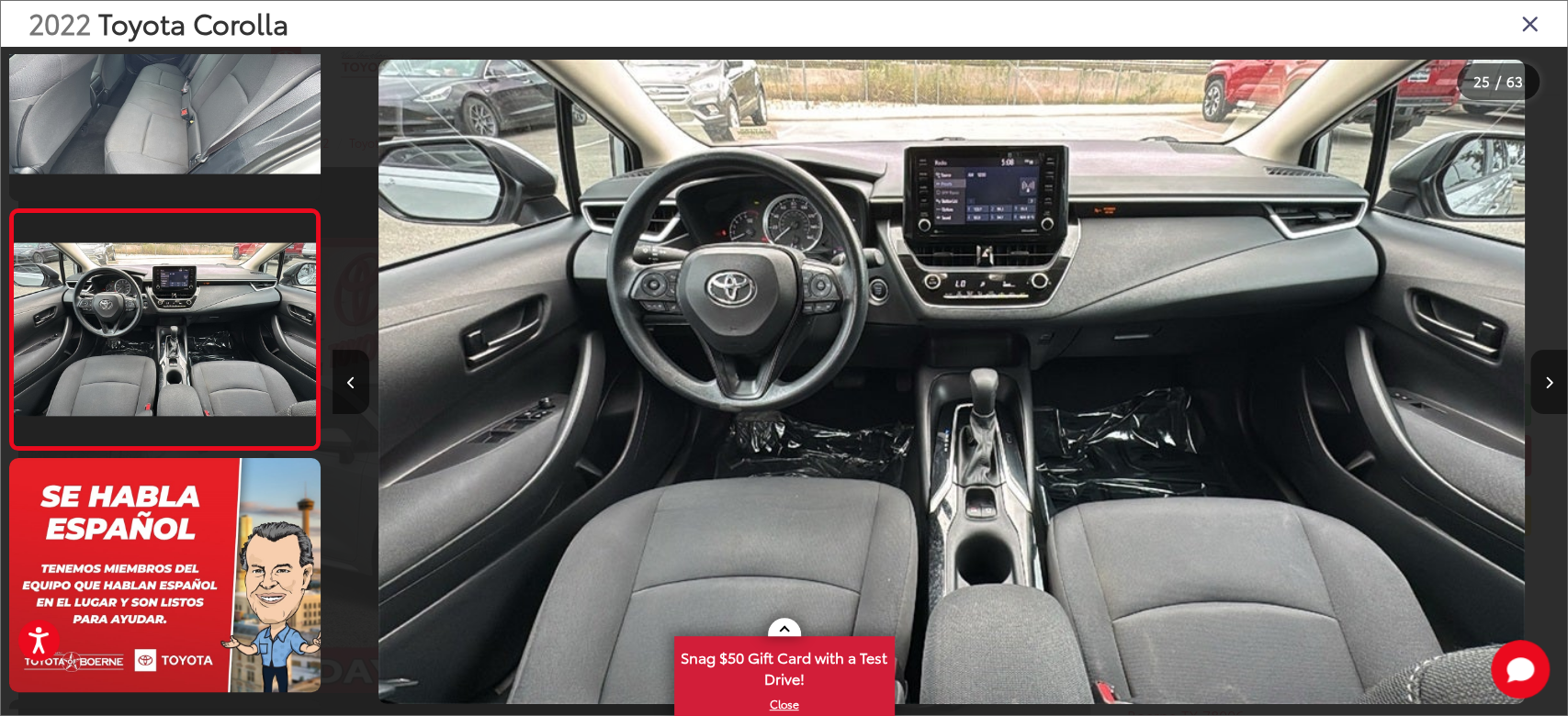click 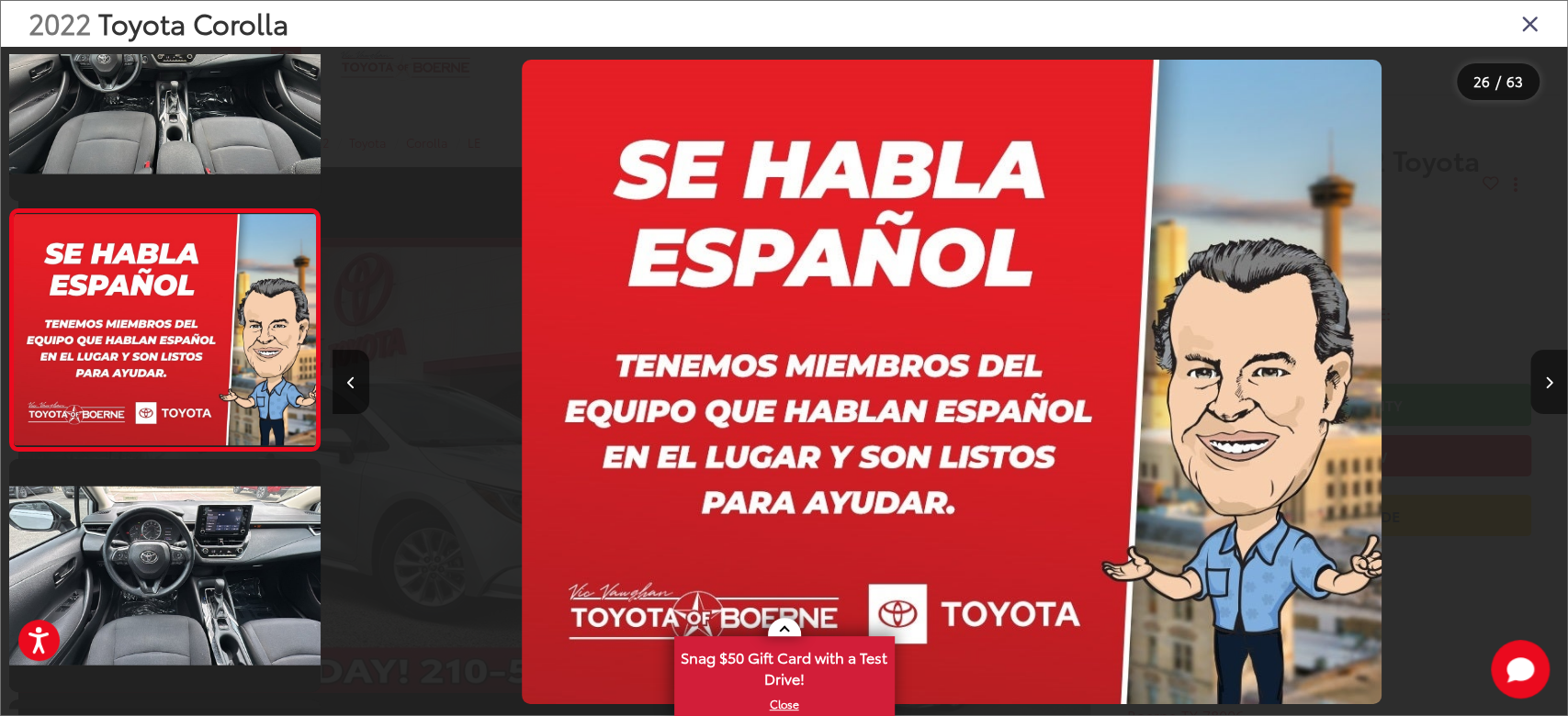 click 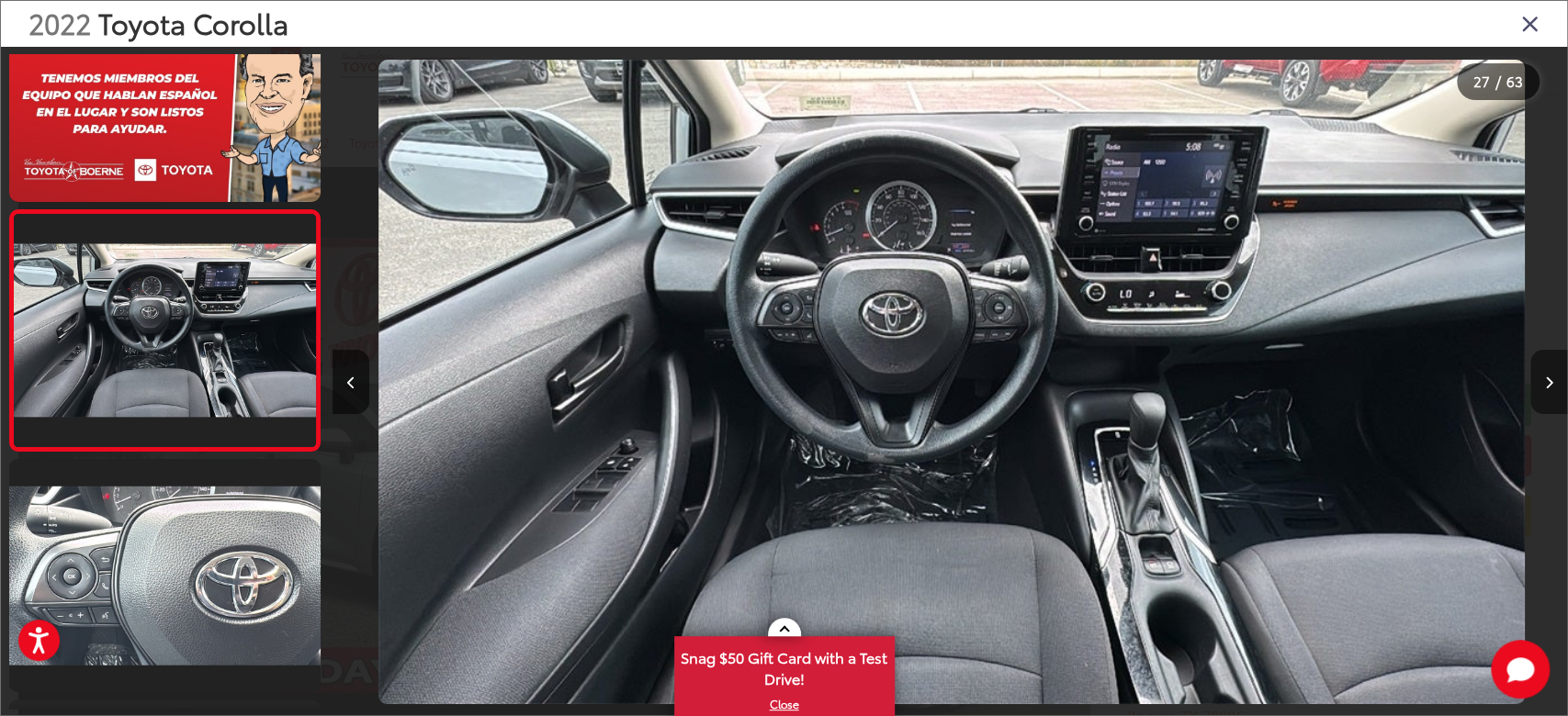 click 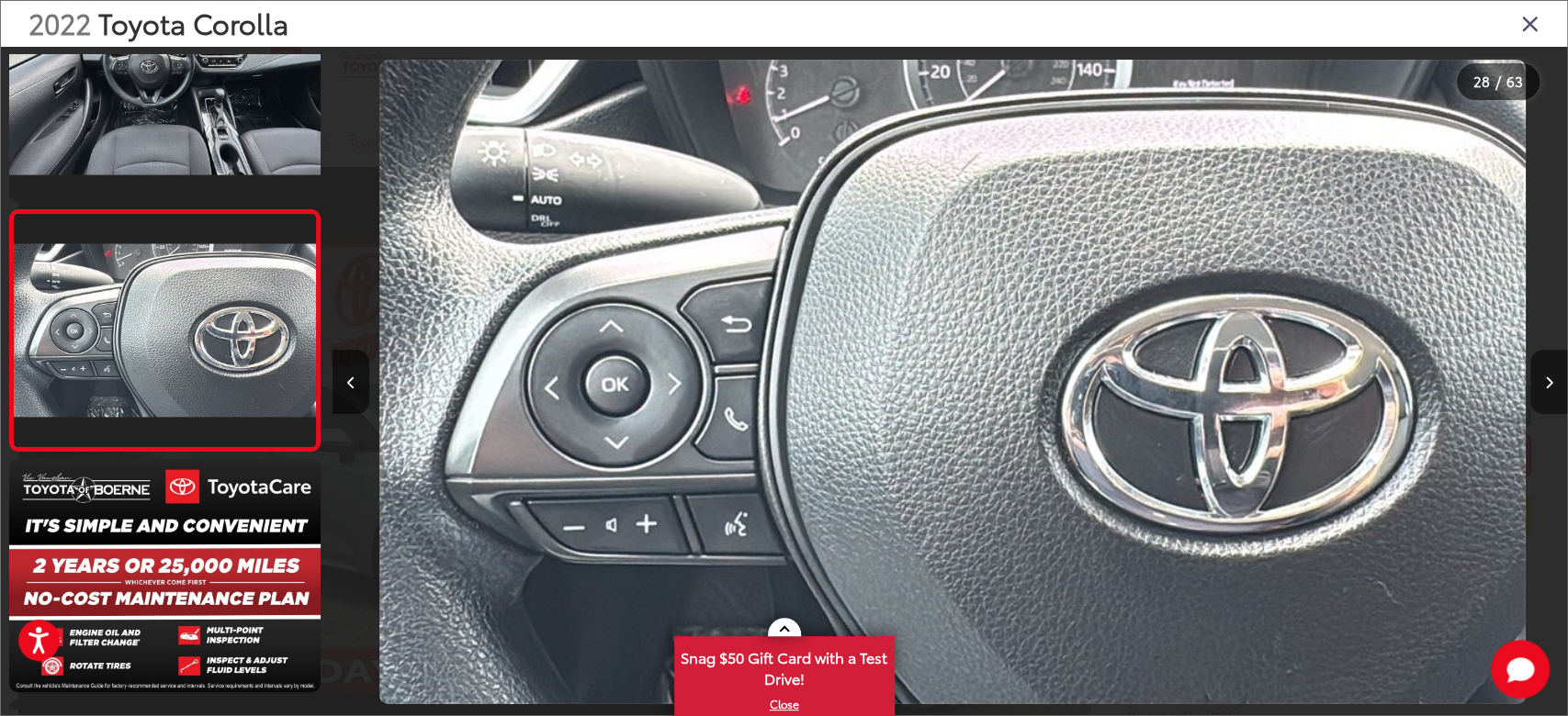 click 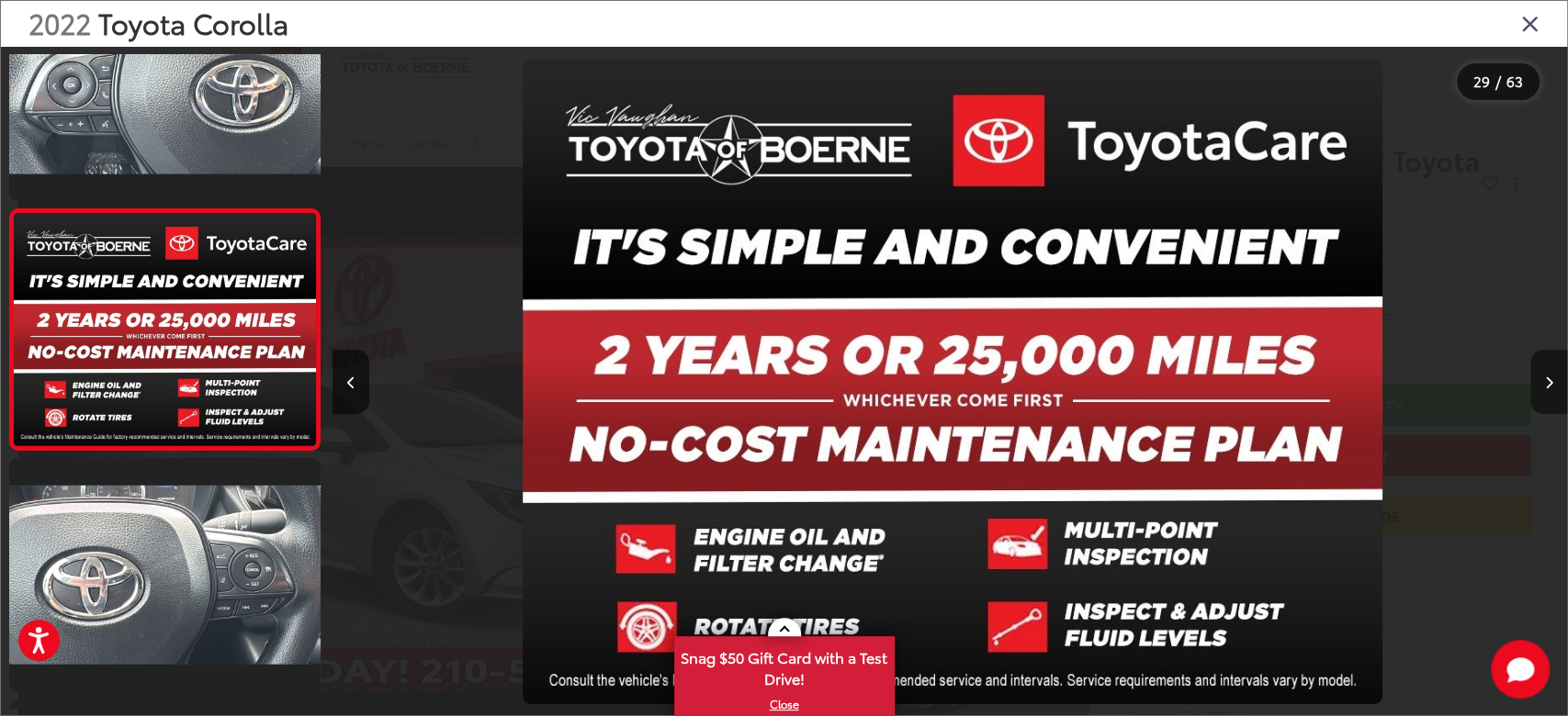 click 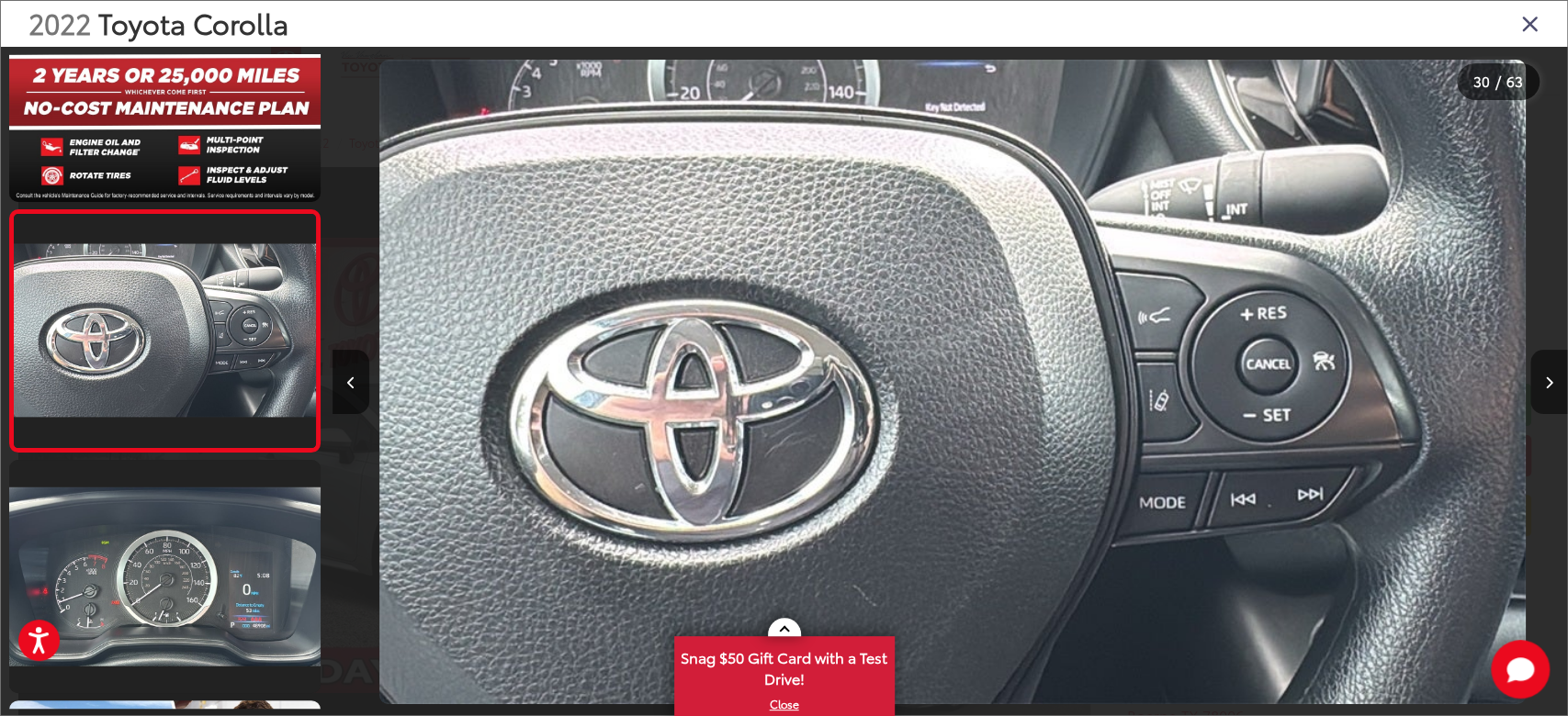 click 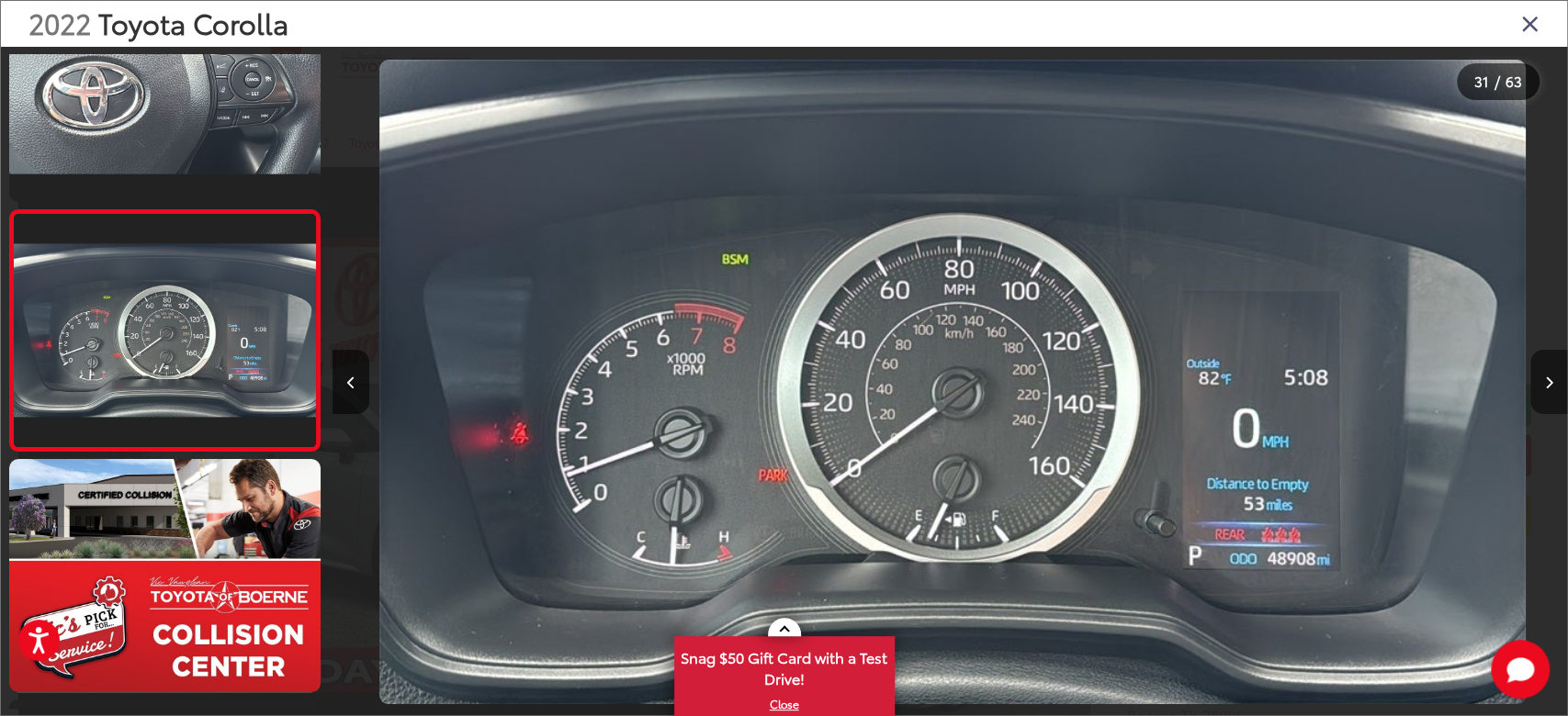 click 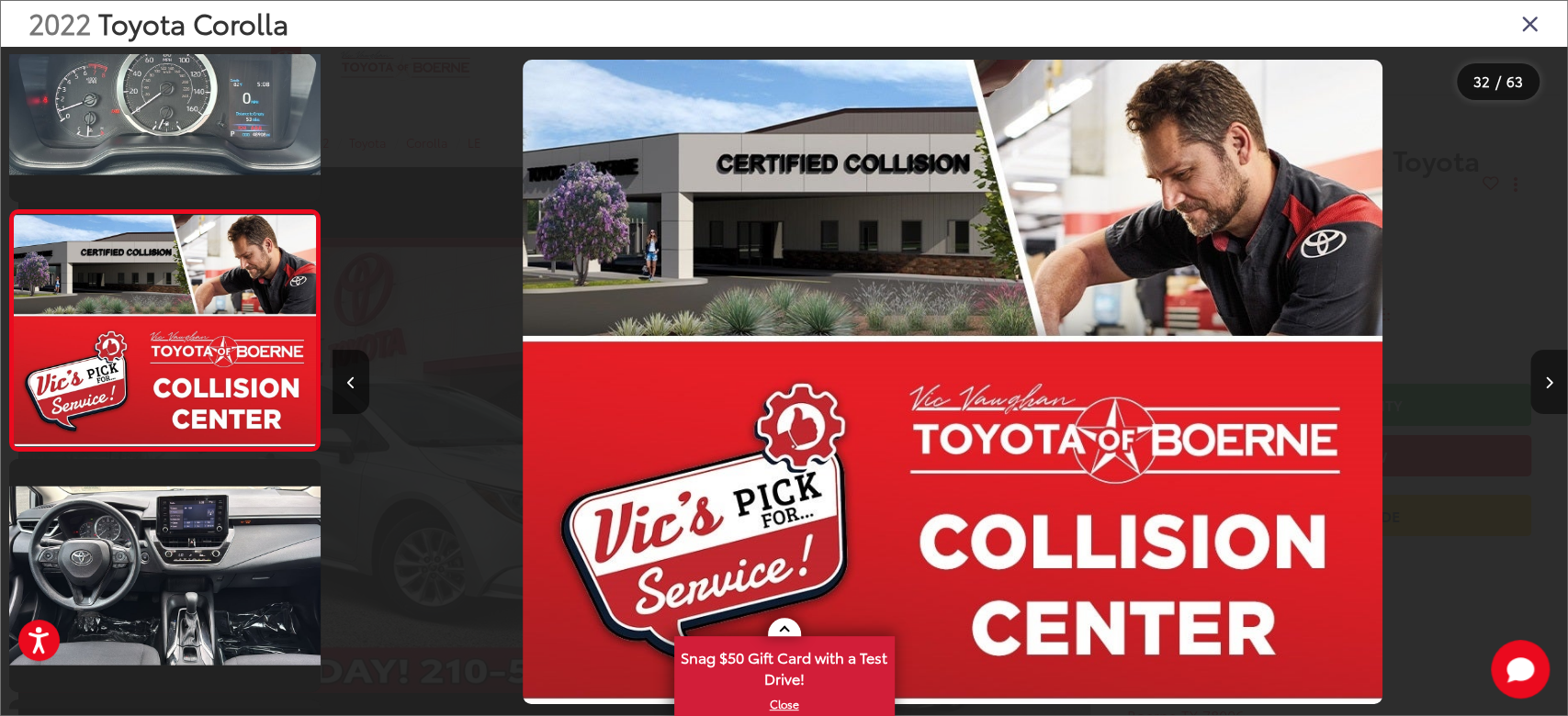 click 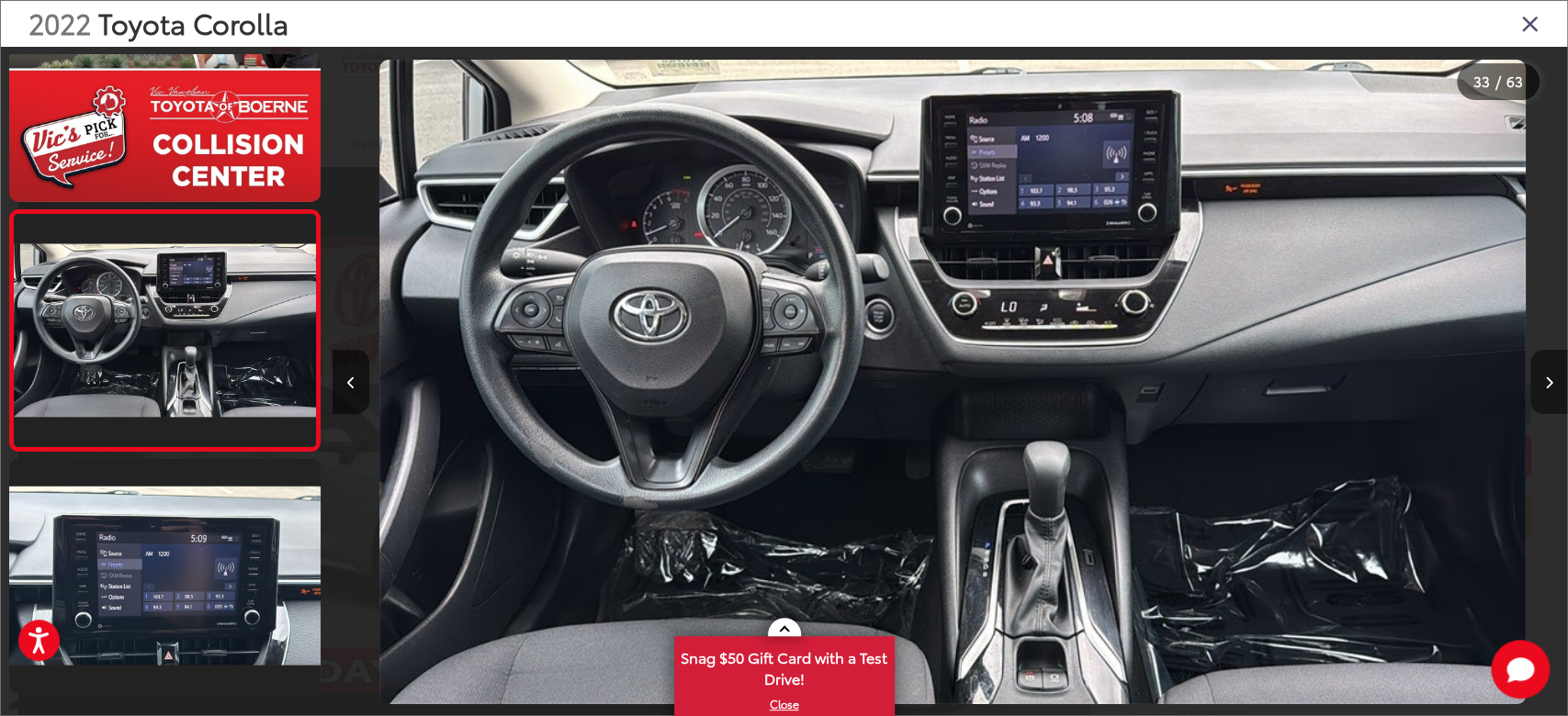click 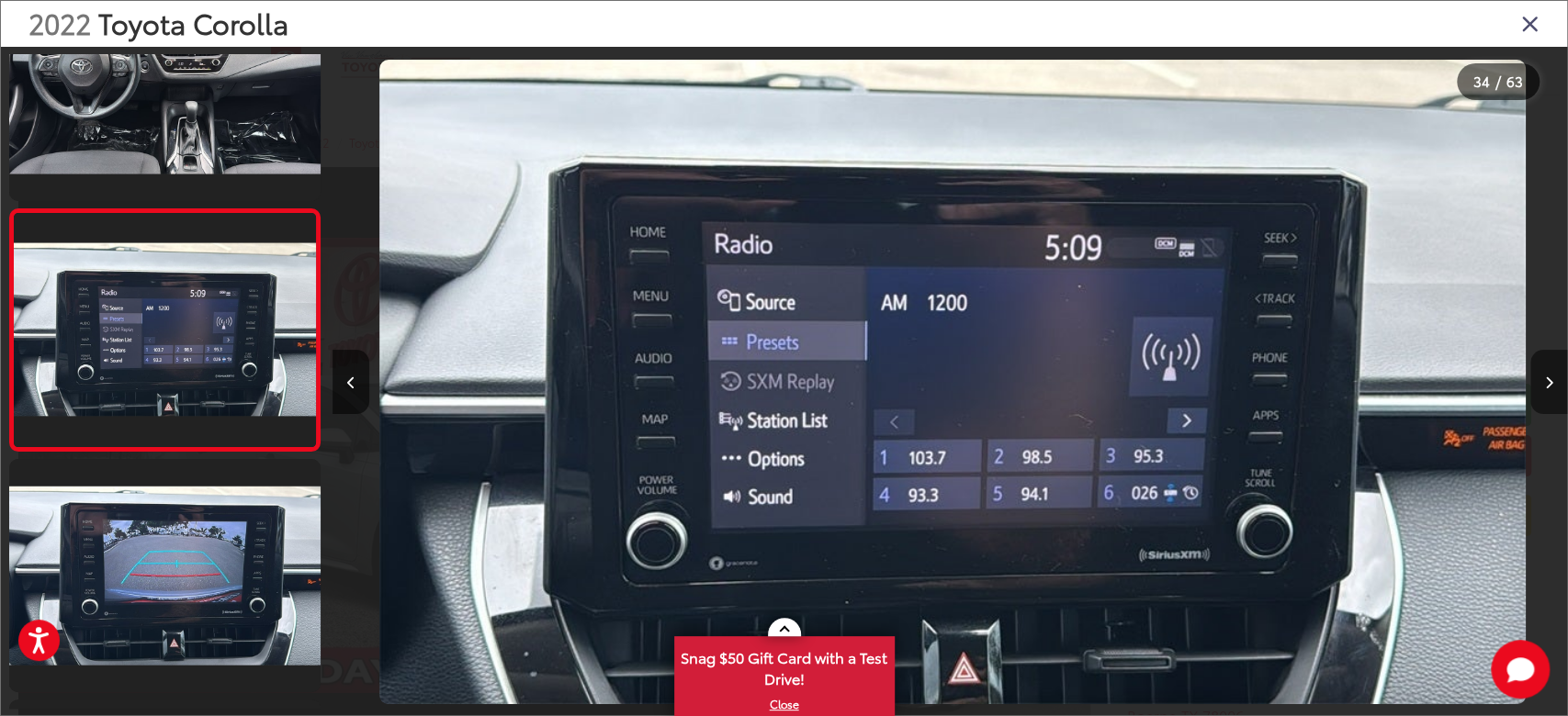 click 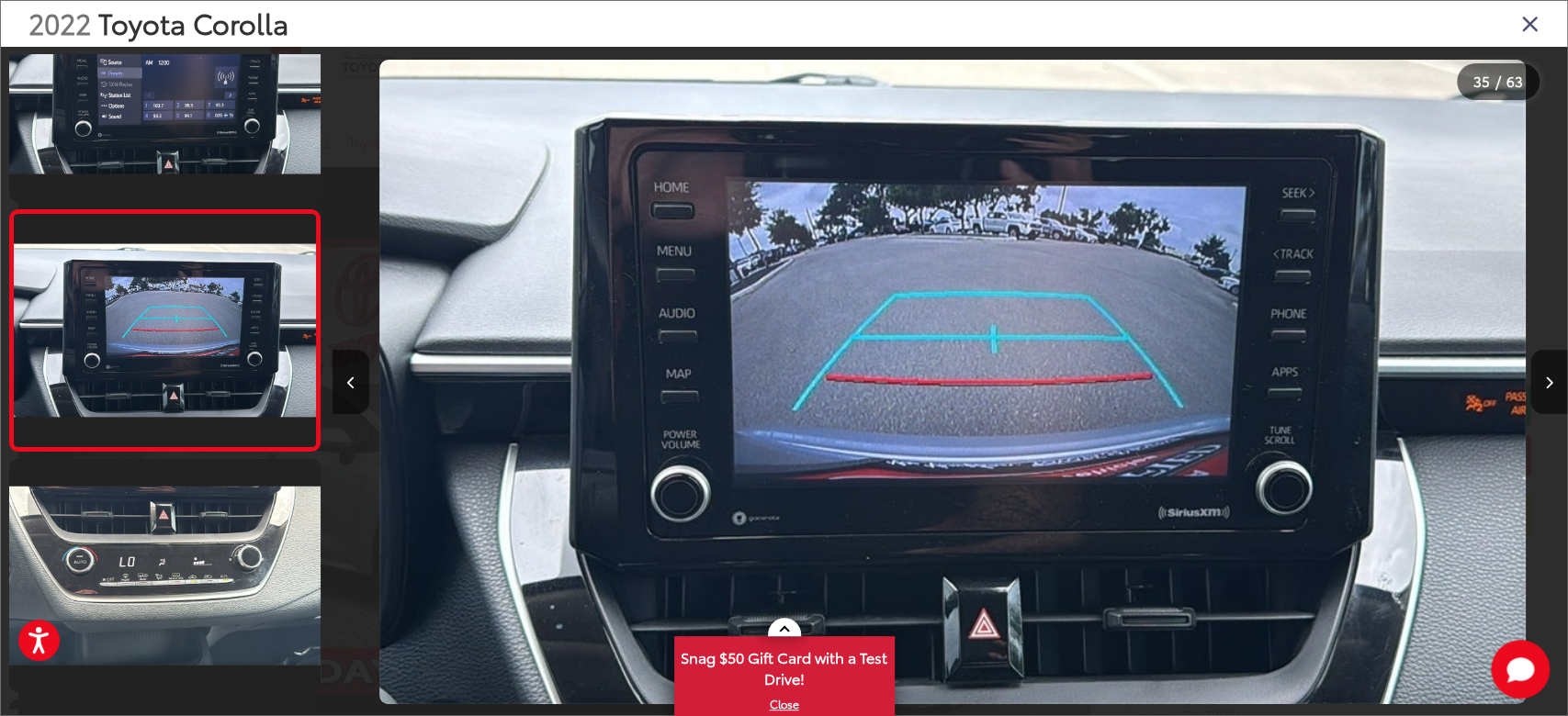 click 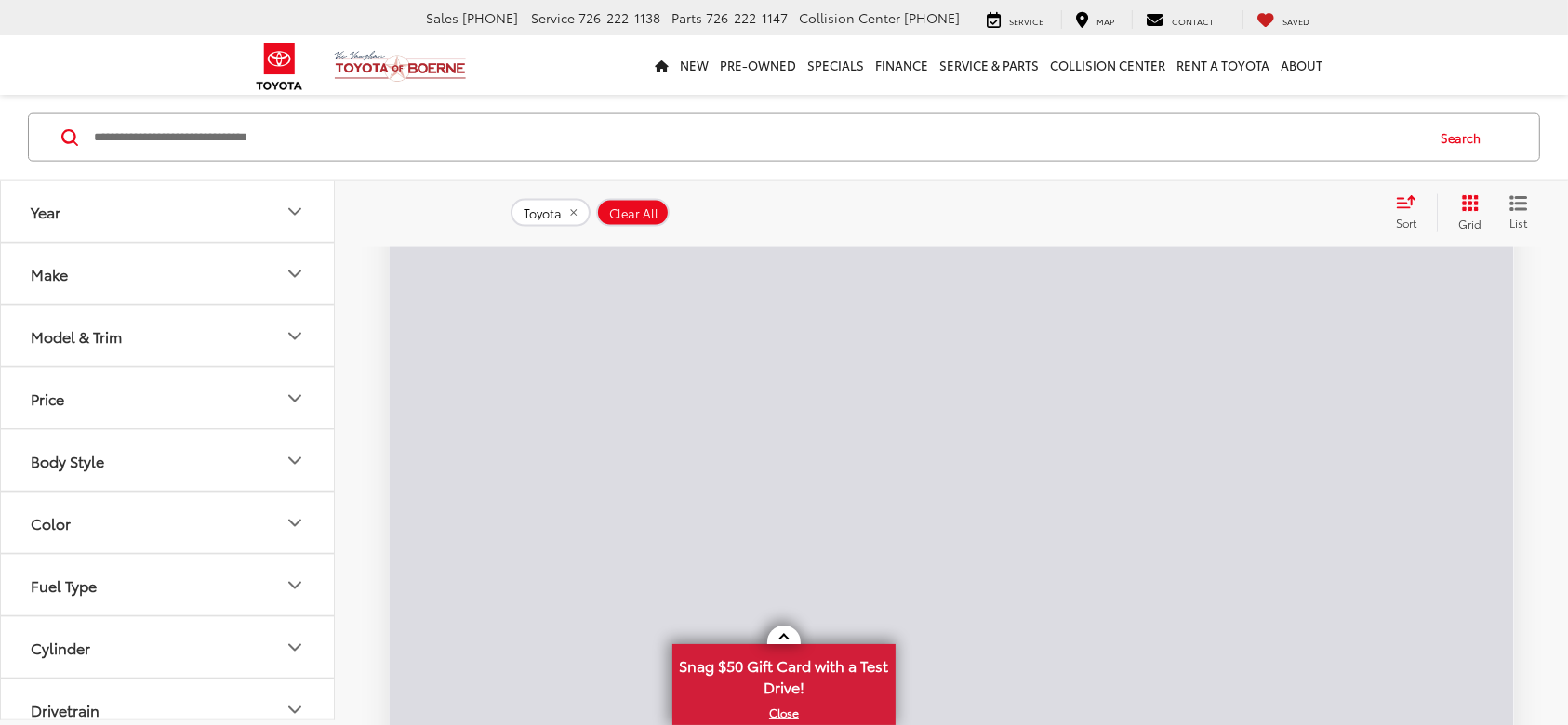 scroll, scrollTop: 2674, scrollLeft: 0, axis: vertical 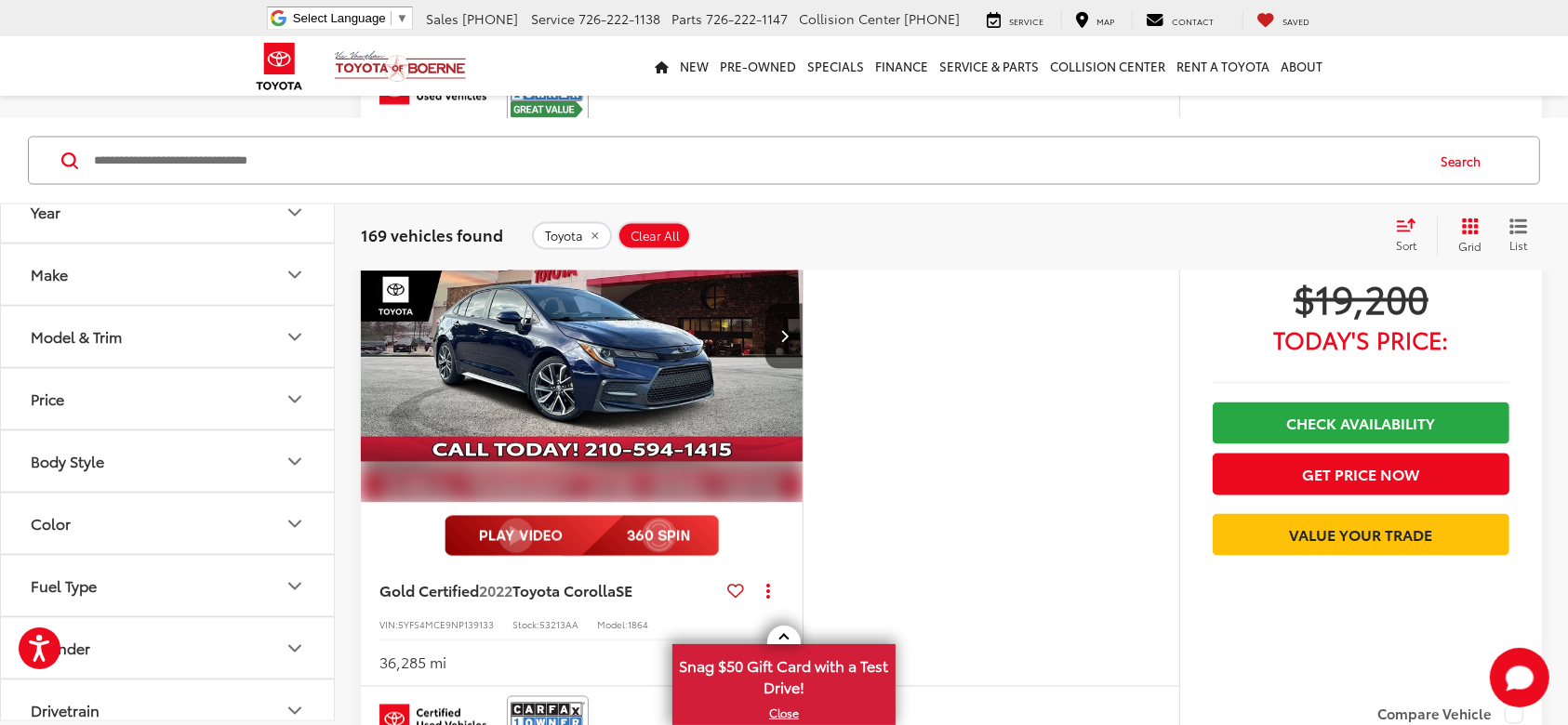 click at bounding box center (582, 337) 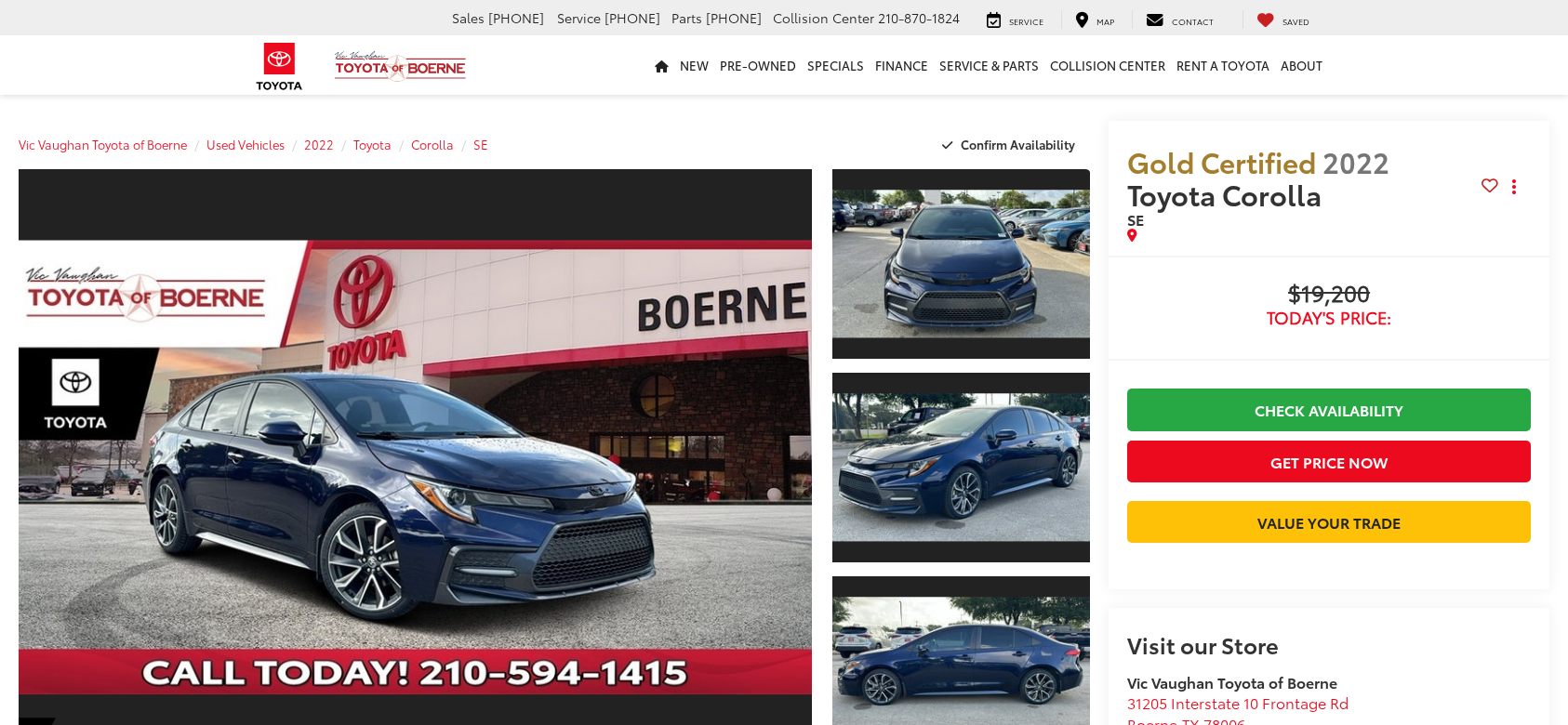 scroll, scrollTop: 0, scrollLeft: 0, axis: both 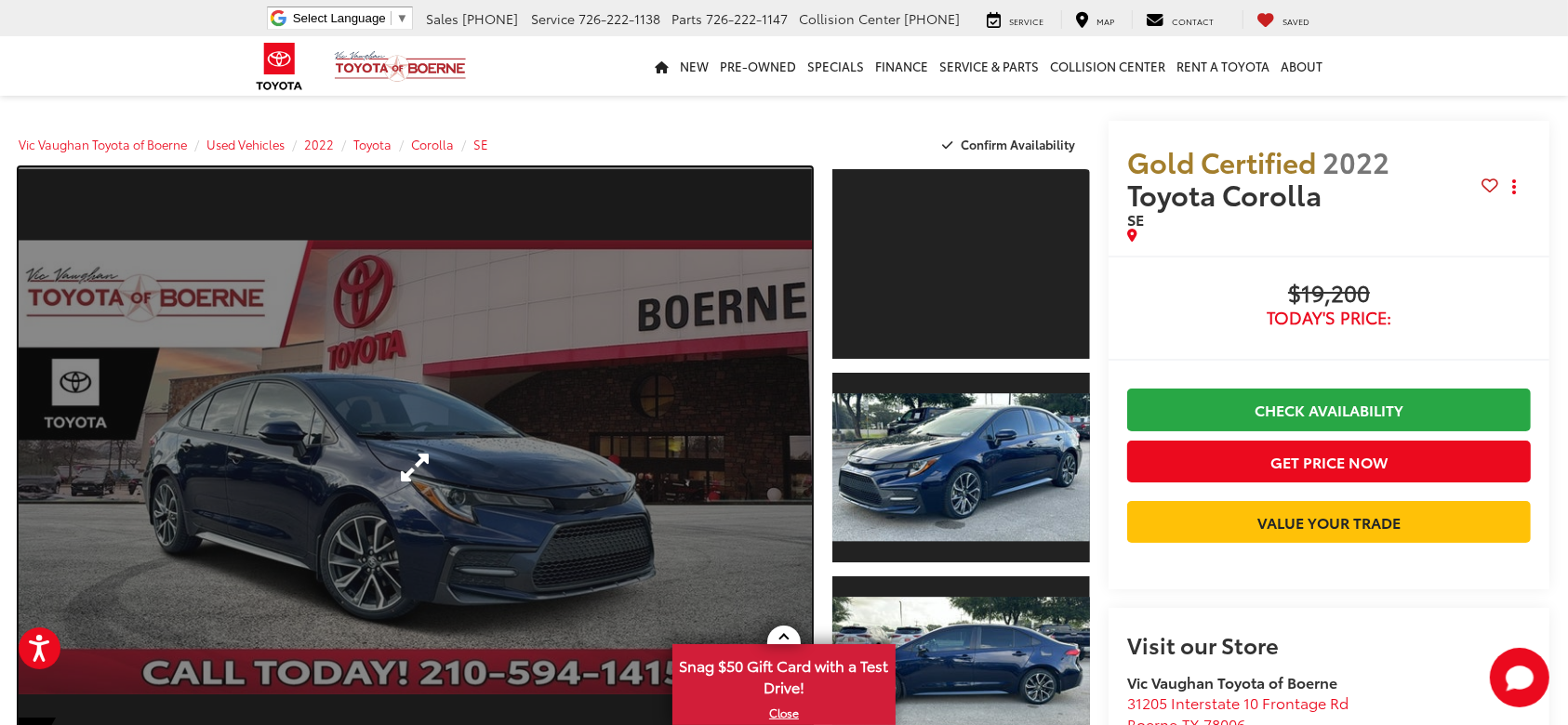 click at bounding box center (415, 468) 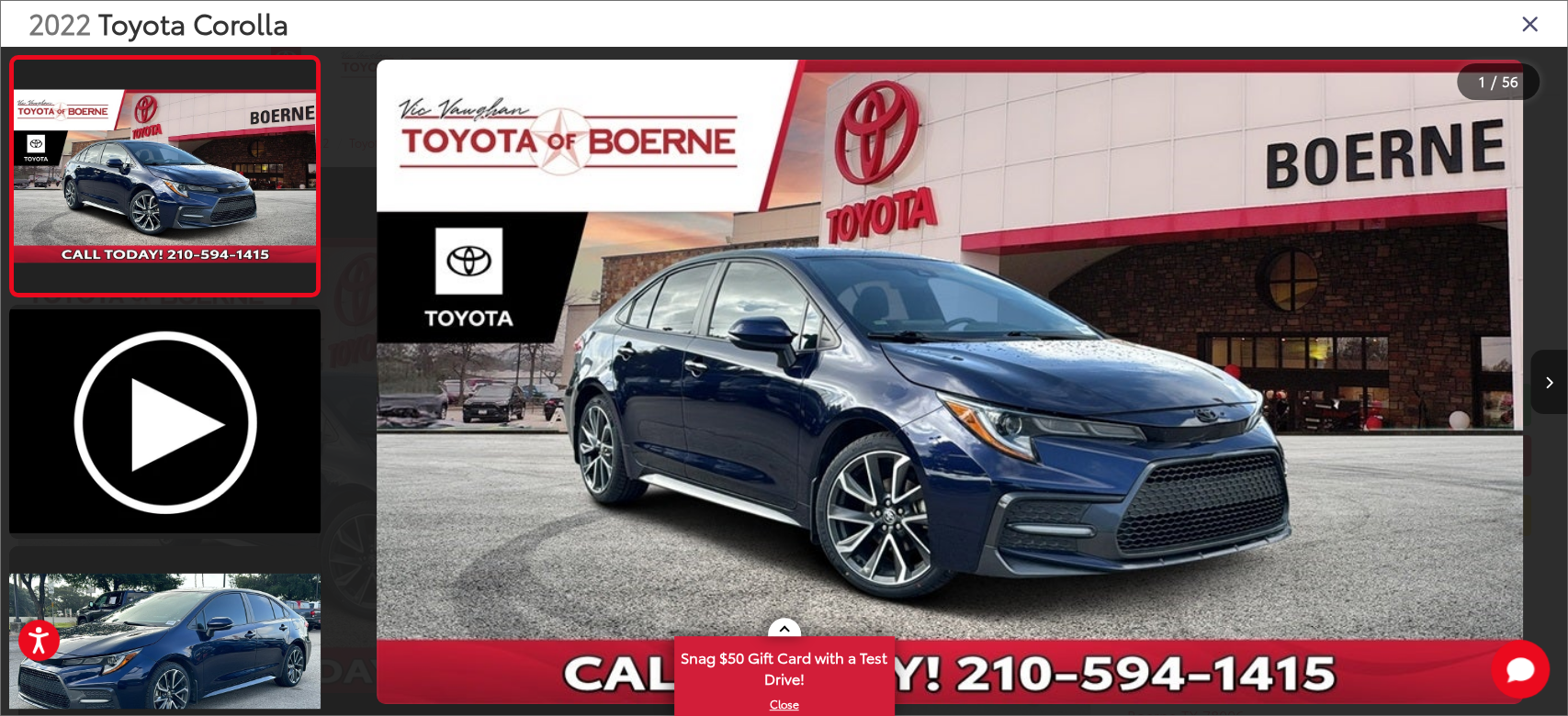 click at bounding box center [1549, 382] 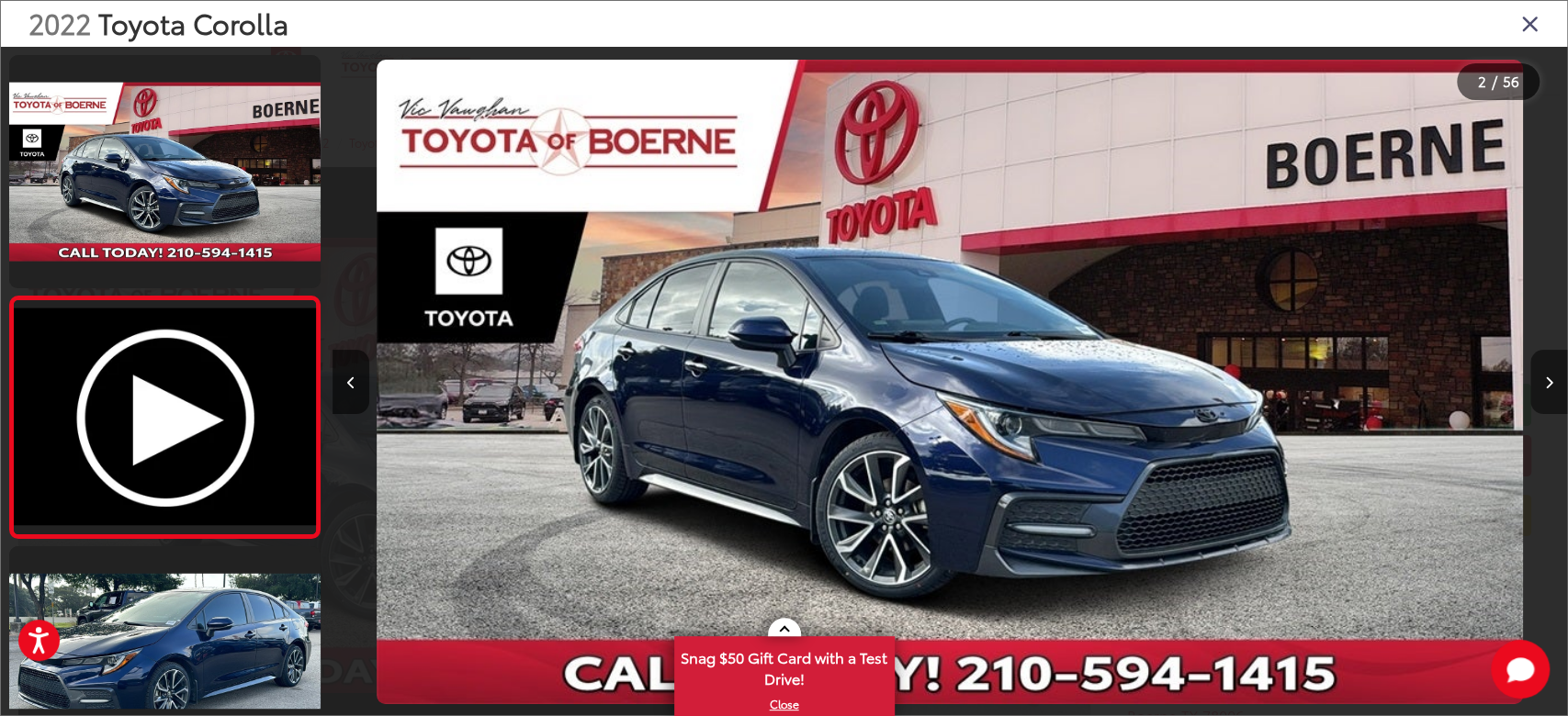 scroll, scrollTop: 0, scrollLeft: 81, axis: horizontal 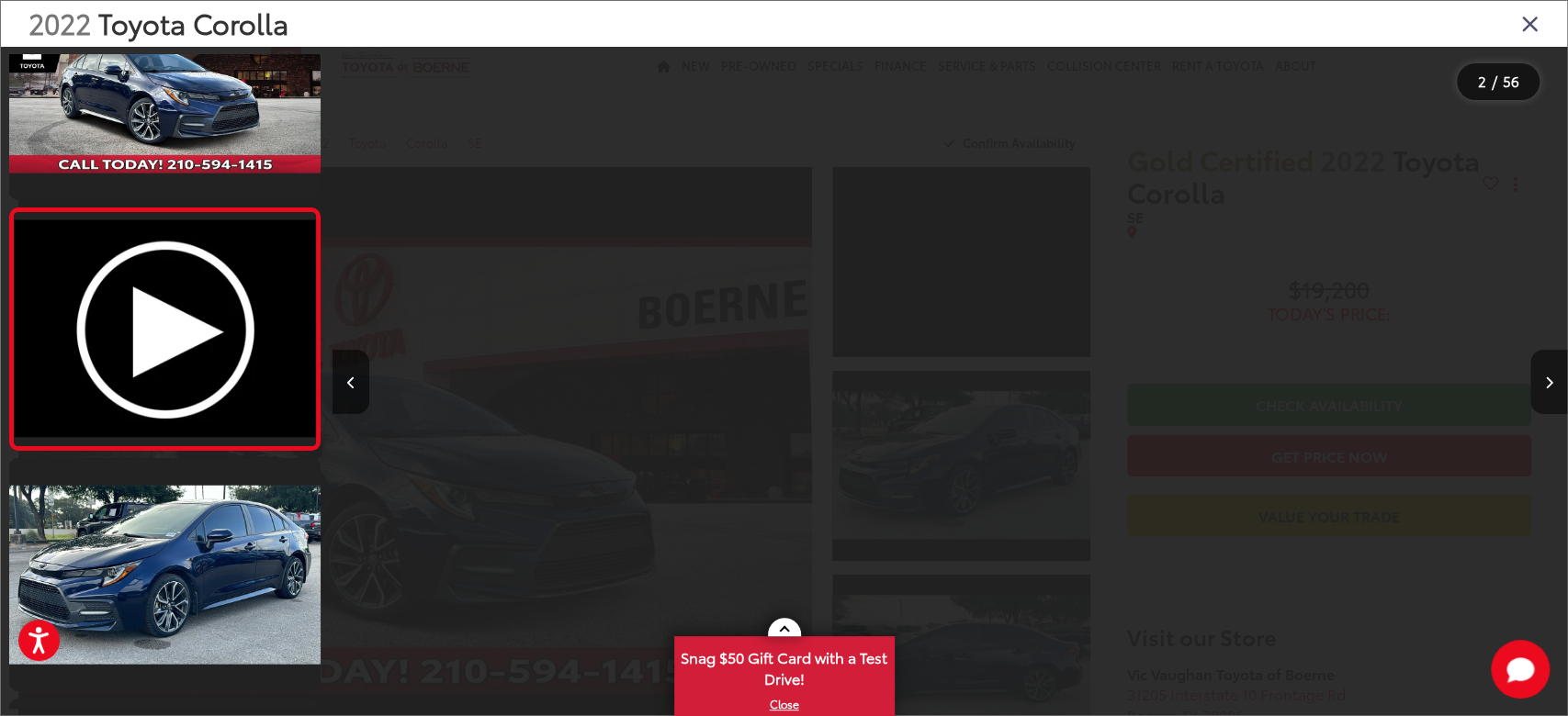 click at bounding box center (1549, 382) 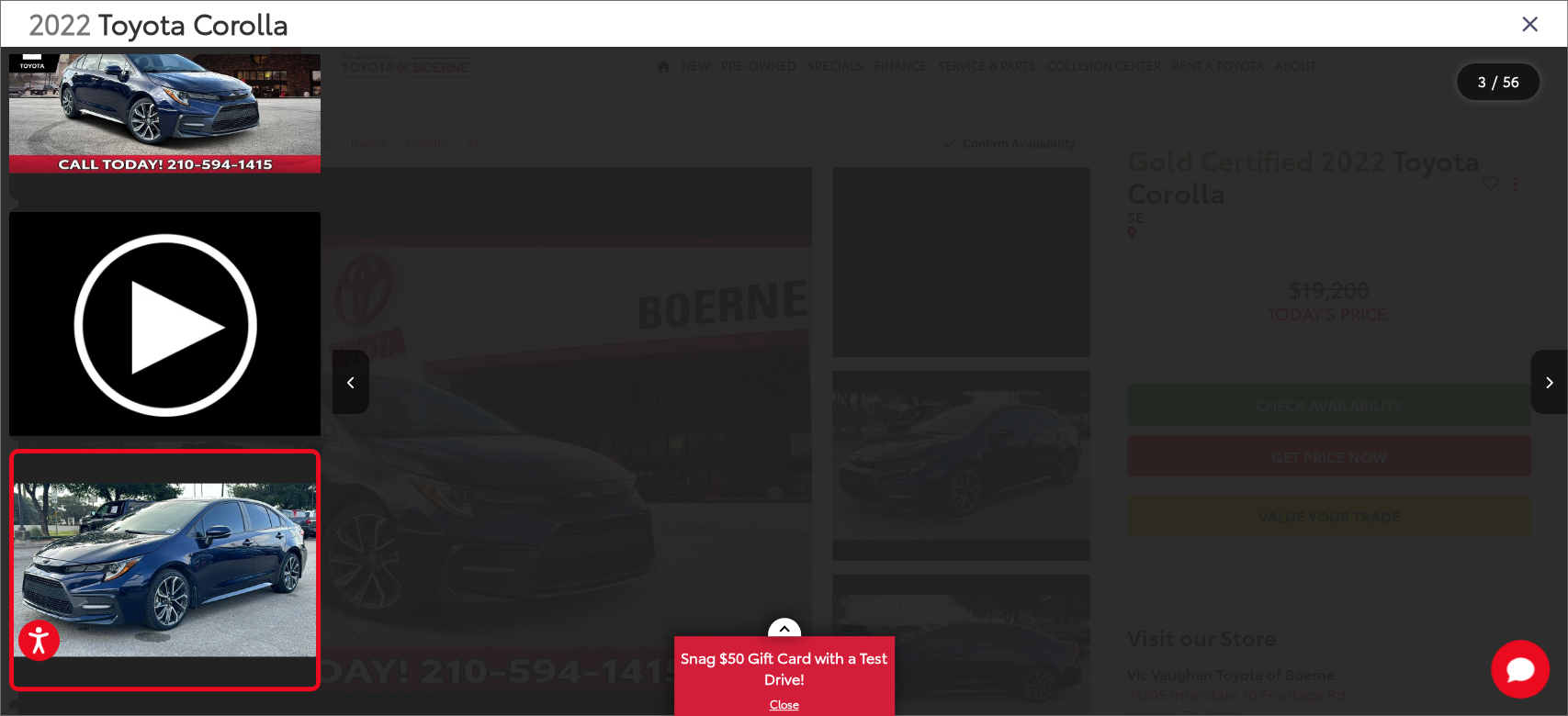 scroll, scrollTop: 0, scrollLeft: 1315, axis: horizontal 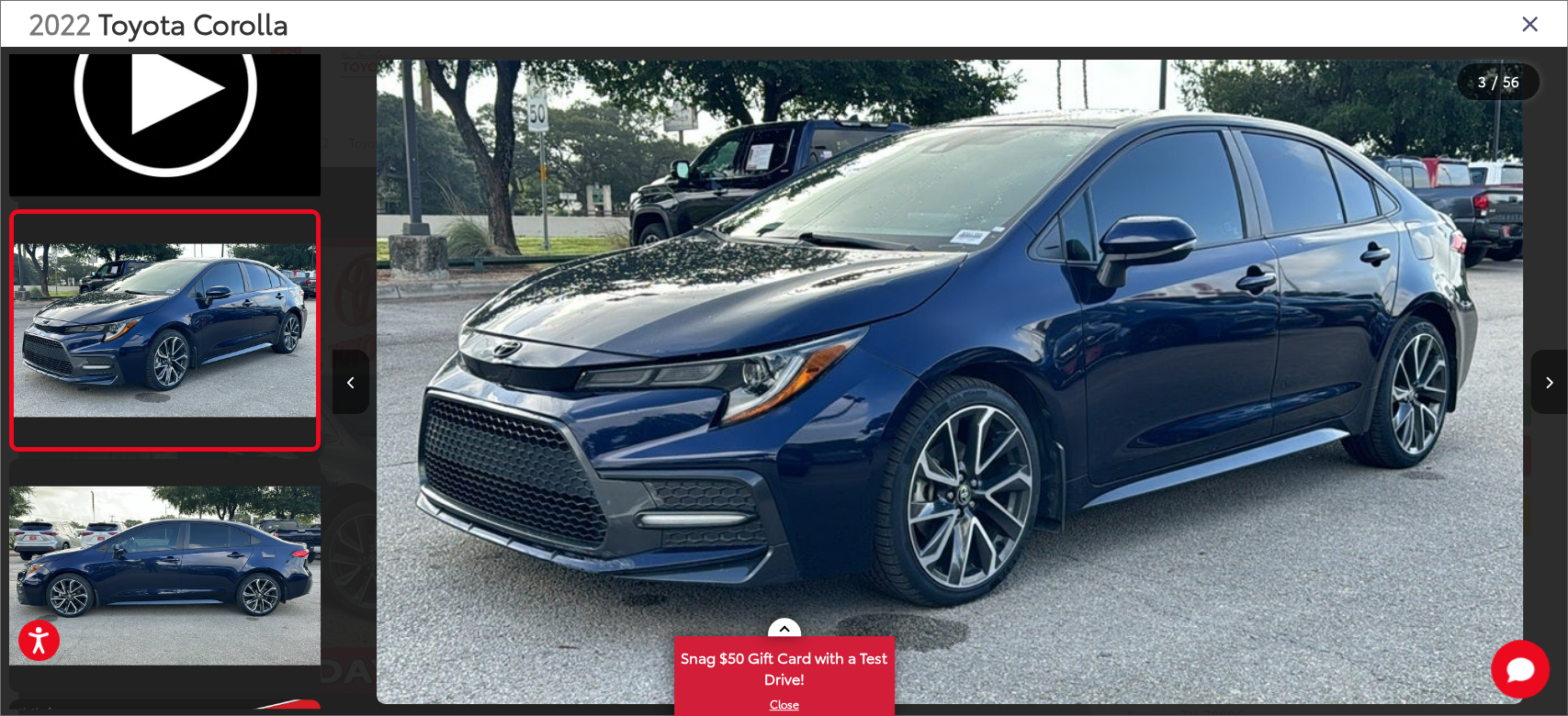 click at bounding box center (1549, 382) 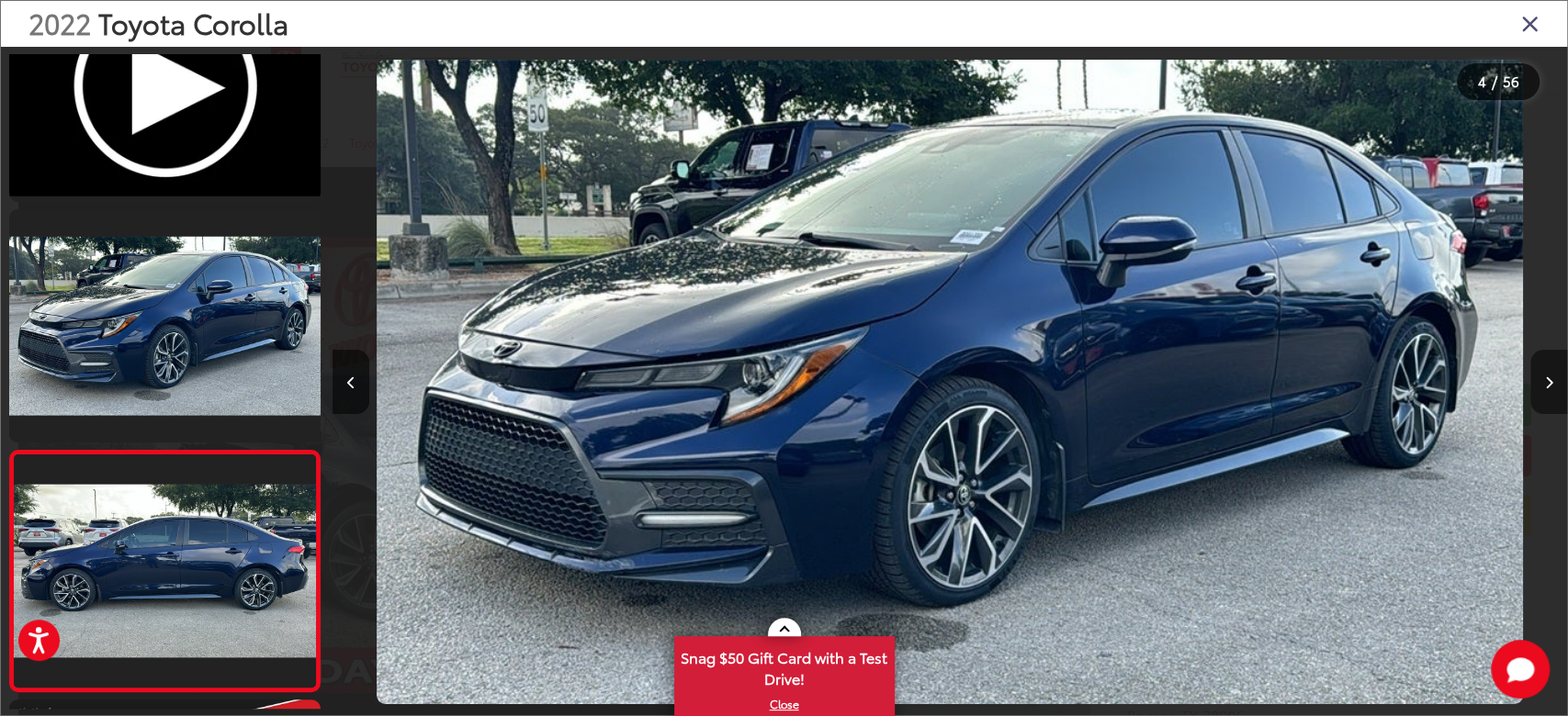 scroll, scrollTop: 0, scrollLeft: 2576, axis: horizontal 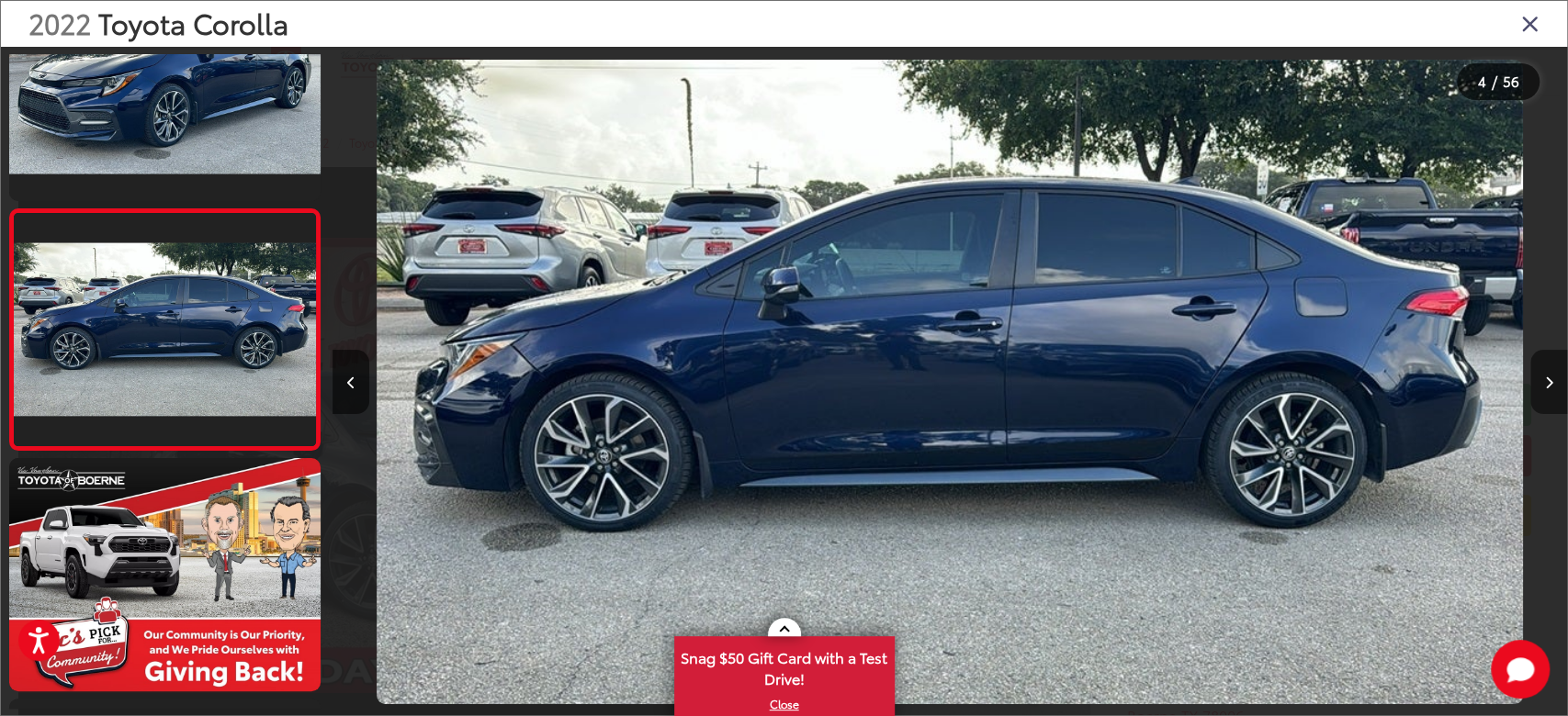 click at bounding box center (1549, 382) 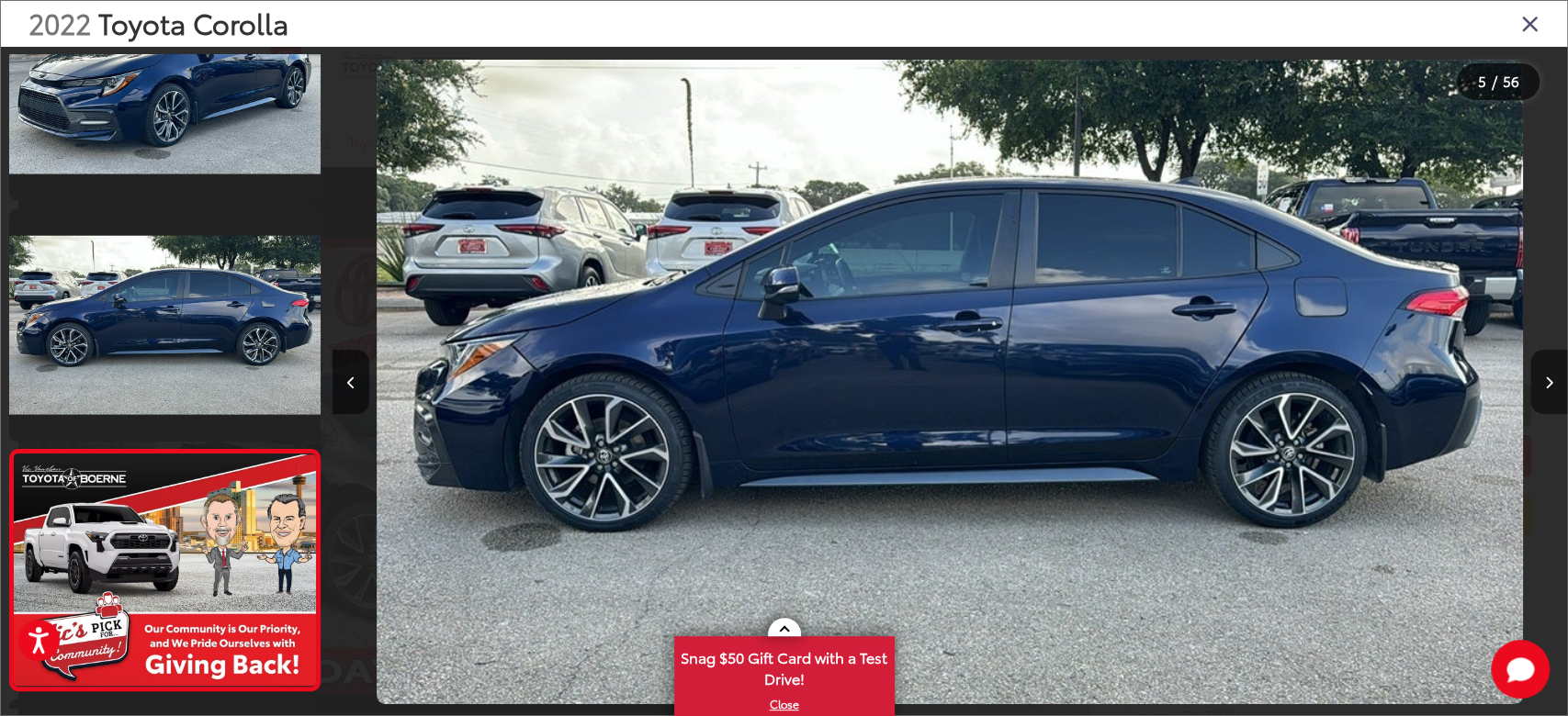 scroll, scrollTop: 0, scrollLeft: 4037, axis: horizontal 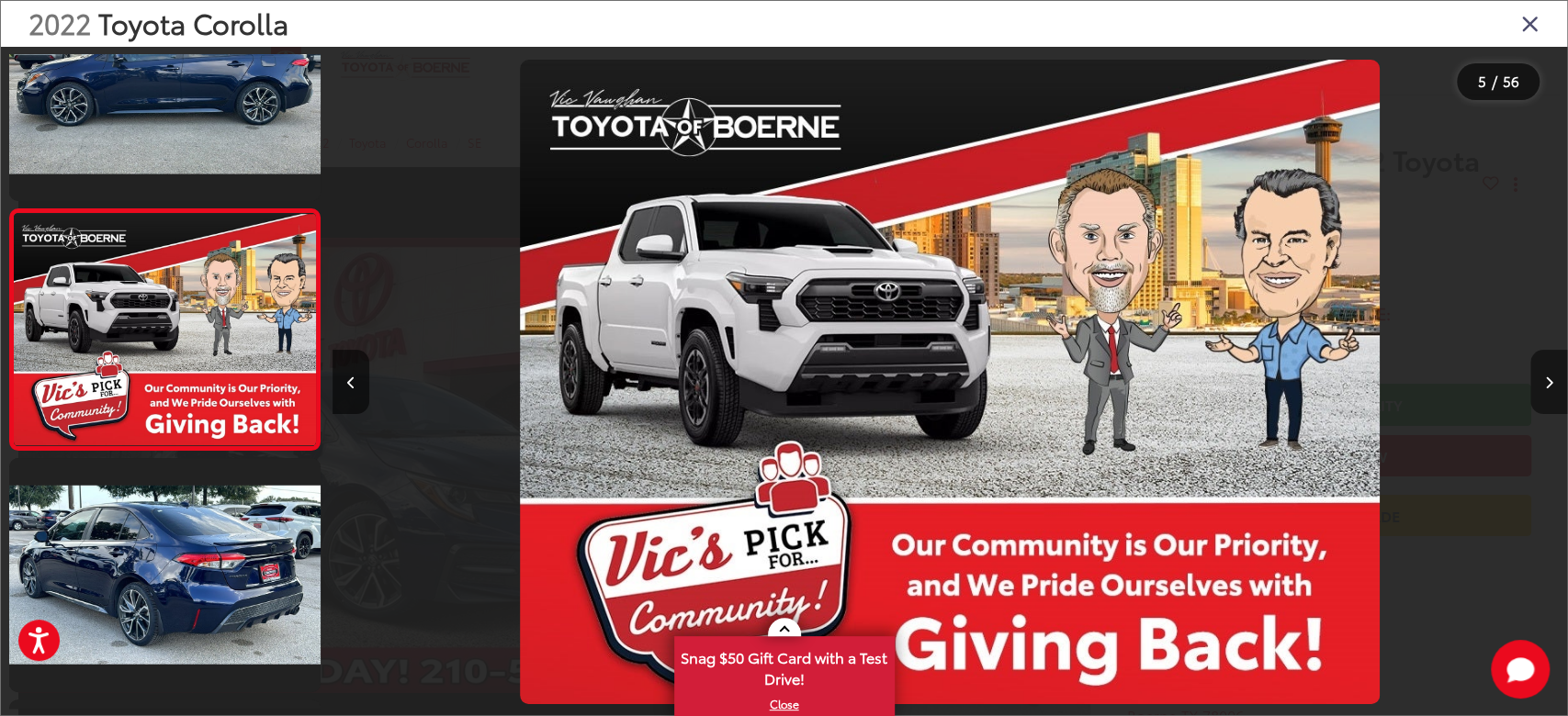 click at bounding box center [1549, 382] 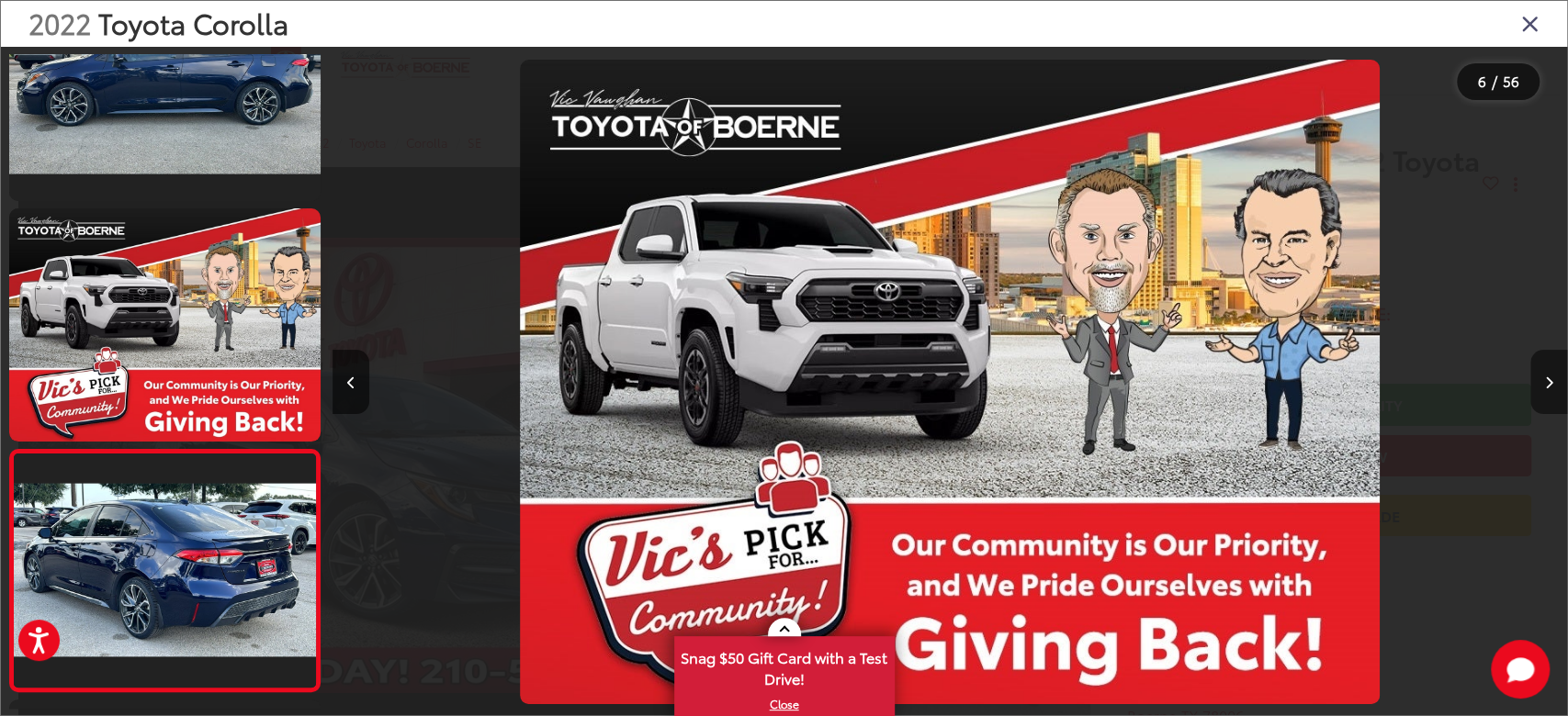 scroll, scrollTop: 0, scrollLeft: 5019, axis: horizontal 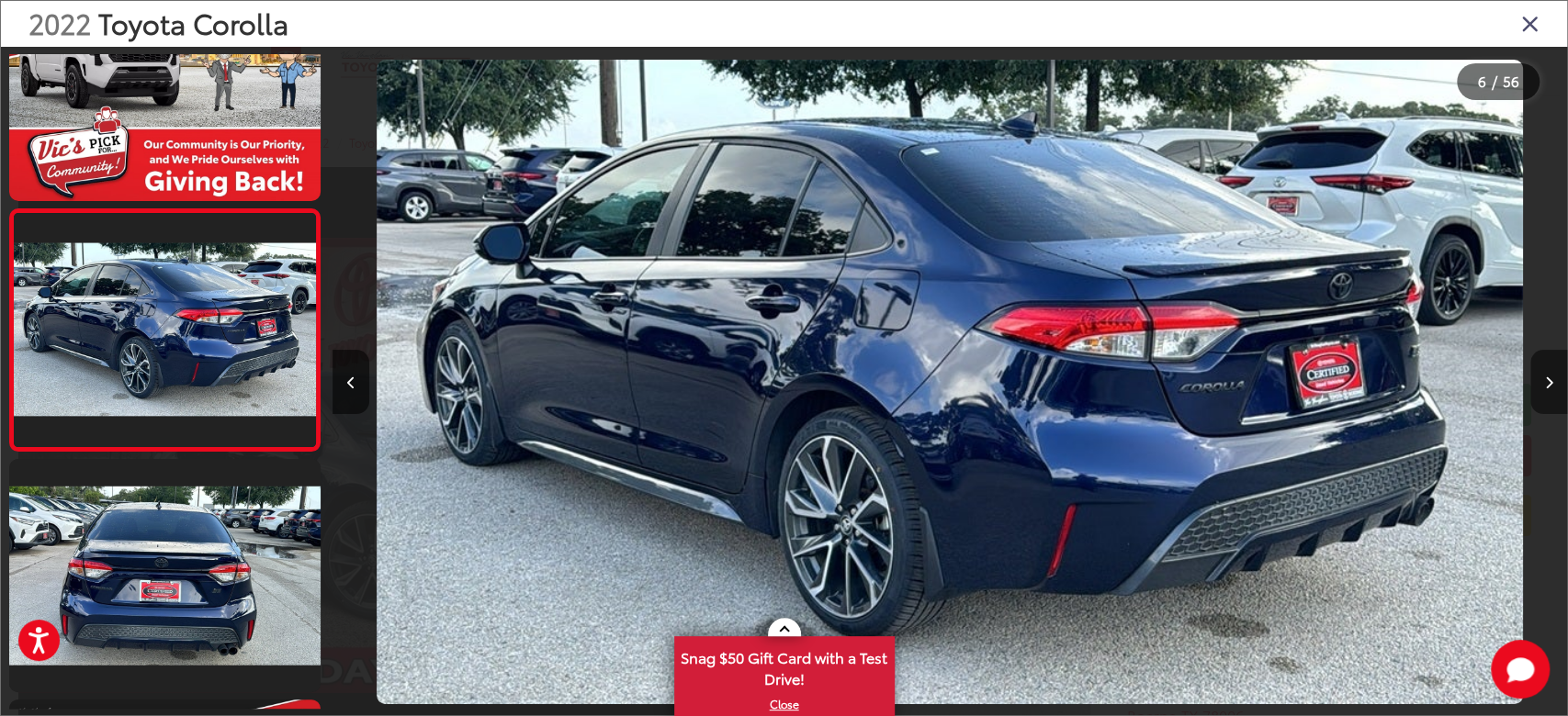 click at bounding box center [1549, 382] 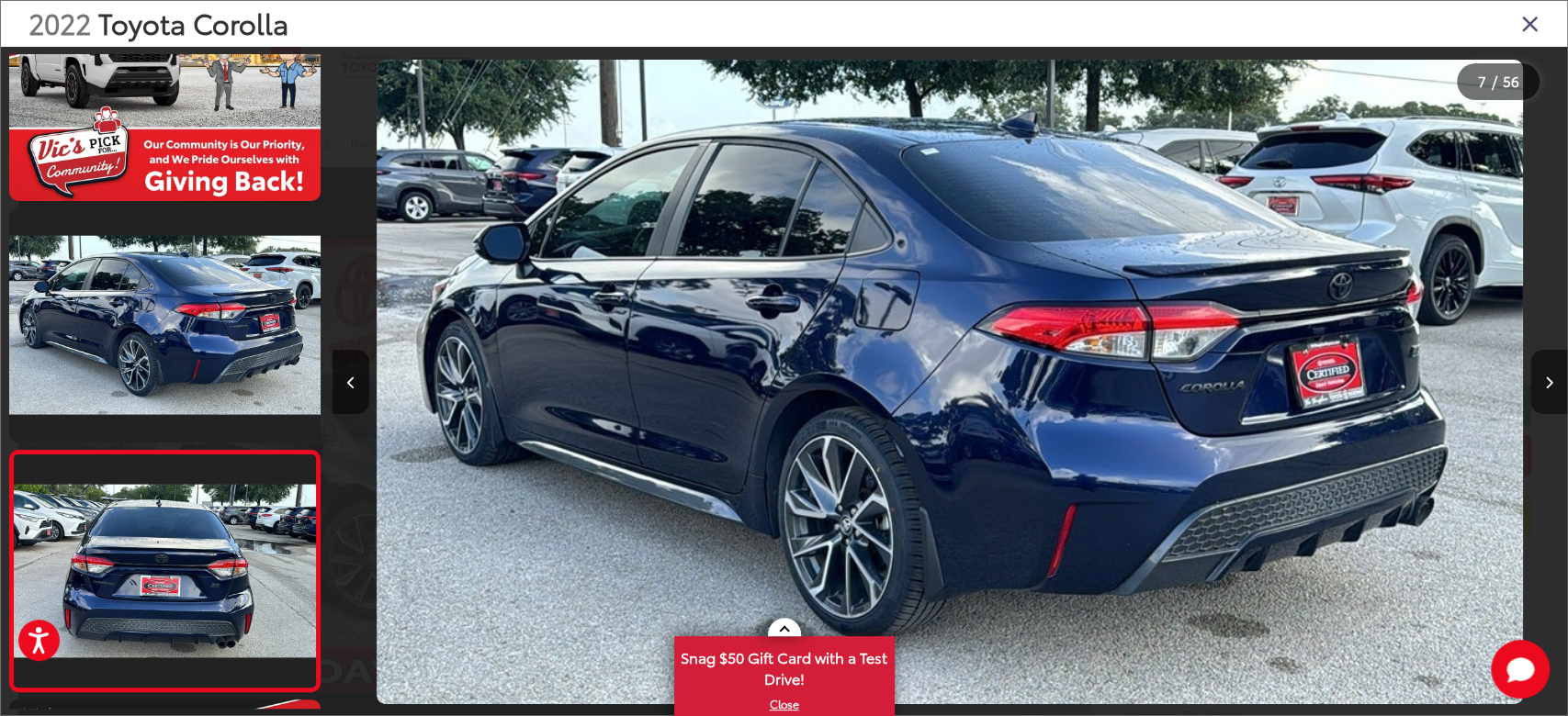 scroll, scrollTop: 0, scrollLeft: 6506, axis: horizontal 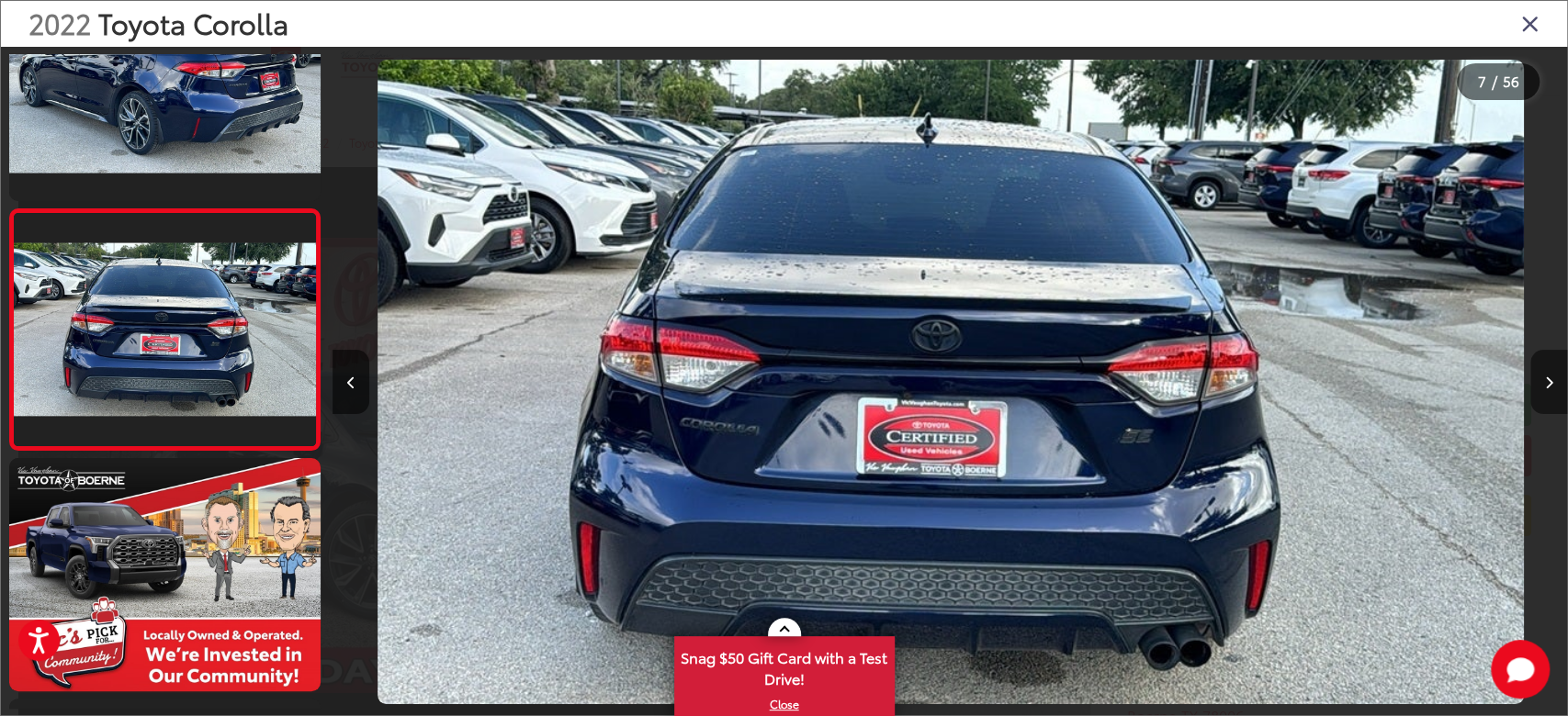 click at bounding box center (1549, 382) 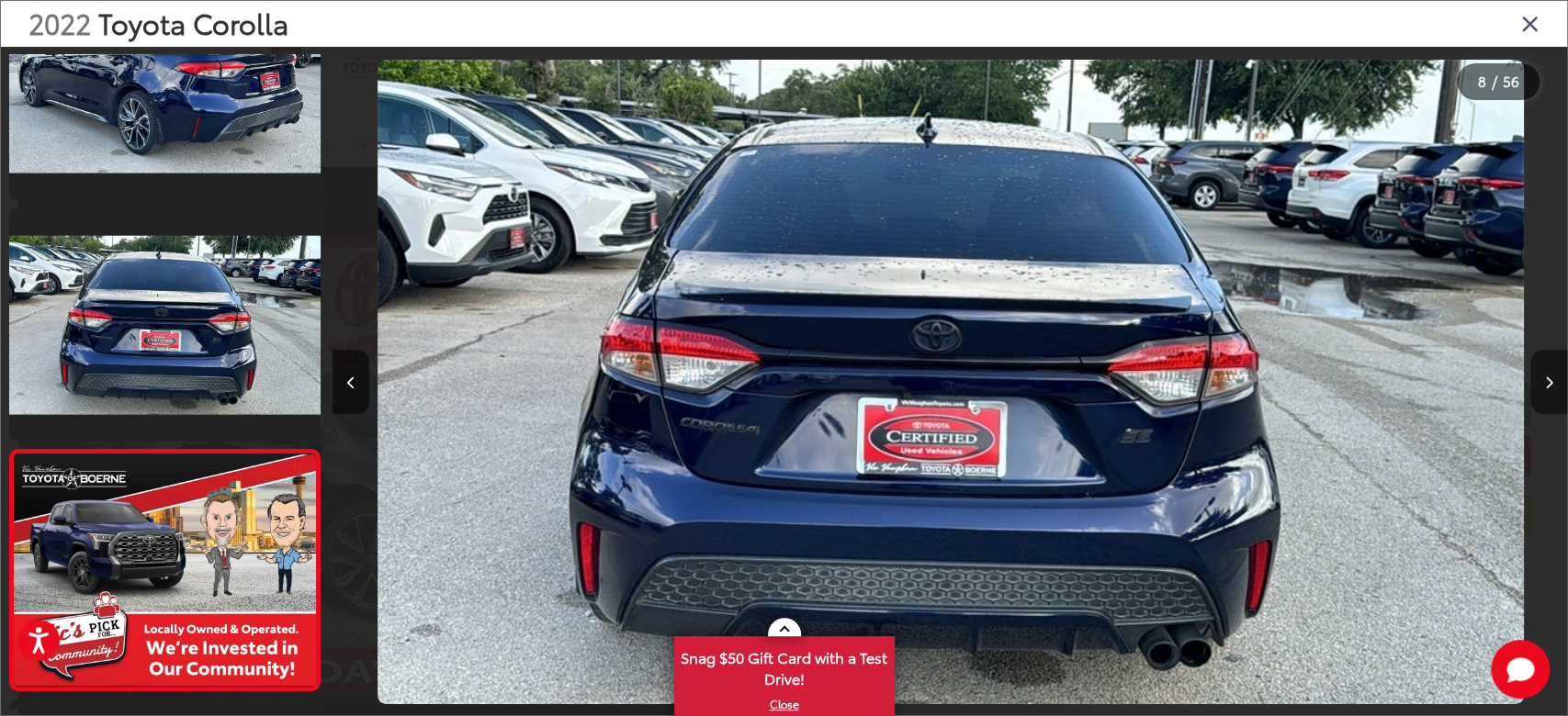 scroll, scrollTop: 0, scrollLeft: 7789, axis: horizontal 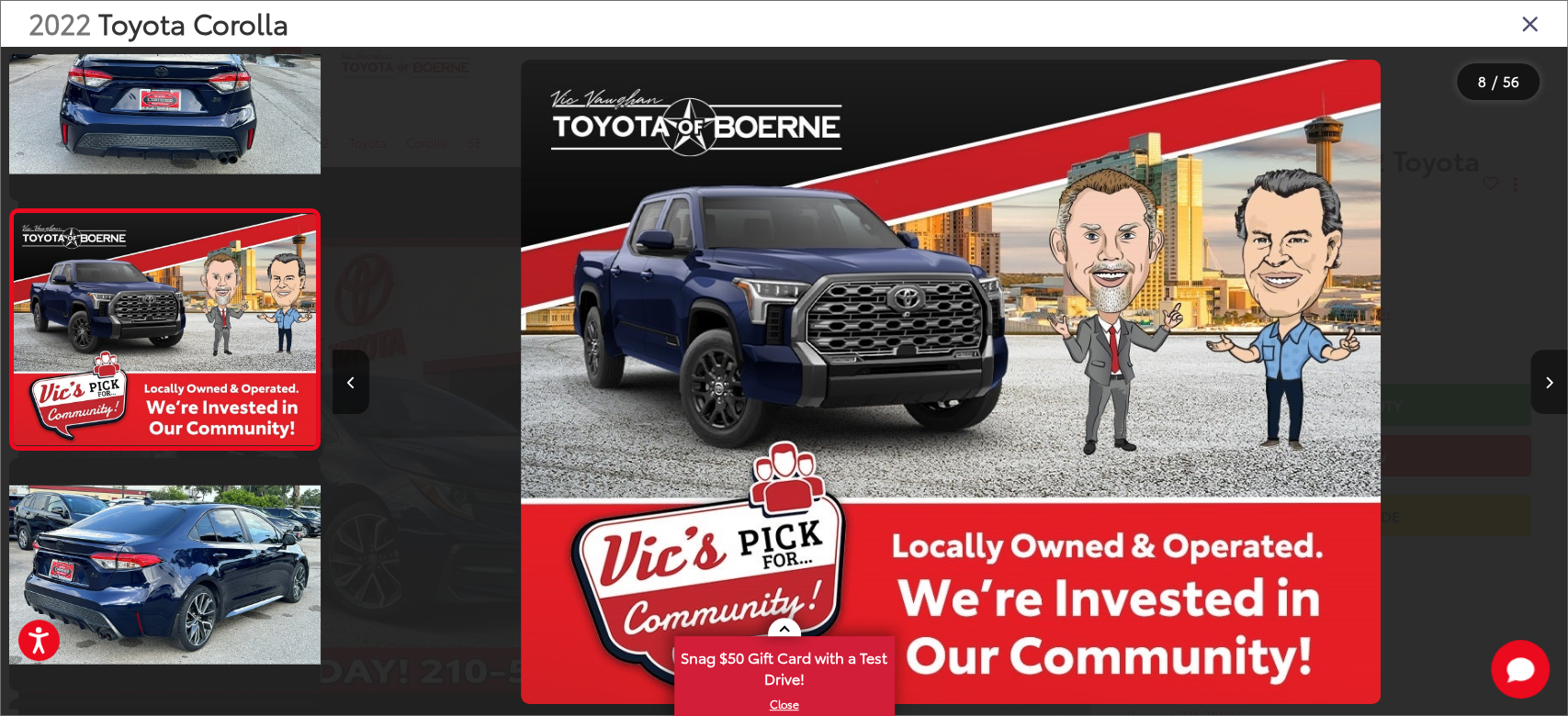 click at bounding box center (1549, 382) 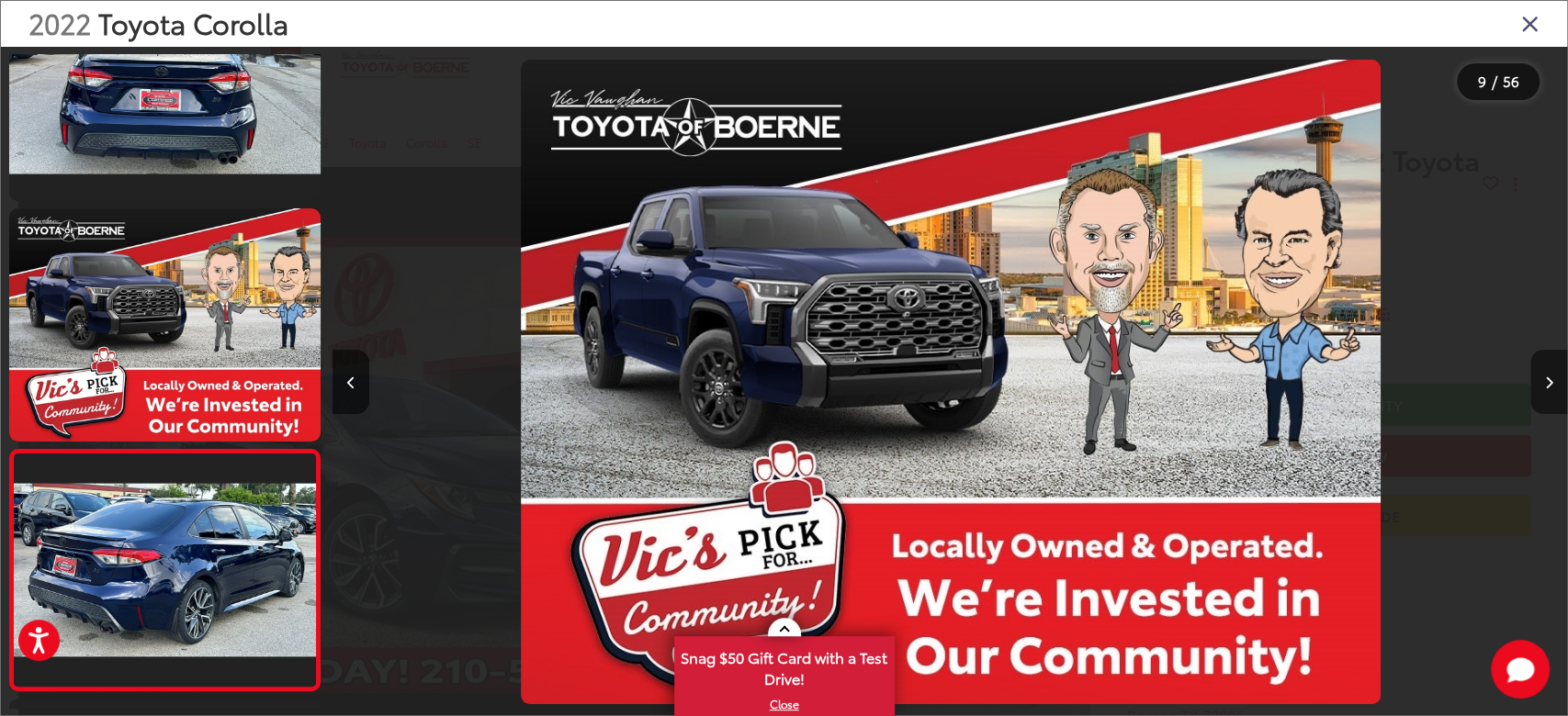 scroll, scrollTop: 0, scrollLeft: 8723, axis: horizontal 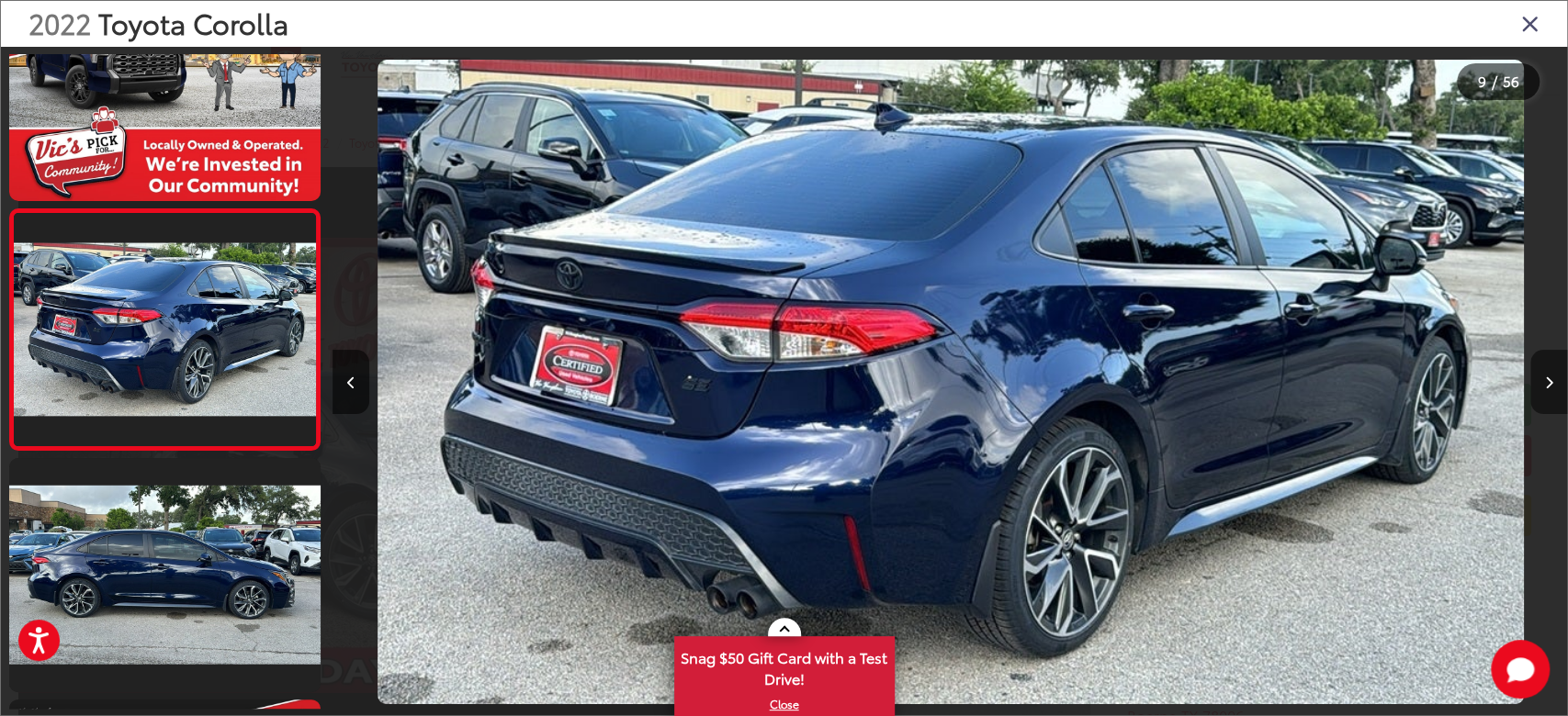 click at bounding box center [1549, 382] 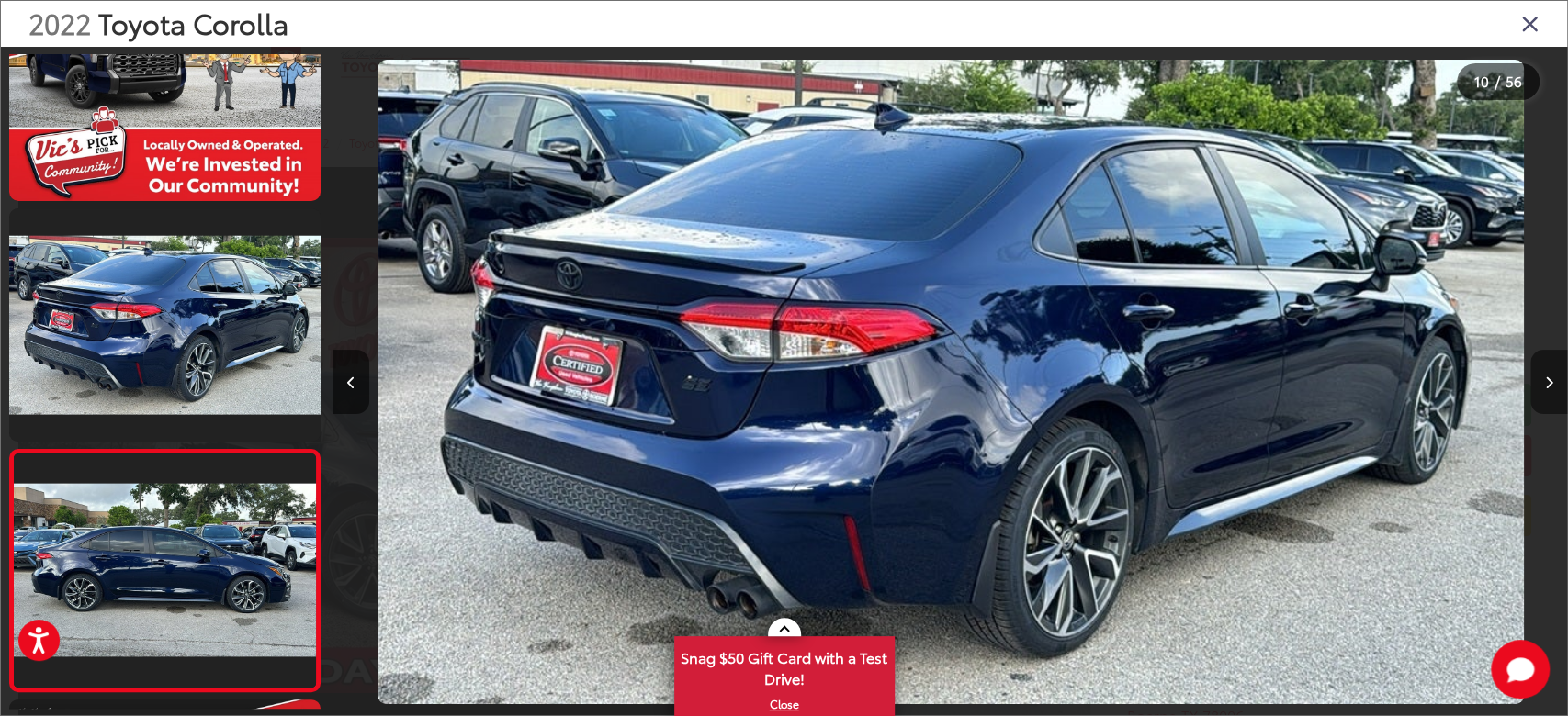 scroll, scrollTop: 0, scrollLeft: 10209, axis: horizontal 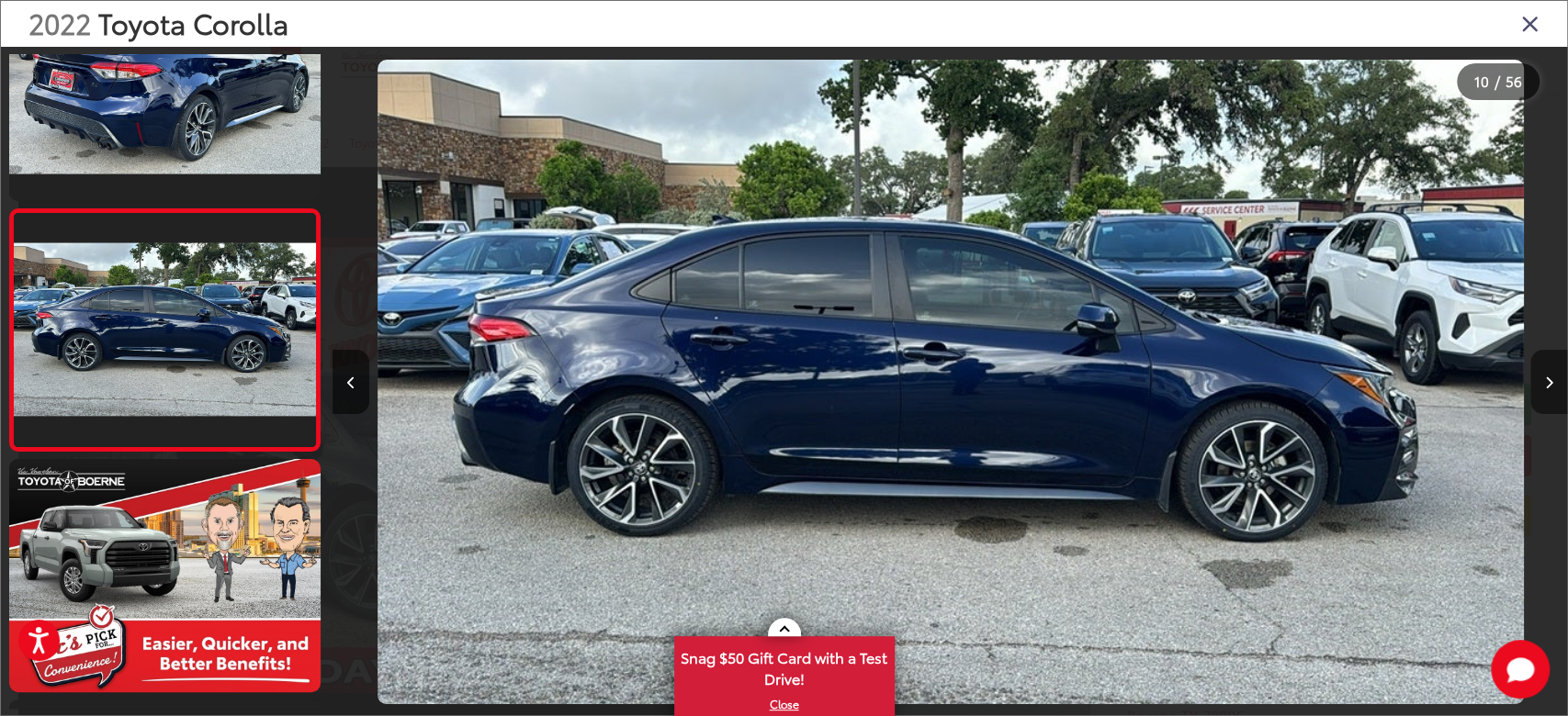 click at bounding box center [1549, 382] 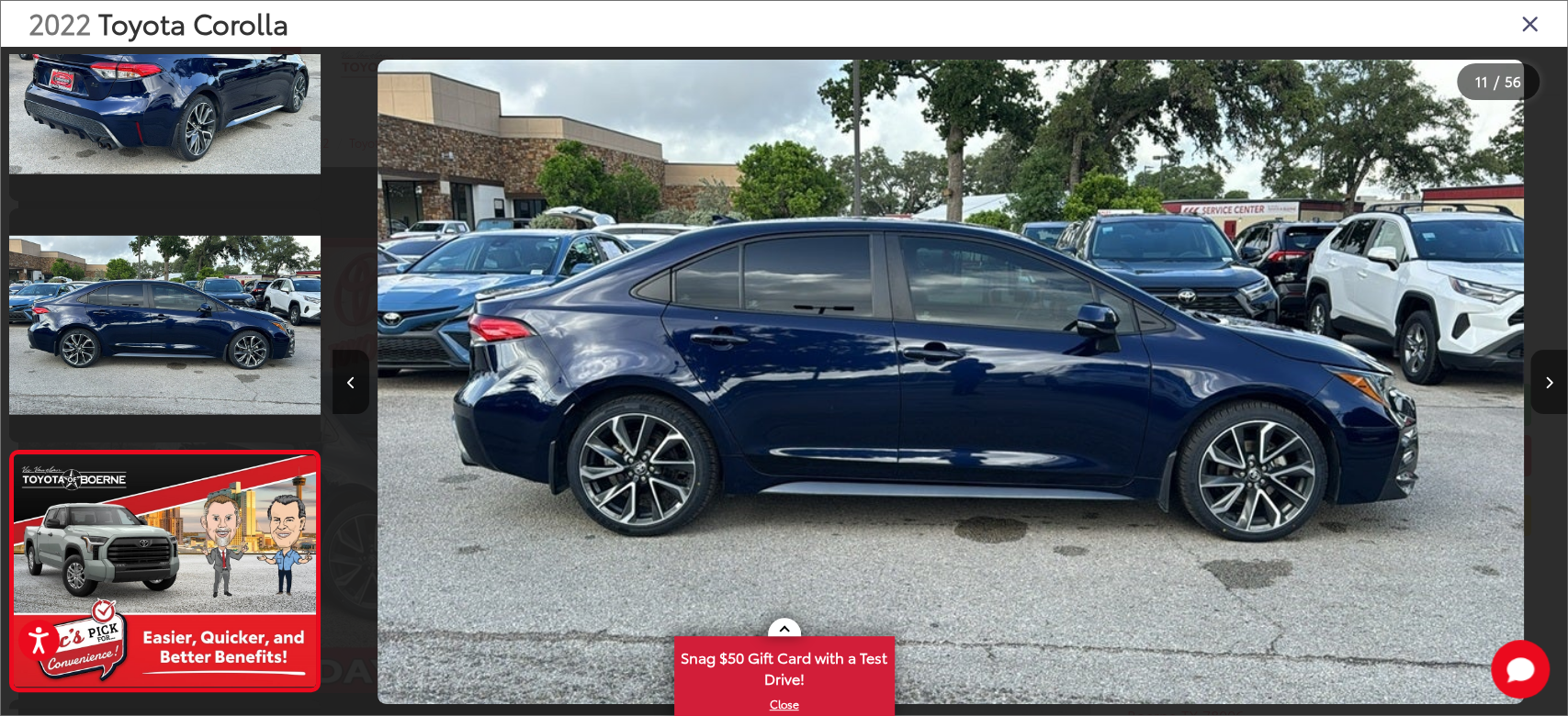 scroll 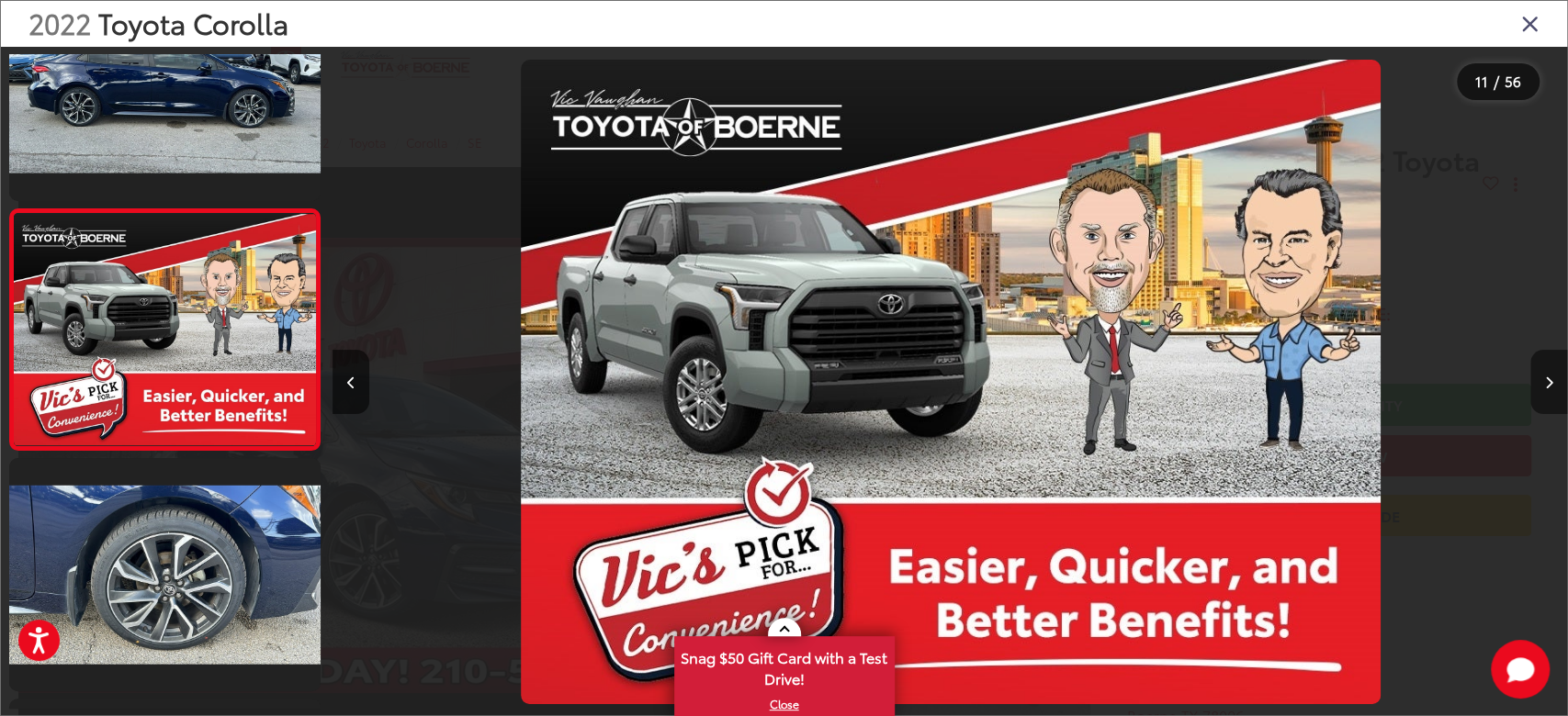 click at bounding box center [1549, 382] 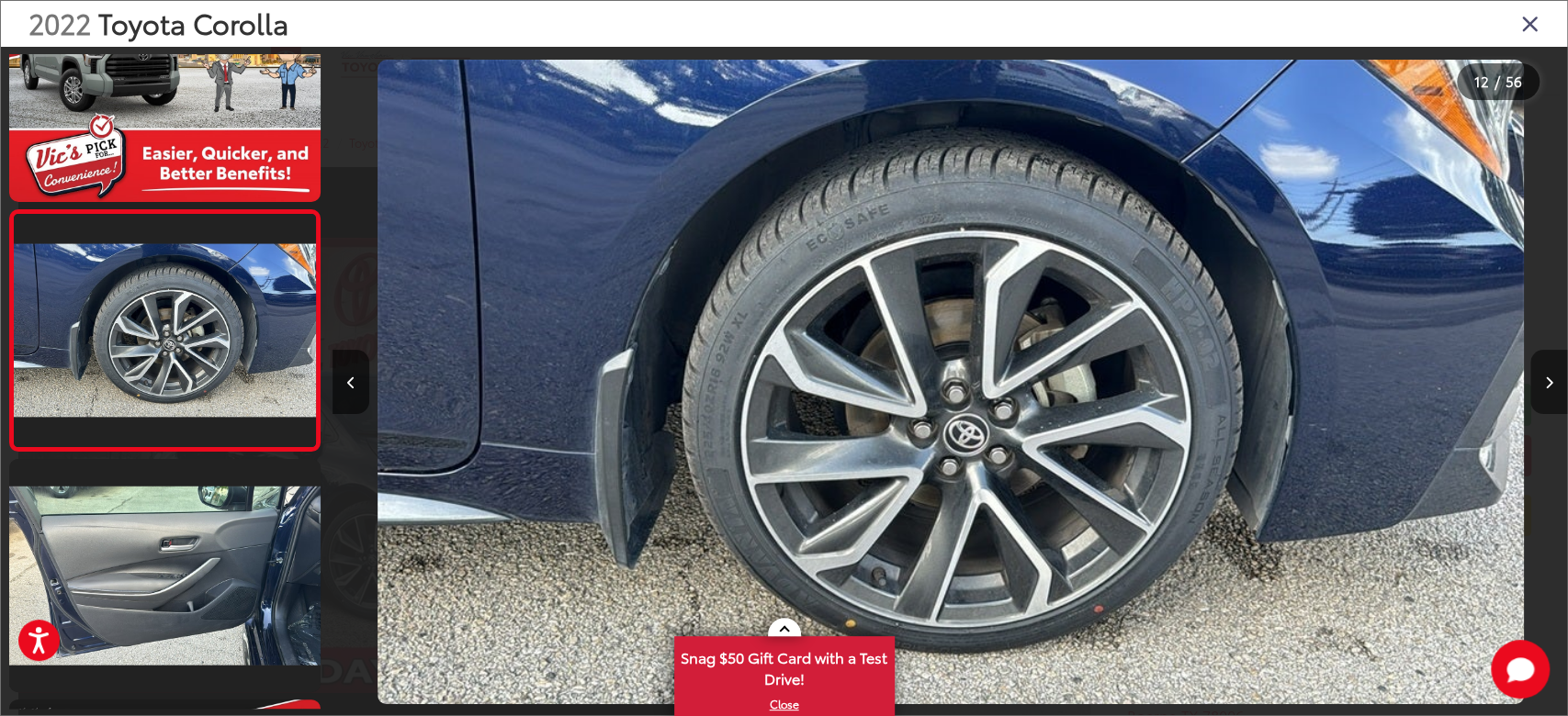 click at bounding box center (1549, 382) 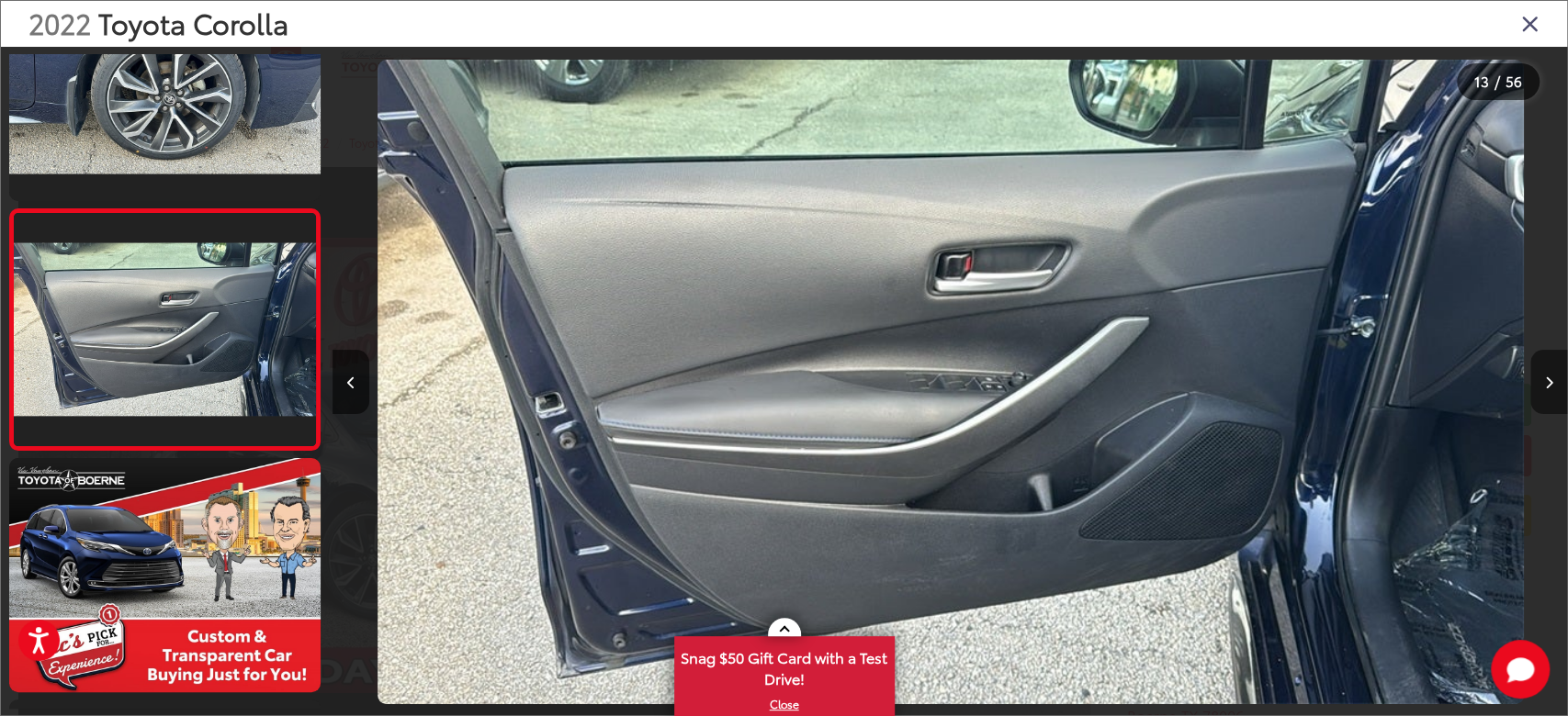 click at bounding box center (1549, 382) 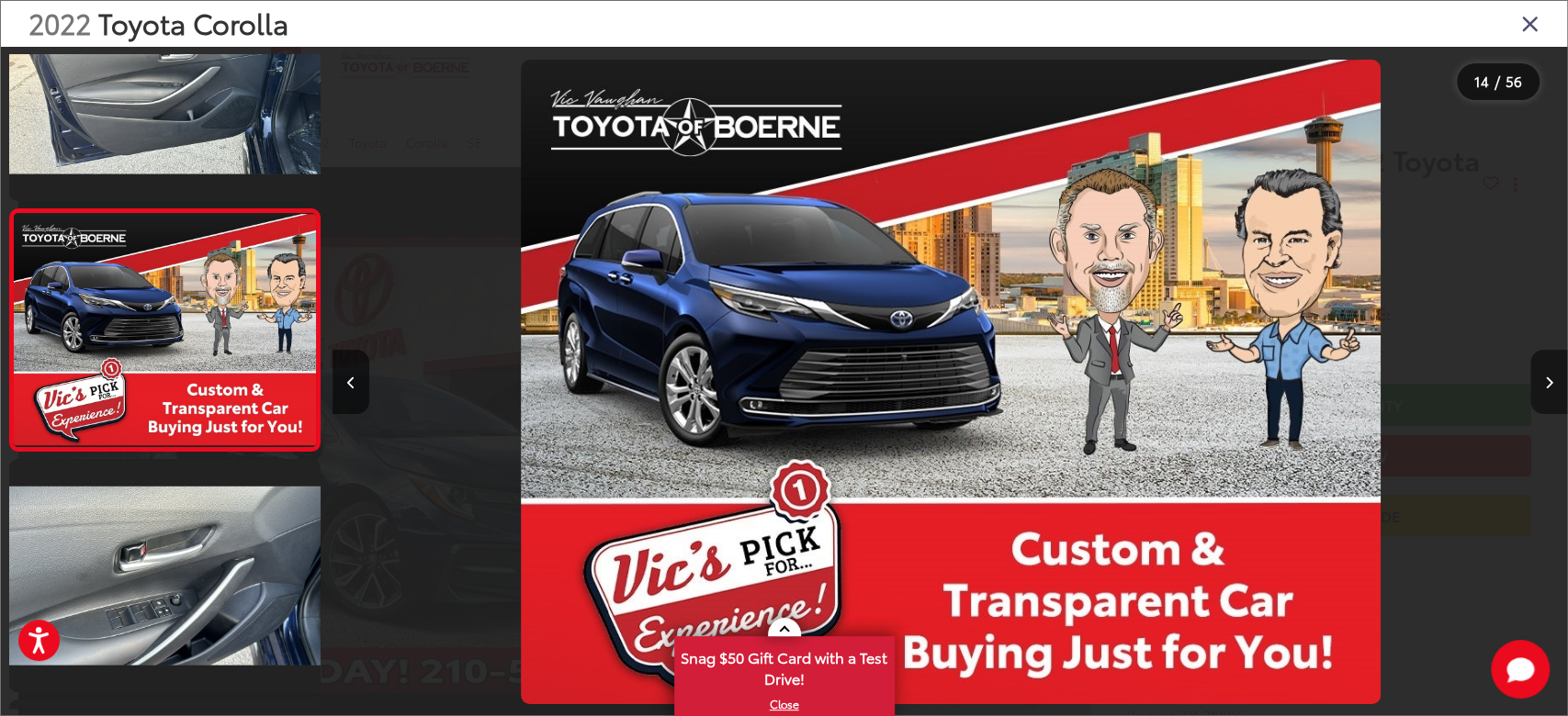 click at bounding box center (1549, 382) 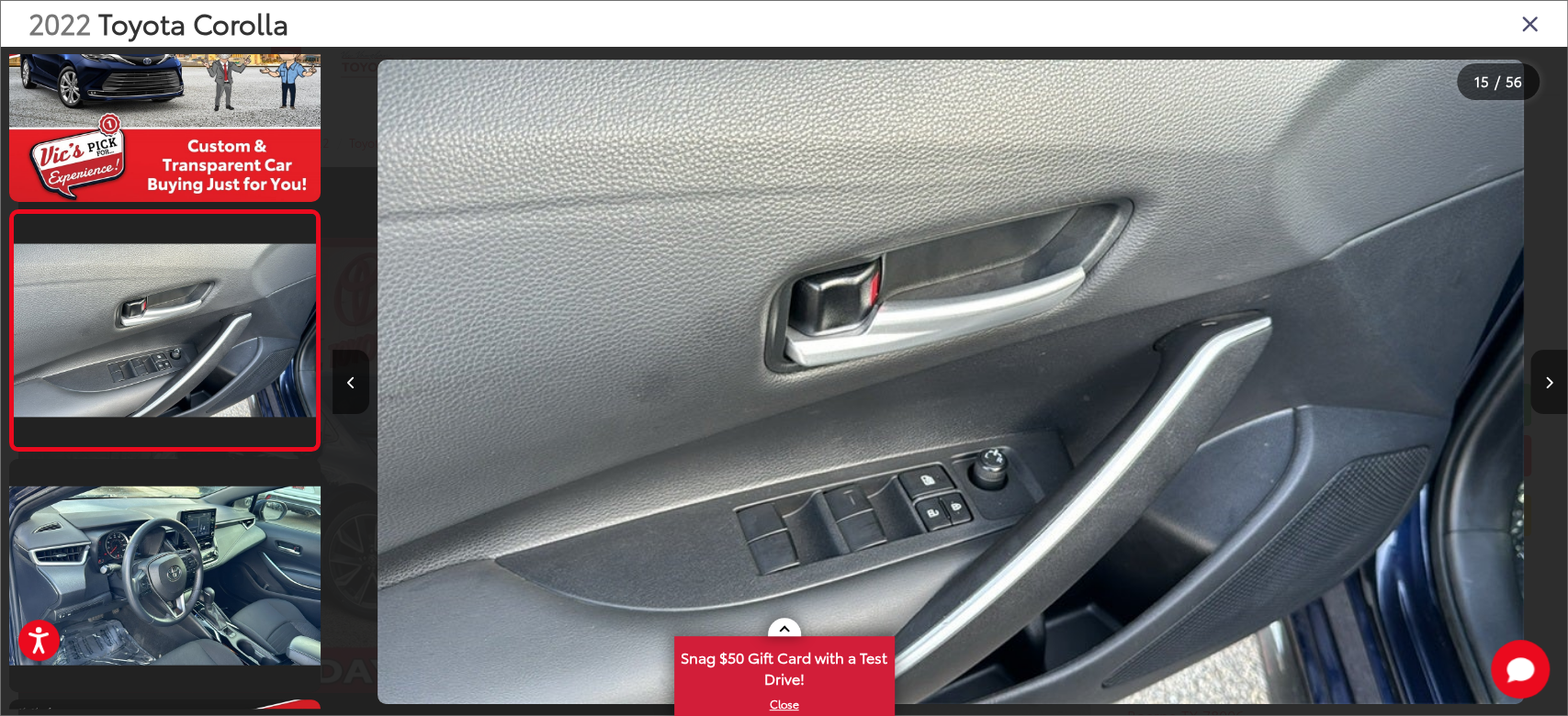 click at bounding box center [1549, 382] 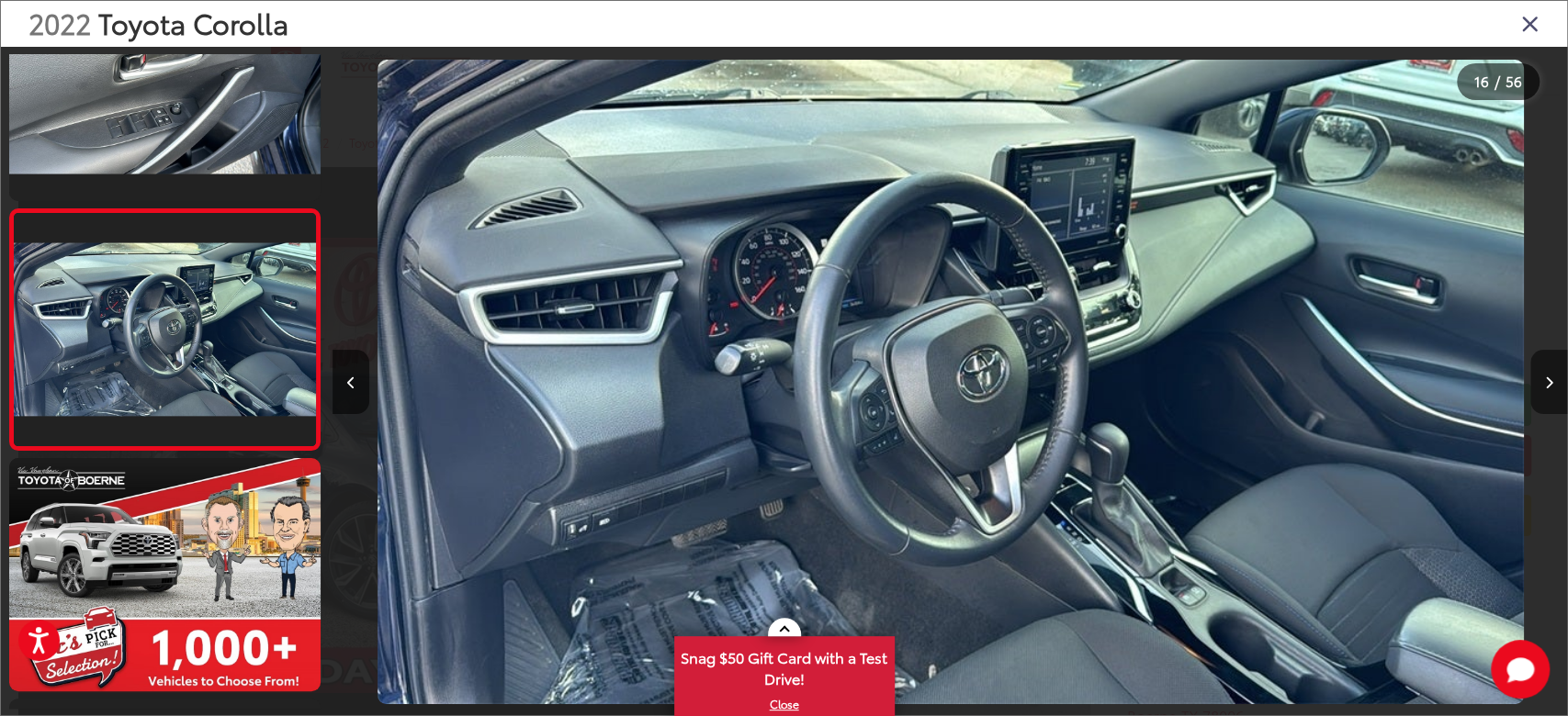 click at bounding box center (1549, 382) 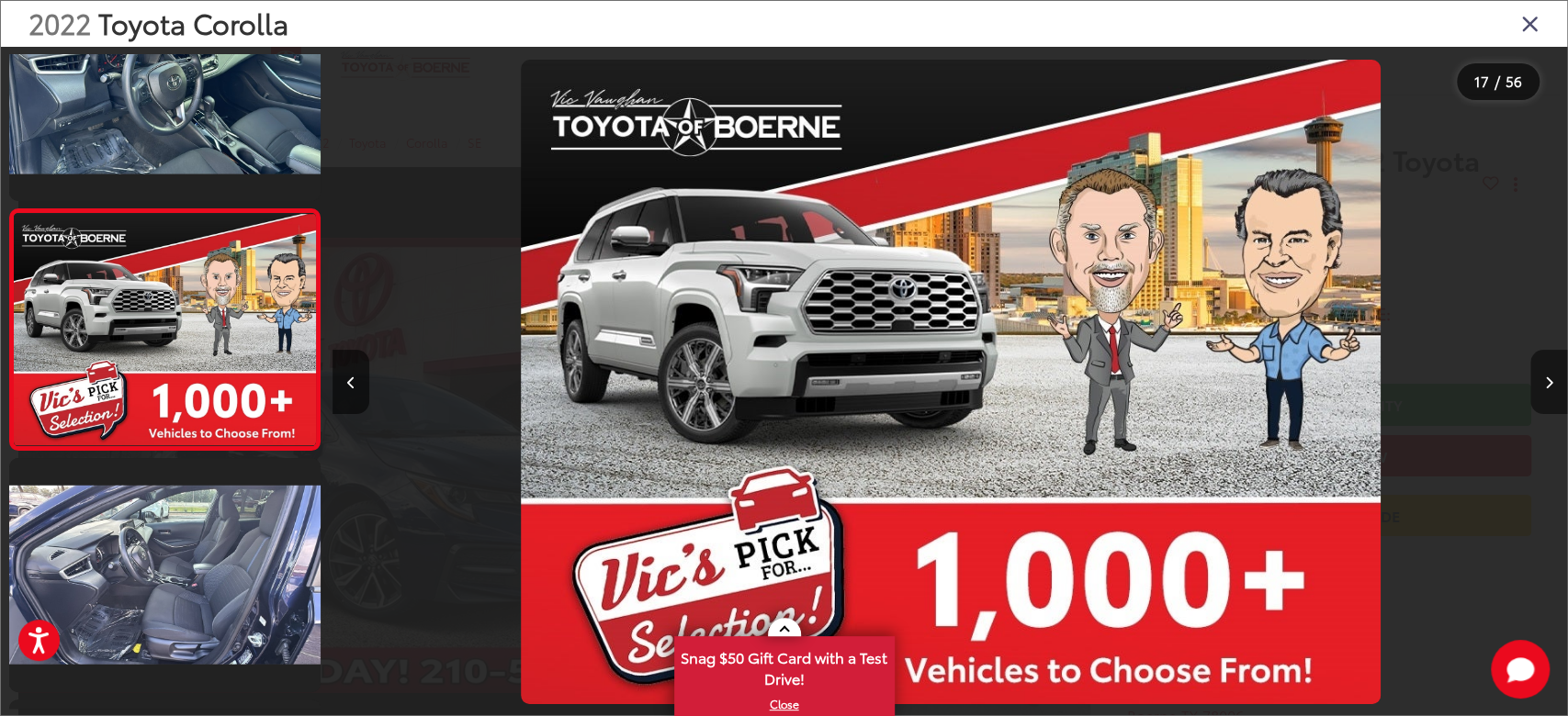 click at bounding box center [1549, 382] 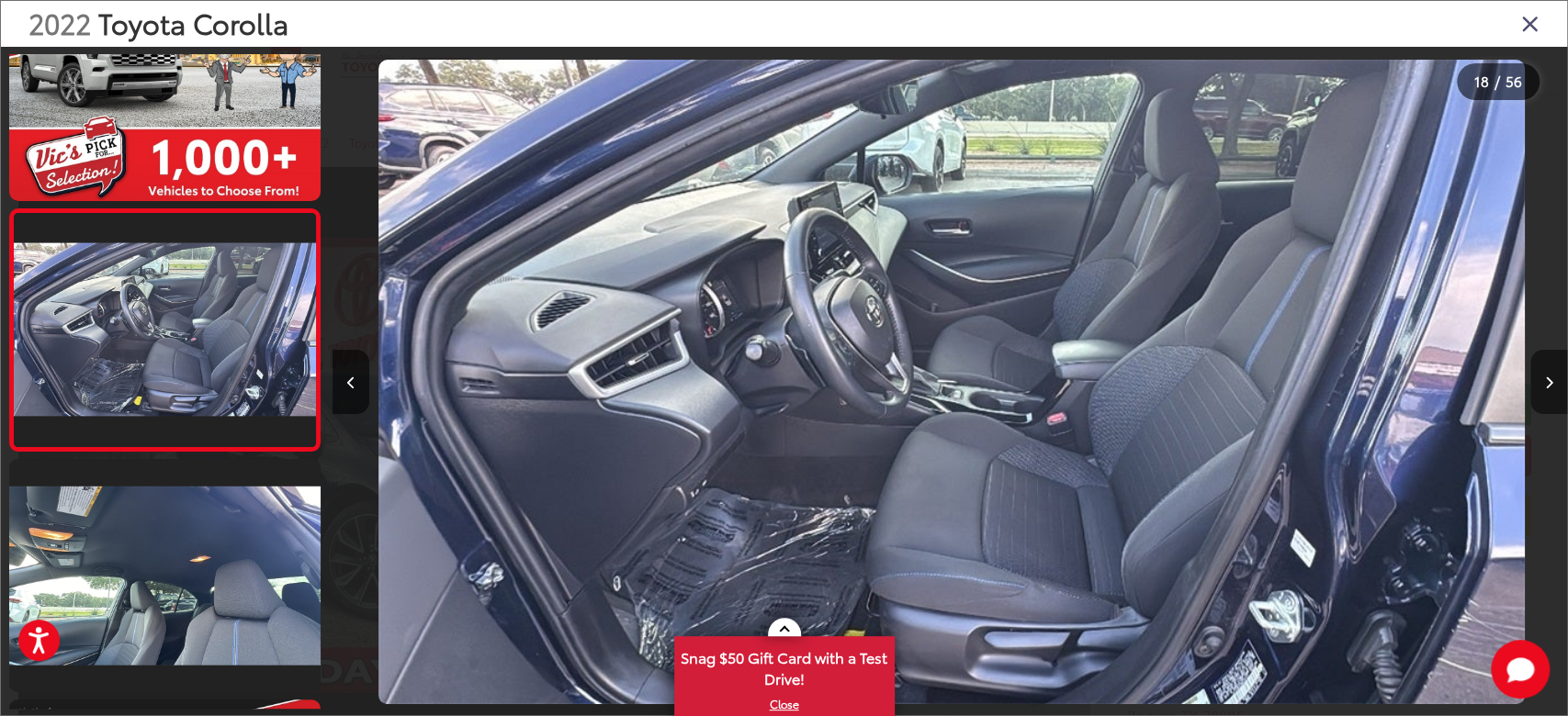 click at bounding box center (1549, 382) 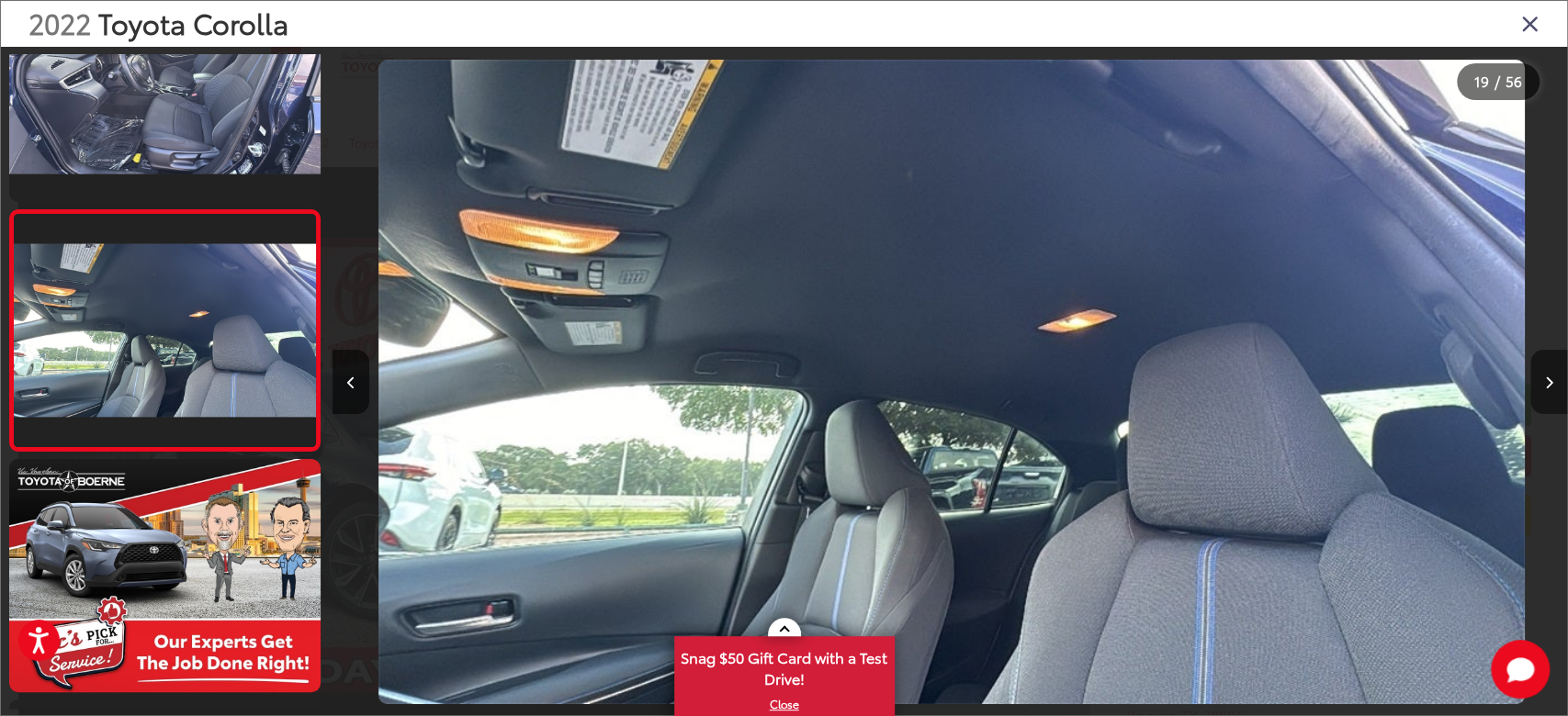 click at bounding box center [1549, 382] 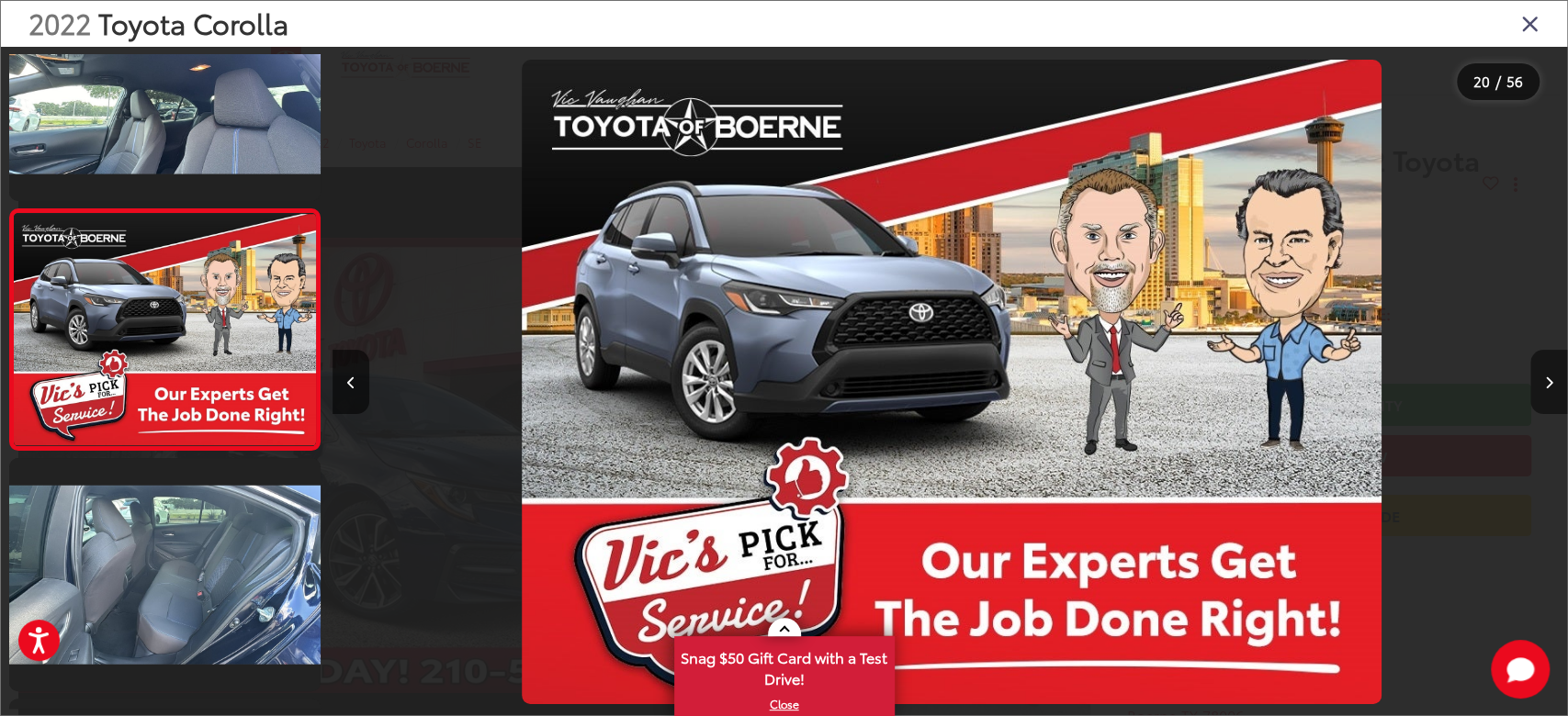click at bounding box center [1549, 382] 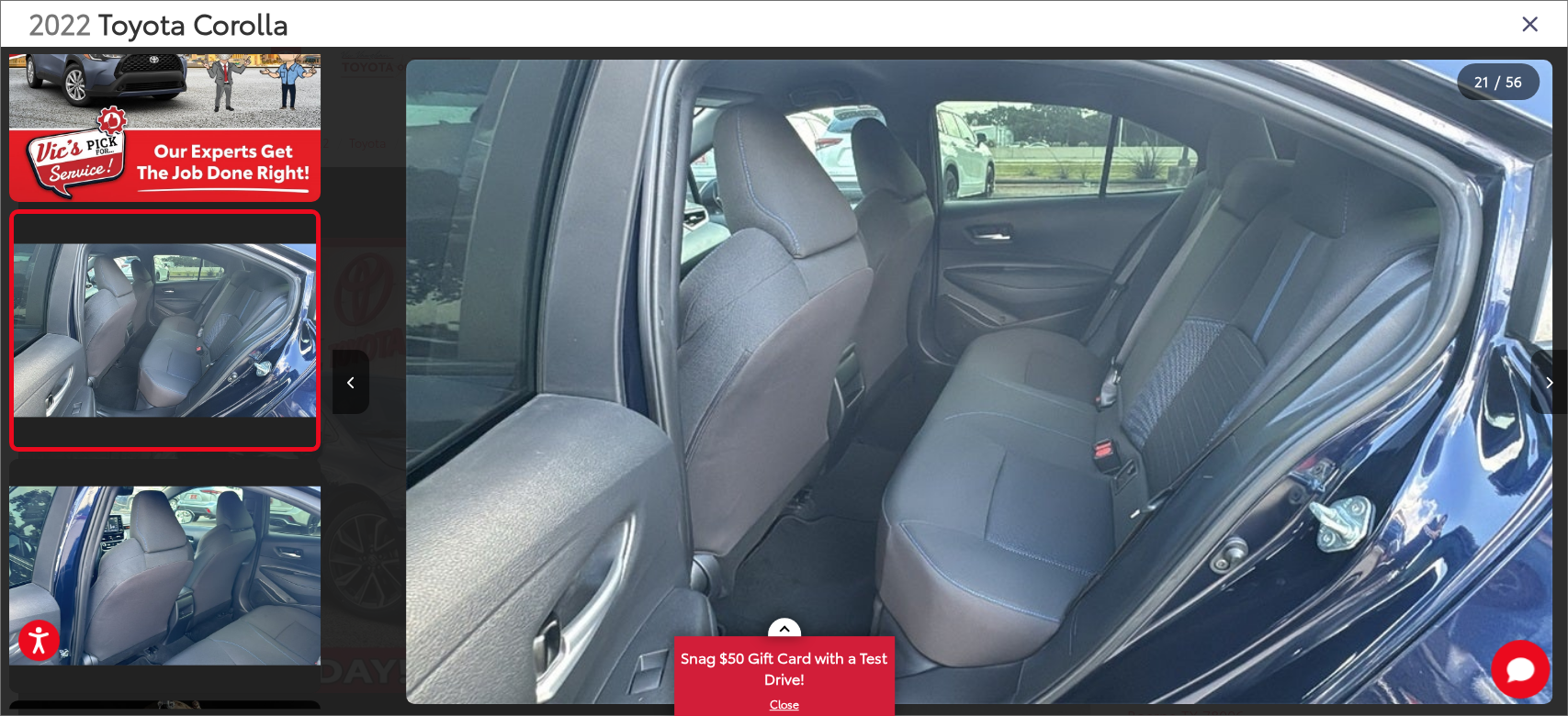 click at bounding box center [1549, 382] 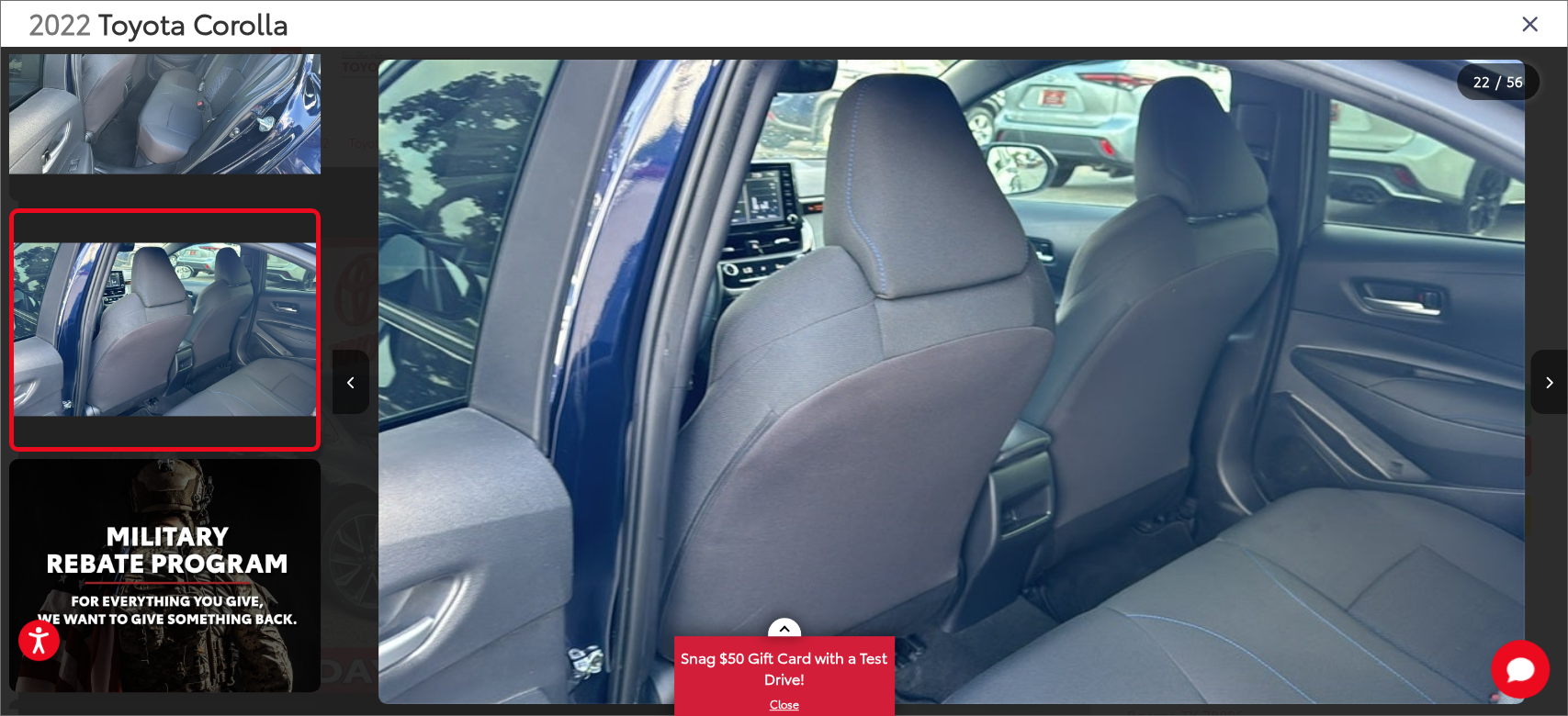 click at bounding box center (1549, 382) 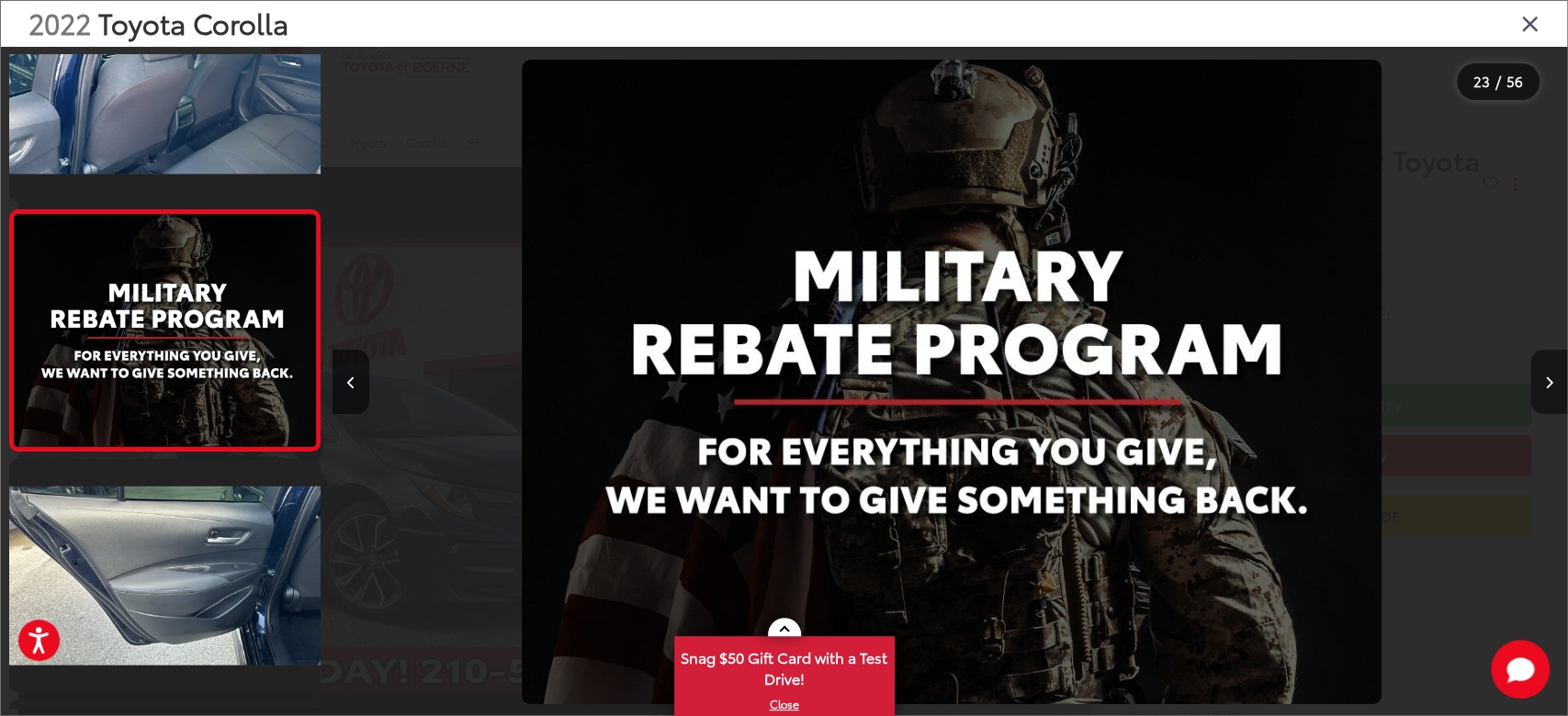 click at bounding box center (1549, 382) 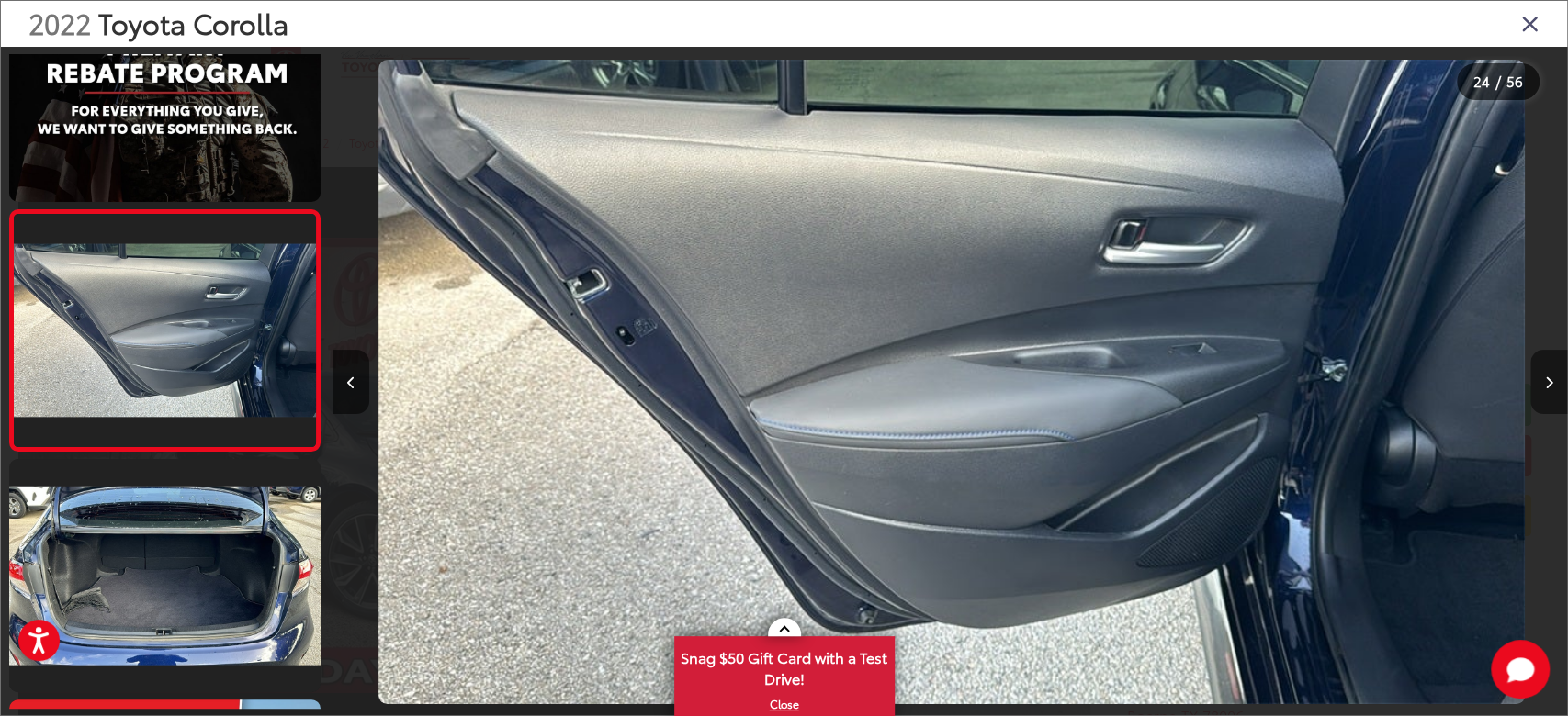 click at bounding box center [1549, 382] 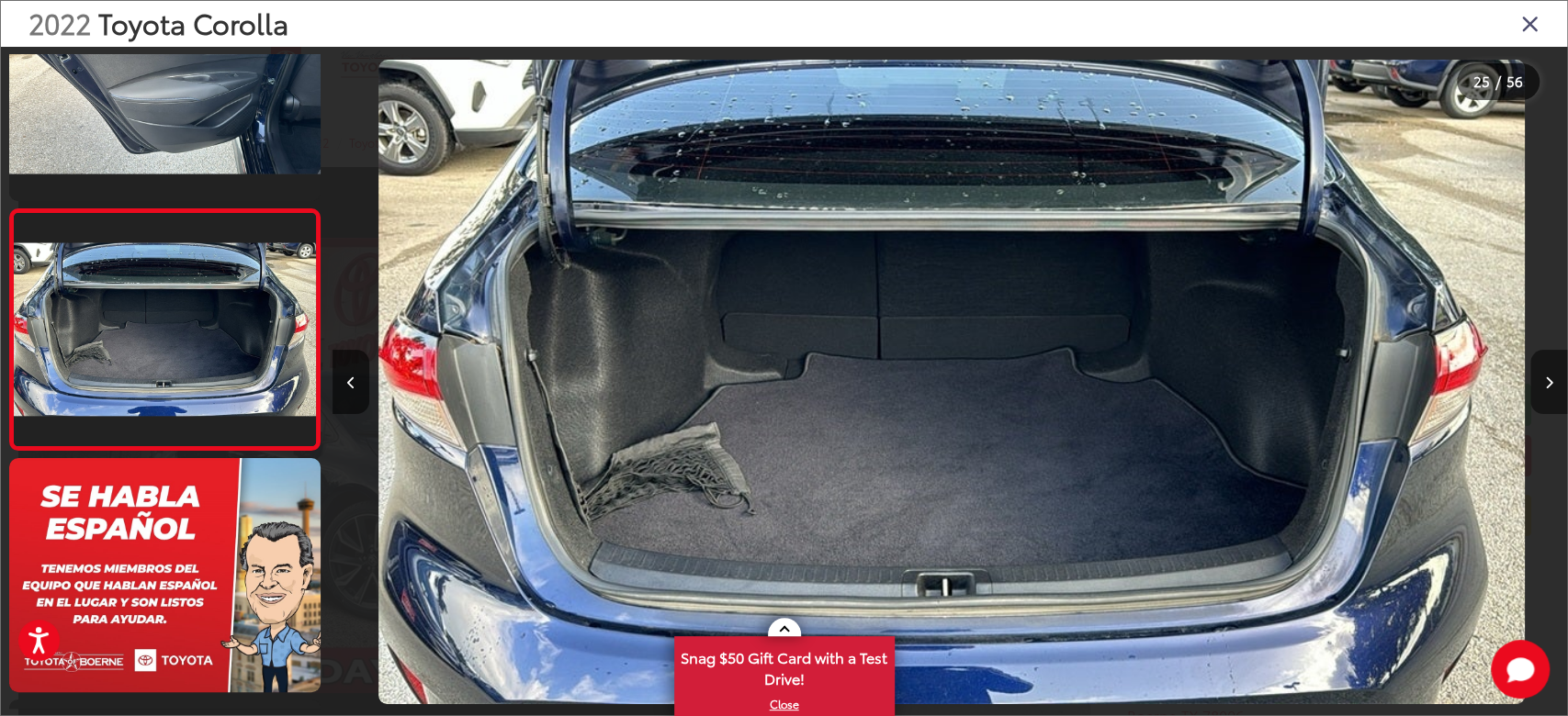 click at bounding box center (1549, 382) 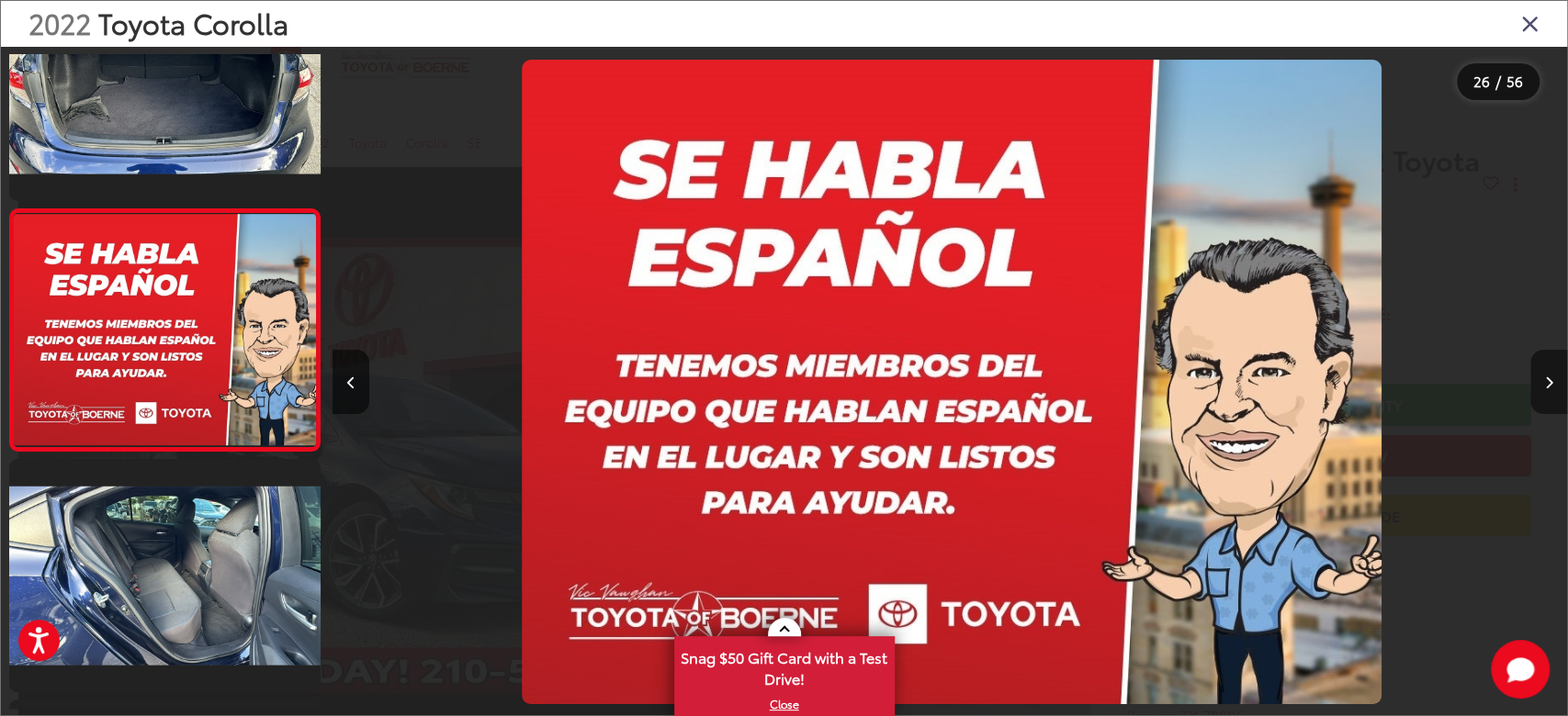 click at bounding box center [1549, 382] 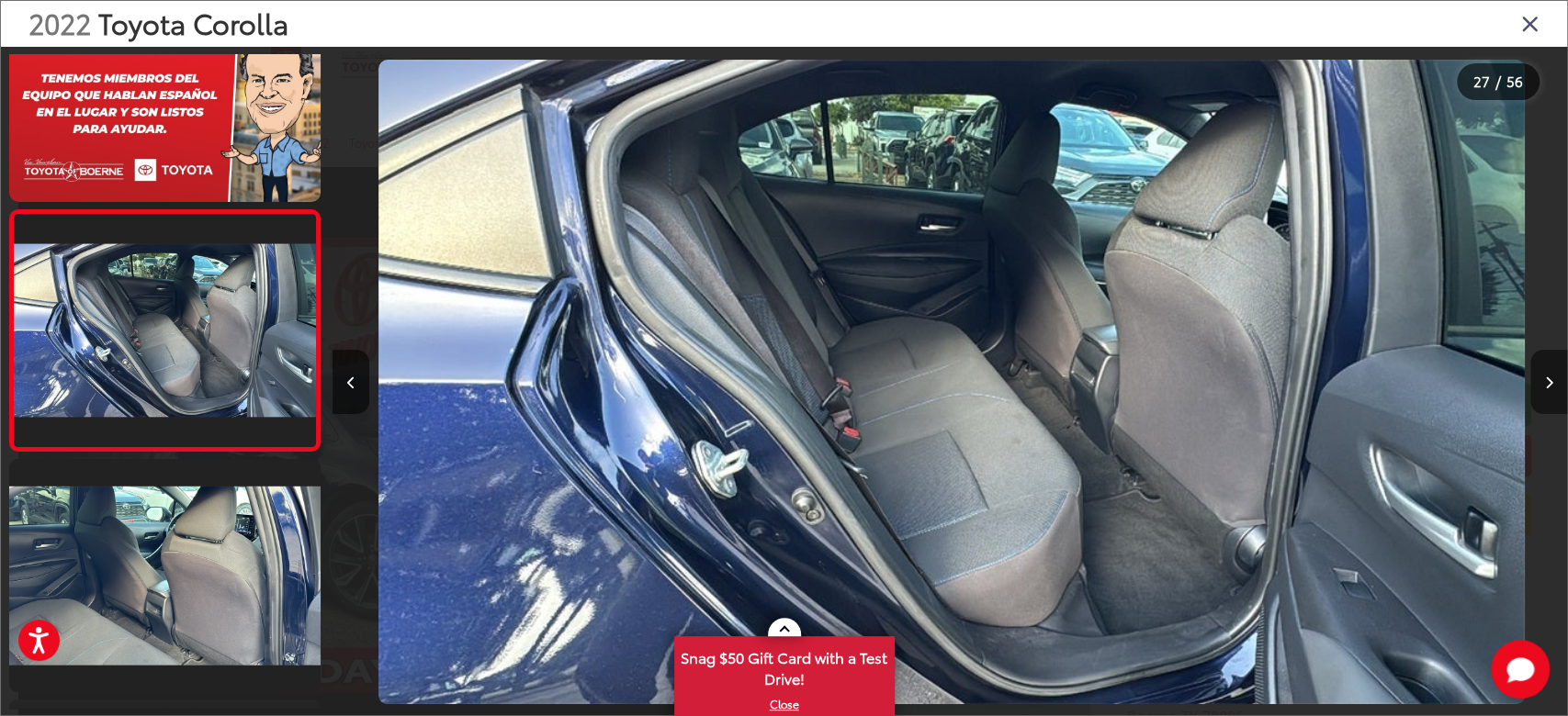 click at bounding box center [1549, 382] 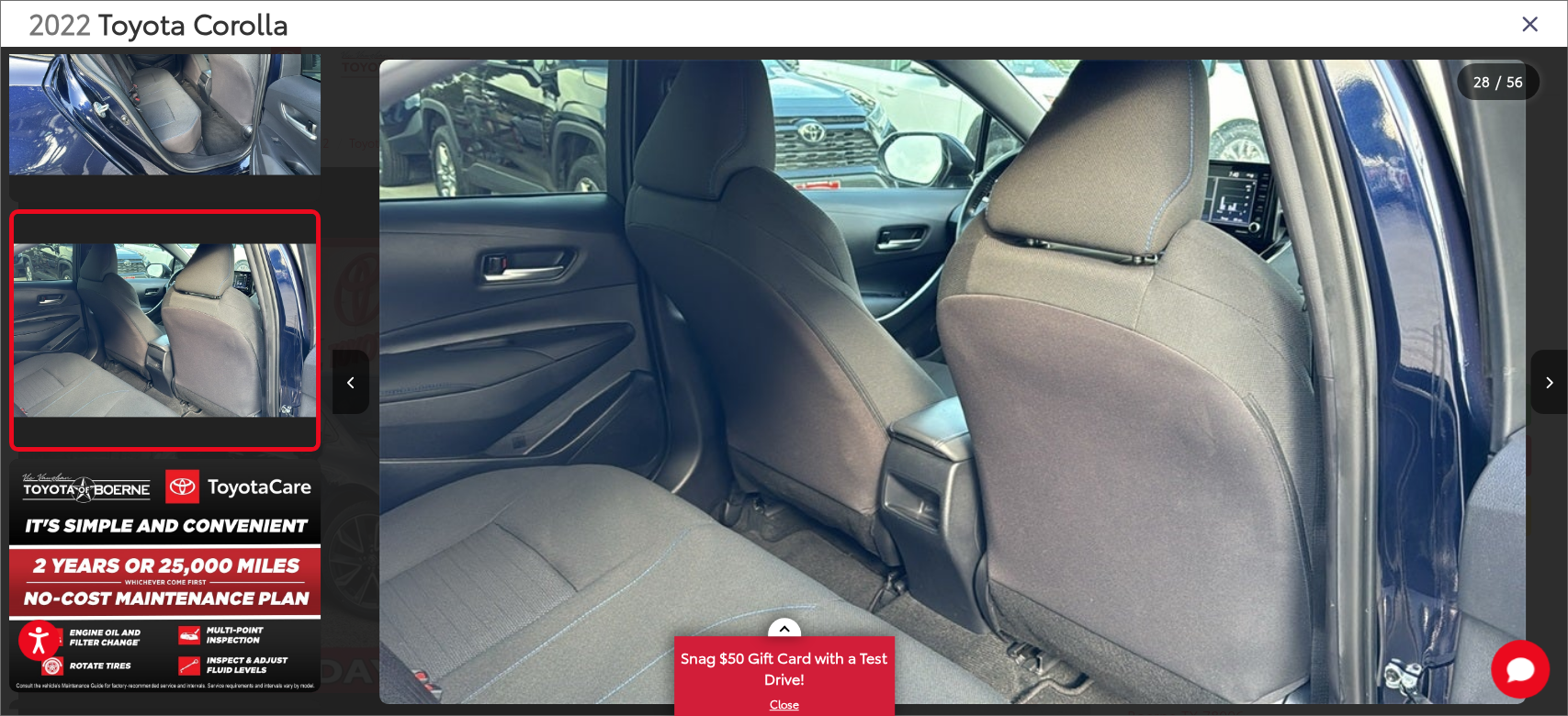 click at bounding box center [1549, 382] 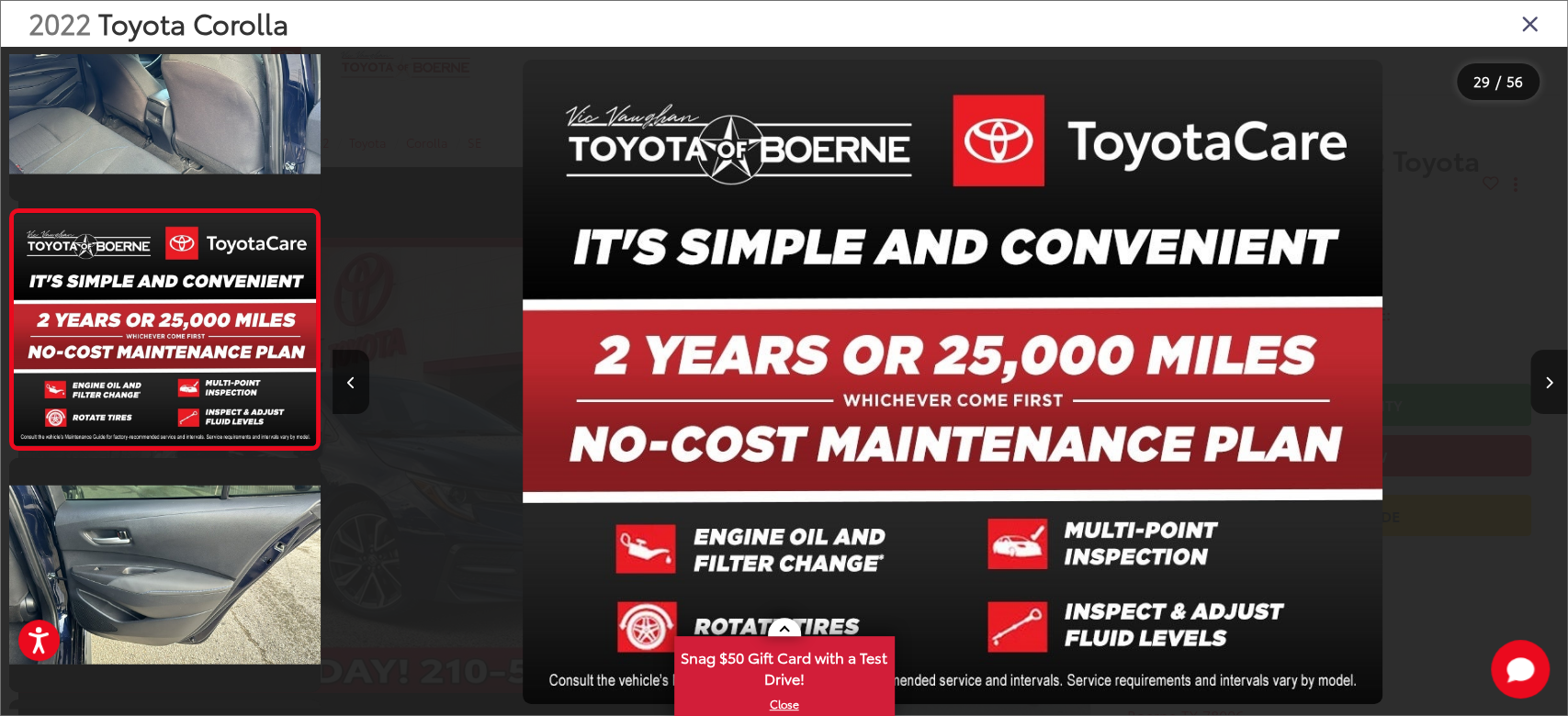 click at bounding box center [1549, 382] 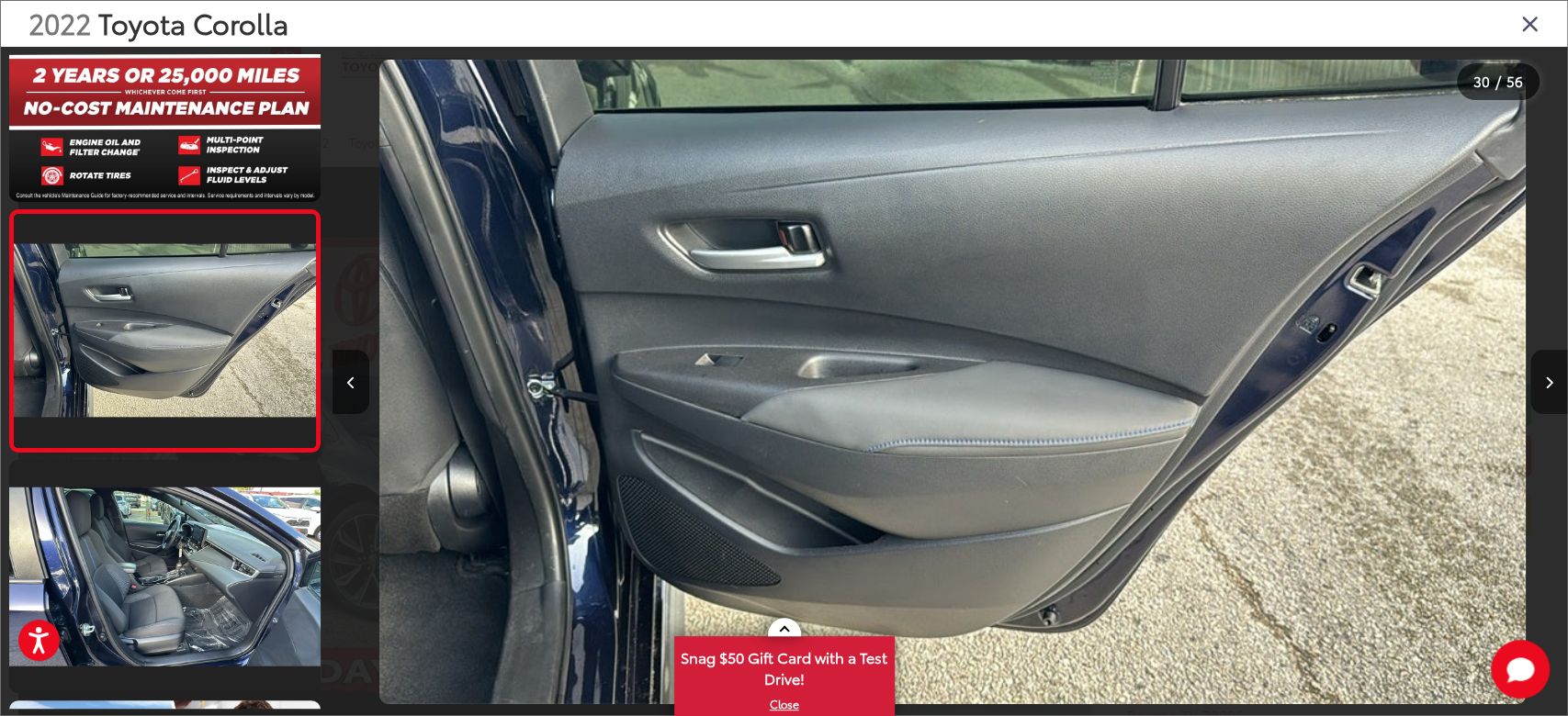 click at bounding box center (1549, 382) 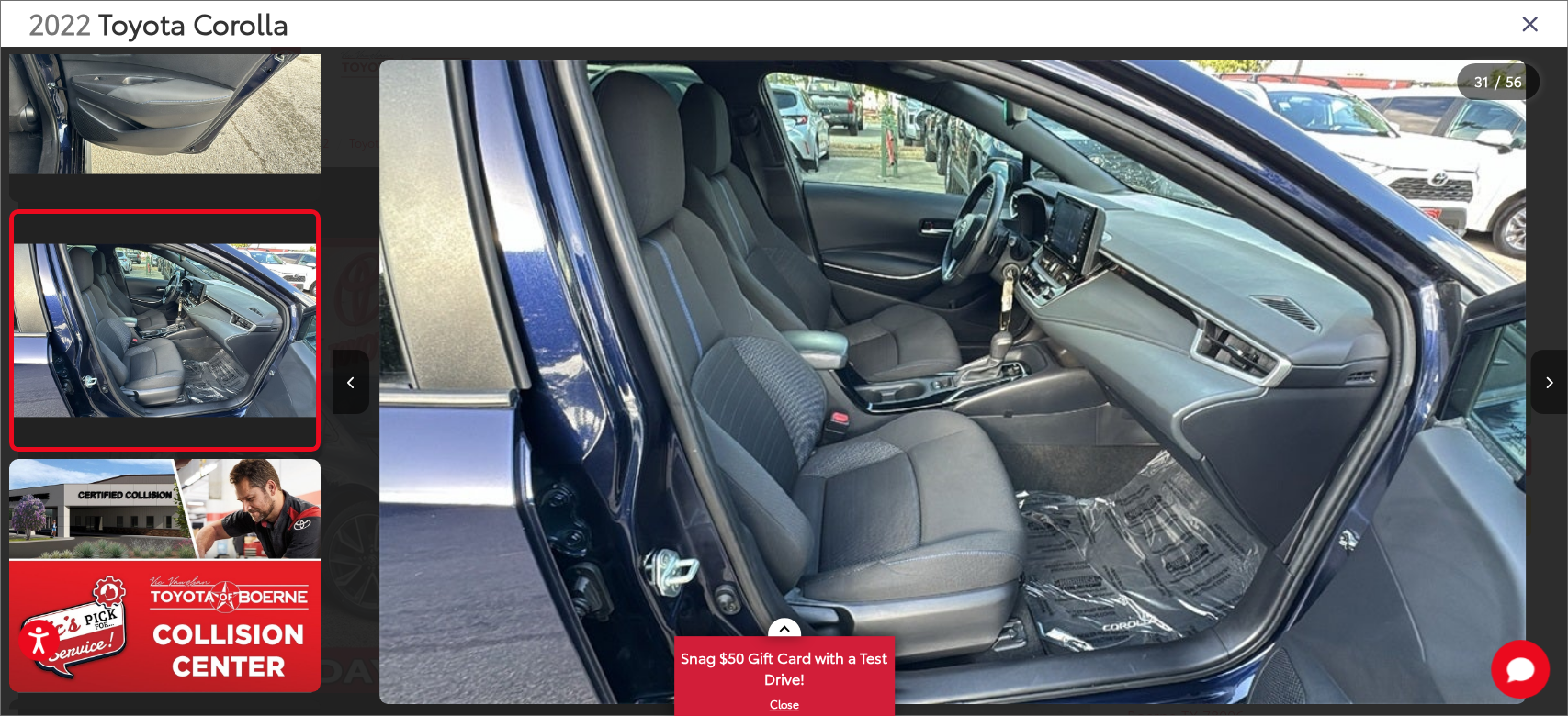 click at bounding box center [1549, 382] 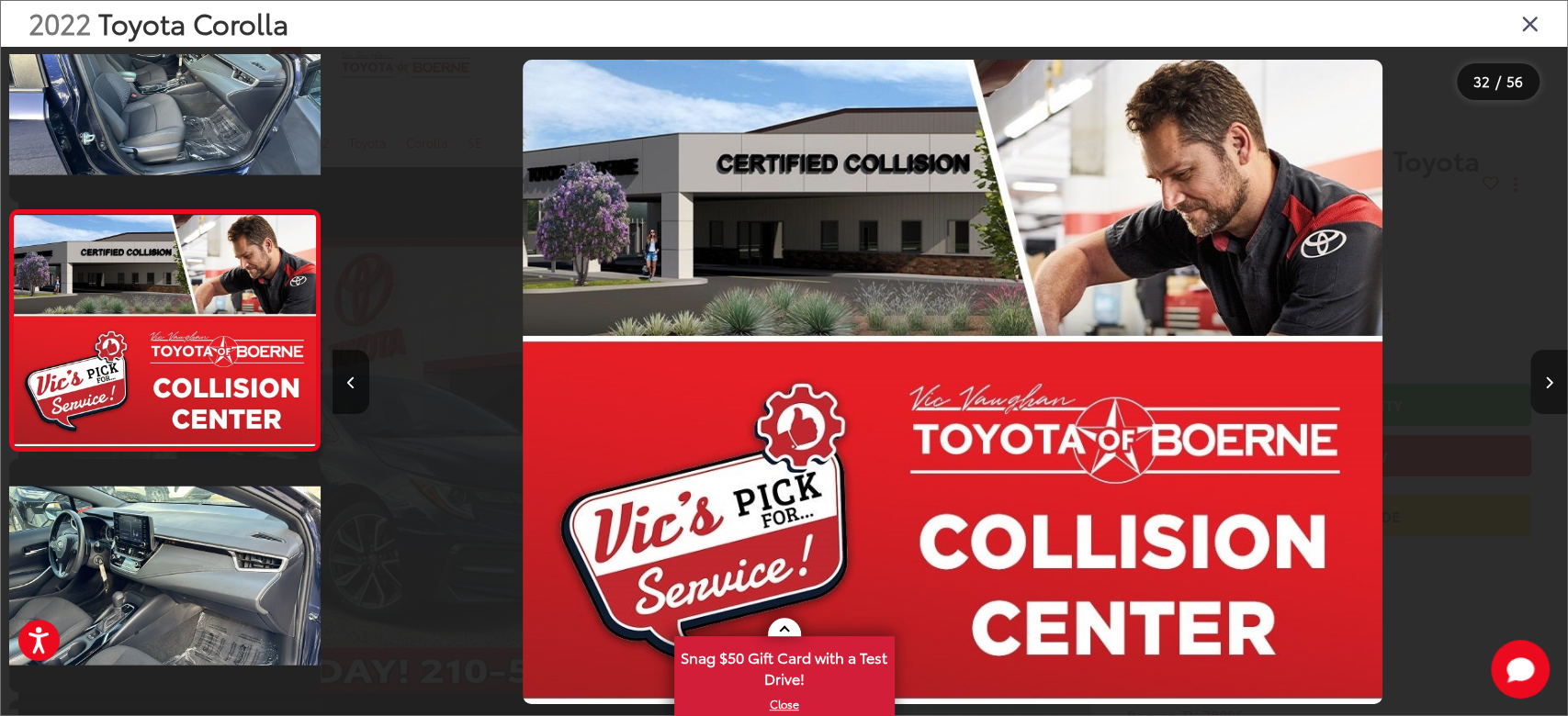 click at bounding box center [1549, 382] 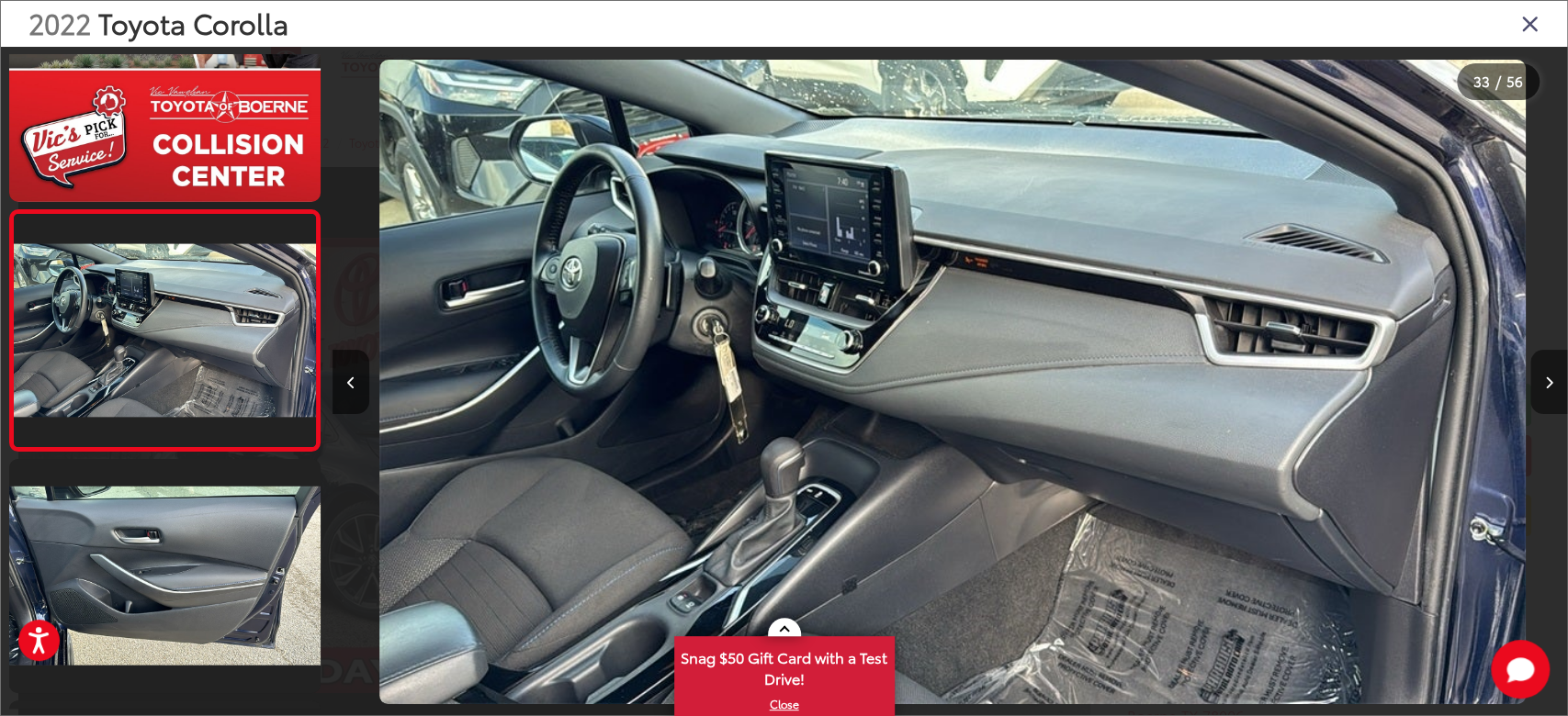 click at bounding box center [1549, 382] 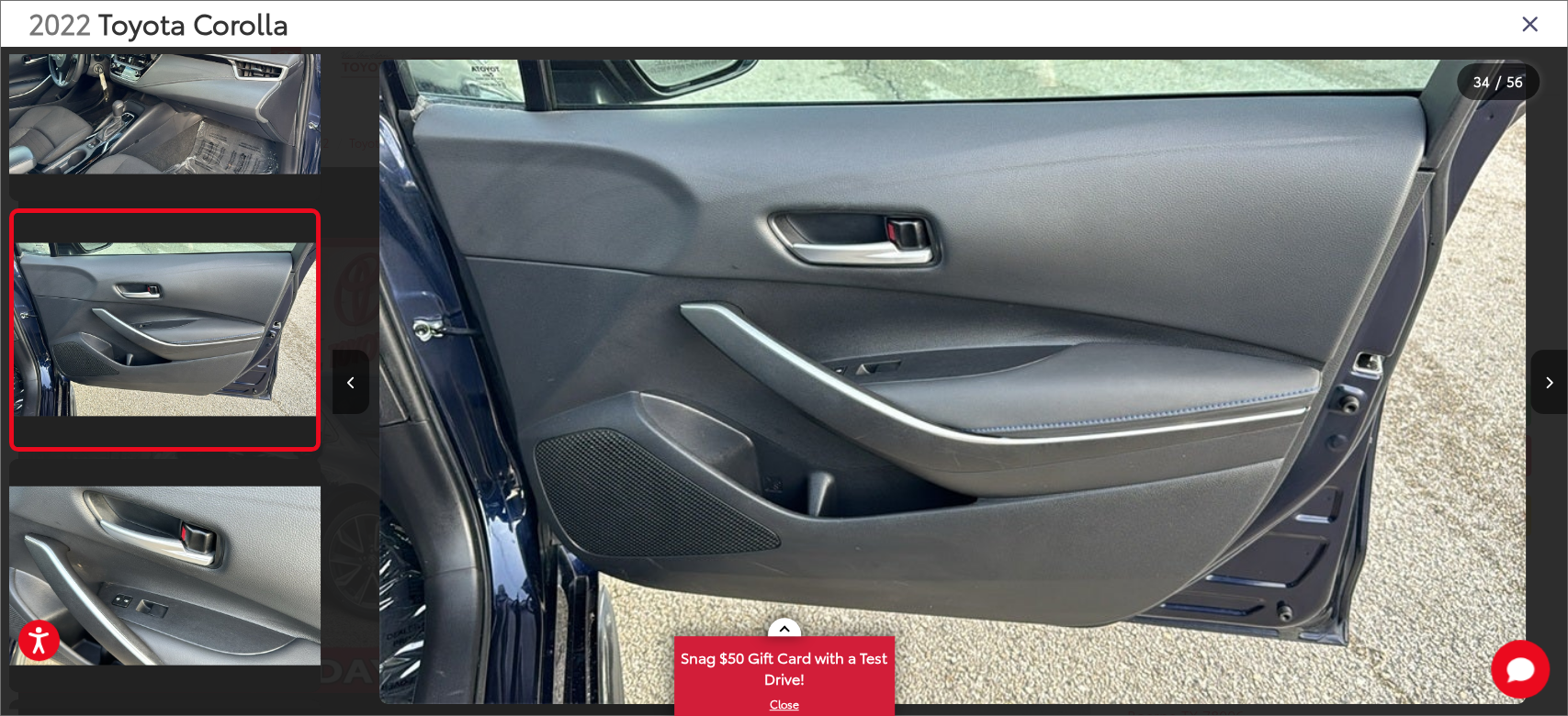 click at bounding box center (1549, 382) 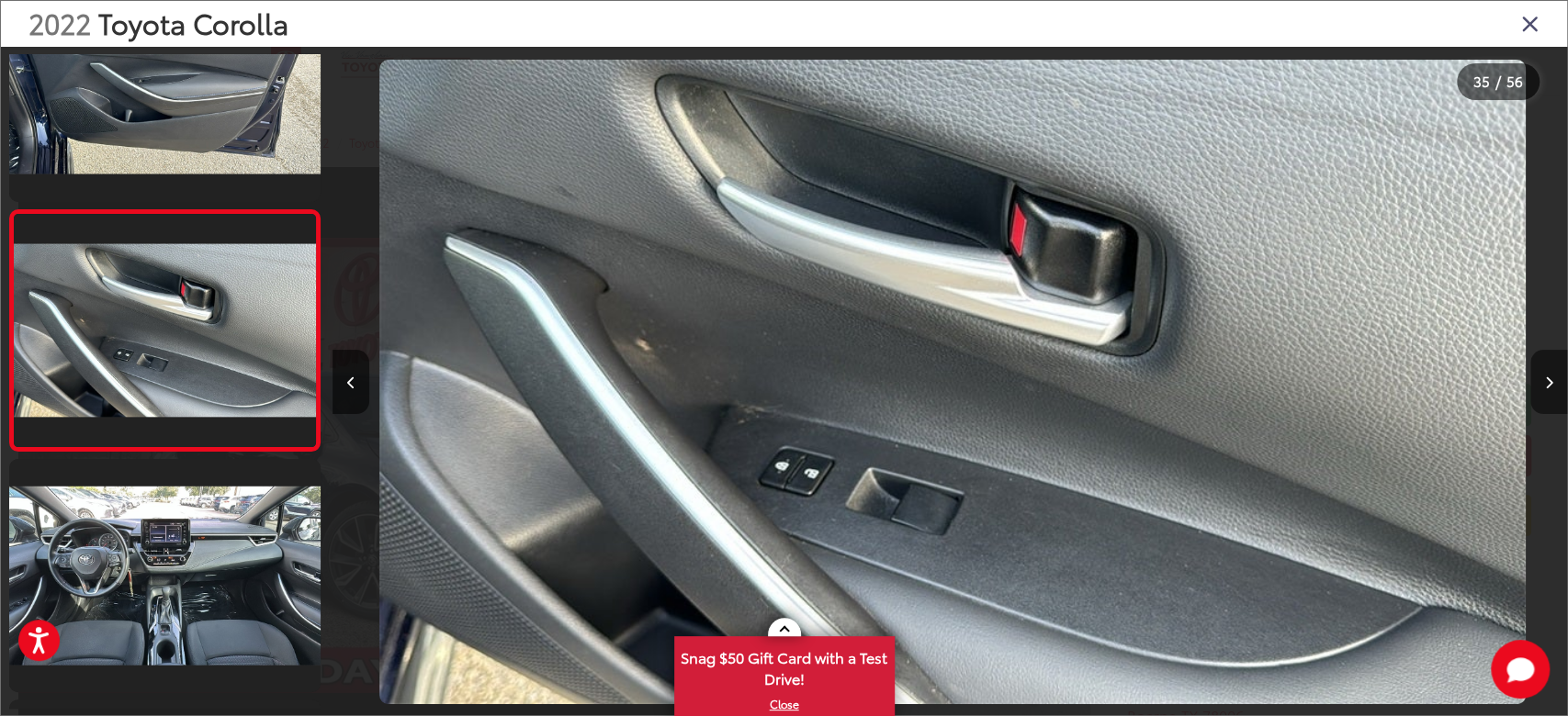 click at bounding box center (1549, 382) 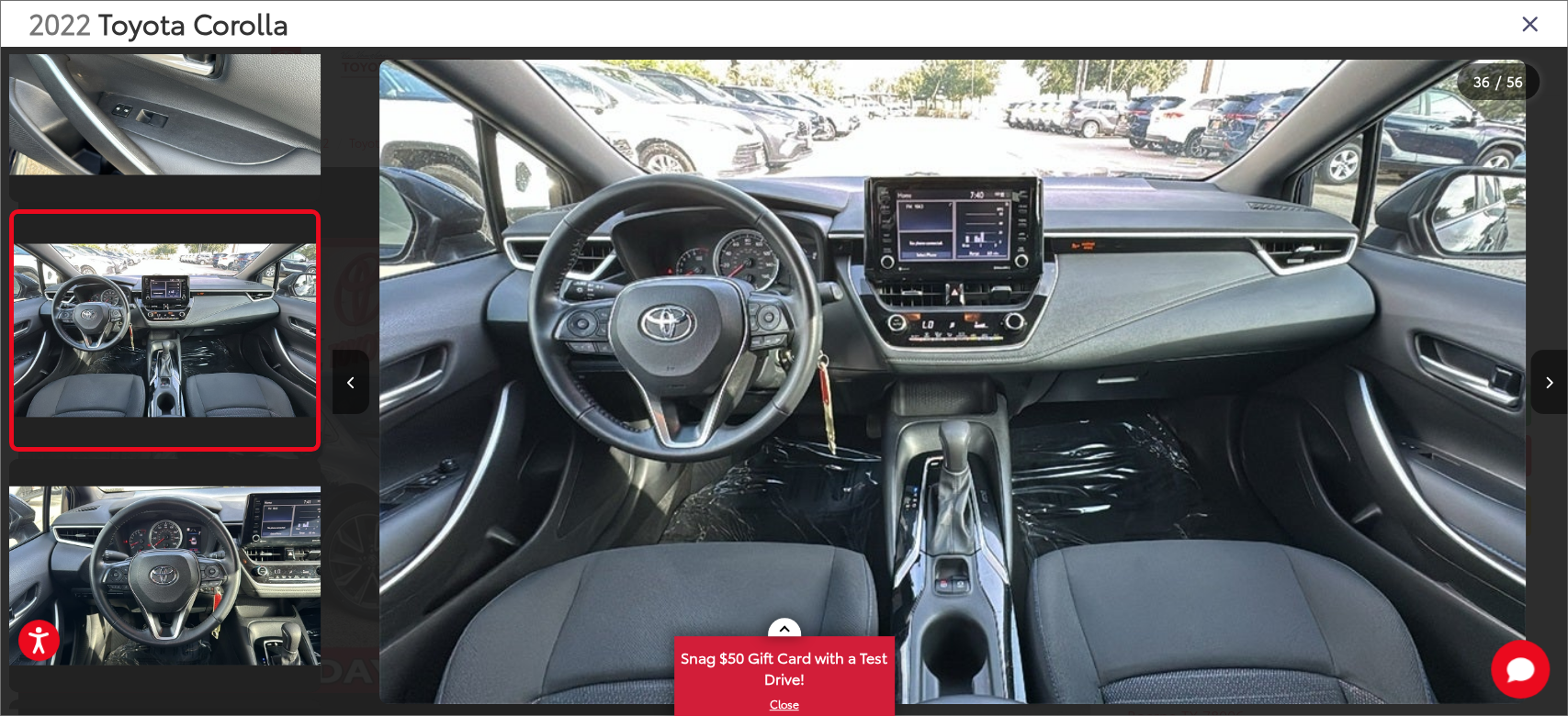 click at bounding box center [1549, 382] 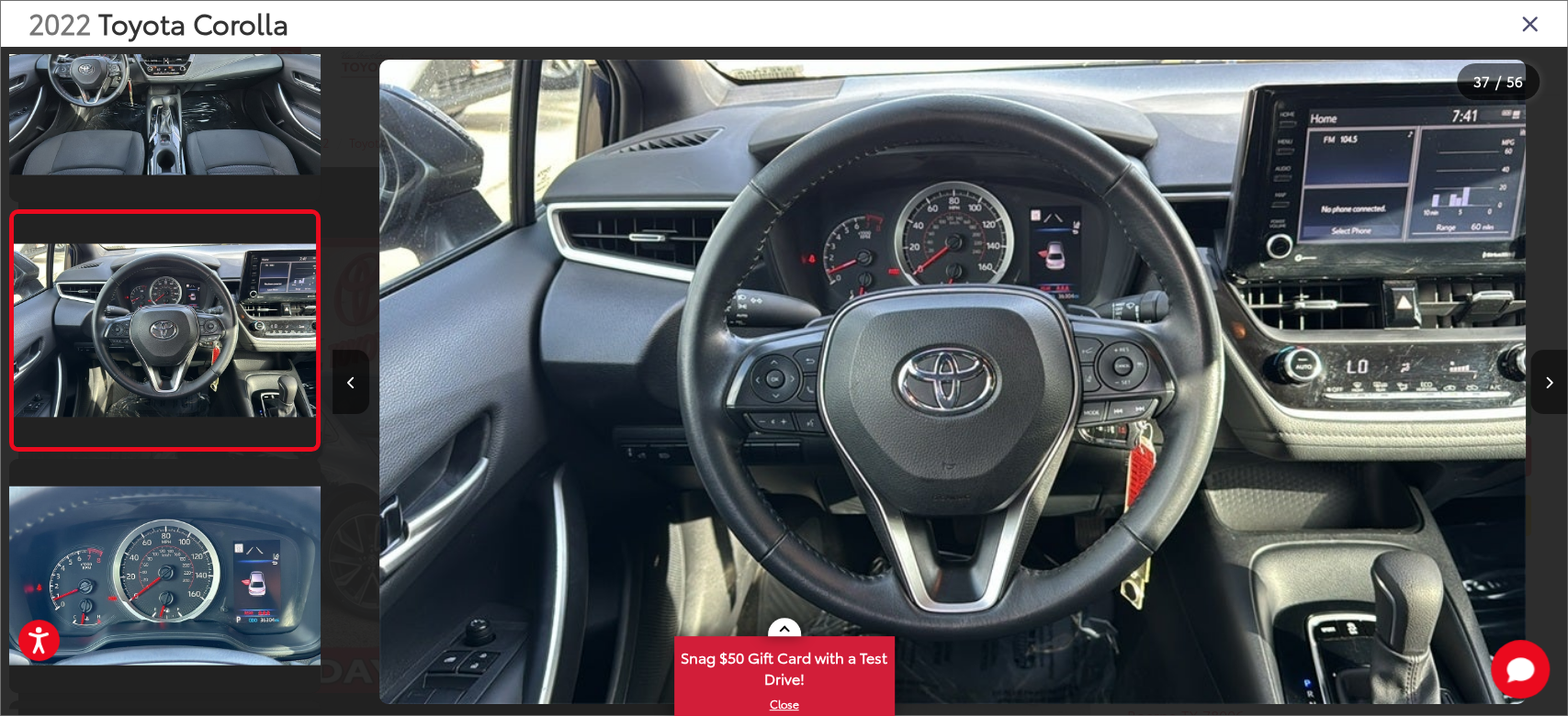 click at bounding box center [1549, 382] 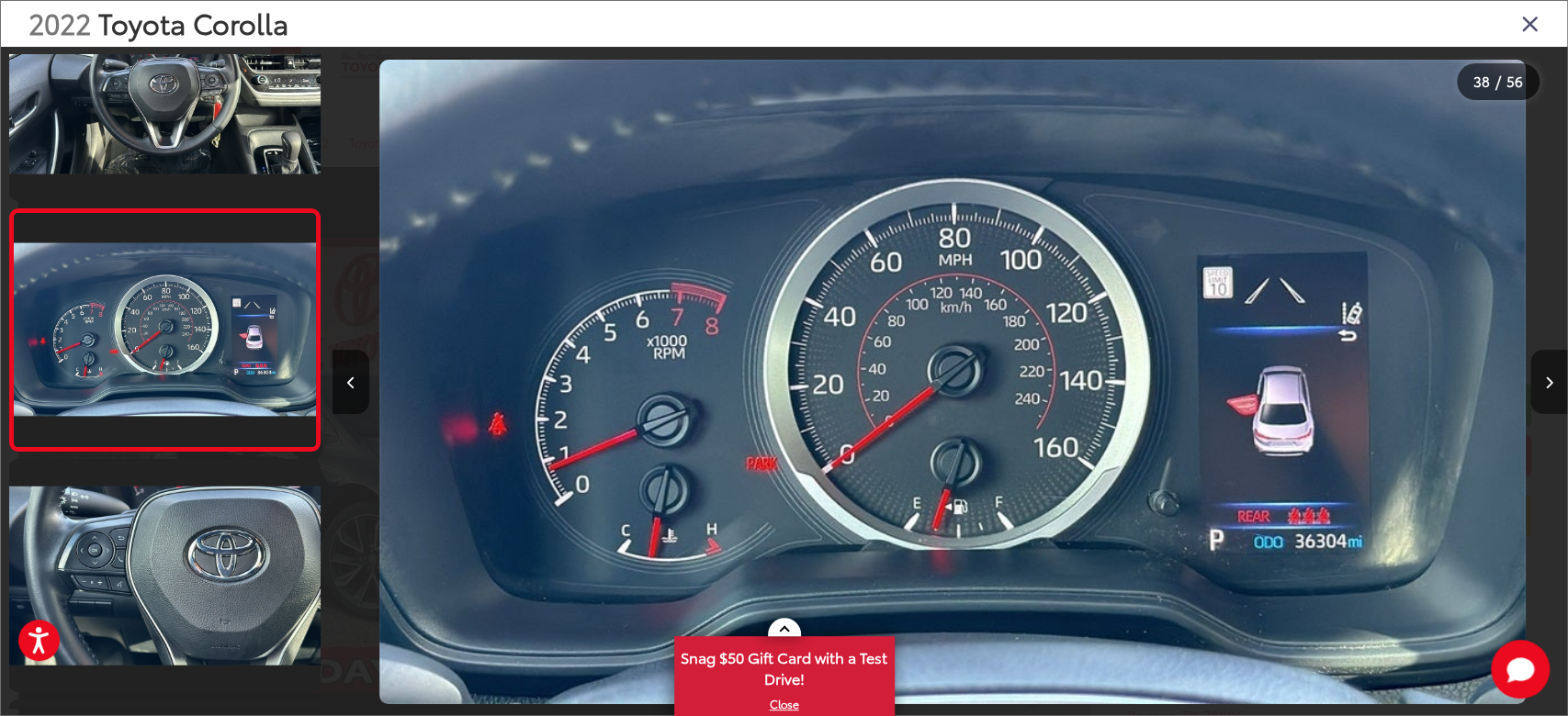 click at bounding box center [1549, 382] 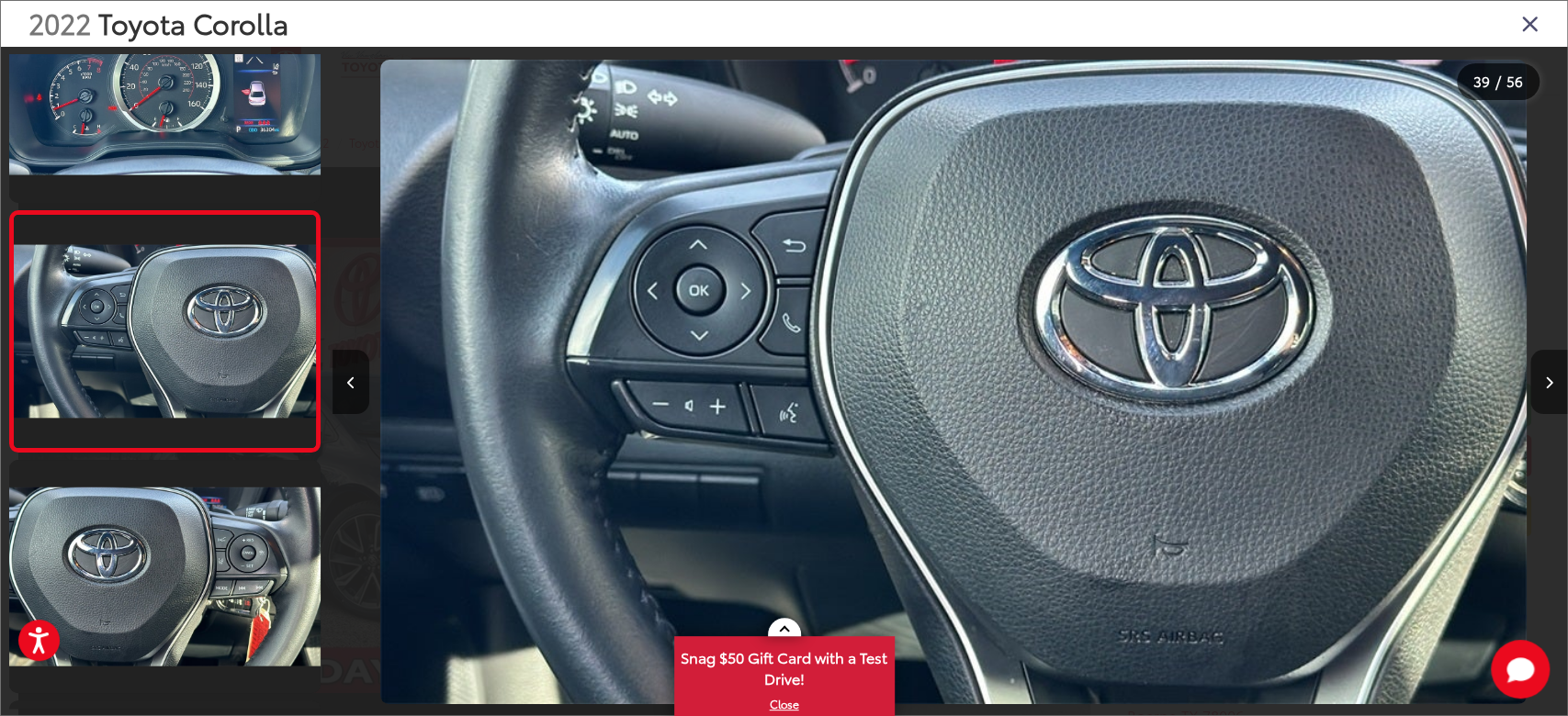 click at bounding box center (1549, 382) 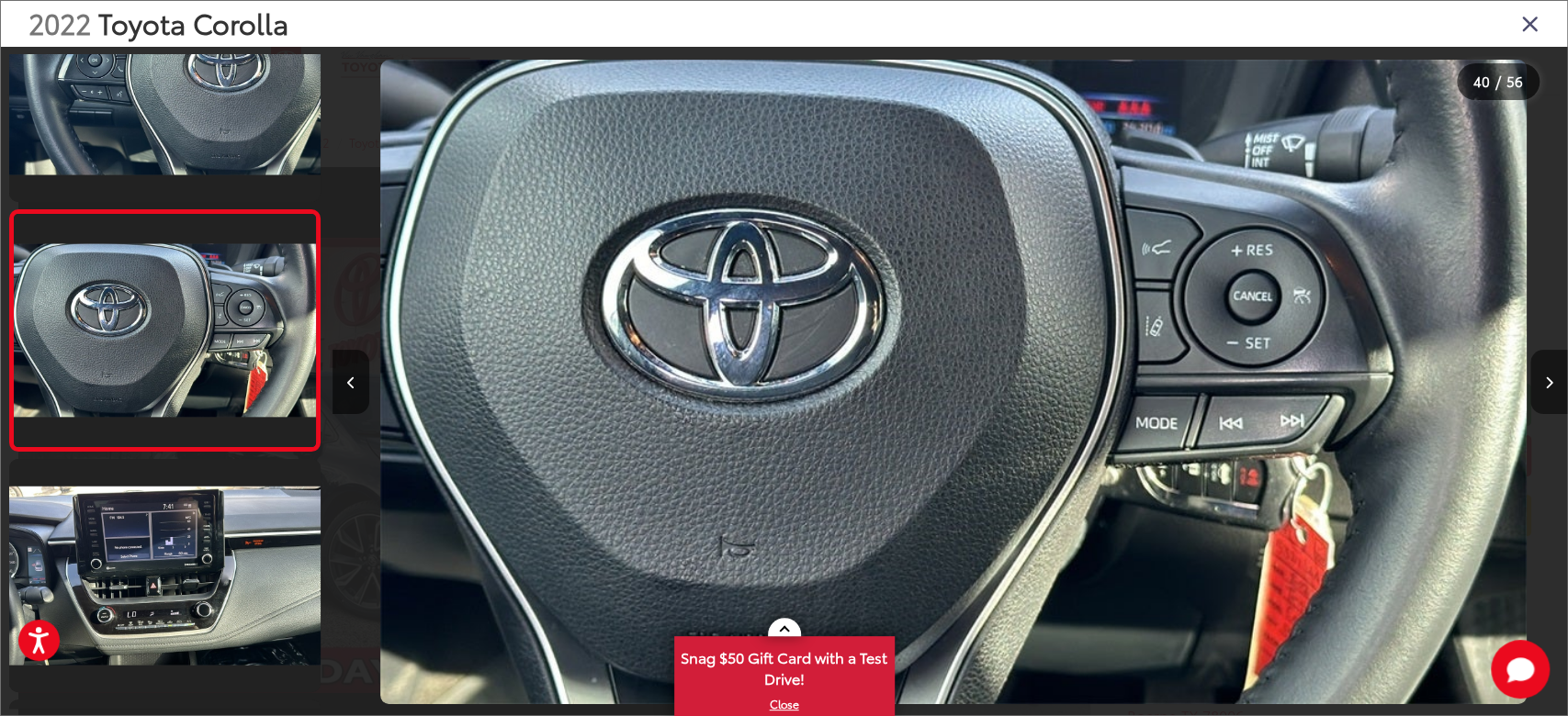 click at bounding box center (1549, 382) 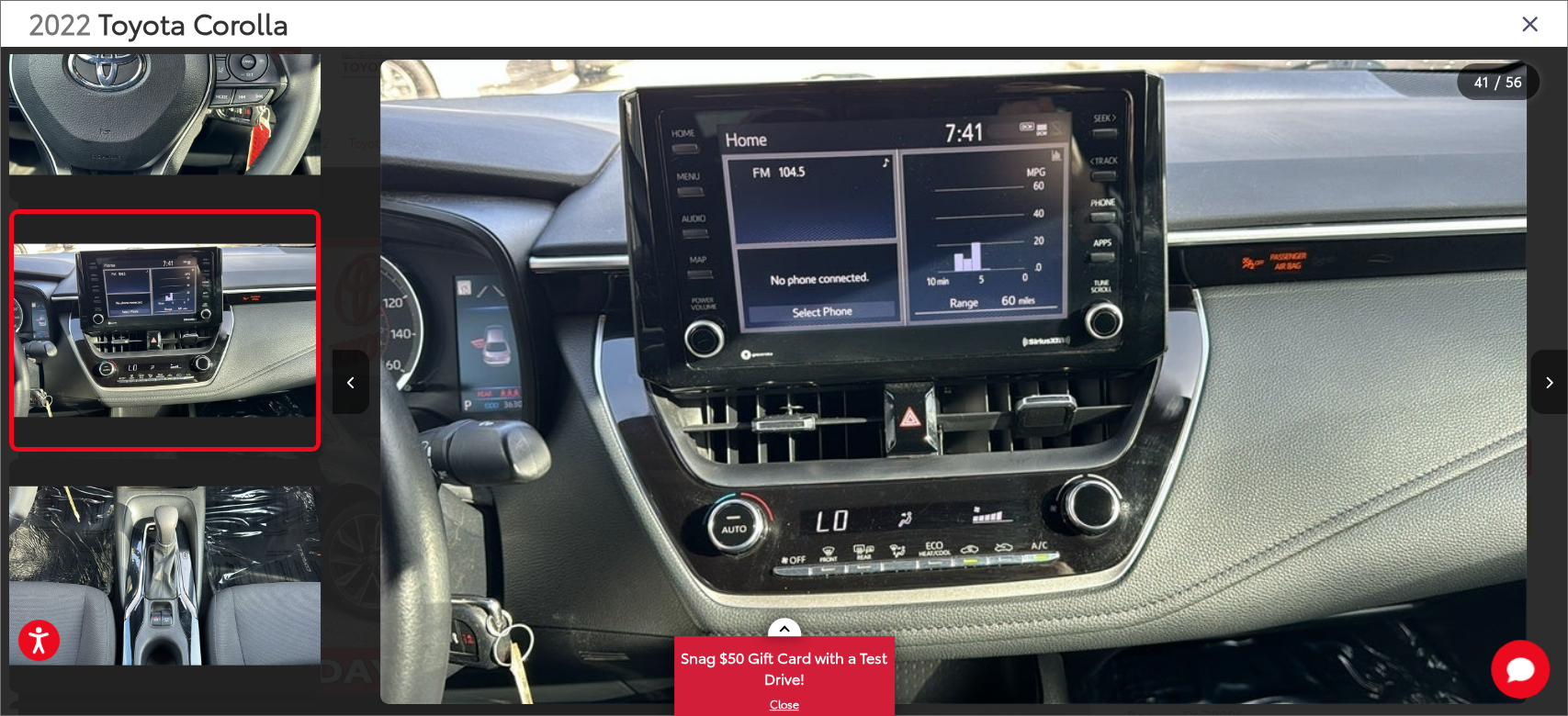 click at bounding box center (1549, 382) 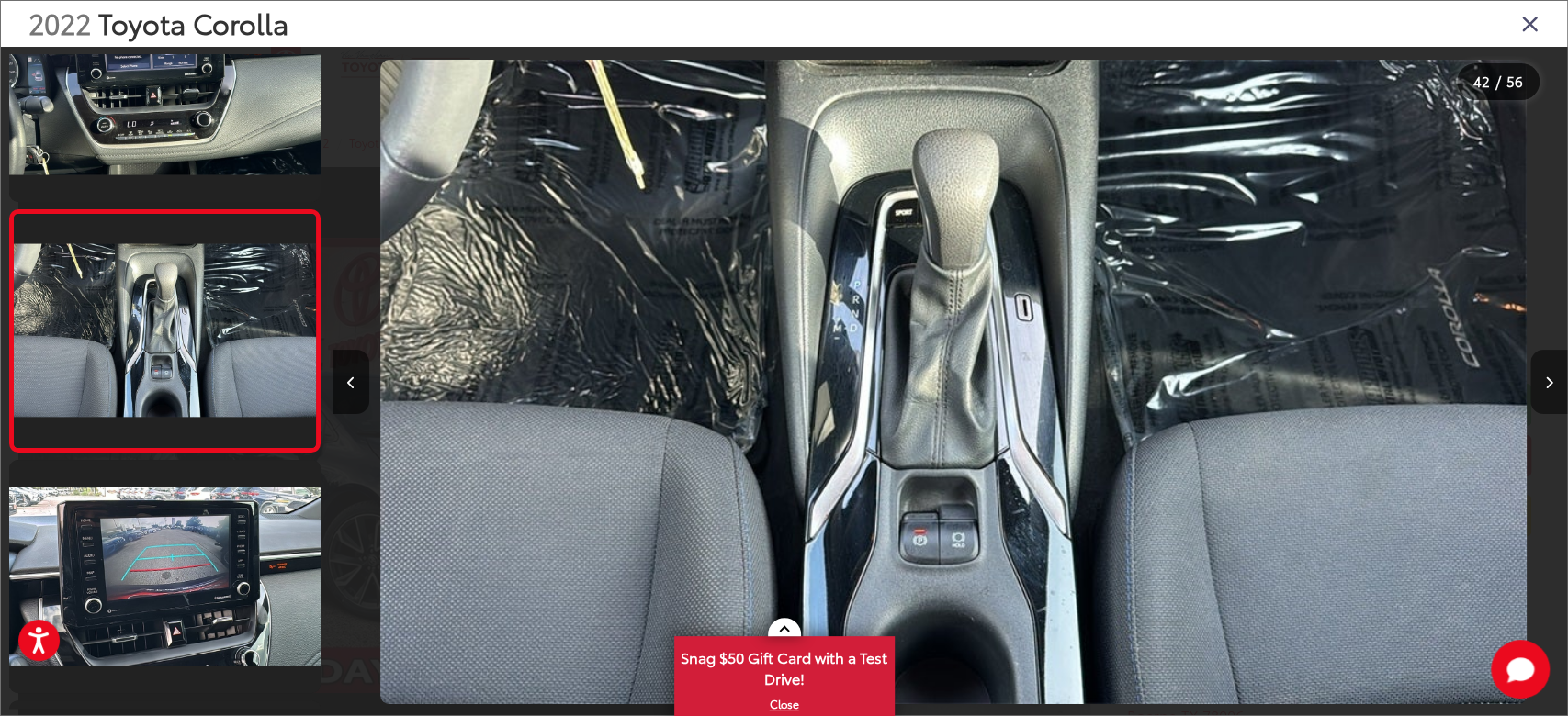 click at bounding box center [1549, 382] 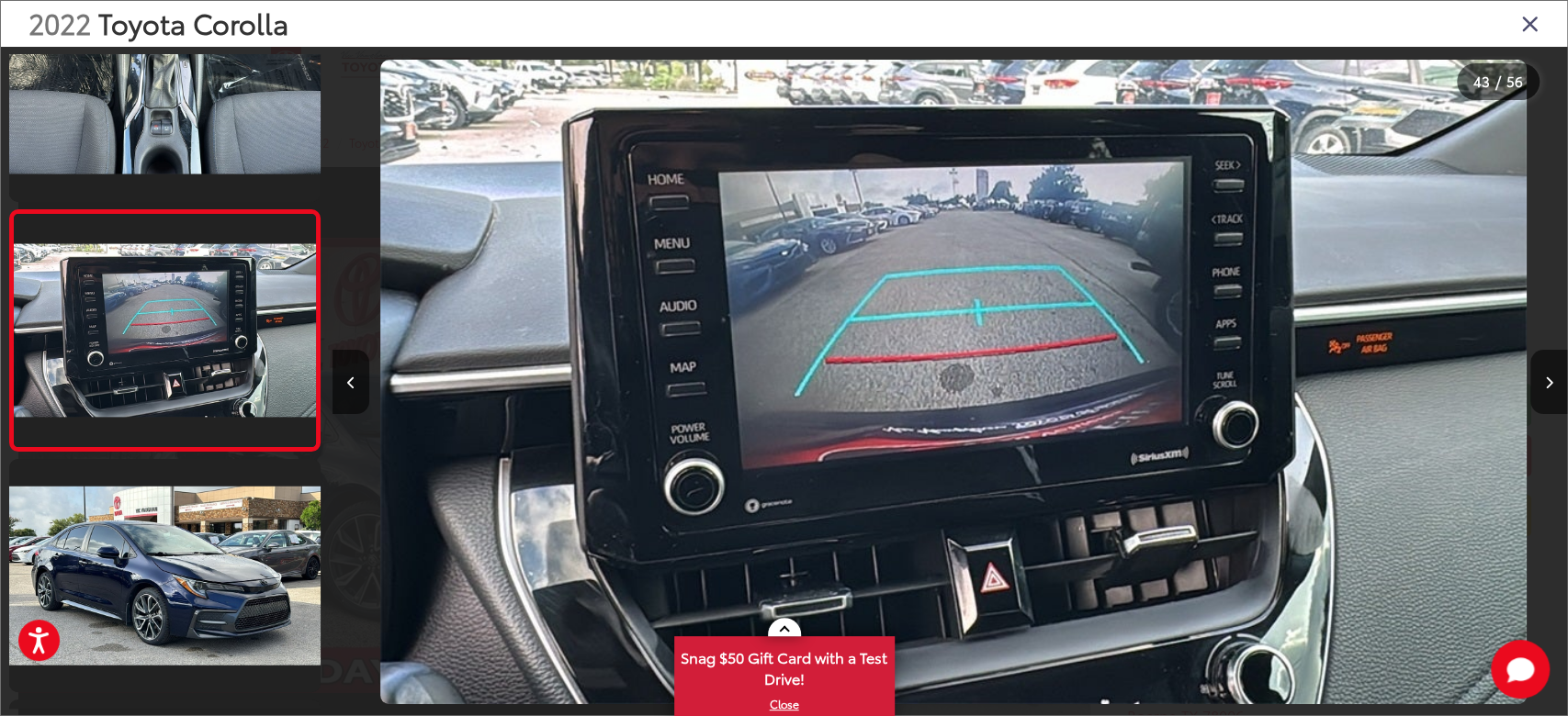 click at bounding box center [1530, 23] 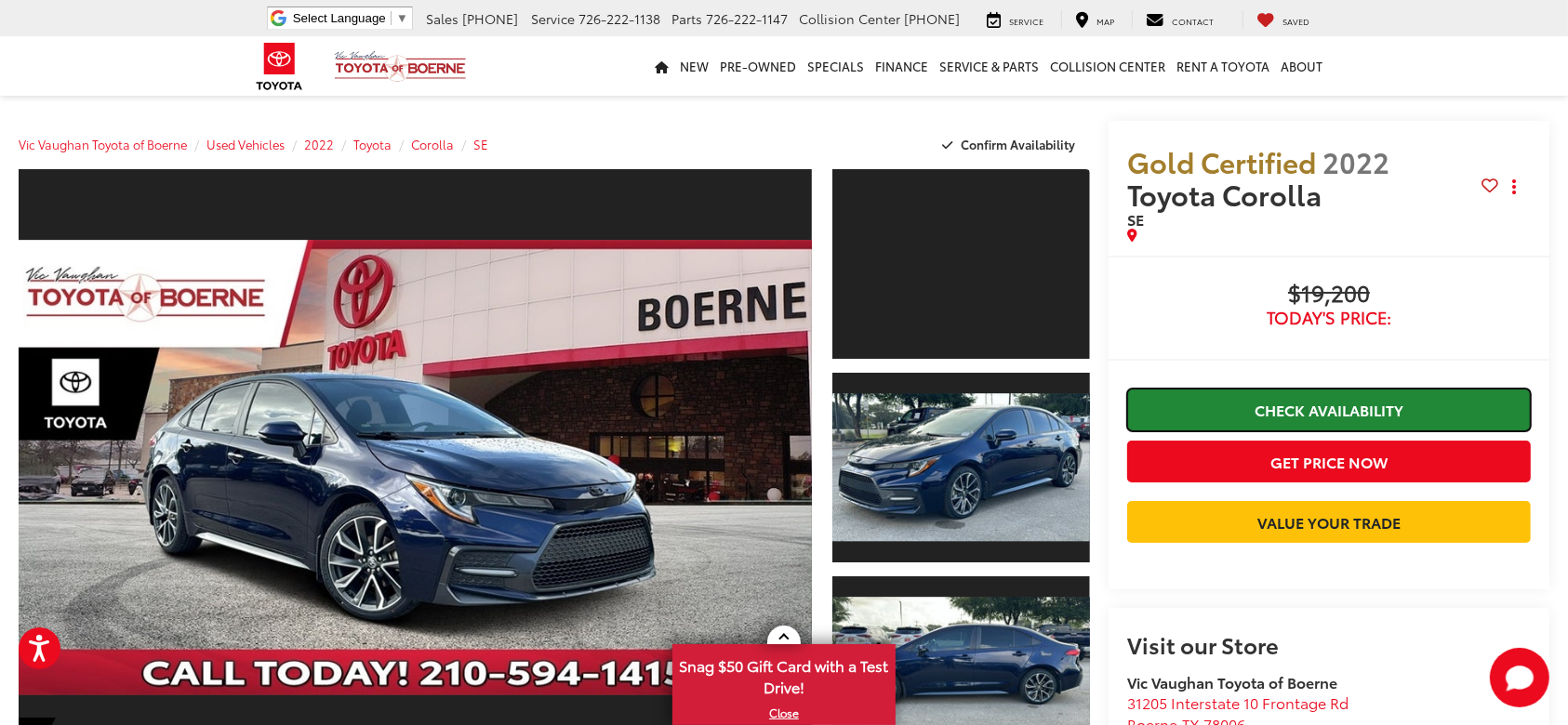 click on "Check Availability" at bounding box center [1329, 409] 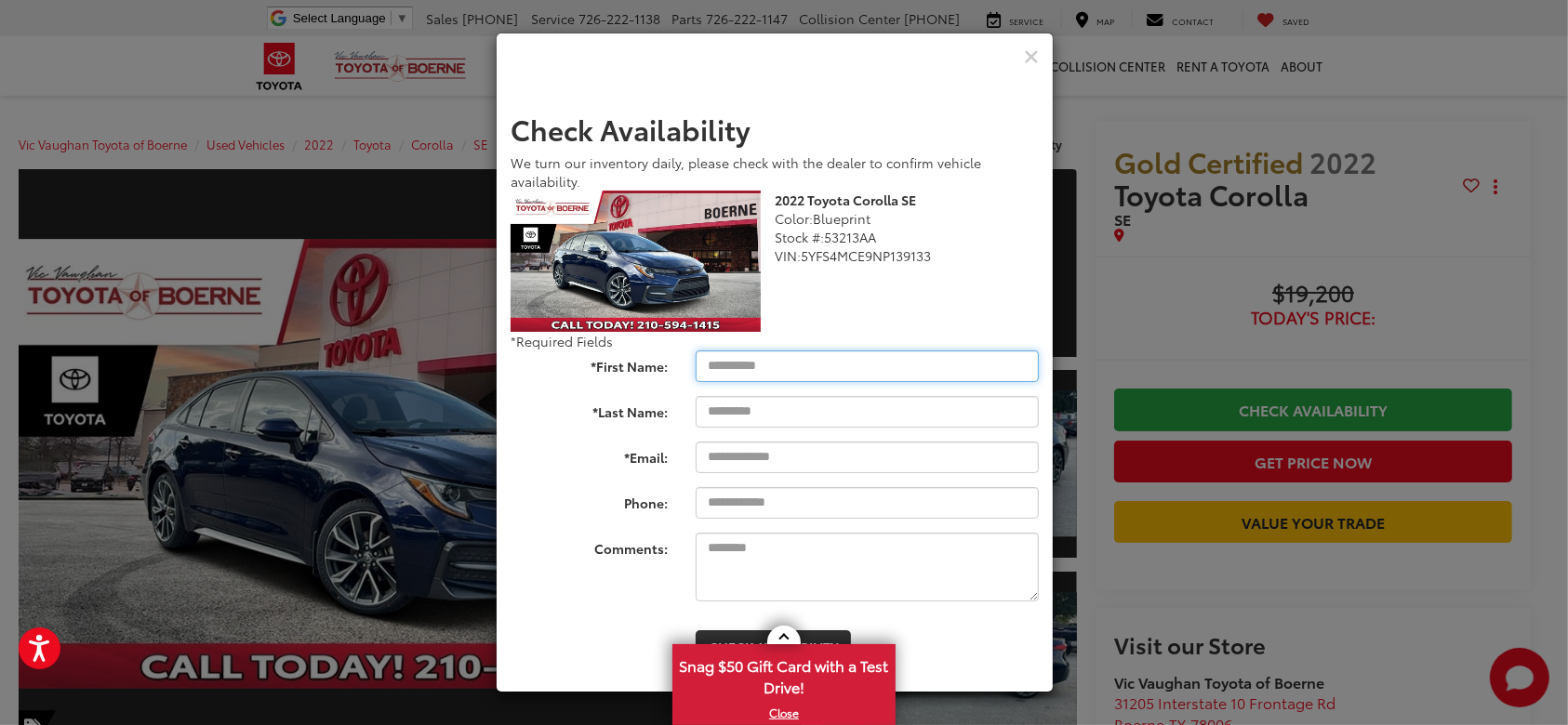 click on "*First Name:" at bounding box center (867, 366) 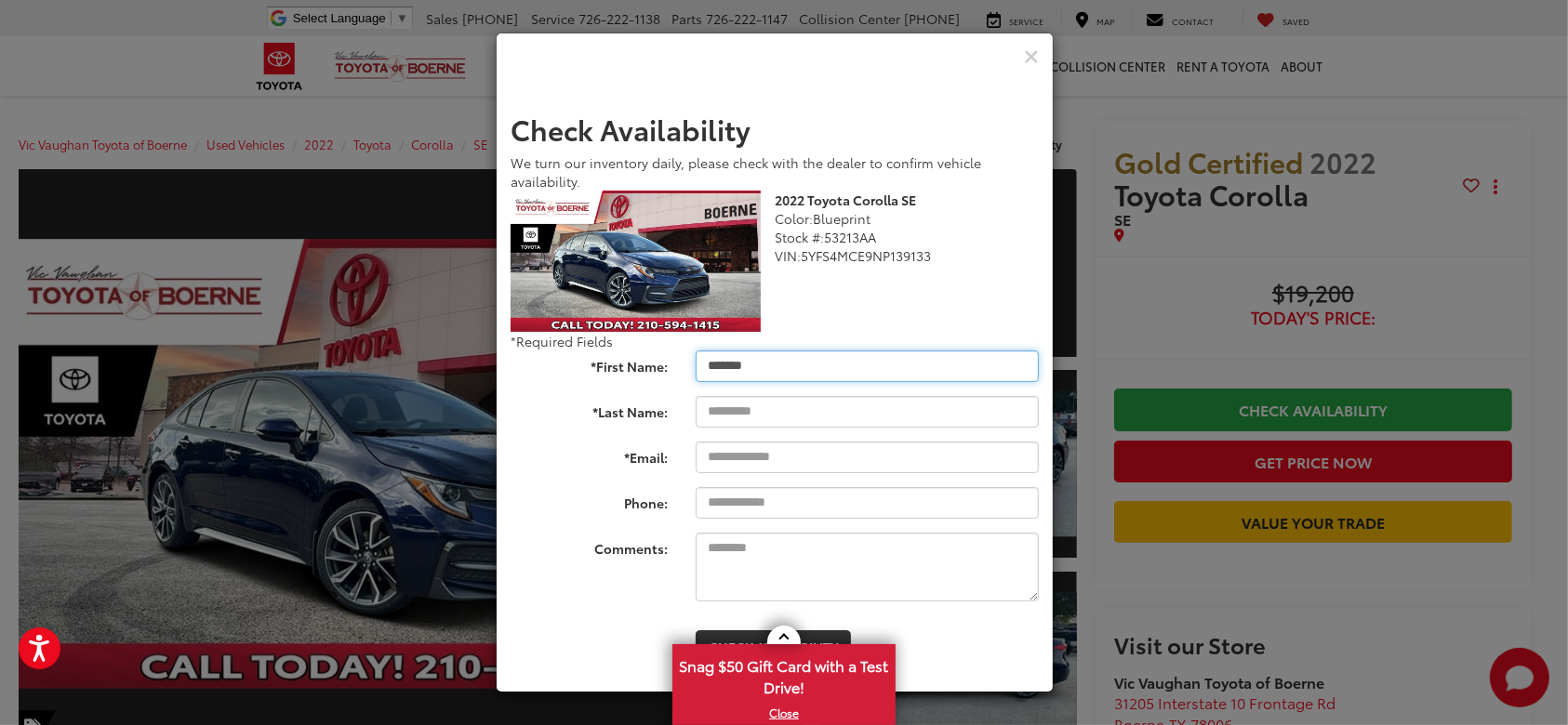 type on "*******" 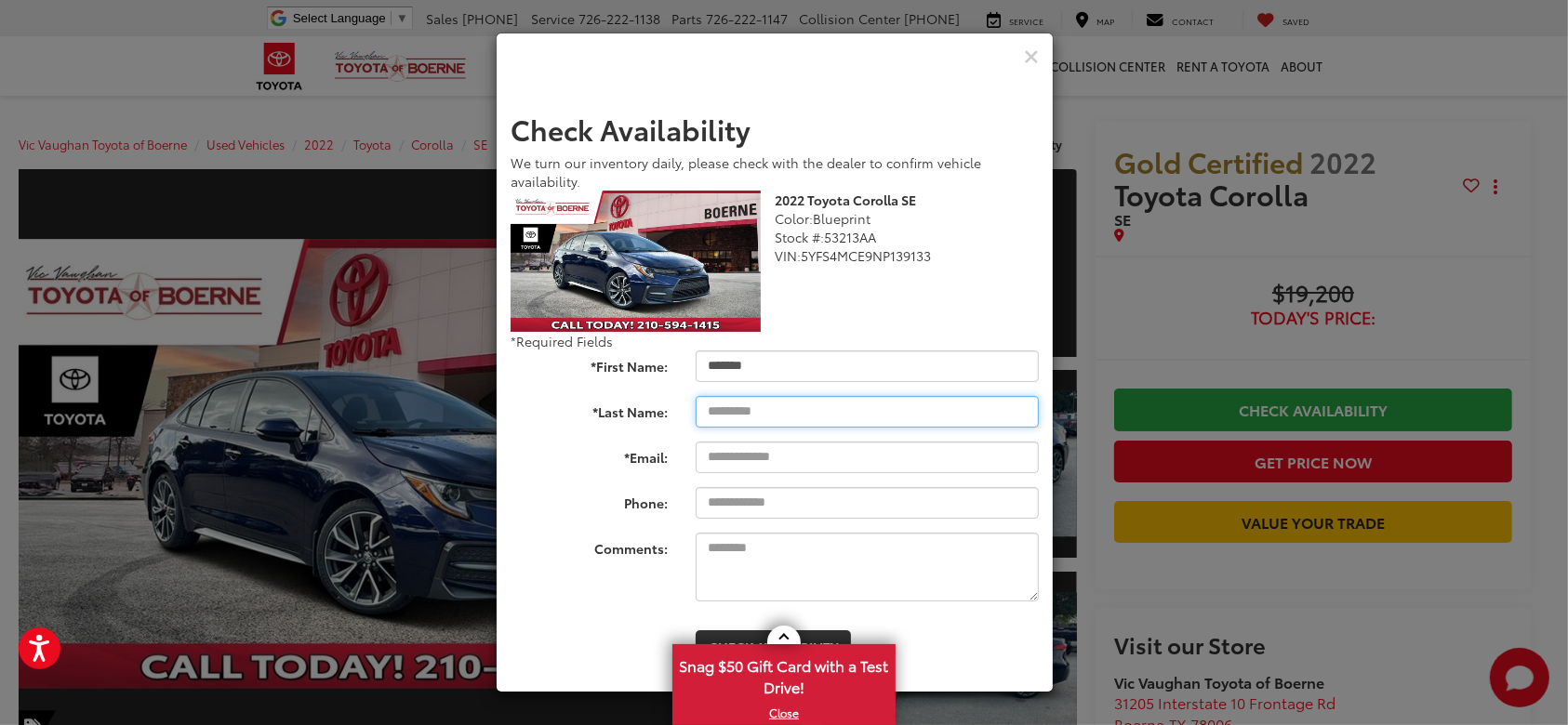 click on "*Last Name:" at bounding box center (867, 412) 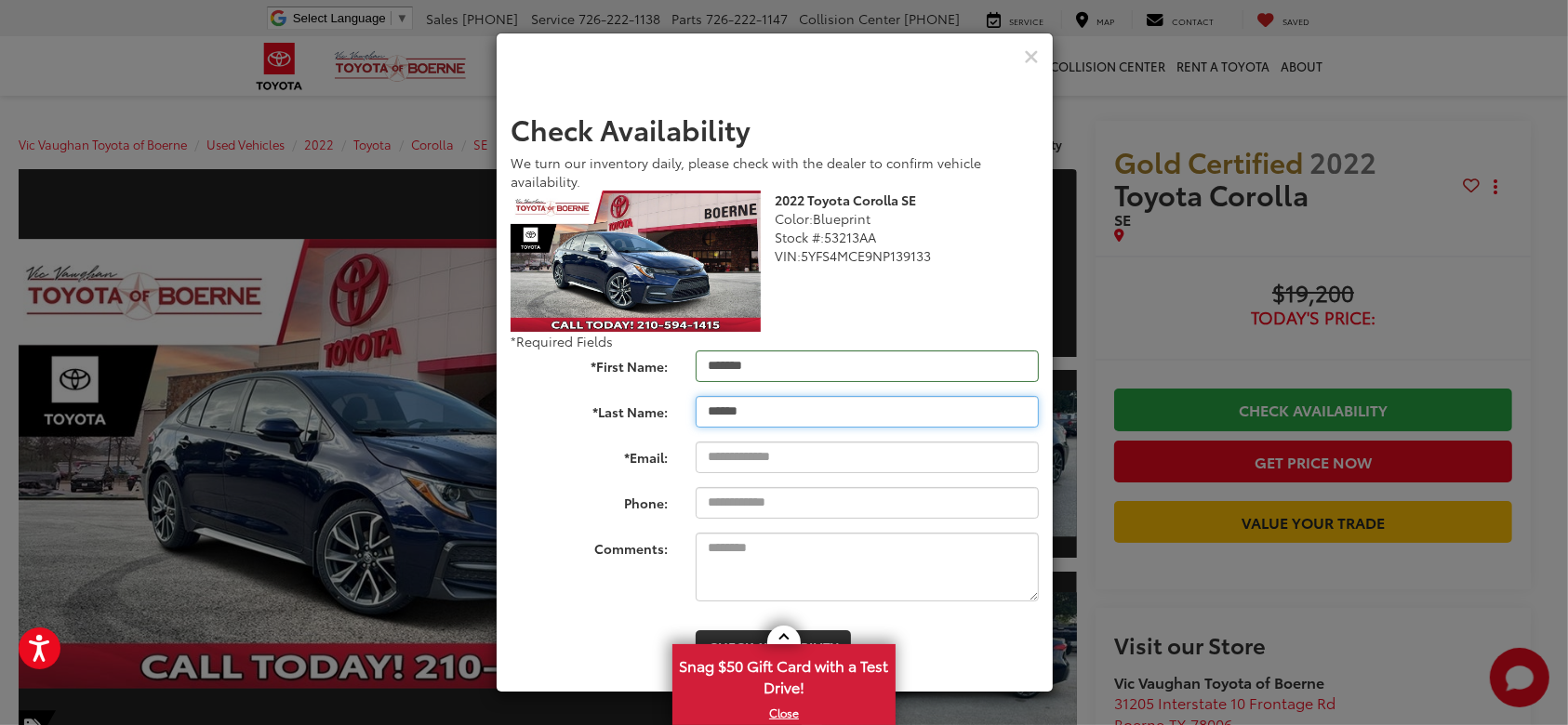 type on "******" 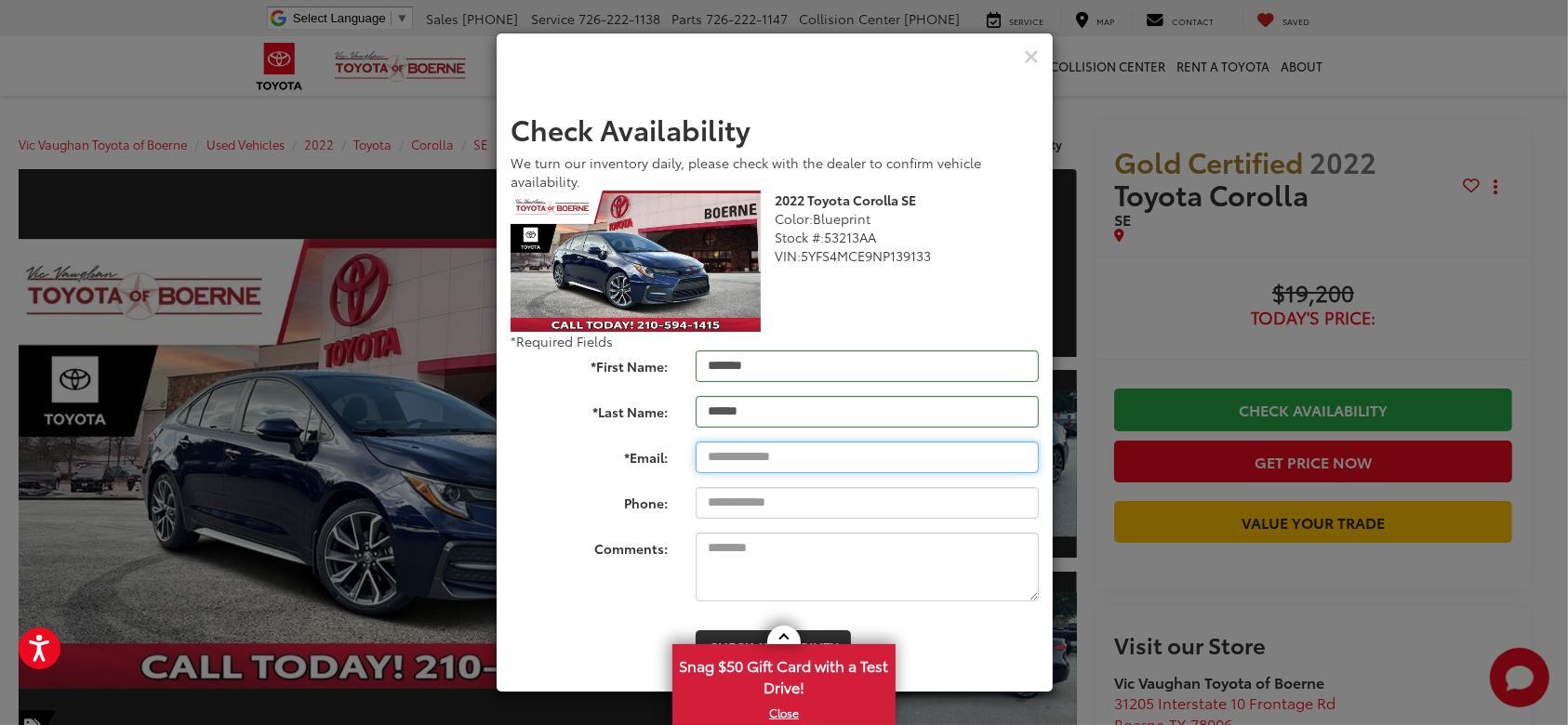 click on "*Email:" at bounding box center [867, 457] 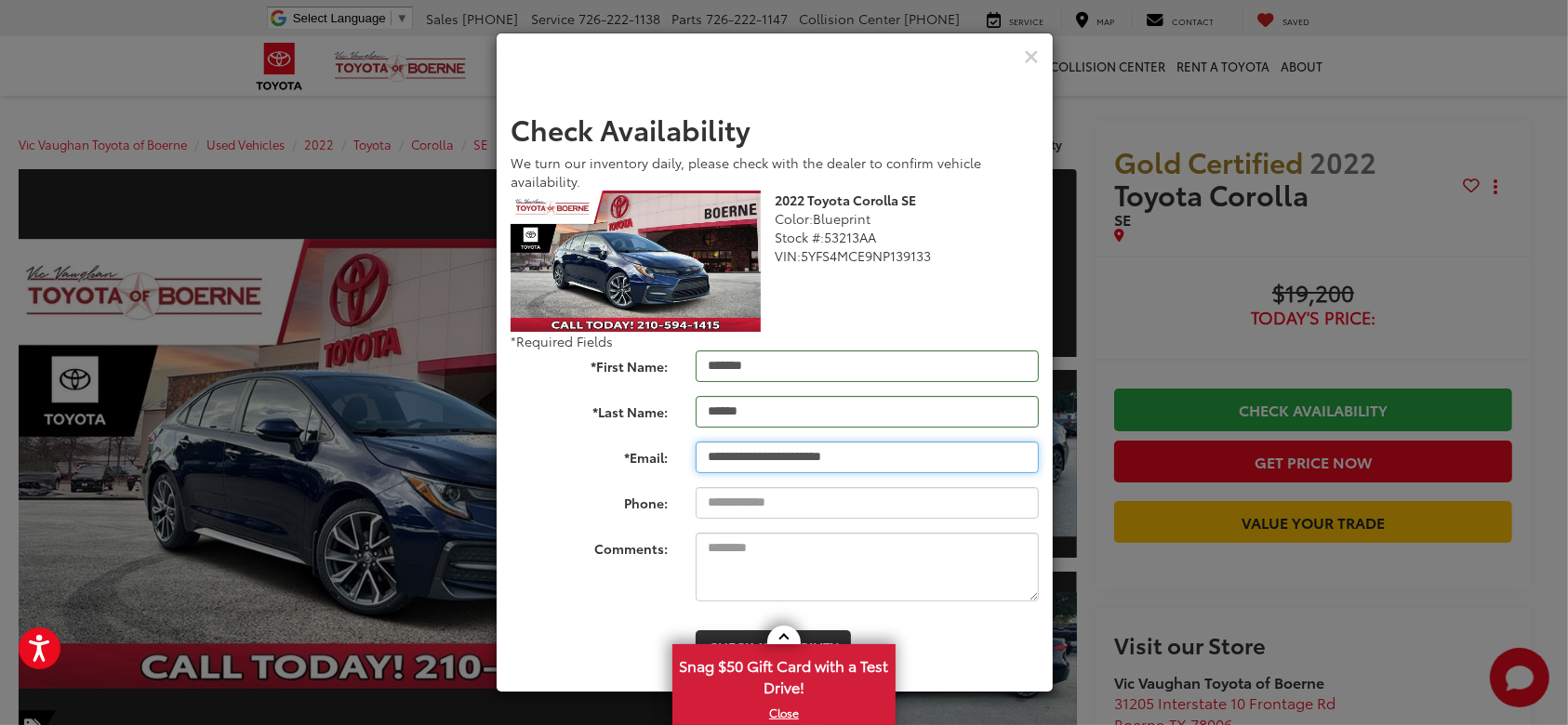 type on "**********" 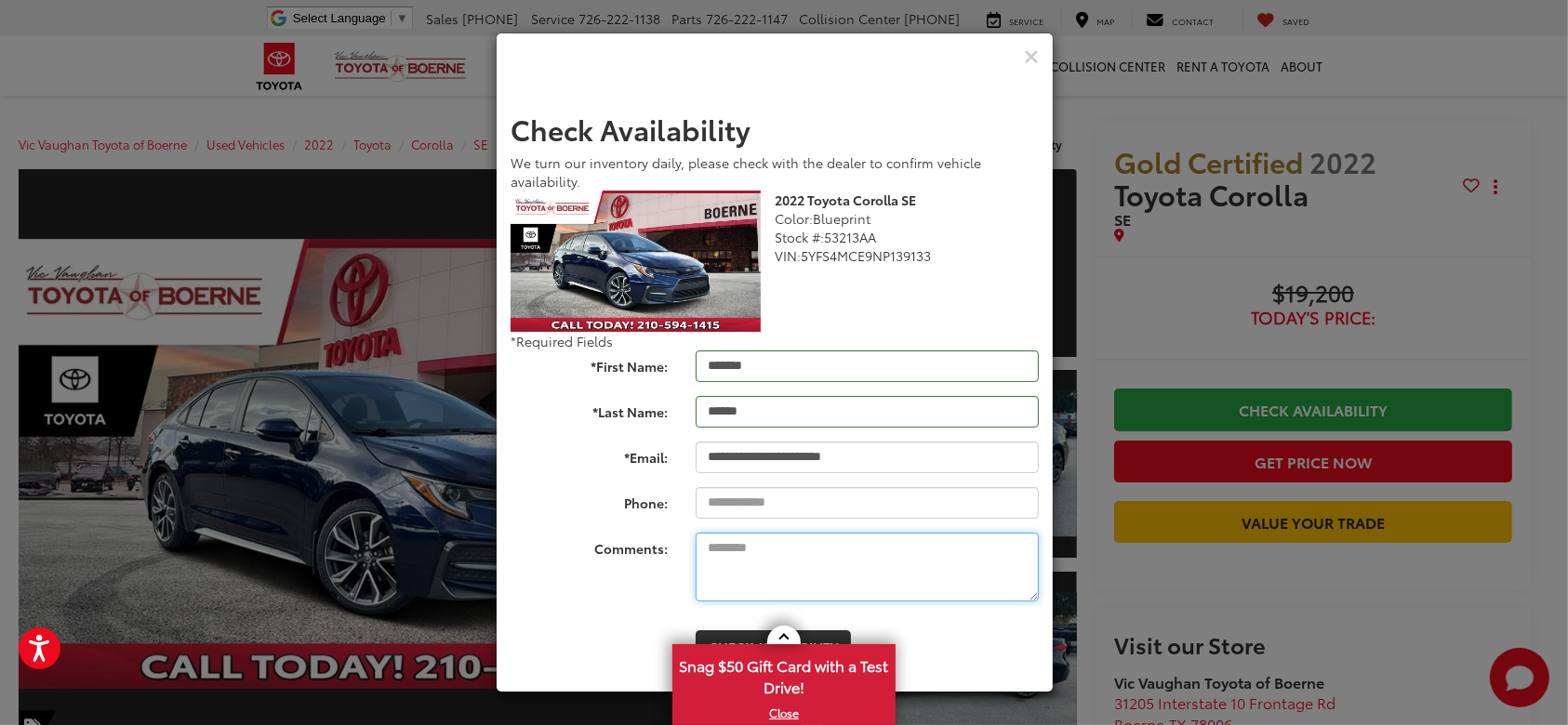 click on "Comments:" at bounding box center (867, 567) 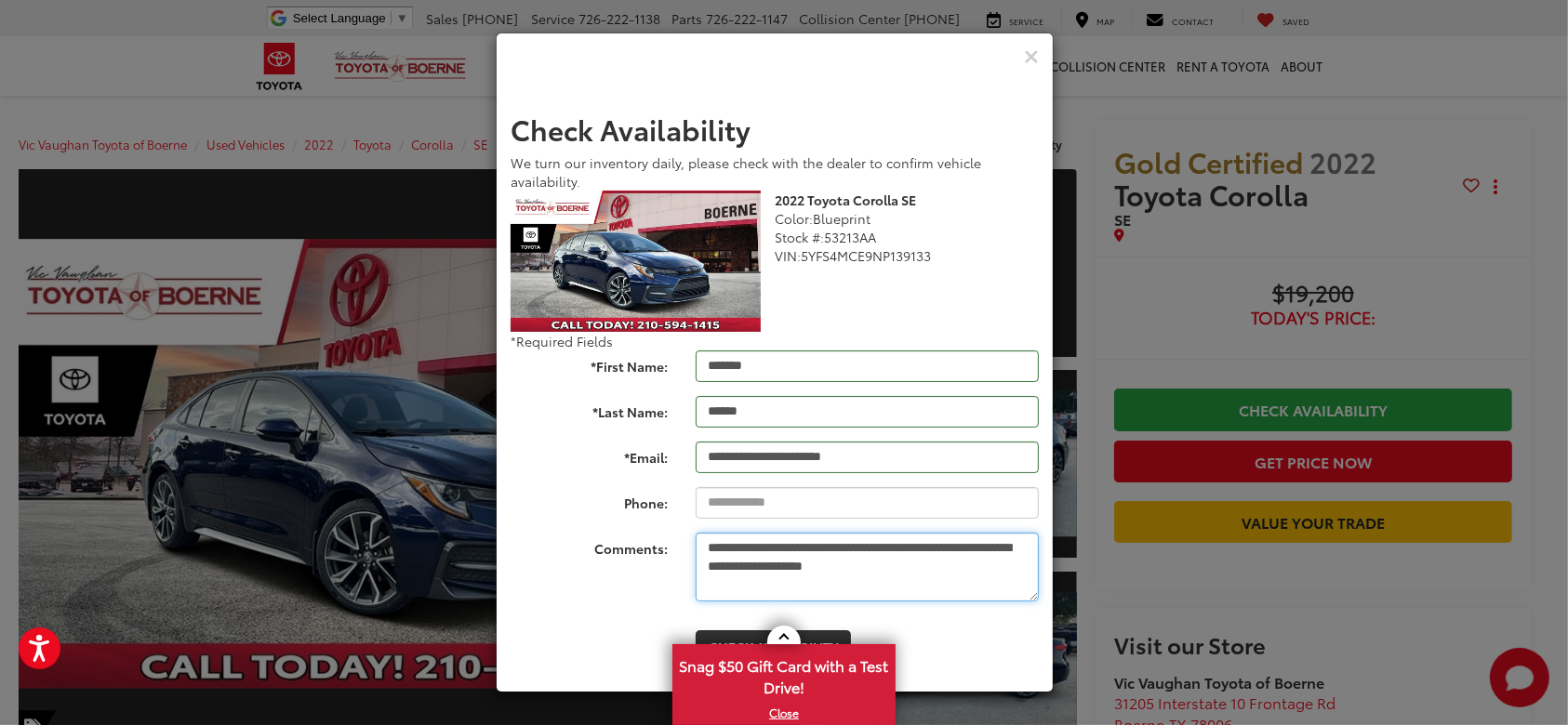 type on "**********" 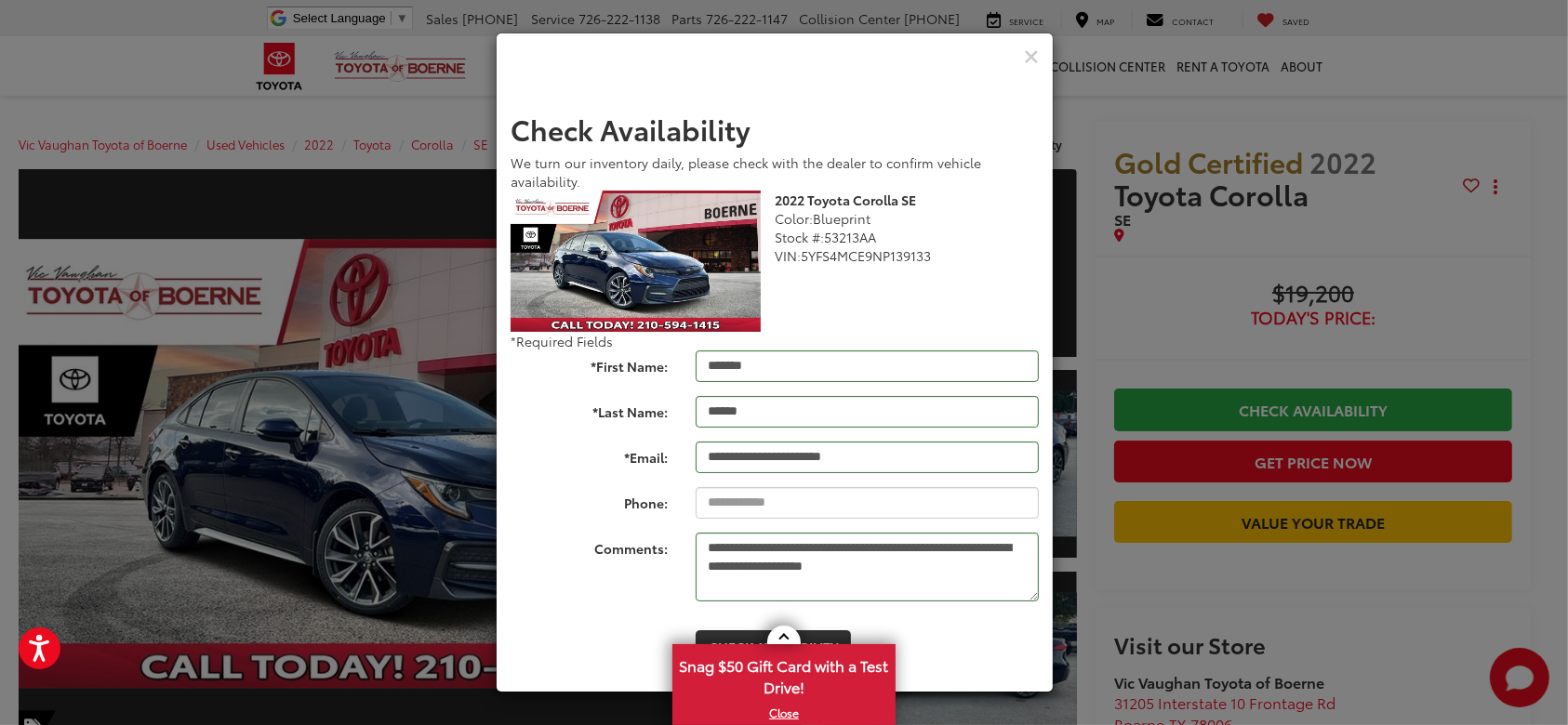 drag, startPoint x: 910, startPoint y: 67, endPoint x: 910, endPoint y: 43, distance: 24 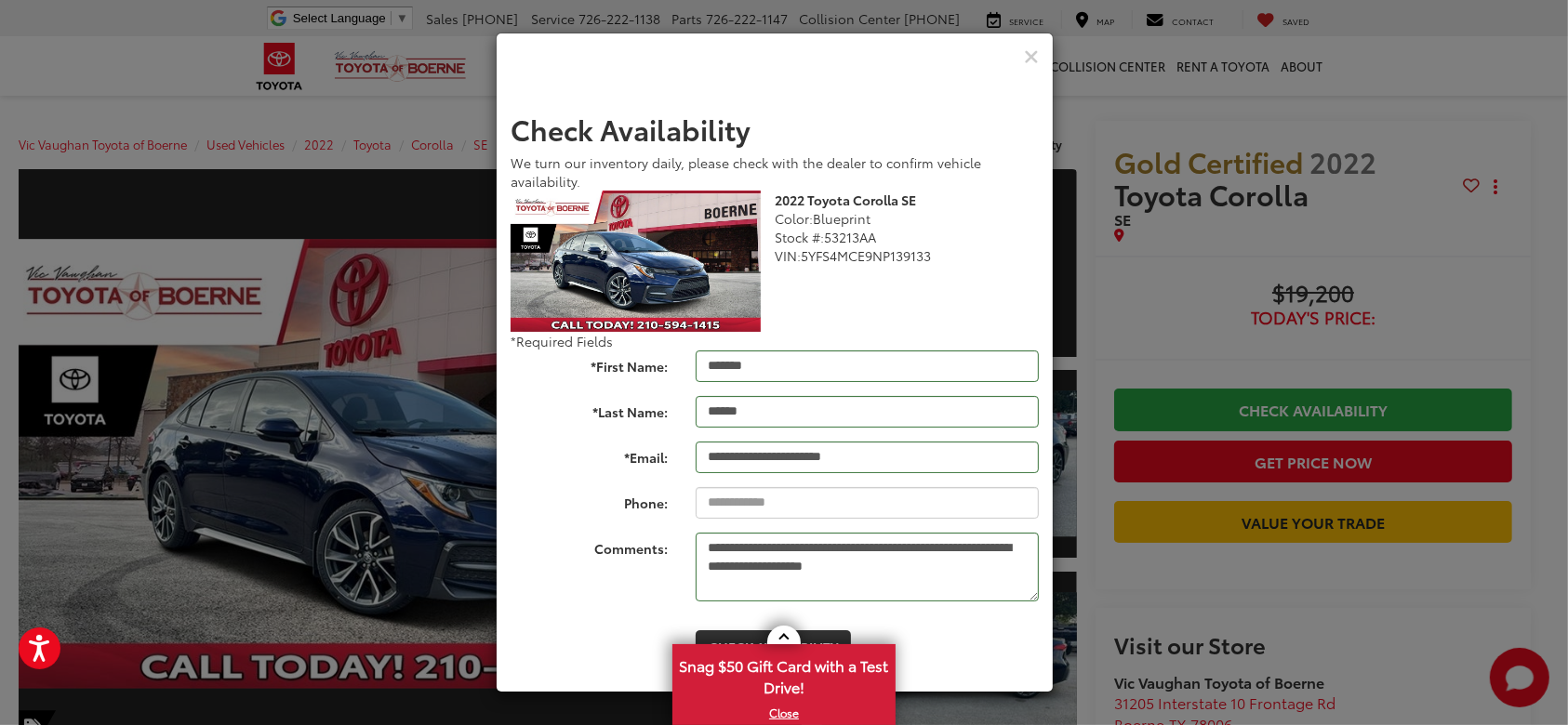 click on "Check Availability" at bounding box center [775, 639] 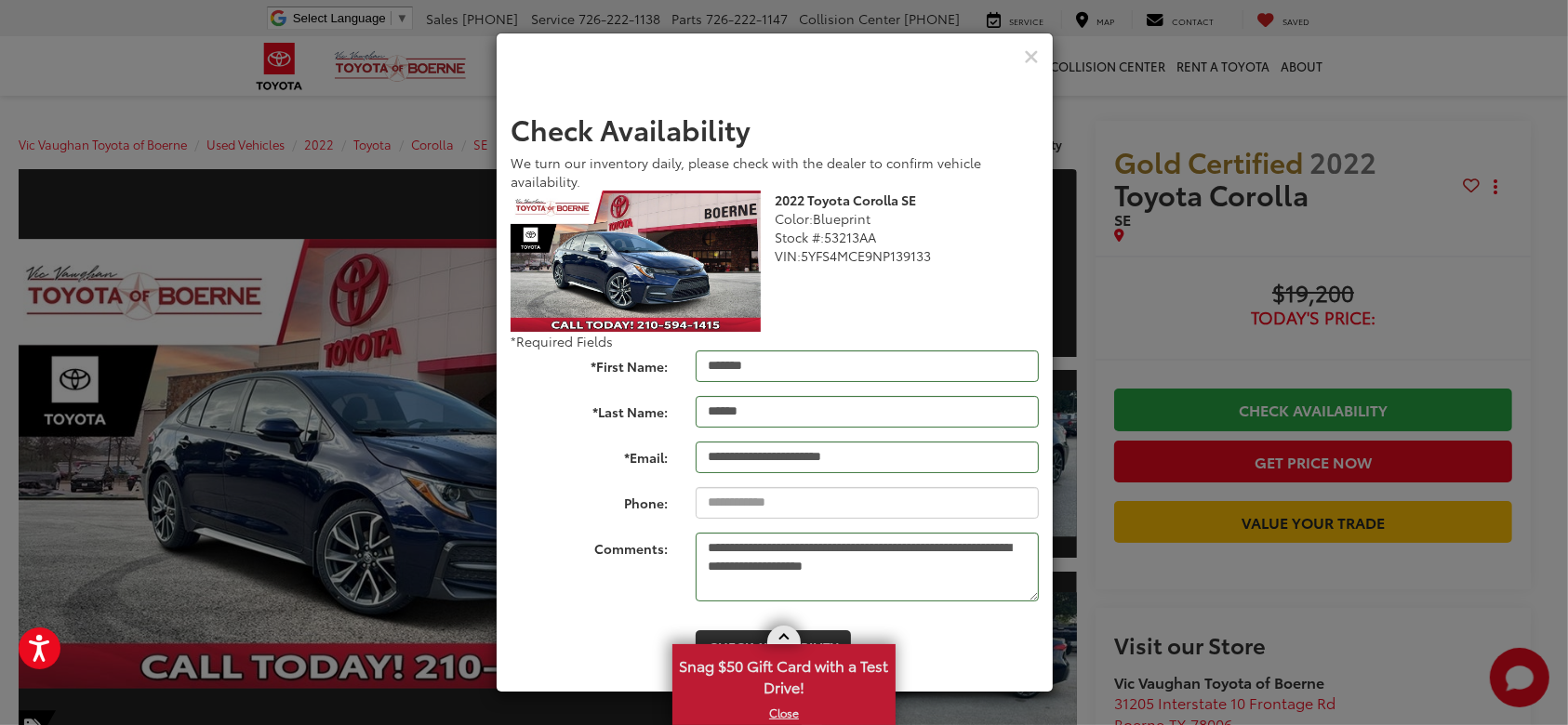 click at bounding box center [784, 635] 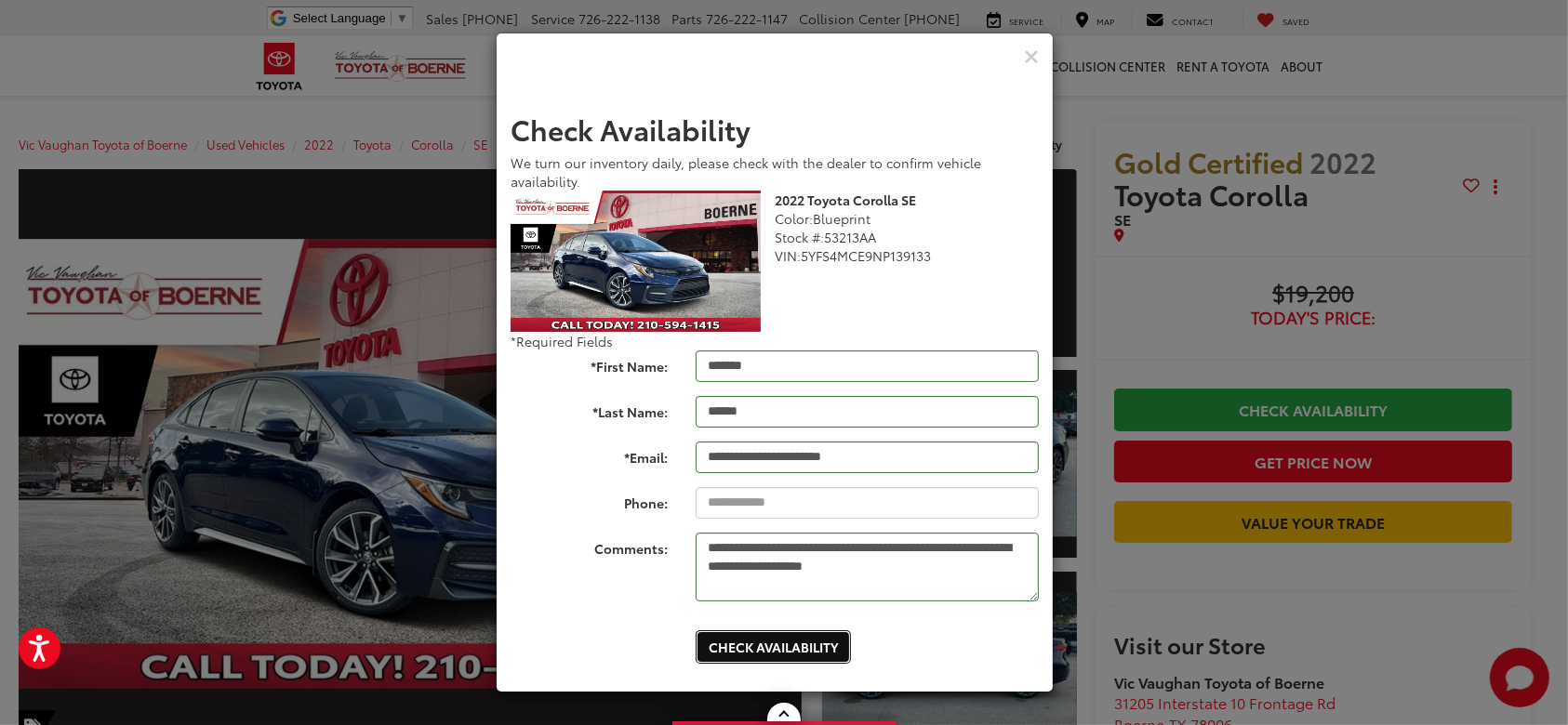 click on "Check Availability" at bounding box center (773, 647) 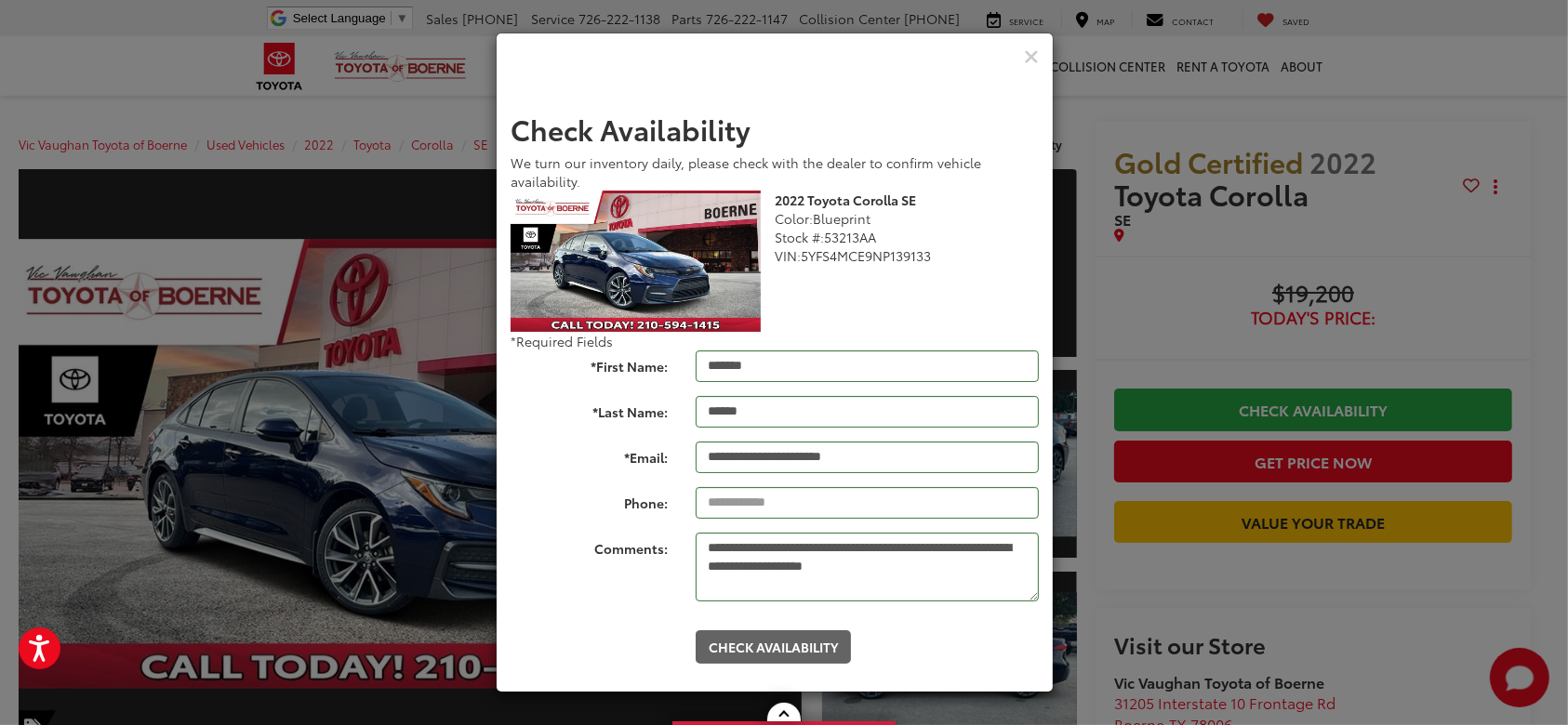 scroll, scrollTop: 0, scrollLeft: 0, axis: both 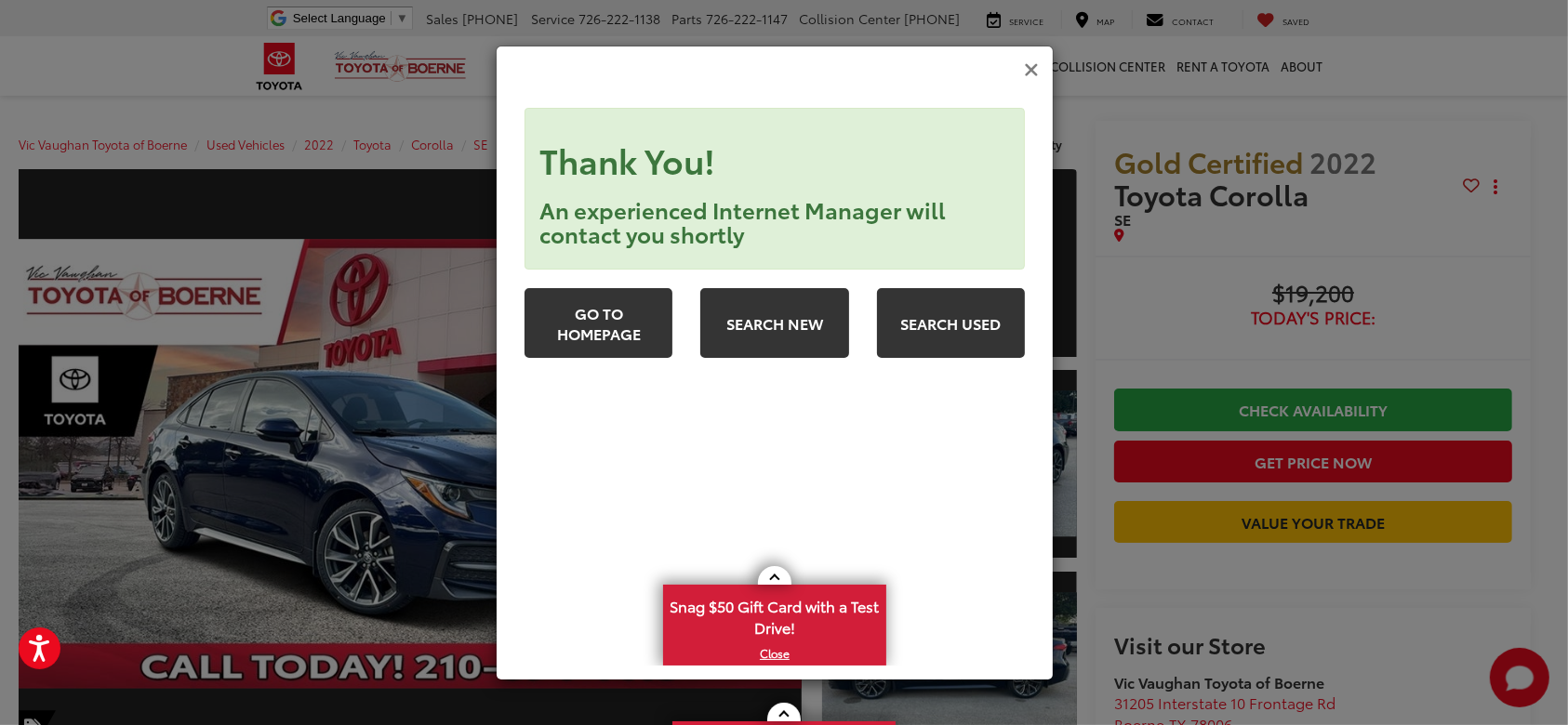 click at bounding box center (1031, 70) 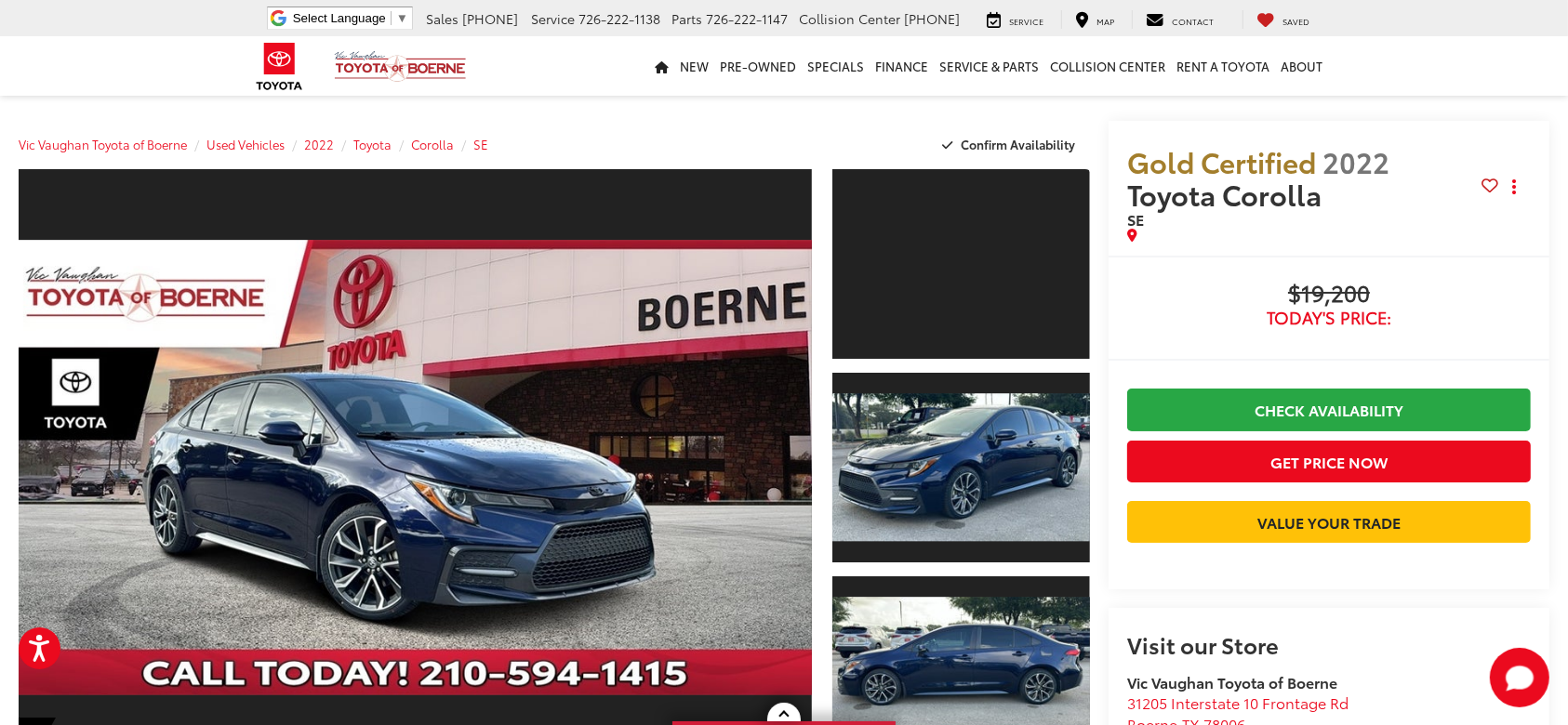 click on "Gold Certified
2022
Toyota Corolla
SE
Copy Link
Share
Print
Buy
$19,200
Today's Price:
Check Availability
Get Price Now
Value Your Trade
$19,200
Today's Price:
Call for VIP Price
Check Availability
Get Price Now
Value Your Trade
$19,200
Today's Price:
Check Availability
Get Price Now
Value Your Trade
$19,200
Today's Price:
Call for VIP Price
Check Availability
Get Price Now
Value Your Trade
Visit our Store" at bounding box center [1320, 436] 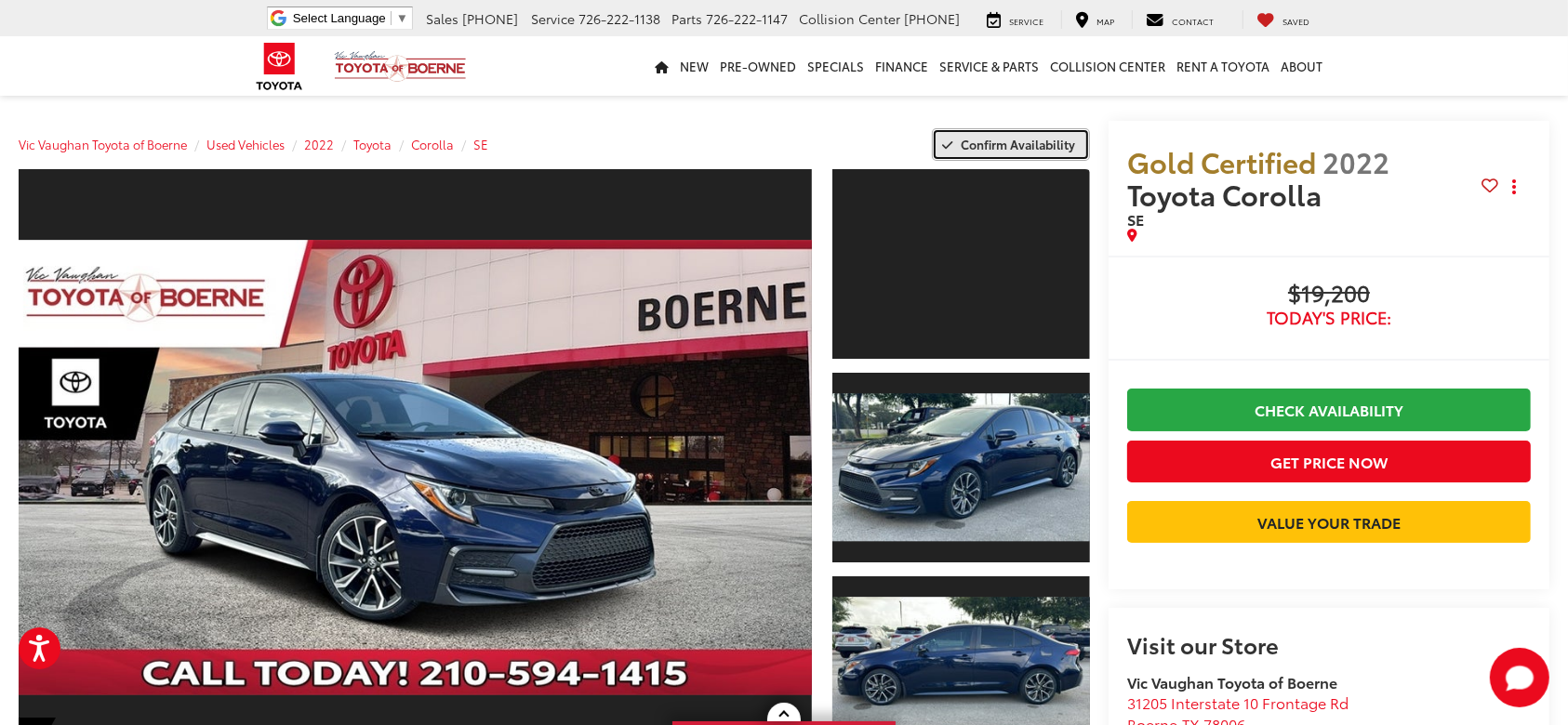 click on "Confirm Availability" at bounding box center [1011, 144] 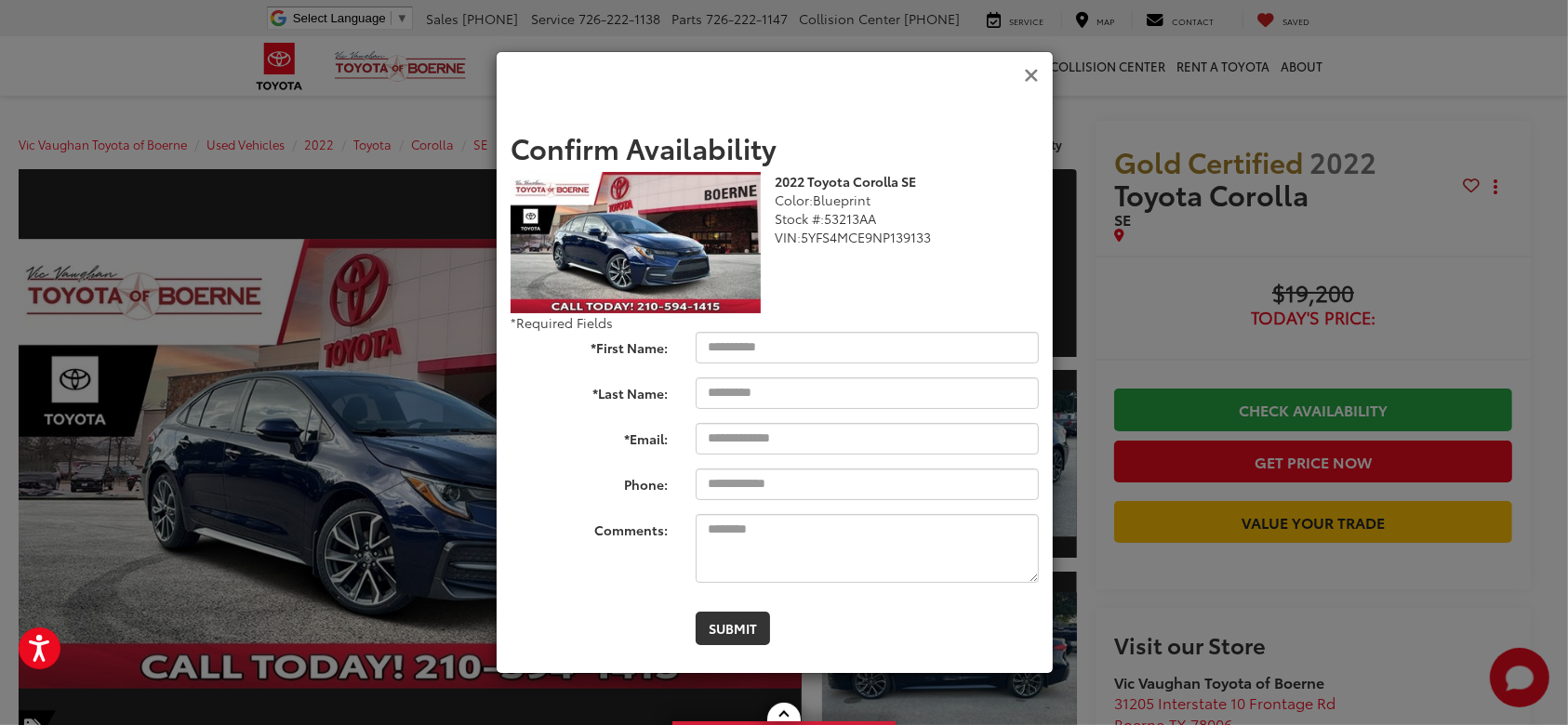 click at bounding box center [1031, 75] 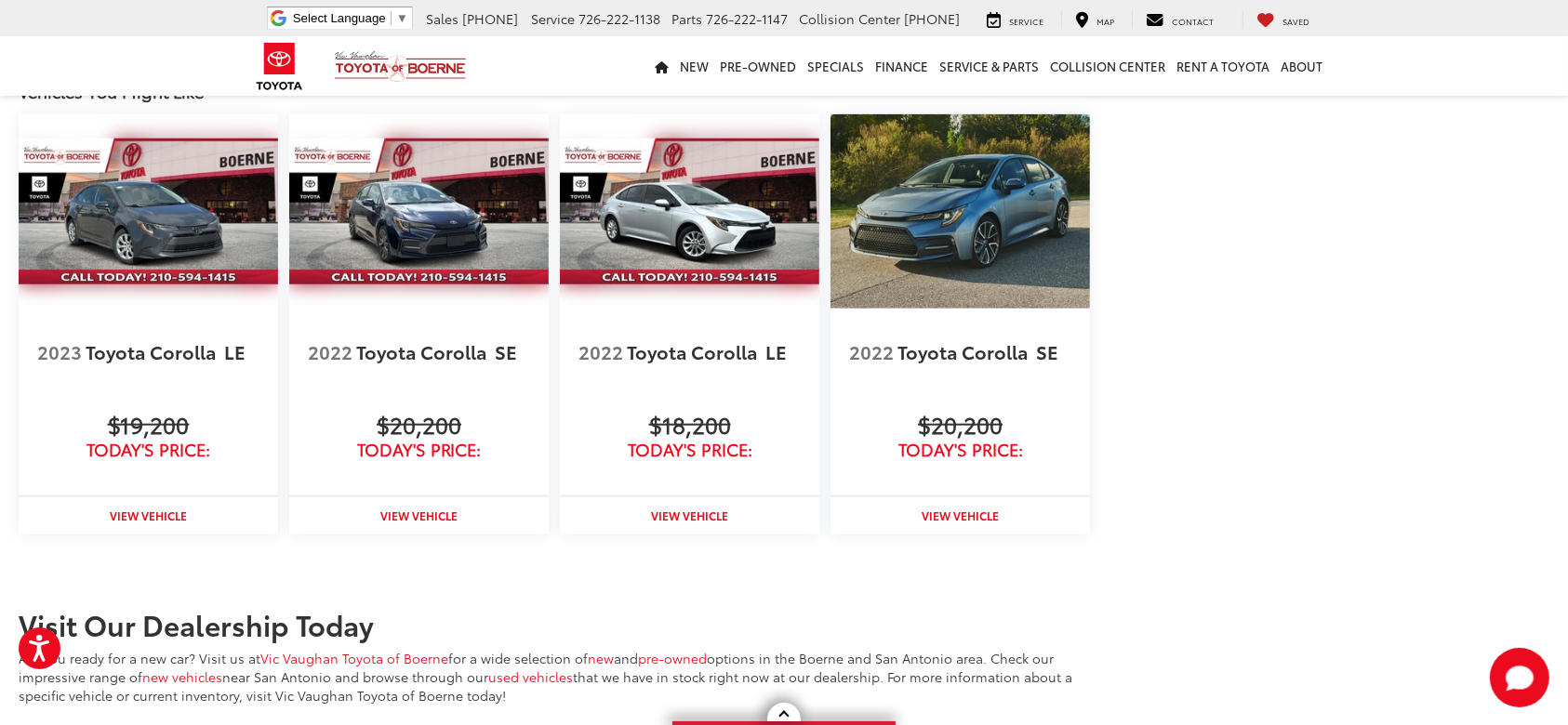 scroll, scrollTop: 1846, scrollLeft: 0, axis: vertical 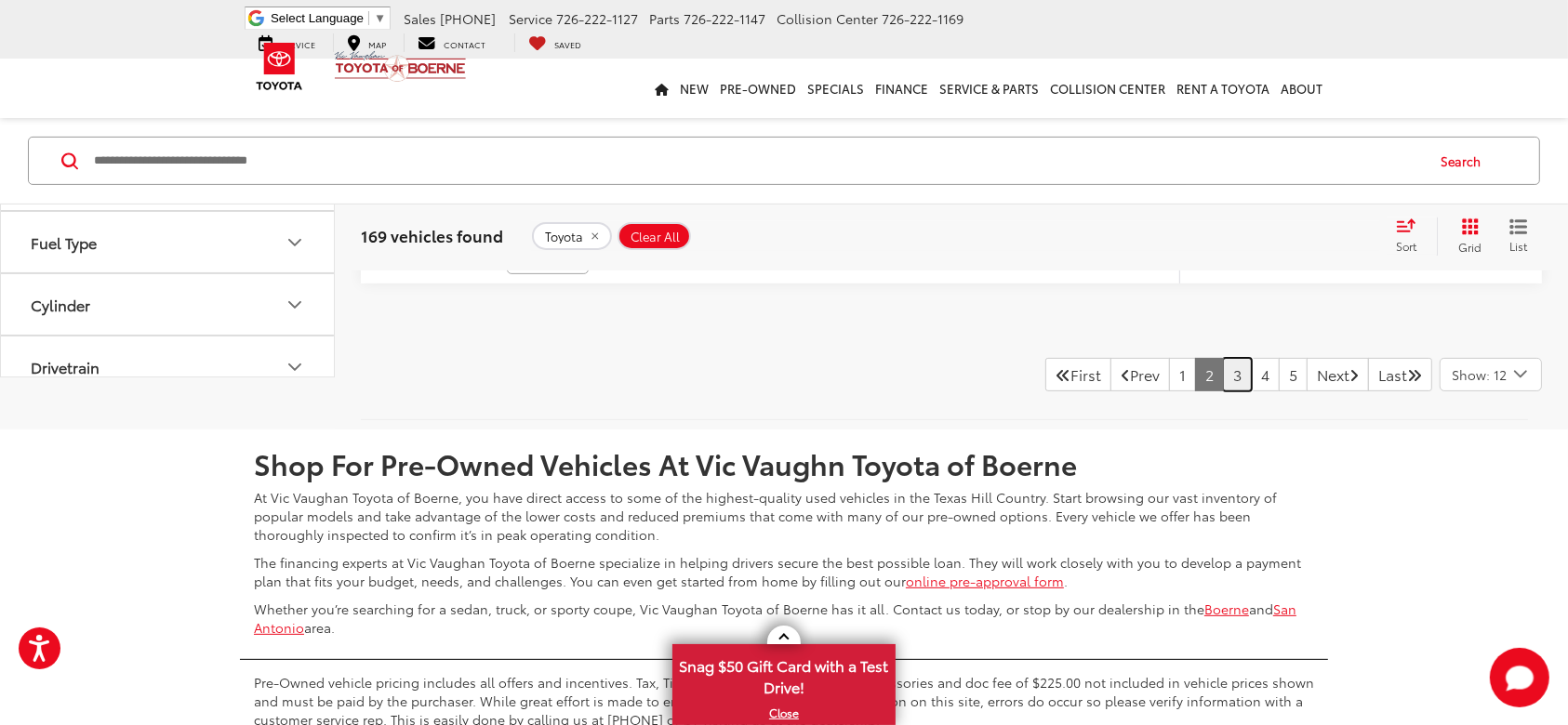 click on "3" at bounding box center (1237, 375) 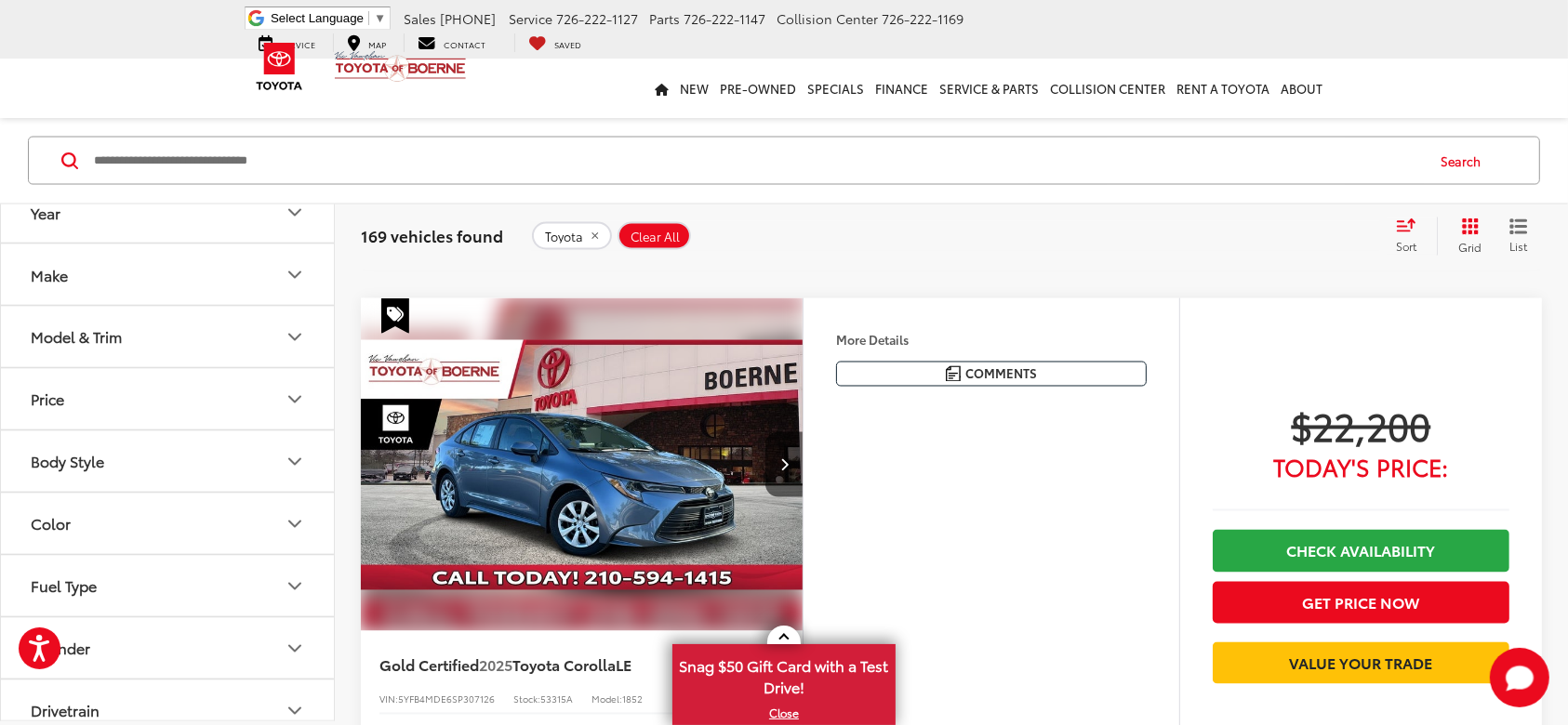 scroll, scrollTop: 3204, scrollLeft: 0, axis: vertical 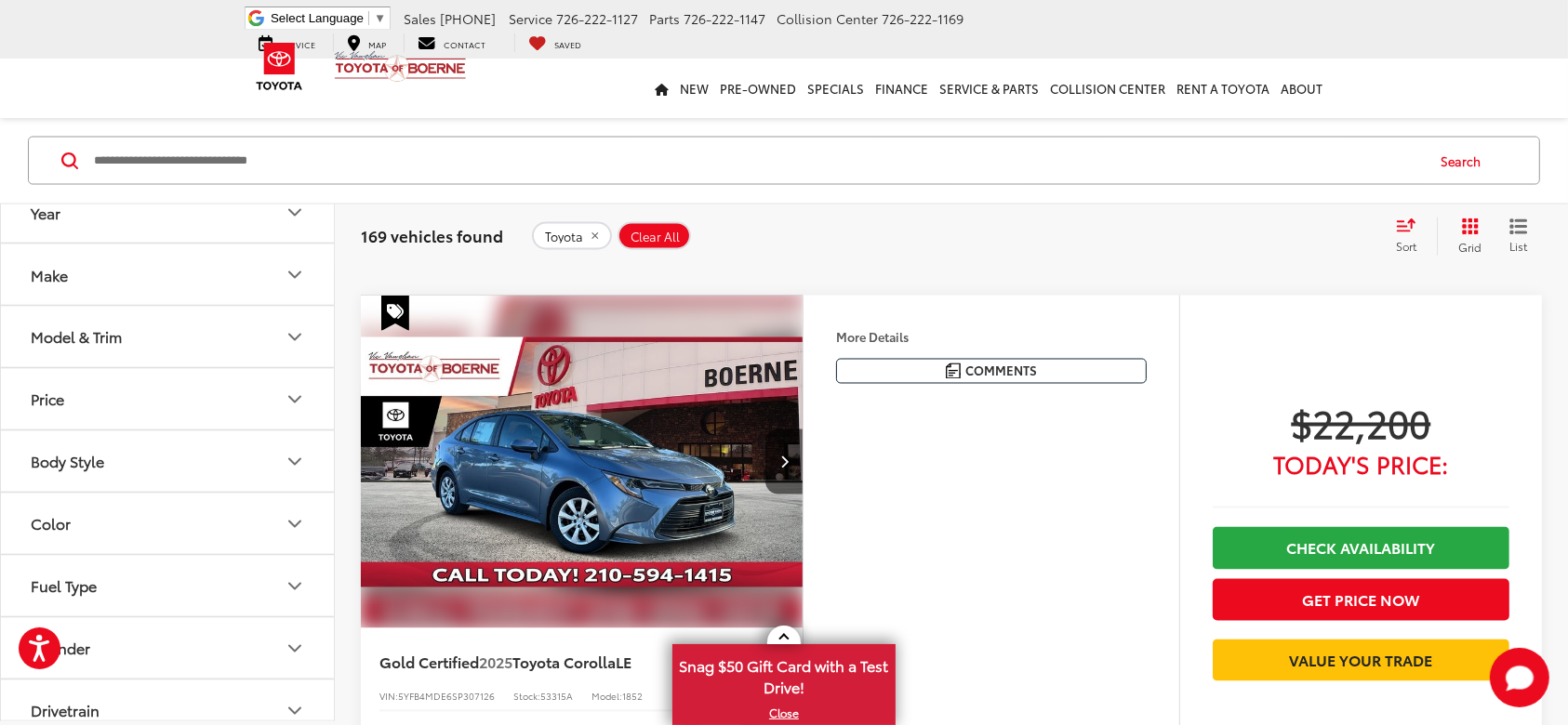 click at bounding box center (582, 462) 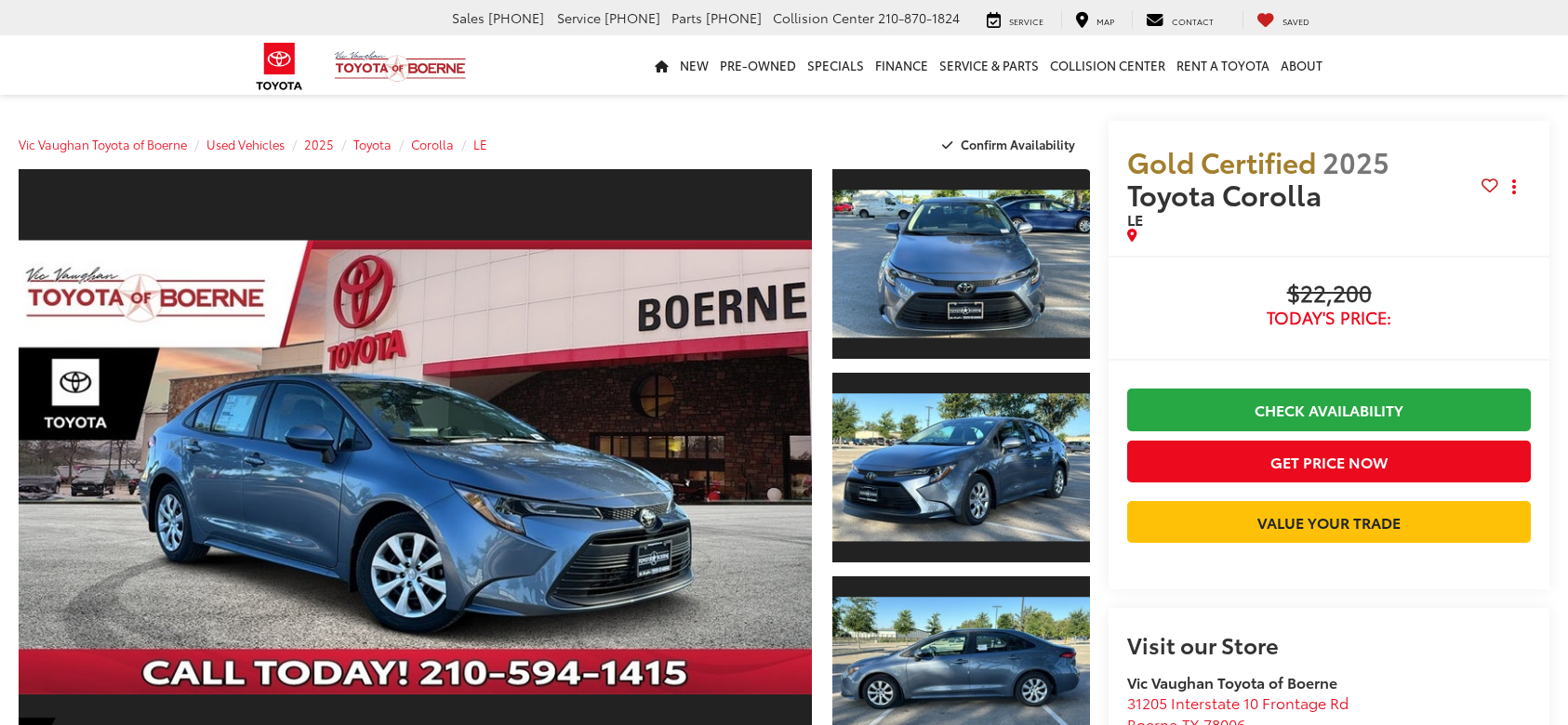scroll, scrollTop: 0, scrollLeft: 0, axis: both 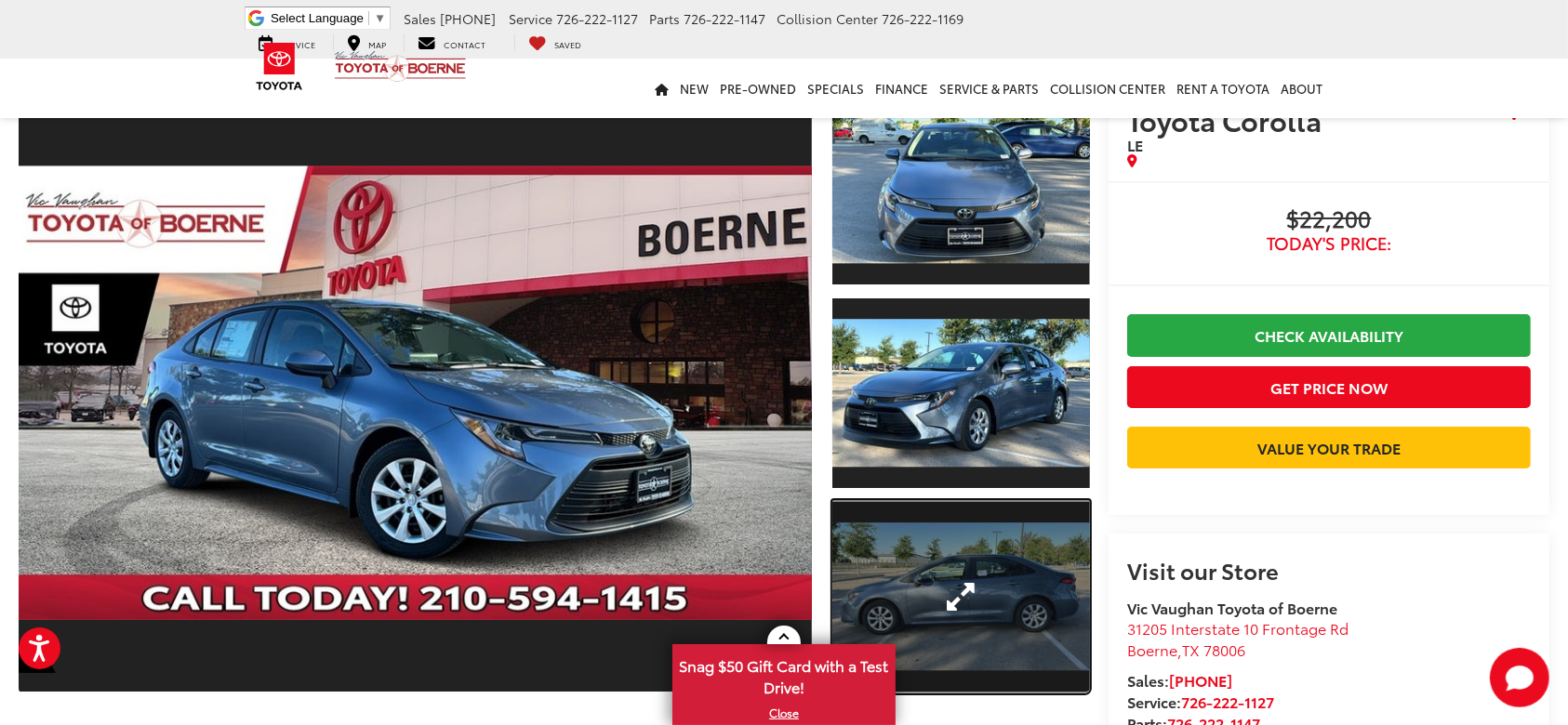 click at bounding box center [962, 597] 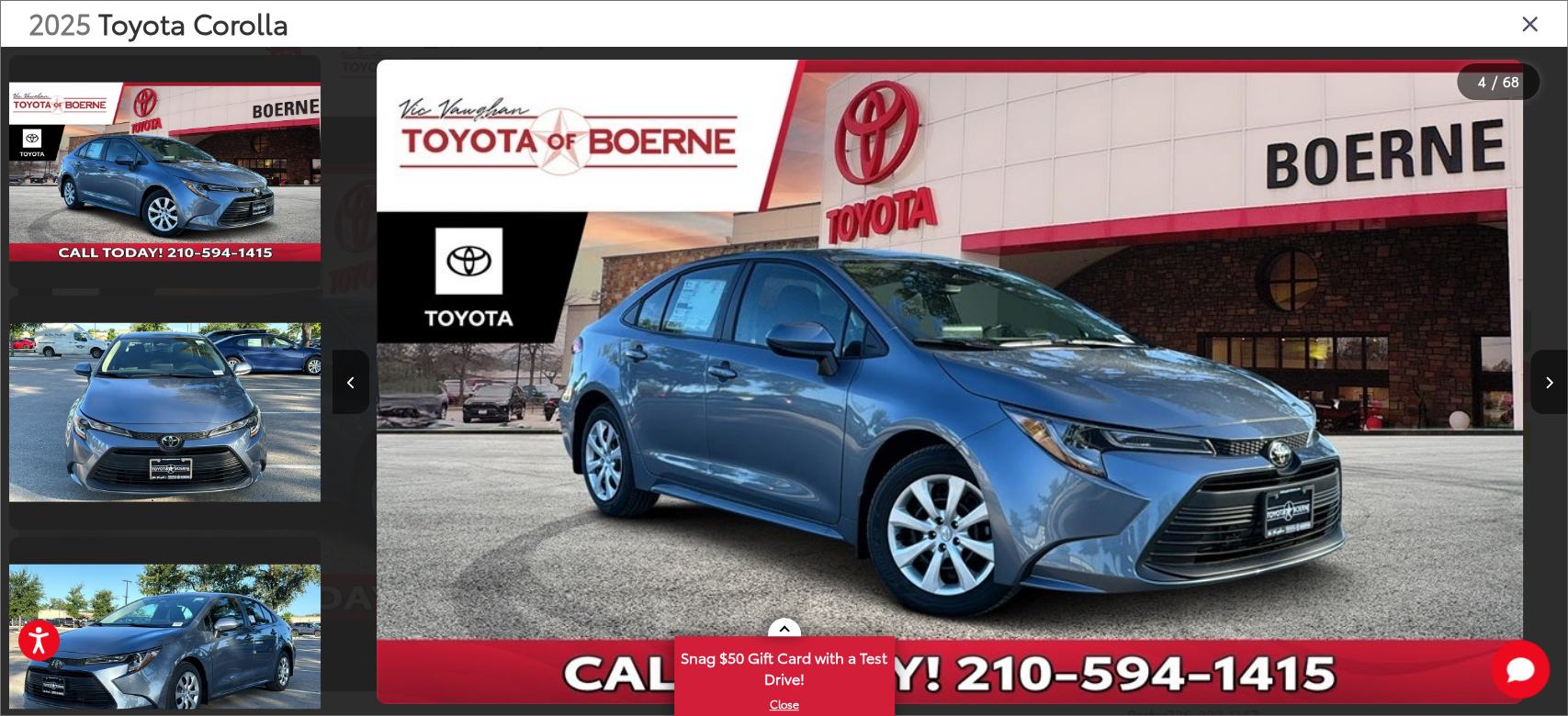 scroll, scrollTop: 528, scrollLeft: 0, axis: vertical 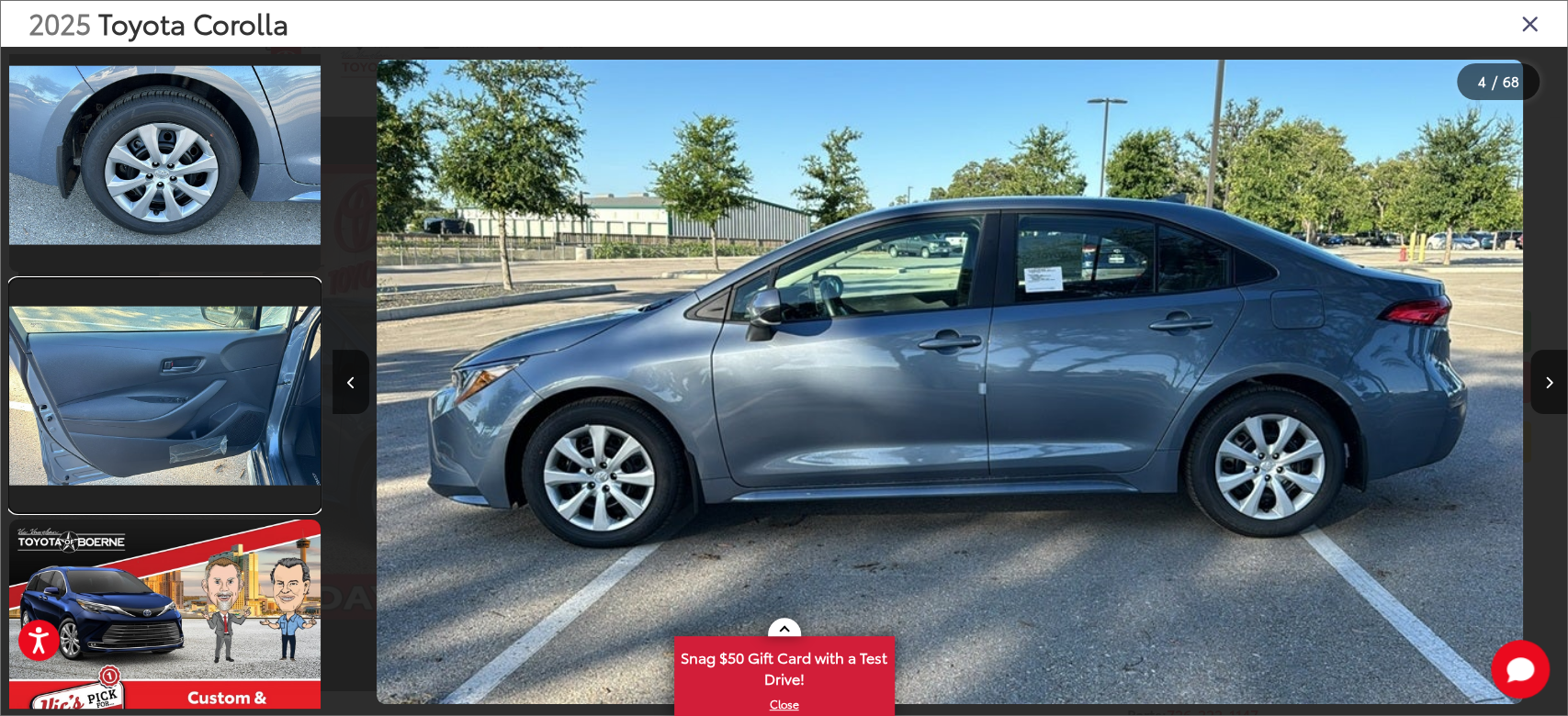 click at bounding box center [164, 396] 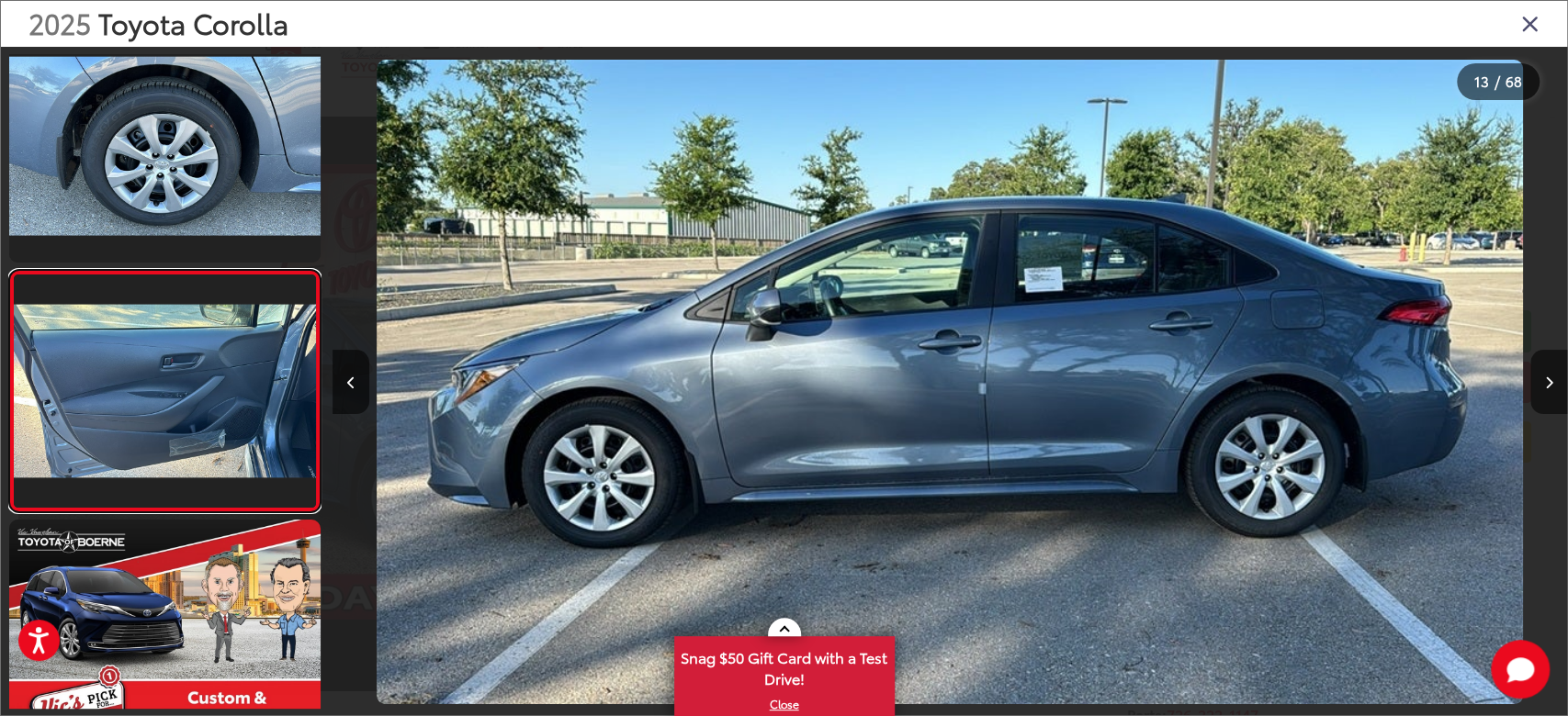 scroll, scrollTop: 2706, scrollLeft: 0, axis: vertical 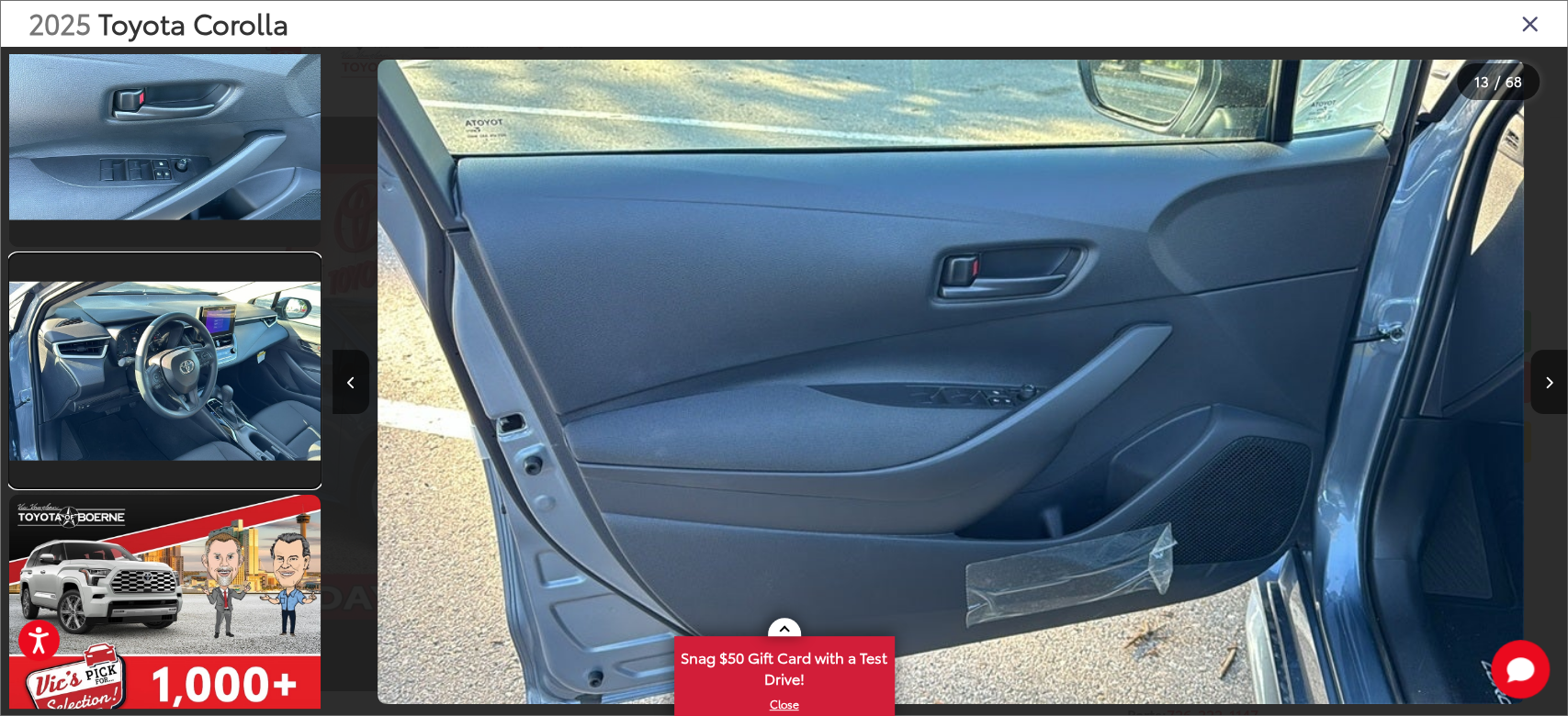 click at bounding box center (164, 371) 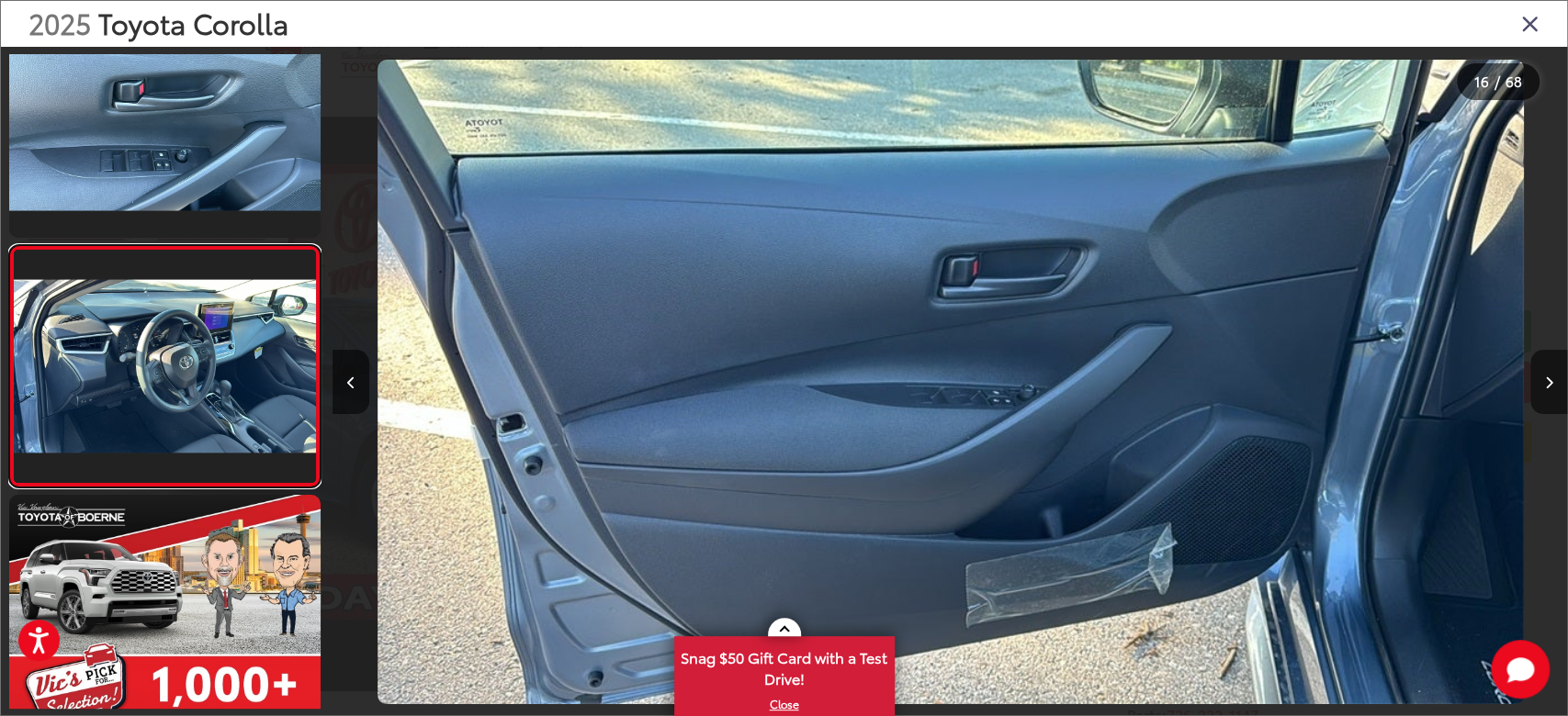 scroll, scrollTop: 3458, scrollLeft: 0, axis: vertical 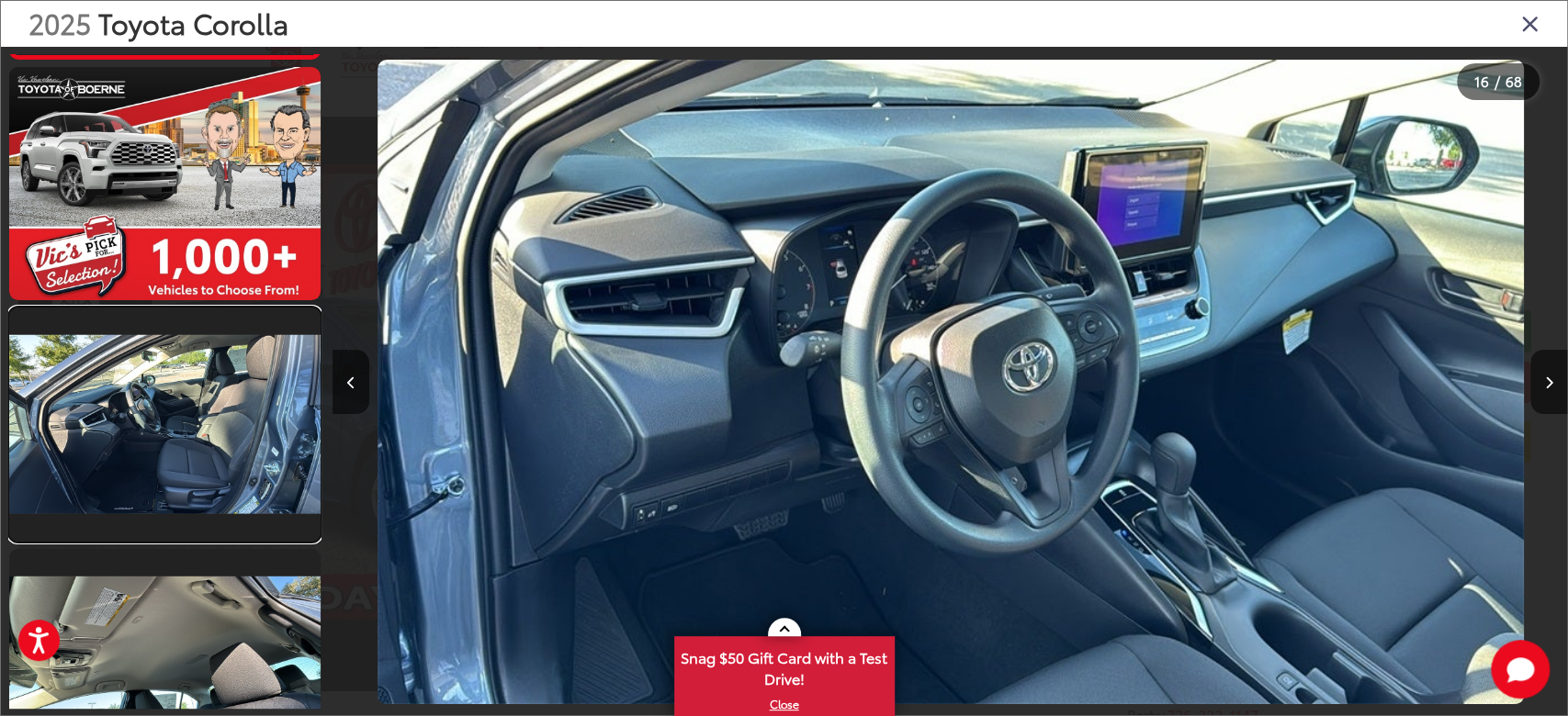 click at bounding box center (164, 424) 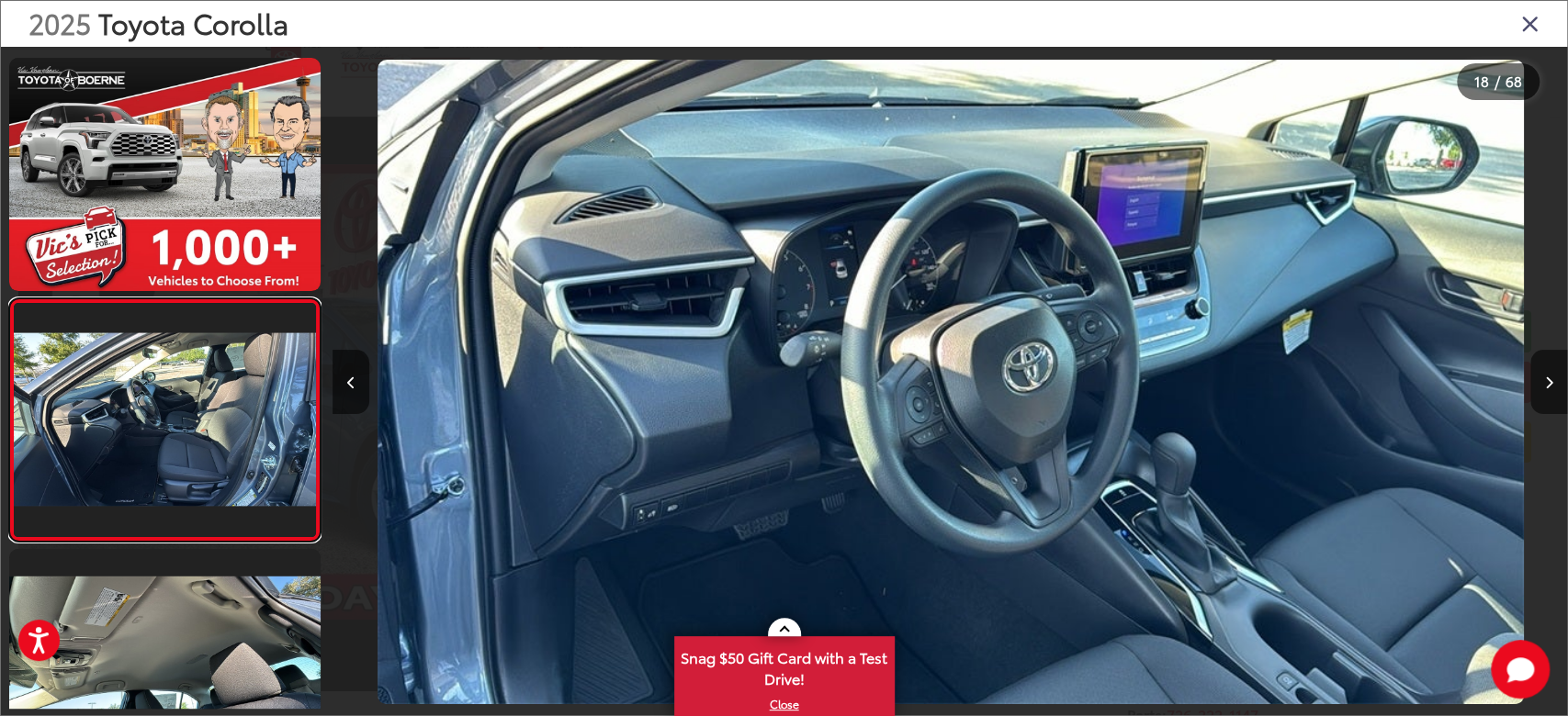 scroll, scrollTop: 0, scrollLeft: 19090, axis: horizontal 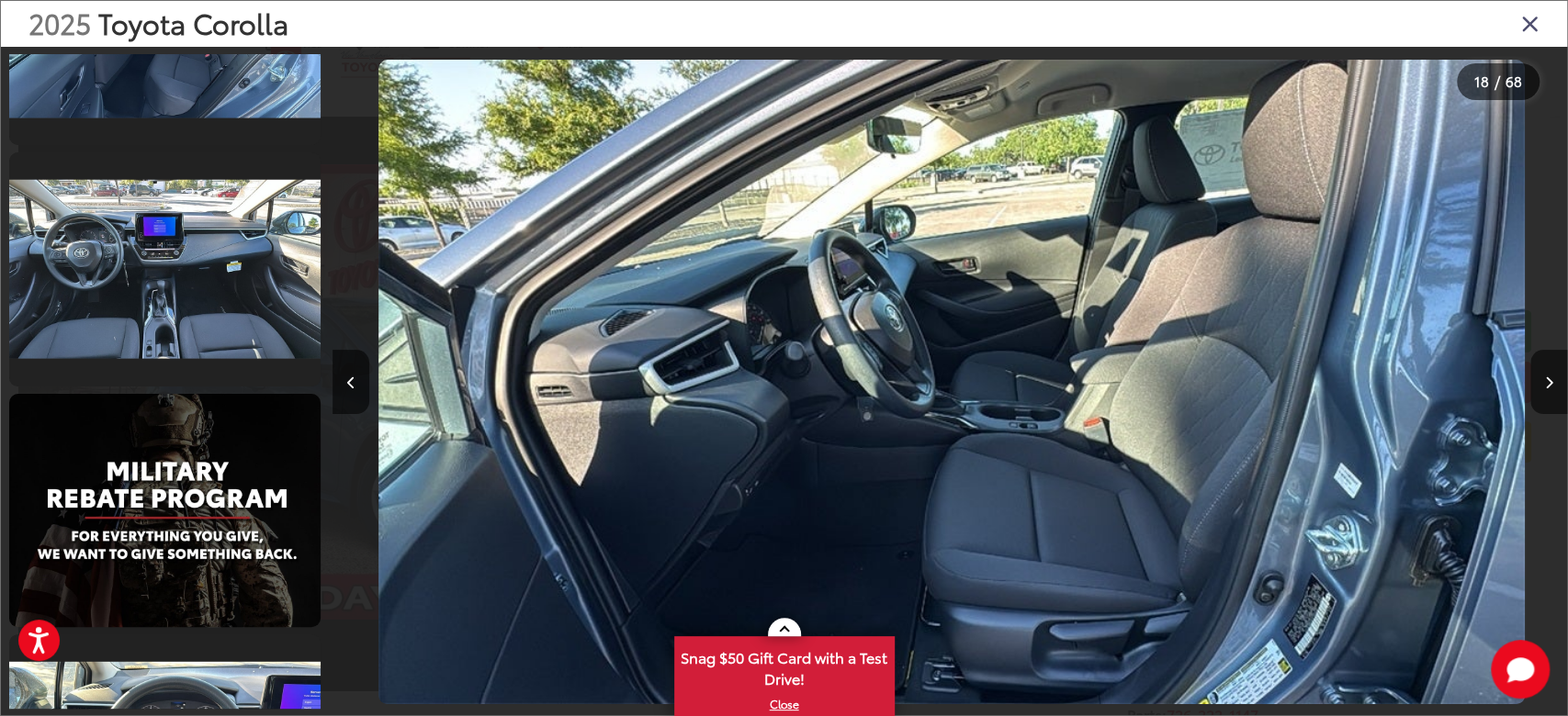 click at bounding box center (164, 381) 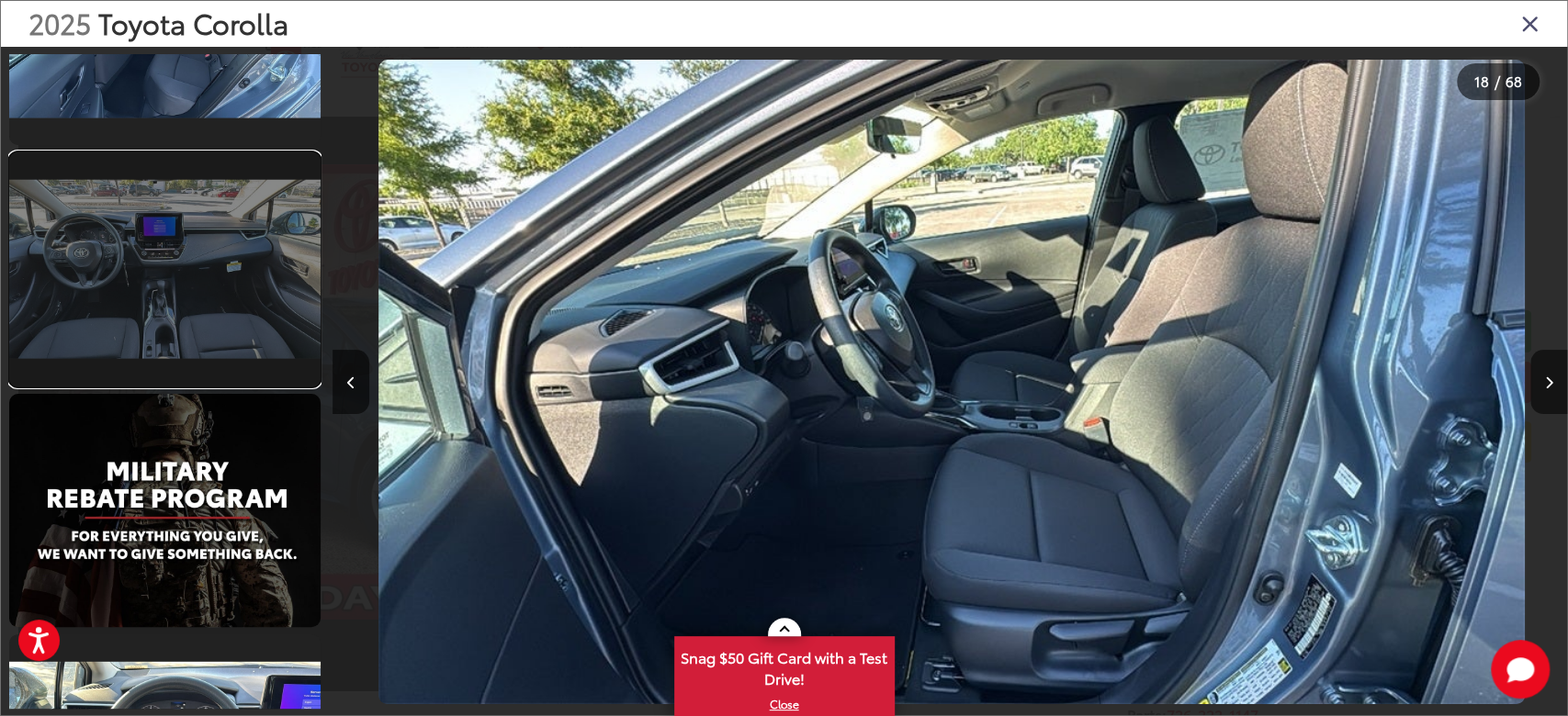 click at bounding box center [164, 269] 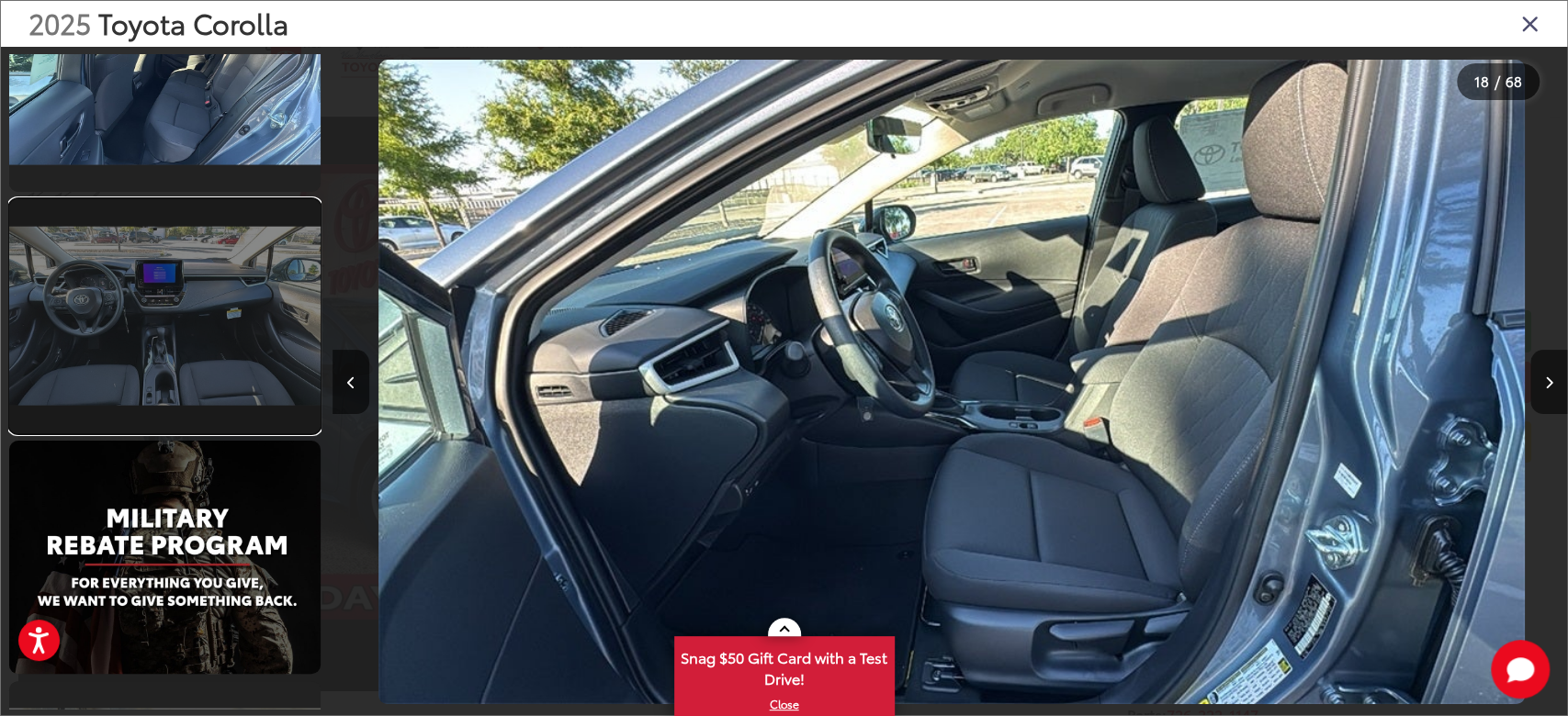 scroll, scrollTop: 0, scrollLeft: 21188, axis: horizontal 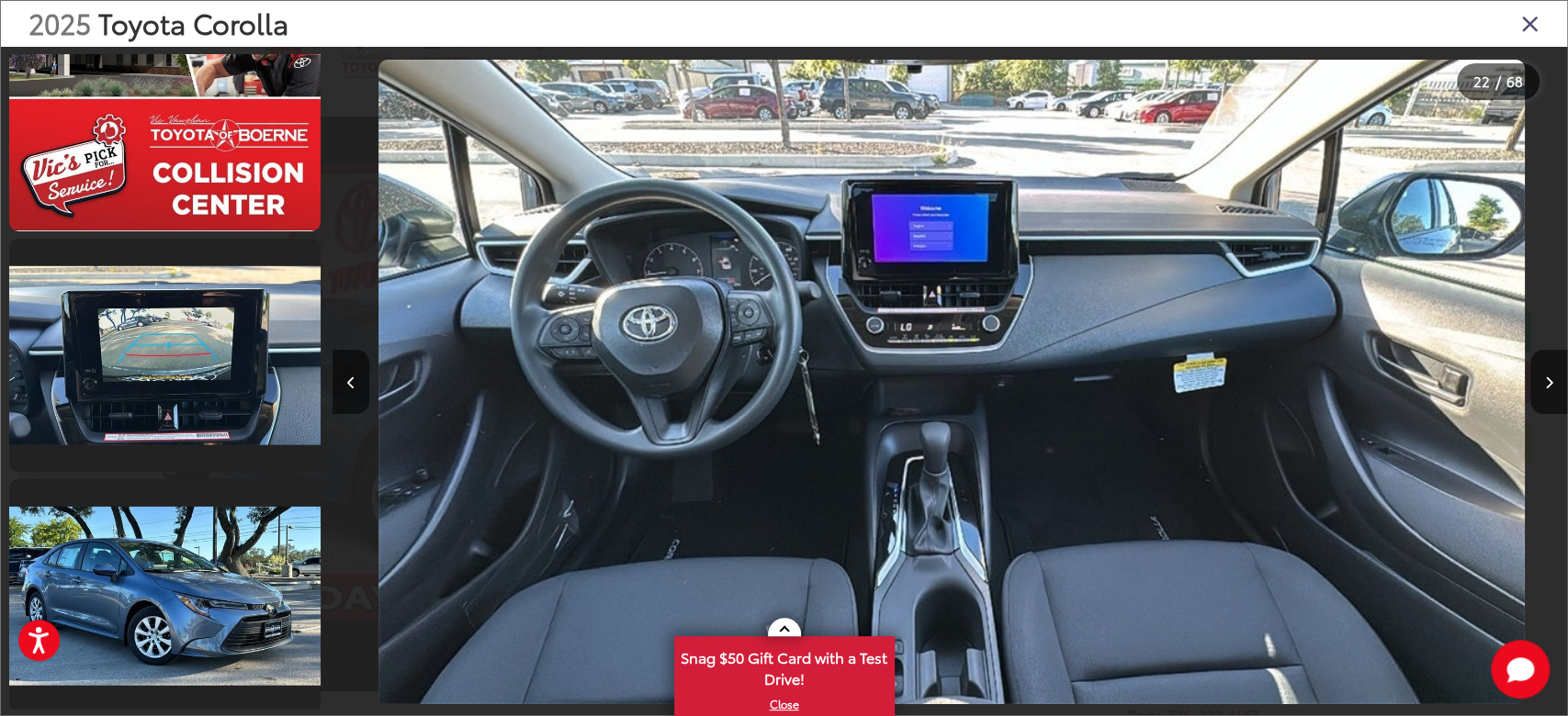 click at bounding box center [1530, 23] 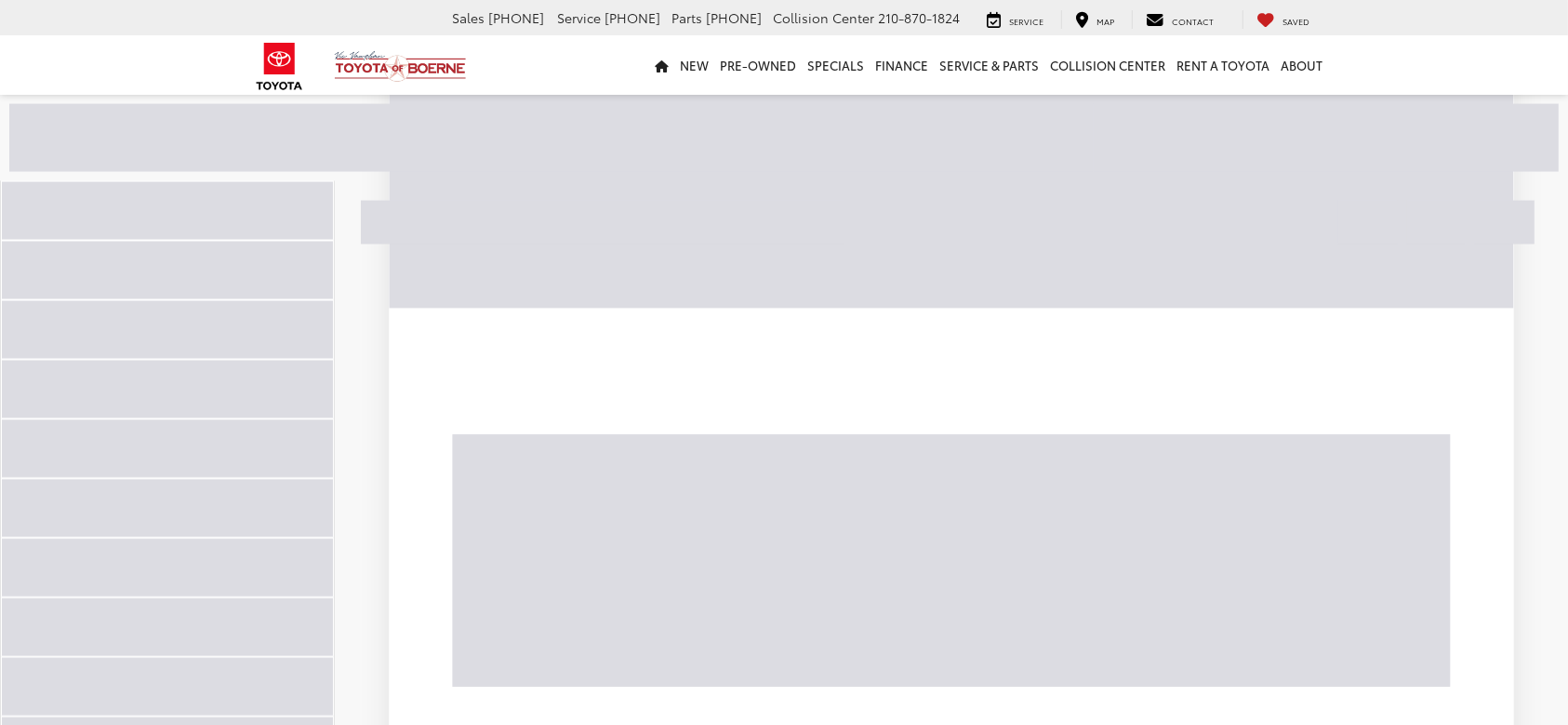 scroll, scrollTop: 3204, scrollLeft: 0, axis: vertical 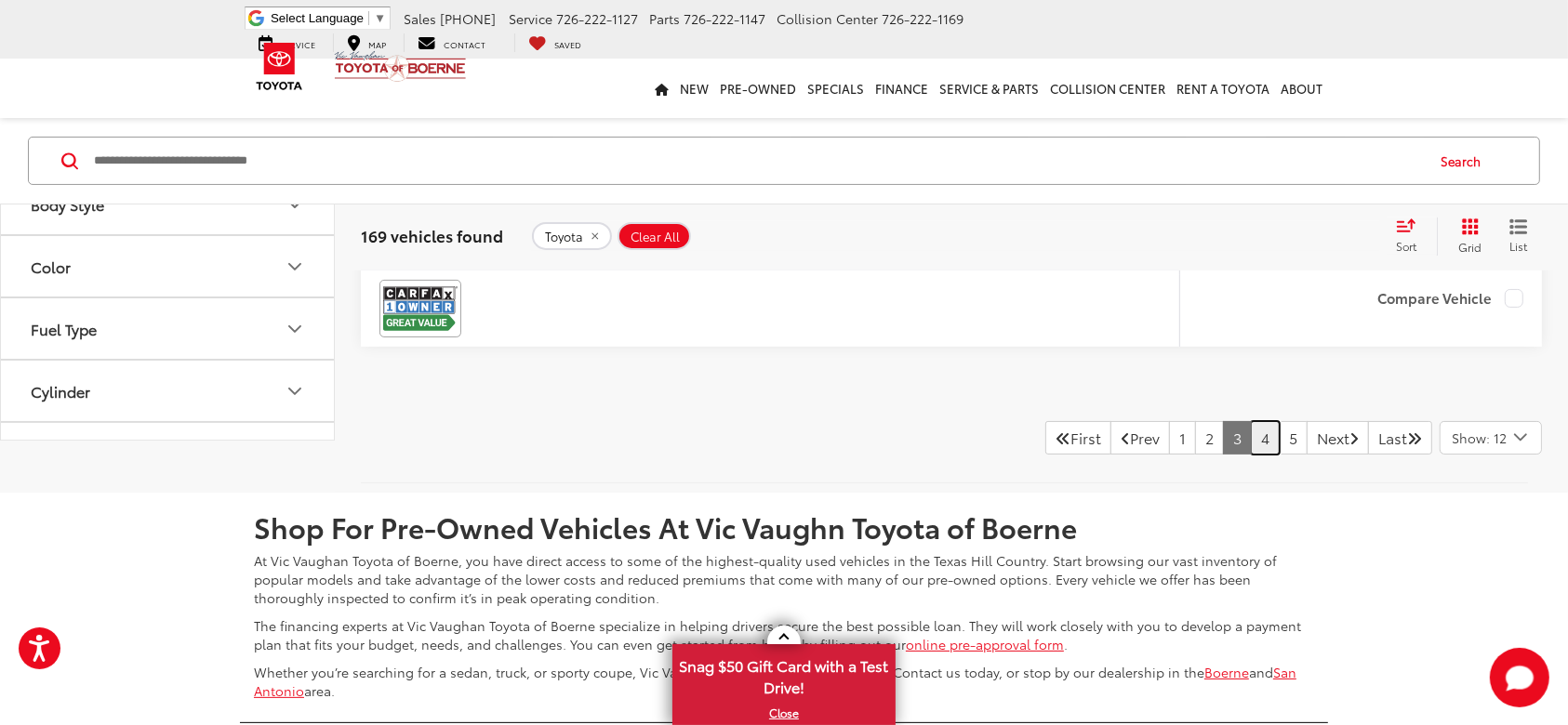 click on "4" at bounding box center [1265, 438] 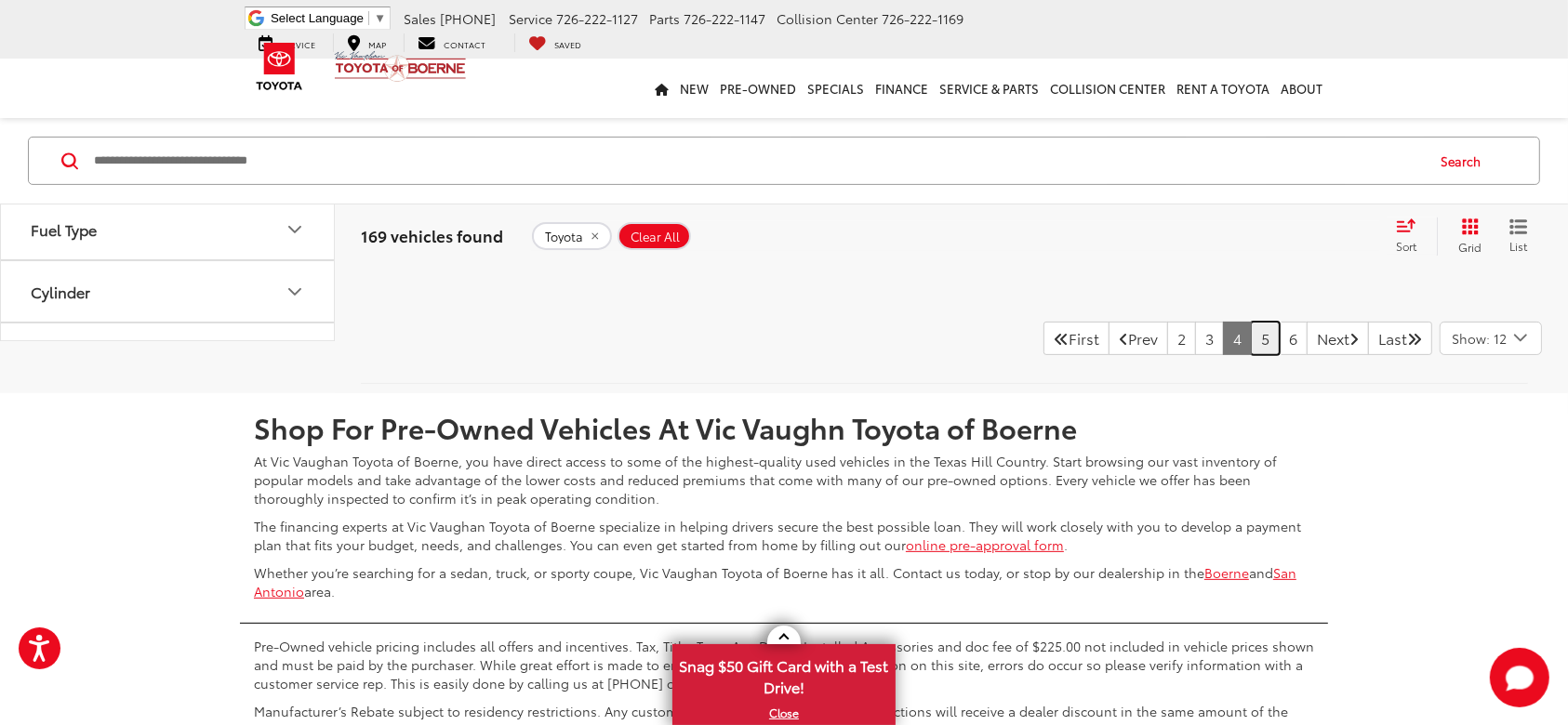 scroll, scrollTop: 7566, scrollLeft: 0, axis: vertical 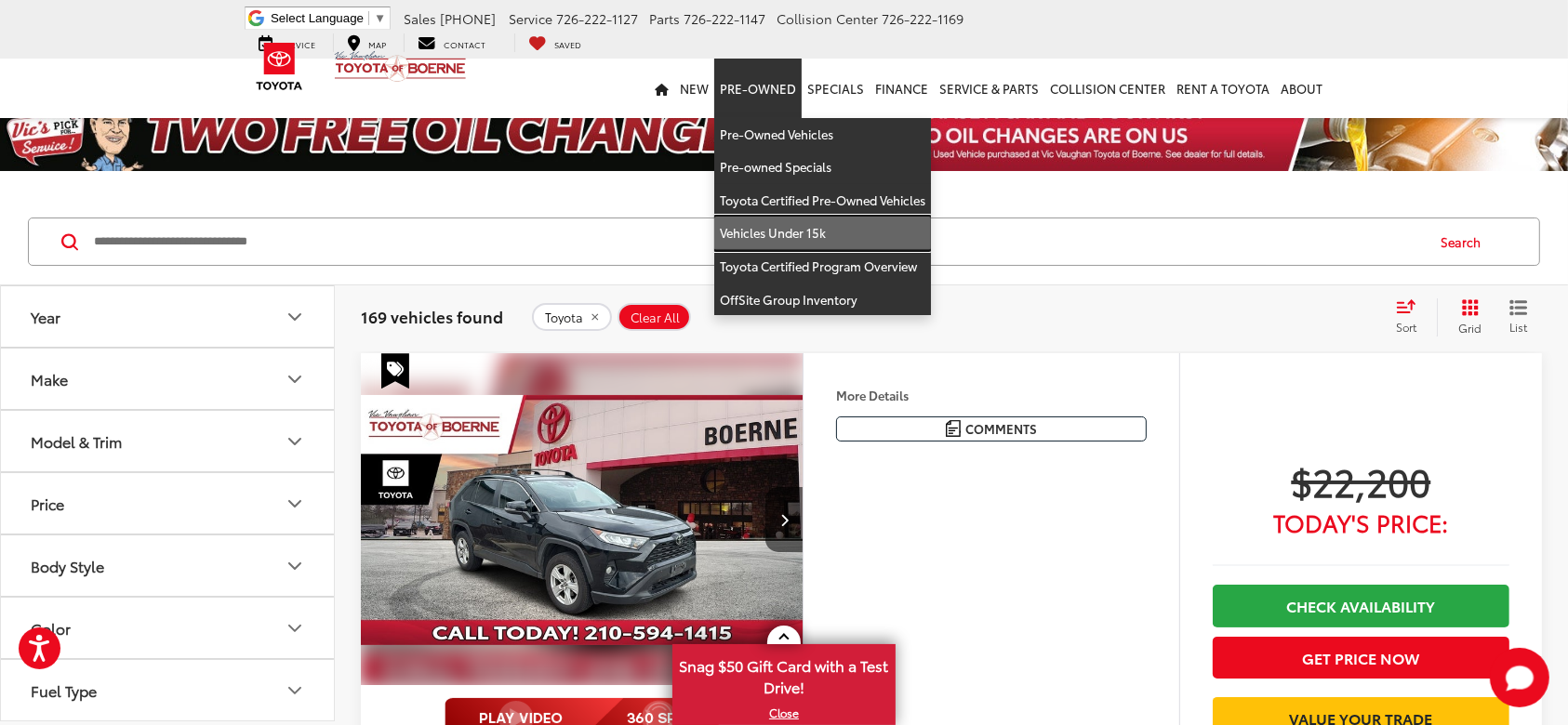 click on "Vehicles Under 15k" at bounding box center (822, 233) 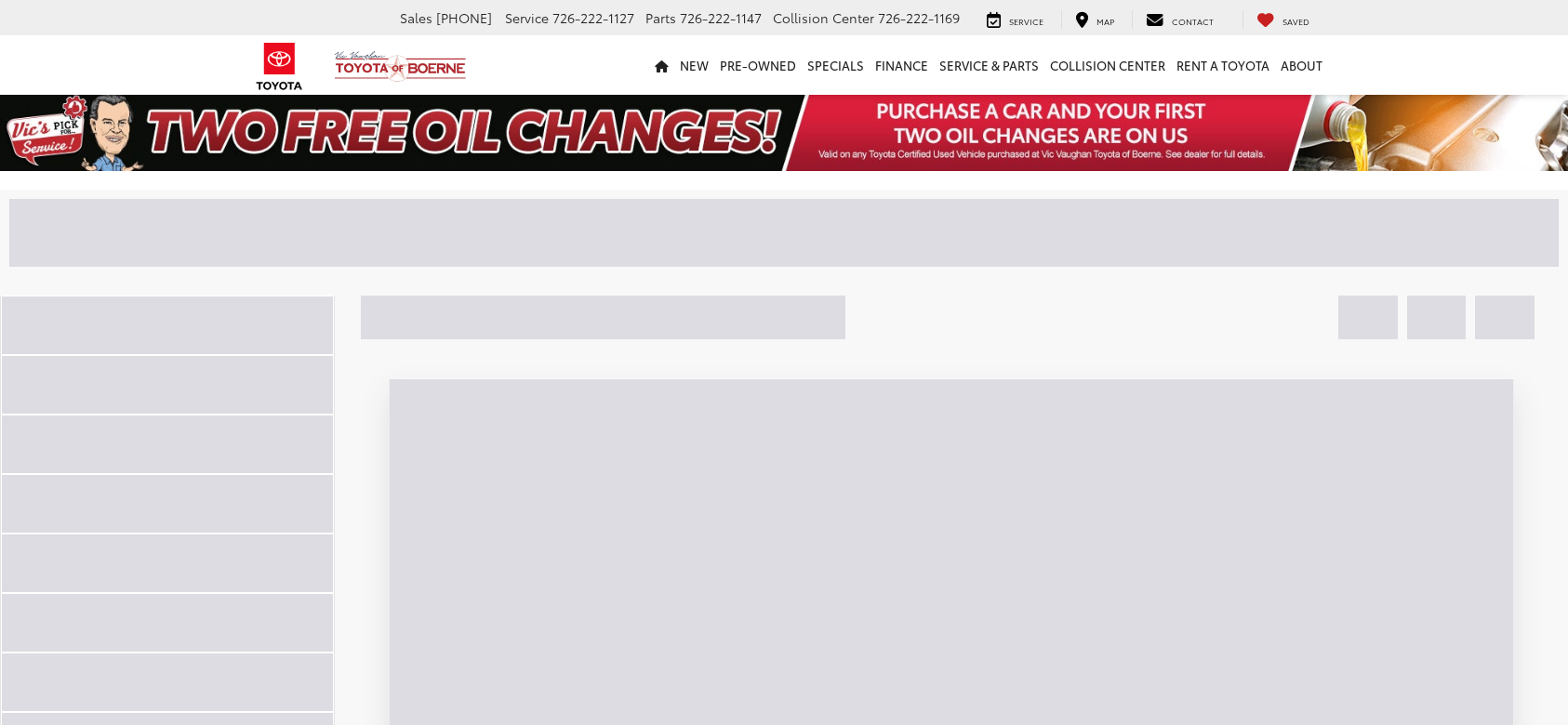 scroll, scrollTop: 0, scrollLeft: 0, axis: both 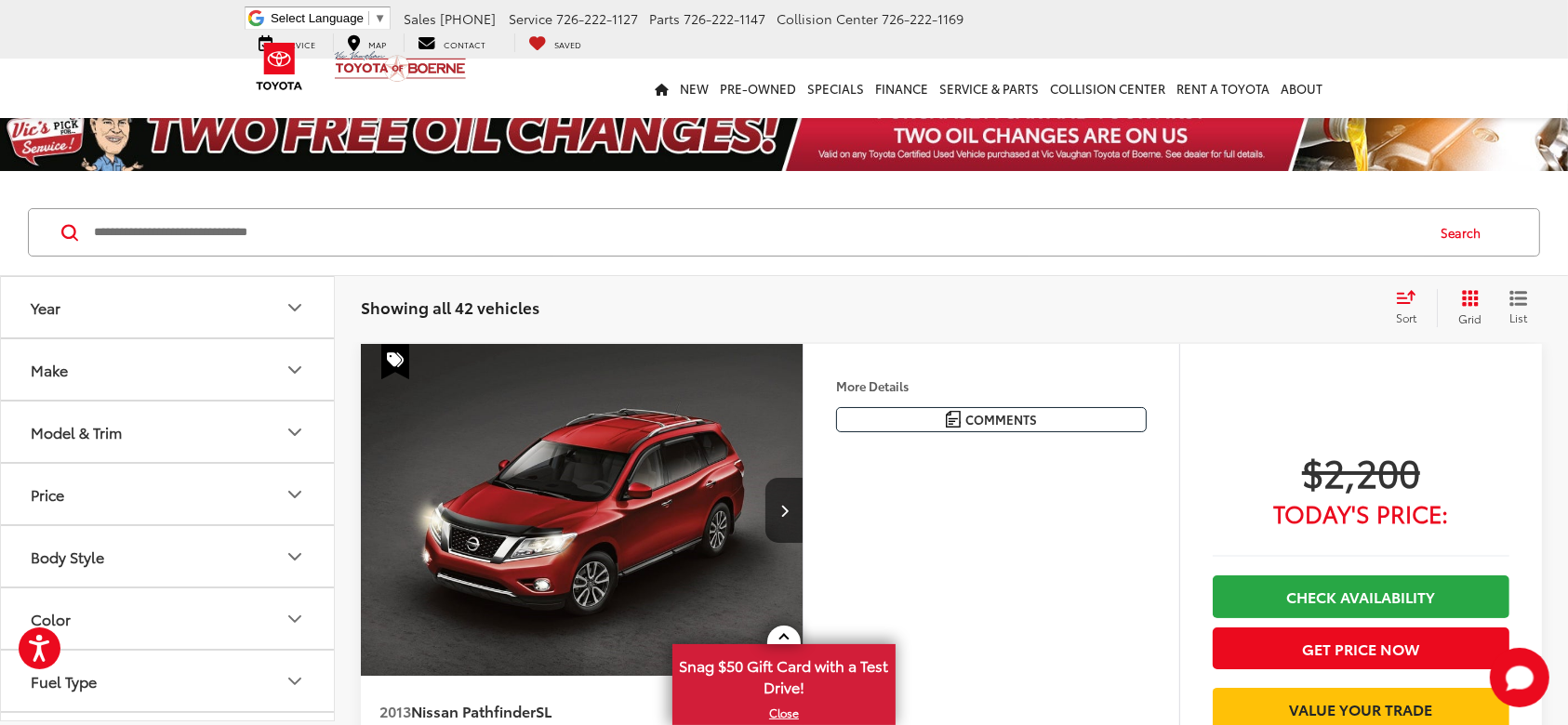 click on "Grid" at bounding box center [1466, 308] 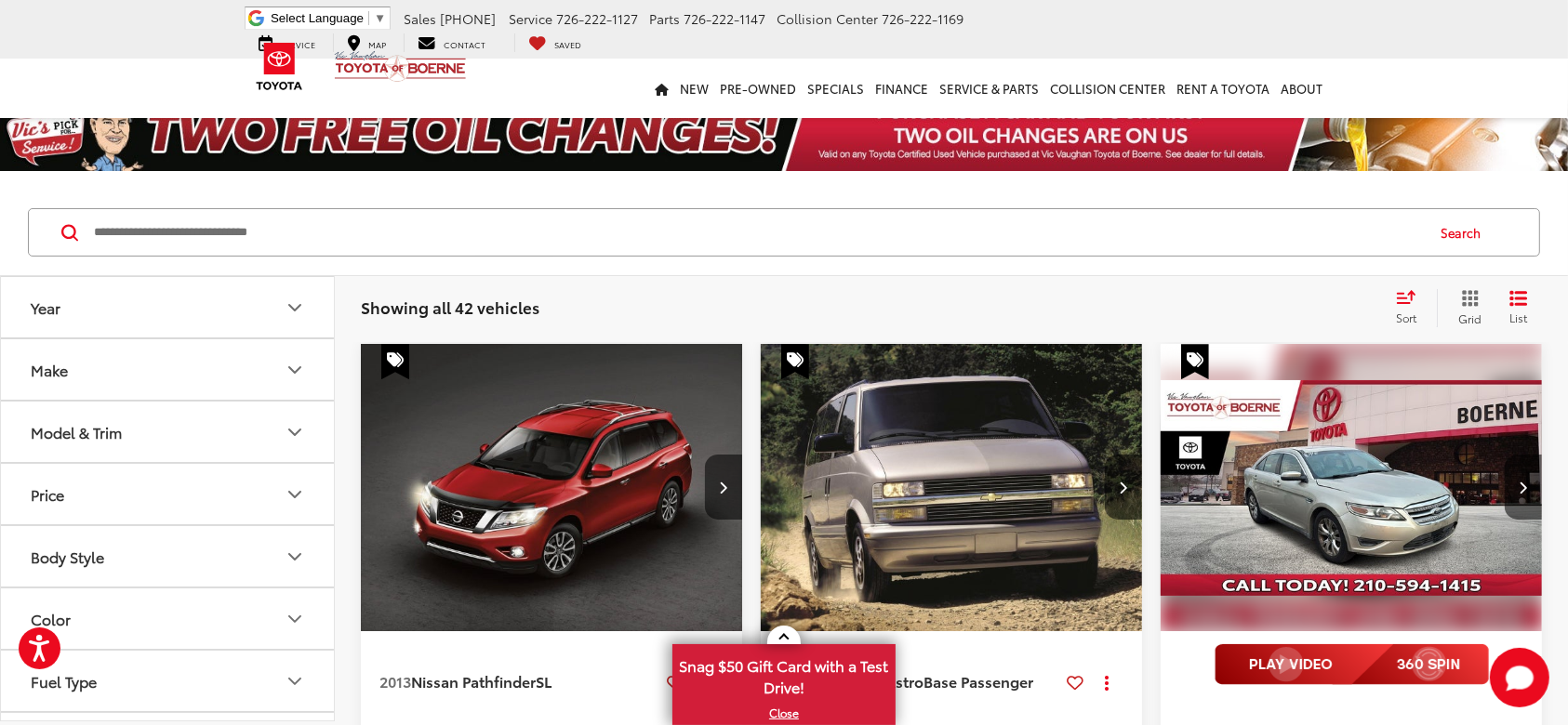 type 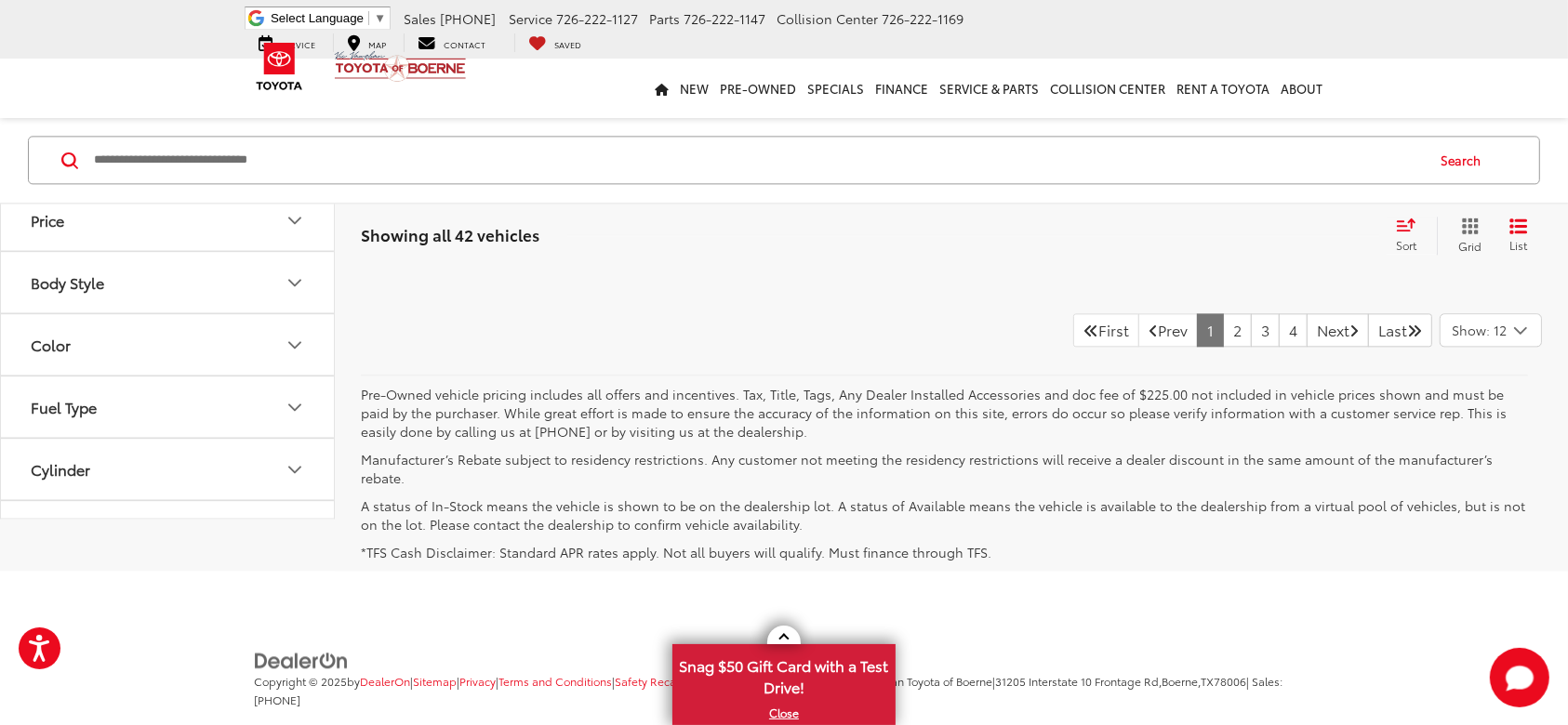 scroll, scrollTop: 4263, scrollLeft: 0, axis: vertical 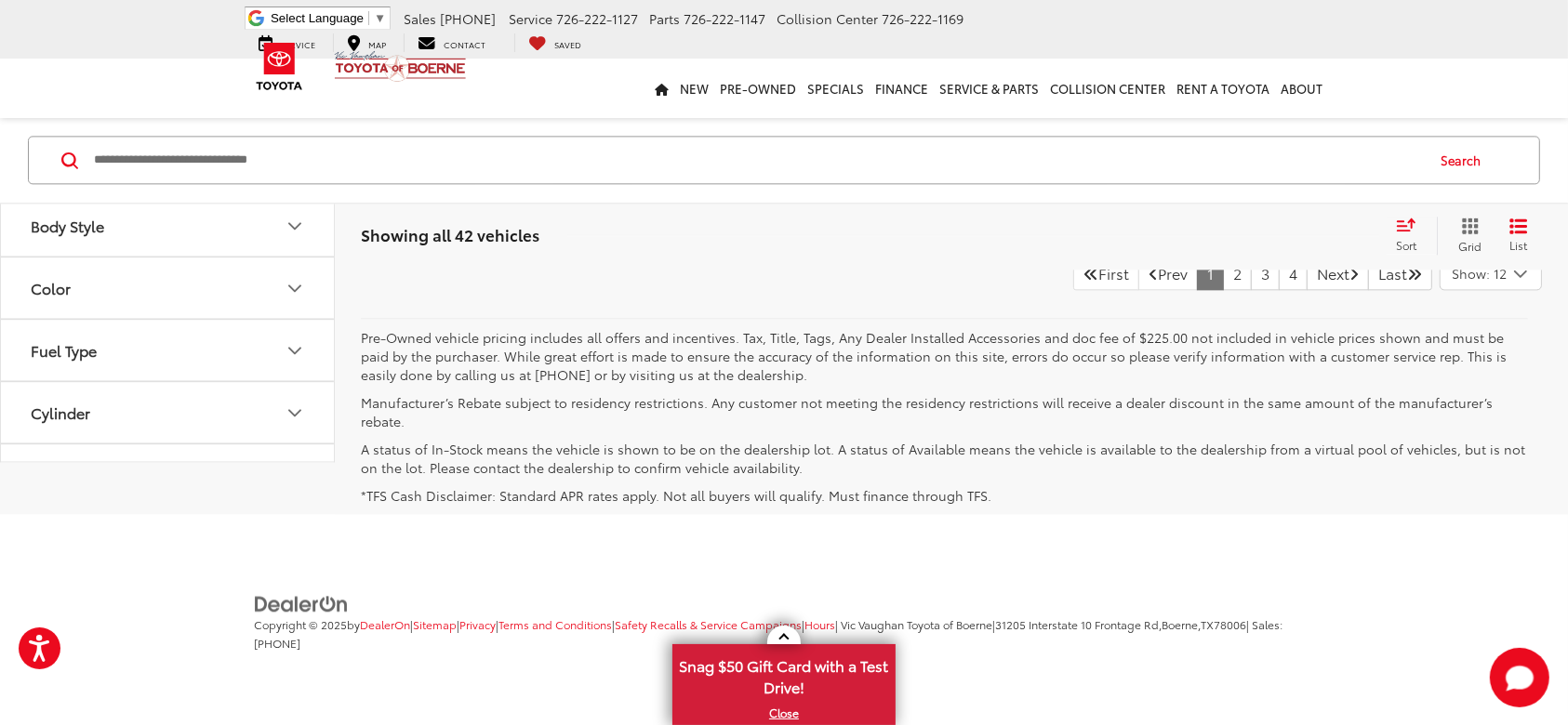 click on "Show: 12" at bounding box center (1480, 273) 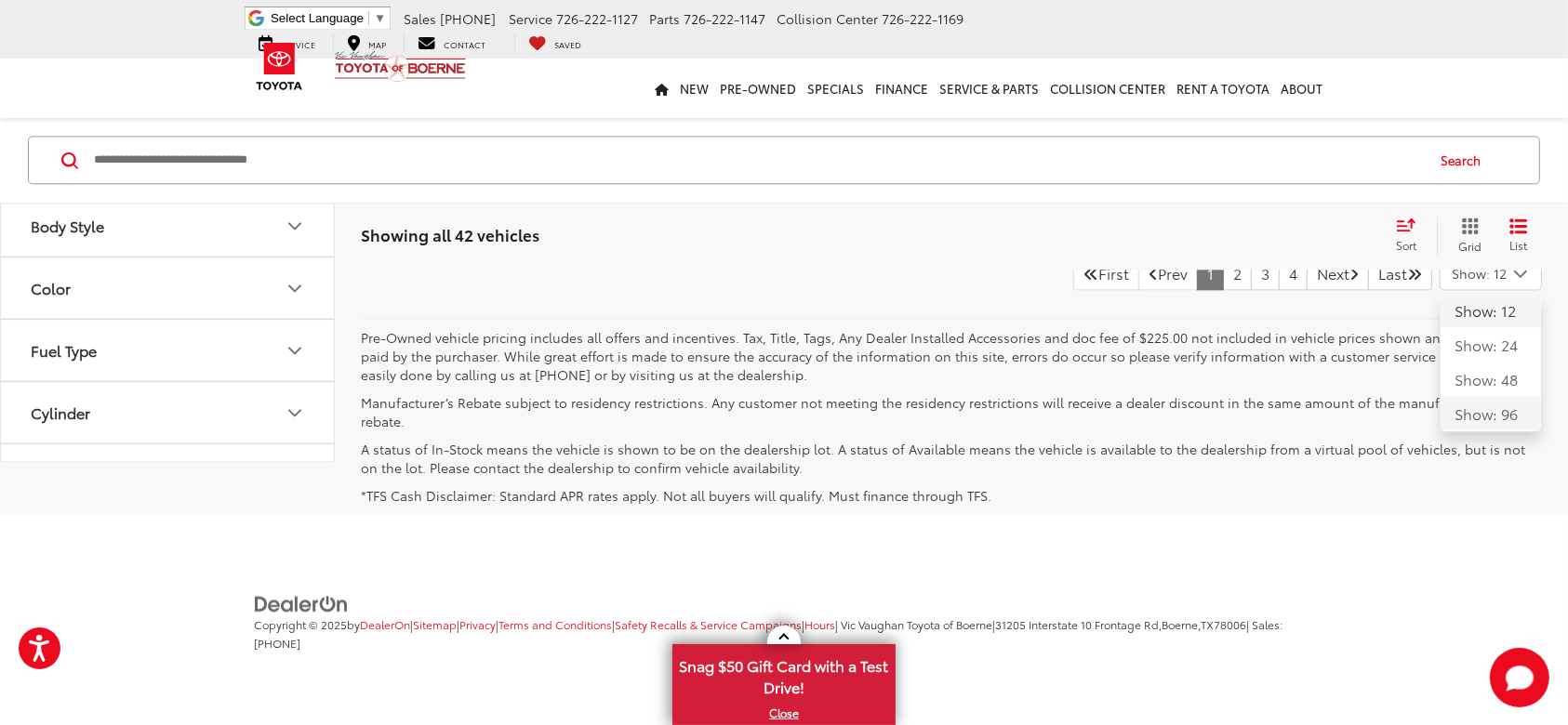 click on "Show: 96" 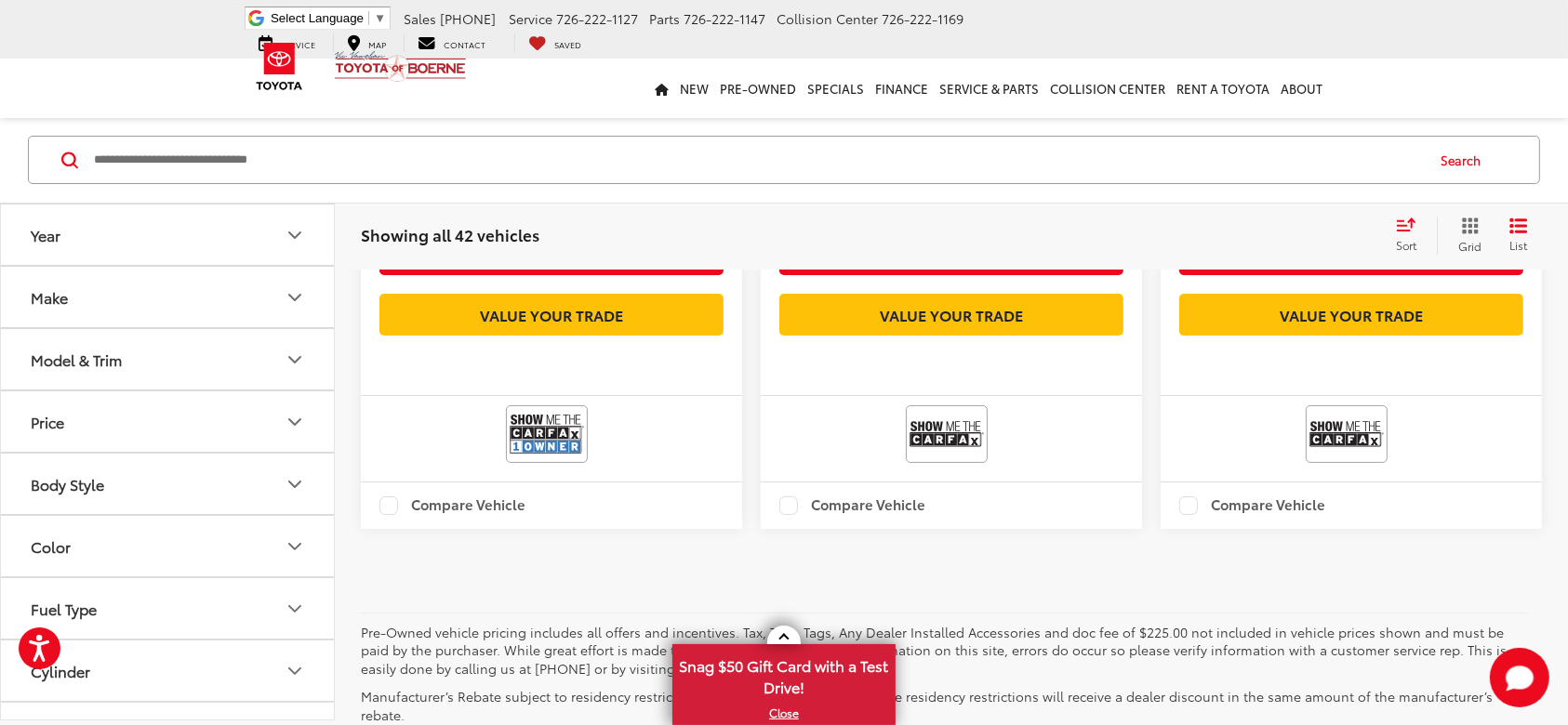 scroll, scrollTop: 14034, scrollLeft: 0, axis: vertical 